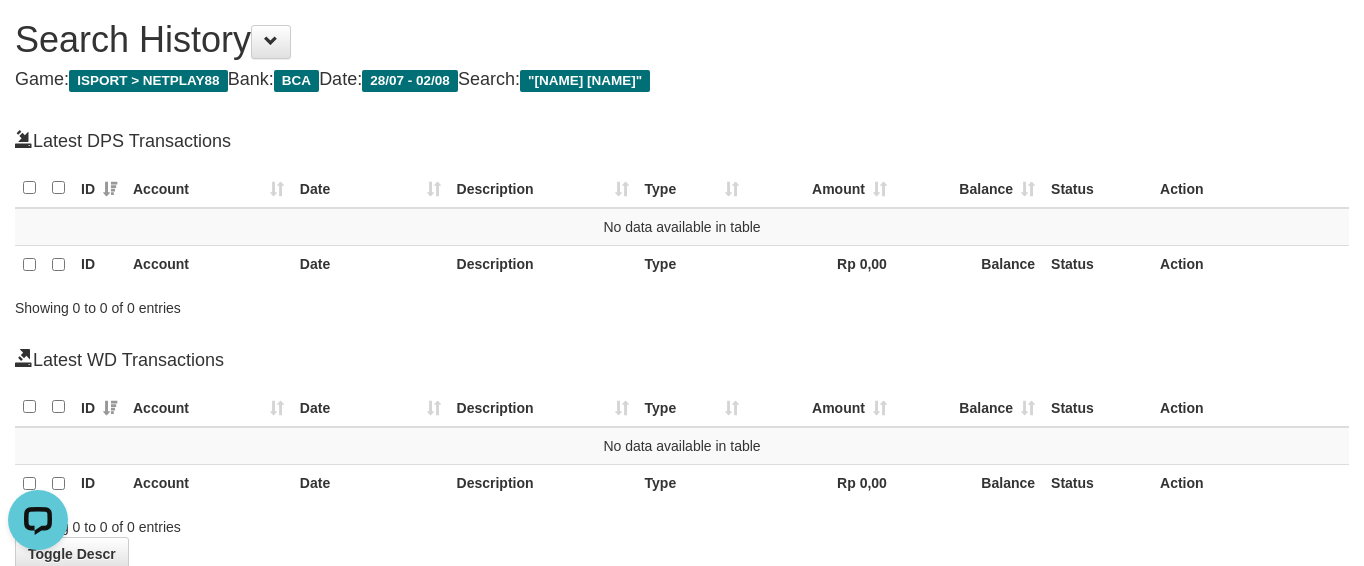 scroll, scrollTop: 0, scrollLeft: 0, axis: both 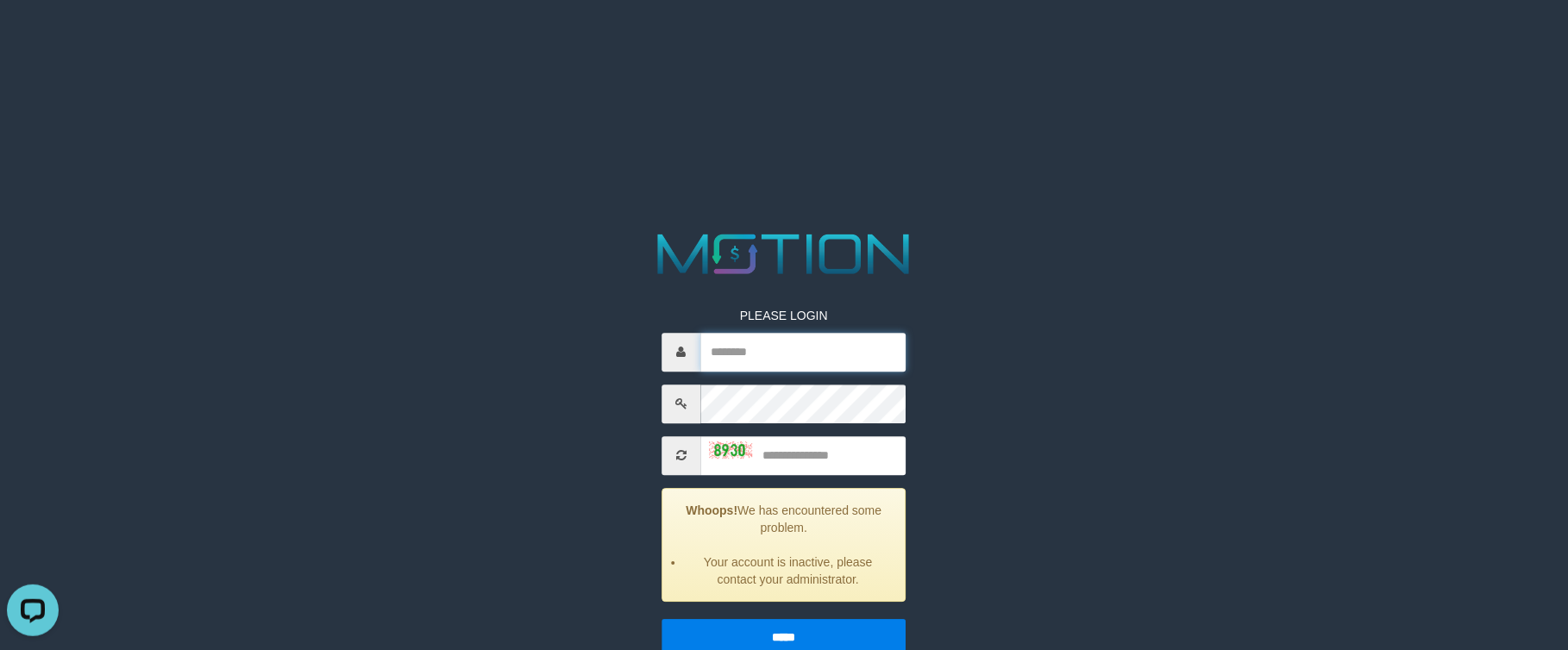 type on "********" 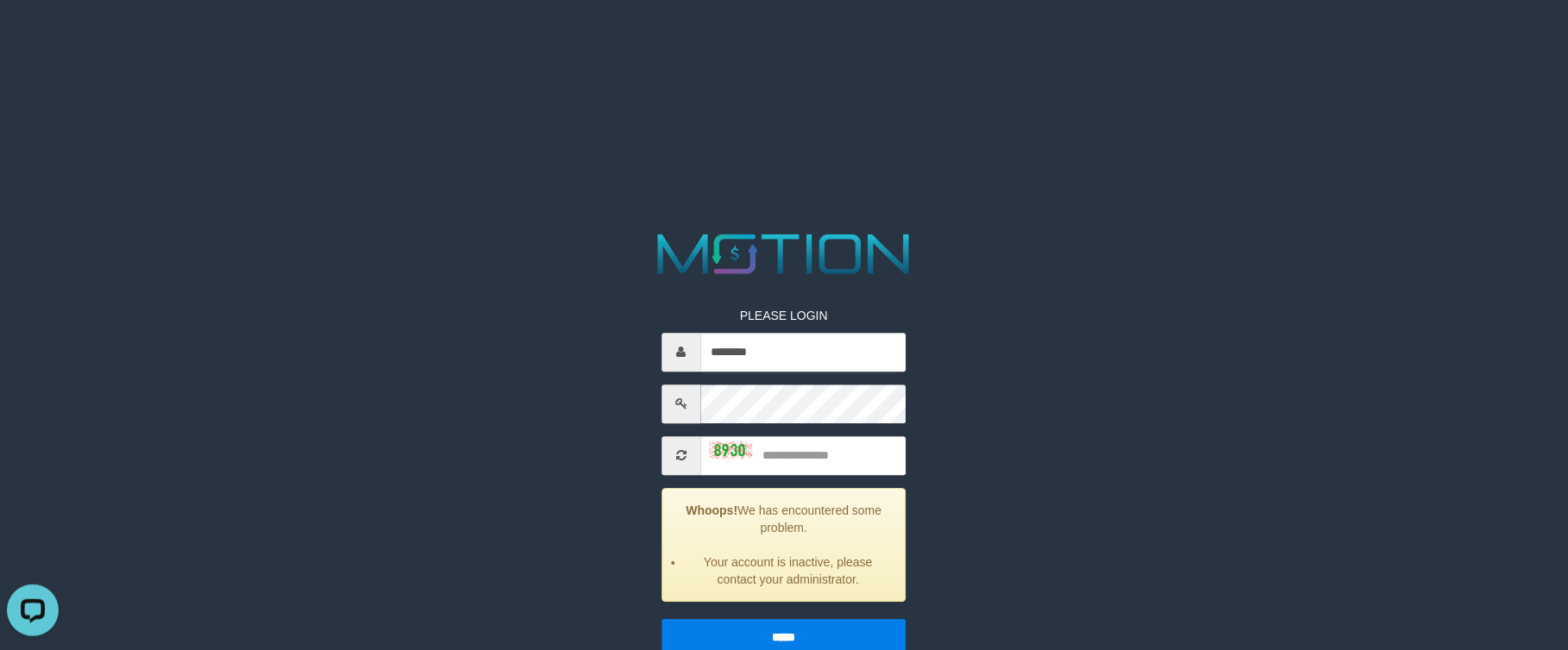 click on "PLEASE LOGIN
********
Whoops!  We has encountered some problem.
Your account is inactive, please contact your administrator.
*****
code © 2012-2018 dwg" at bounding box center [784, 22] 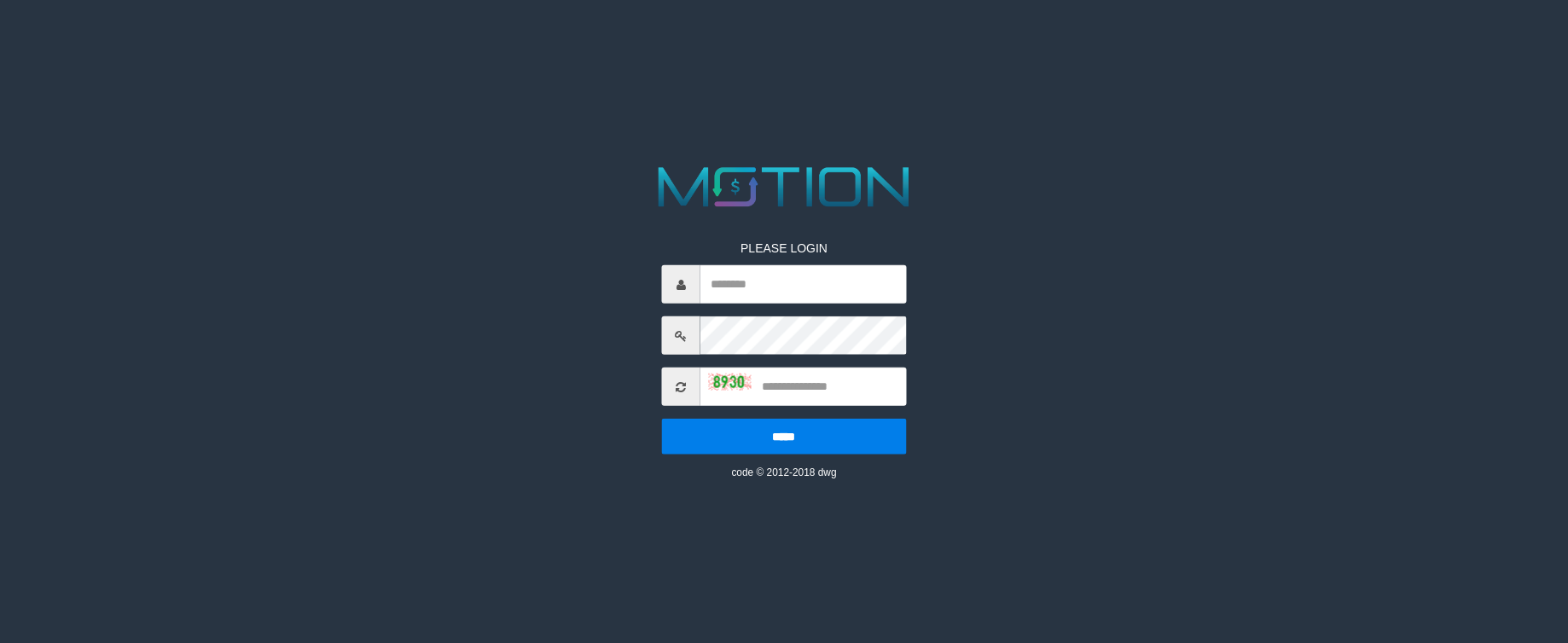 scroll, scrollTop: 0, scrollLeft: 0, axis: both 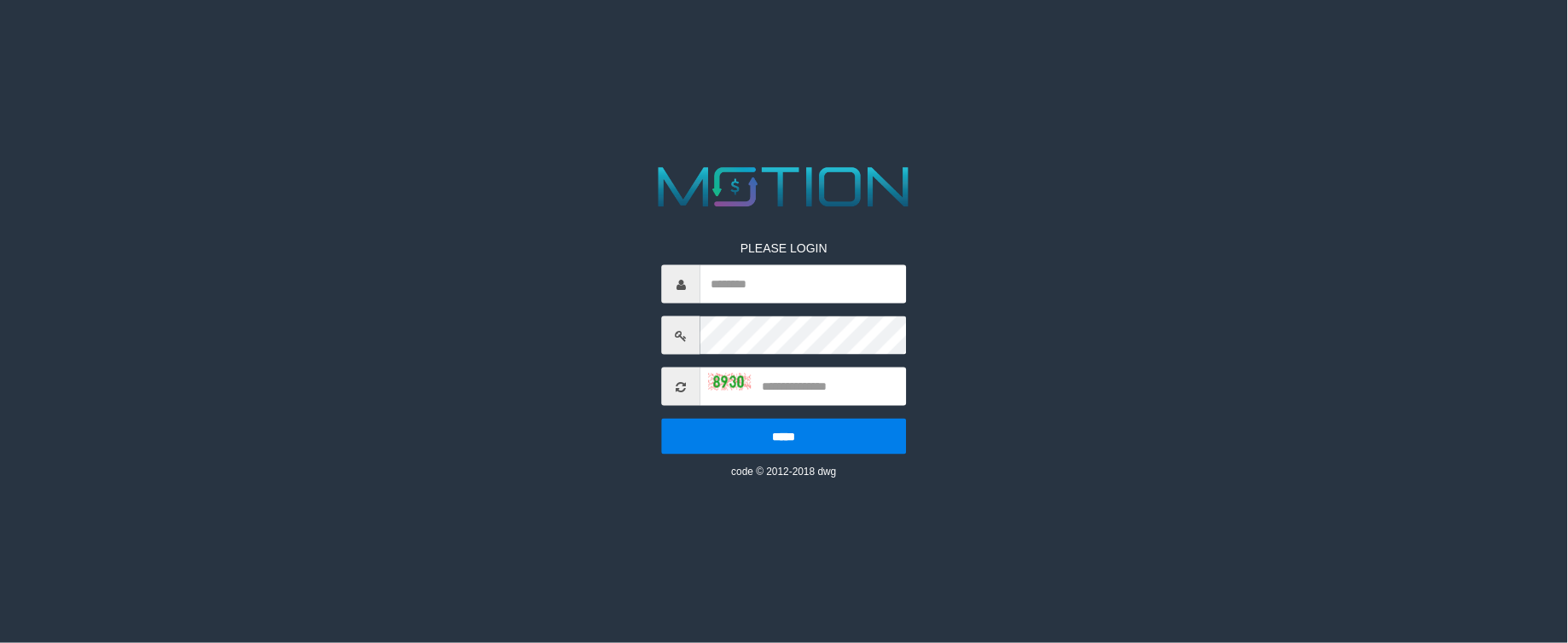 type on "********" 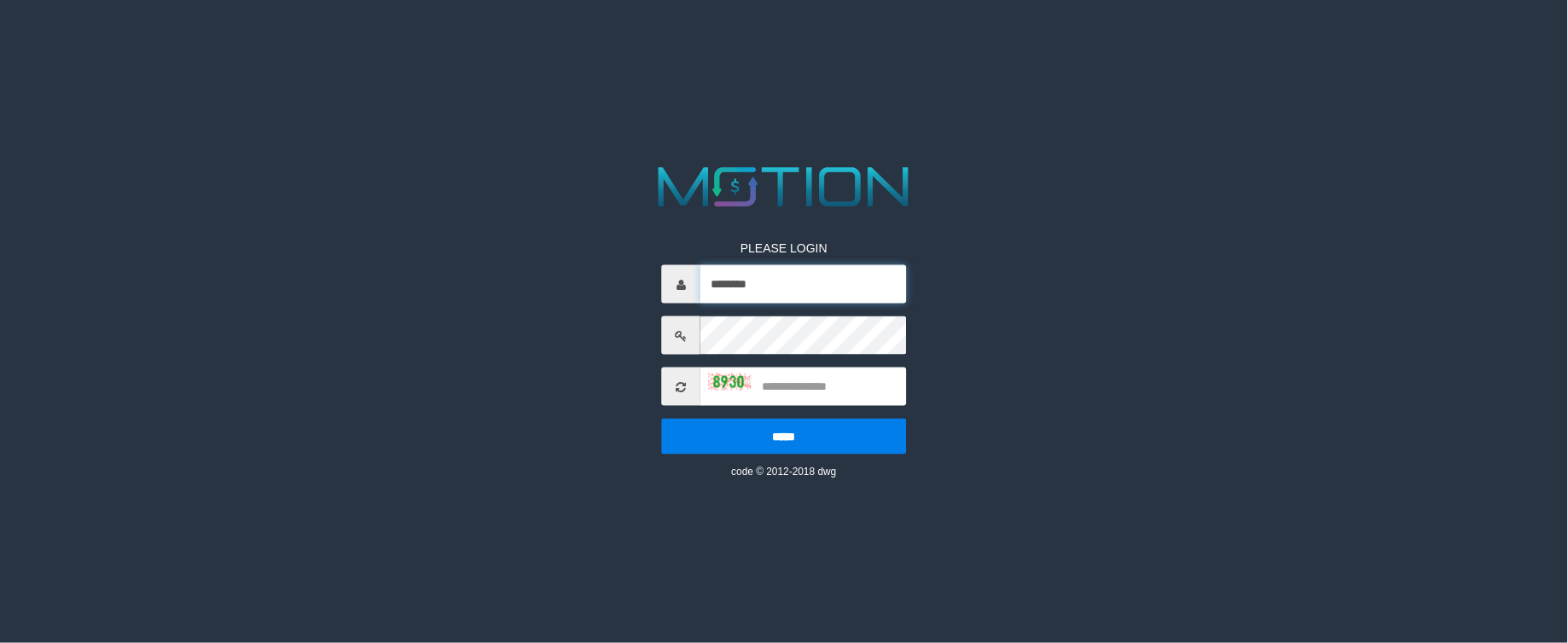 click on "********" at bounding box center (803, 284) 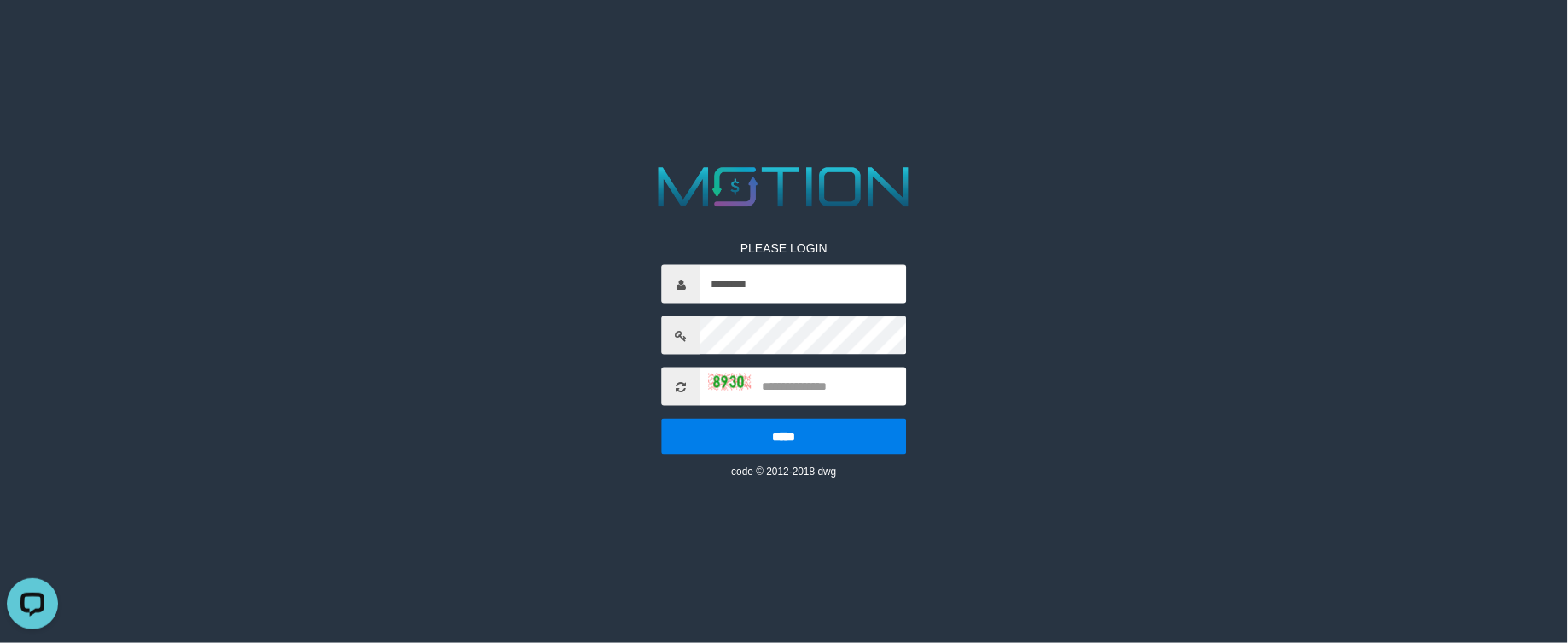 scroll, scrollTop: 0, scrollLeft: 0, axis: both 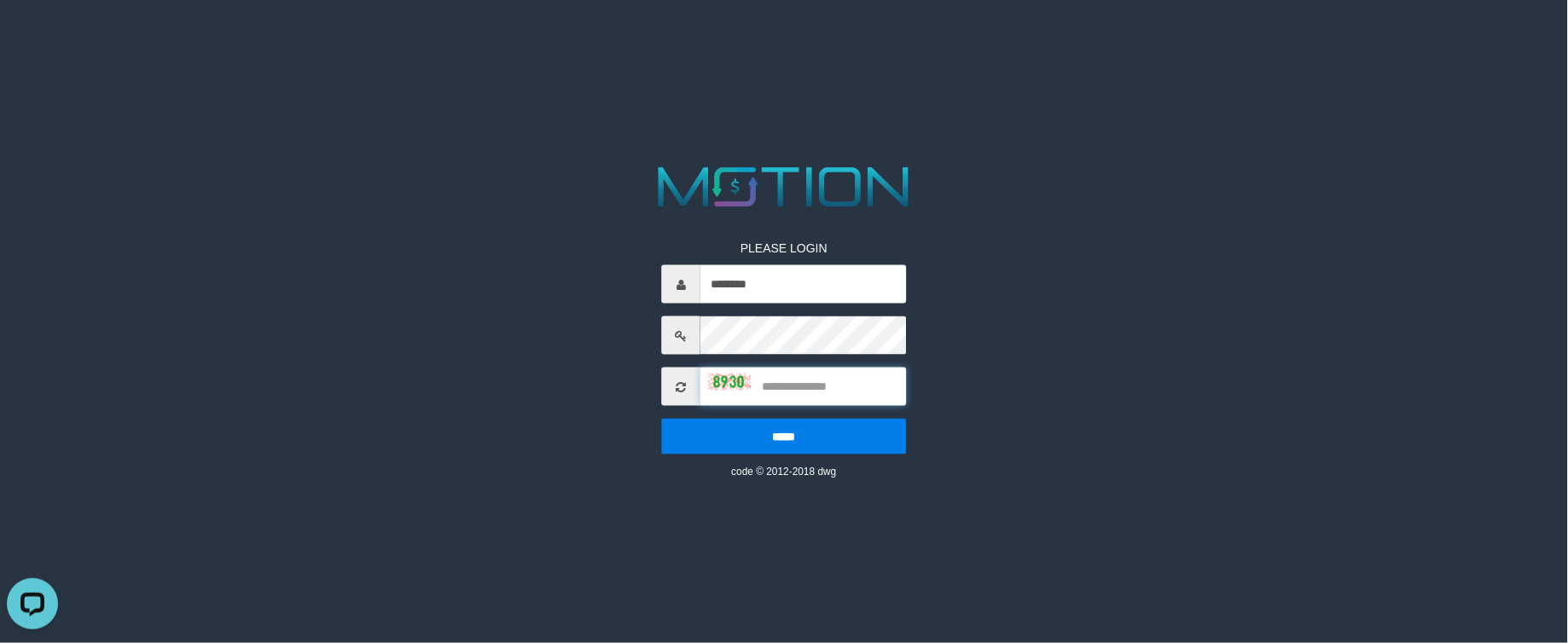 click at bounding box center [803, 386] 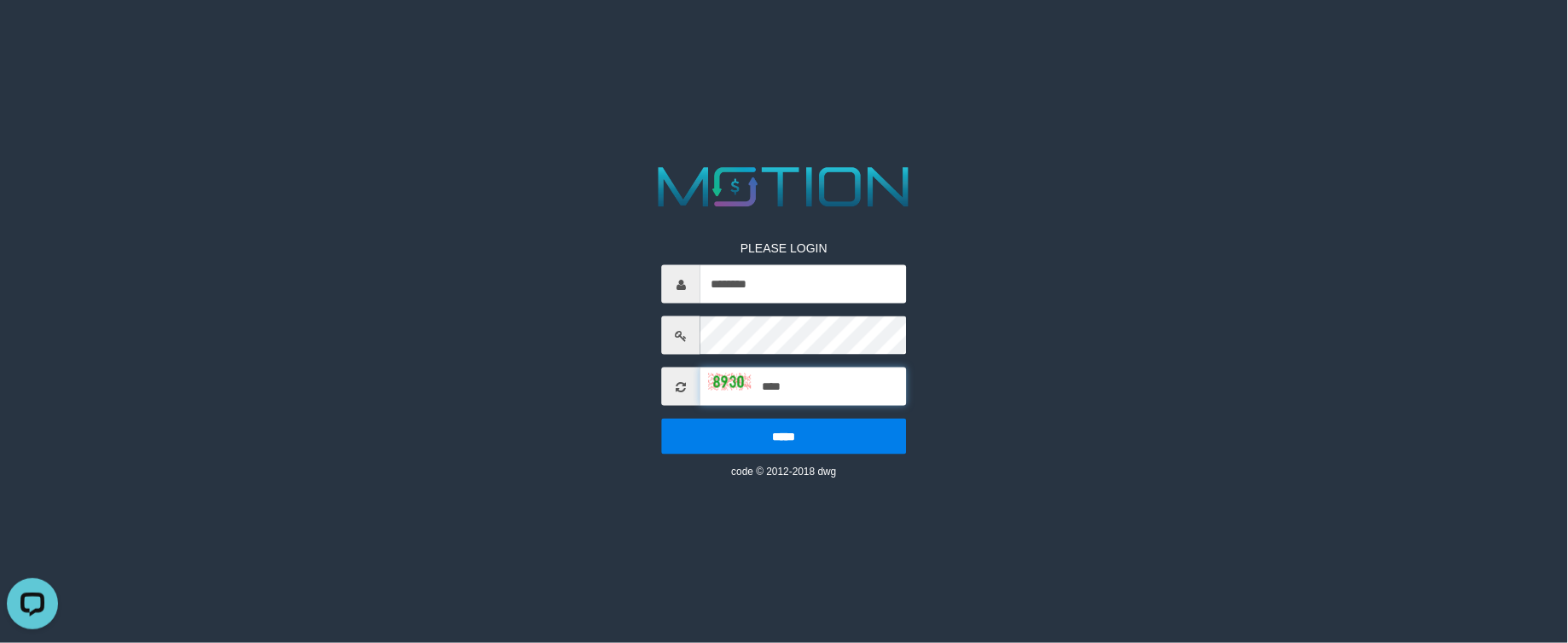 type on "****" 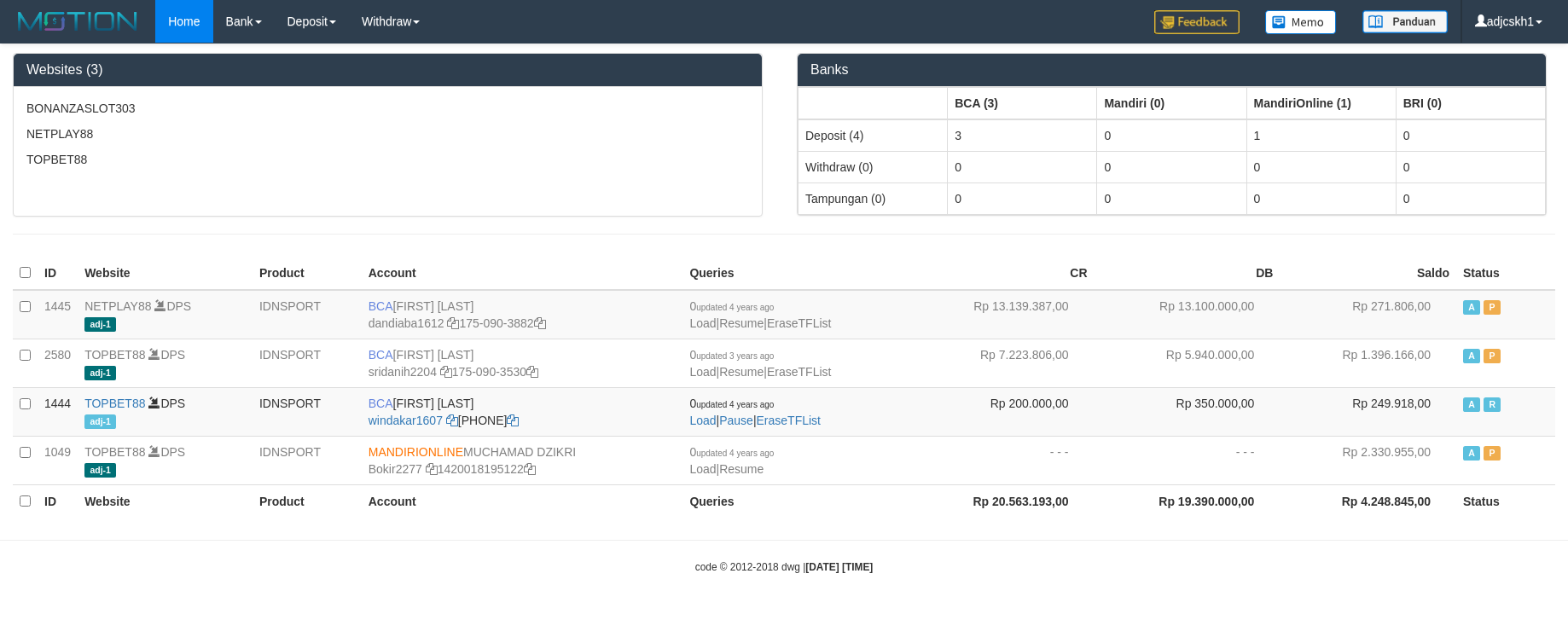 scroll, scrollTop: 0, scrollLeft: 0, axis: both 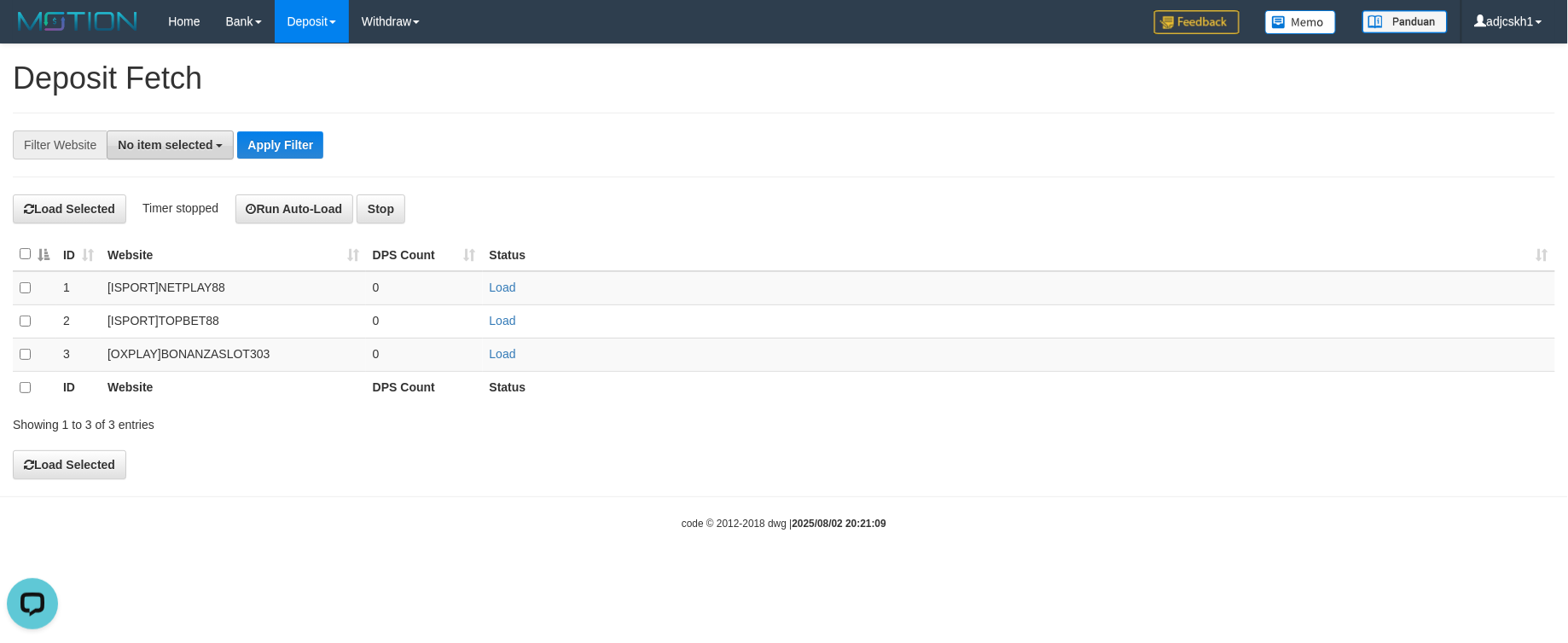 click on "No item selected" at bounding box center (170, 145) 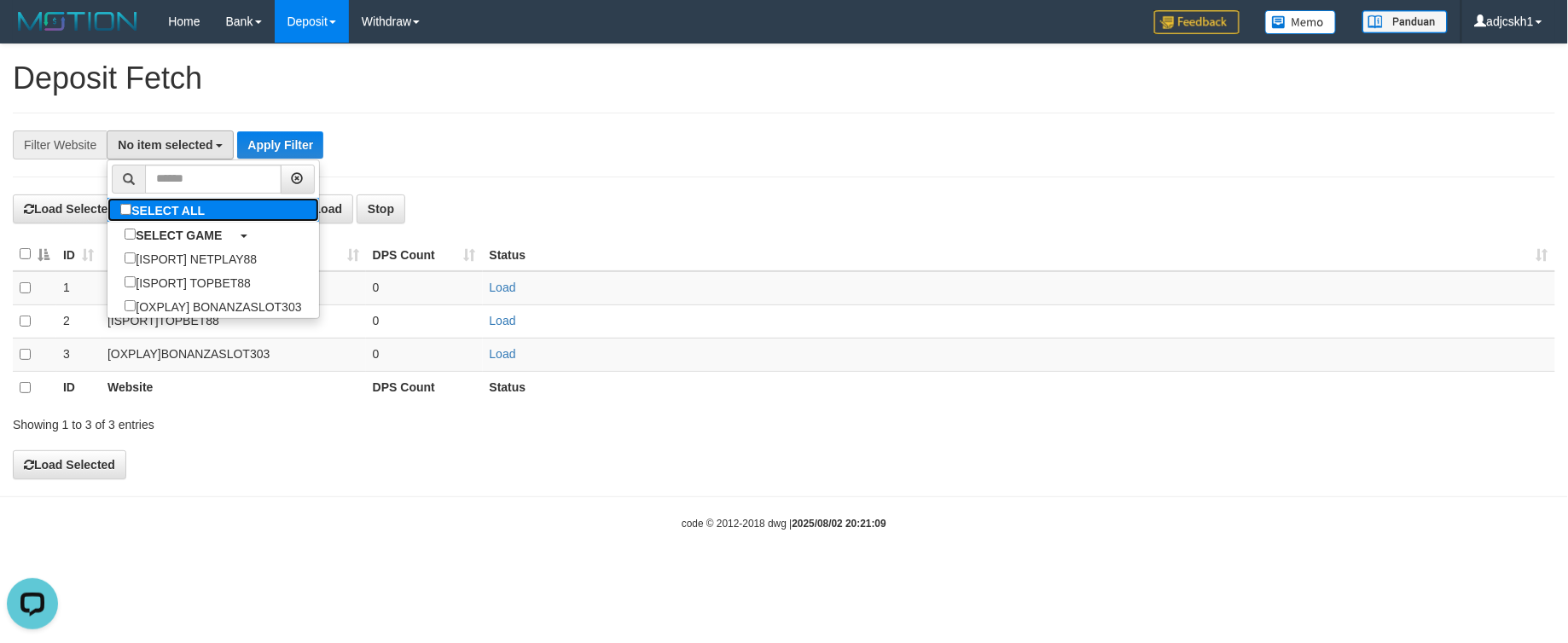 click on "SELECT ALL" at bounding box center (165, 210) 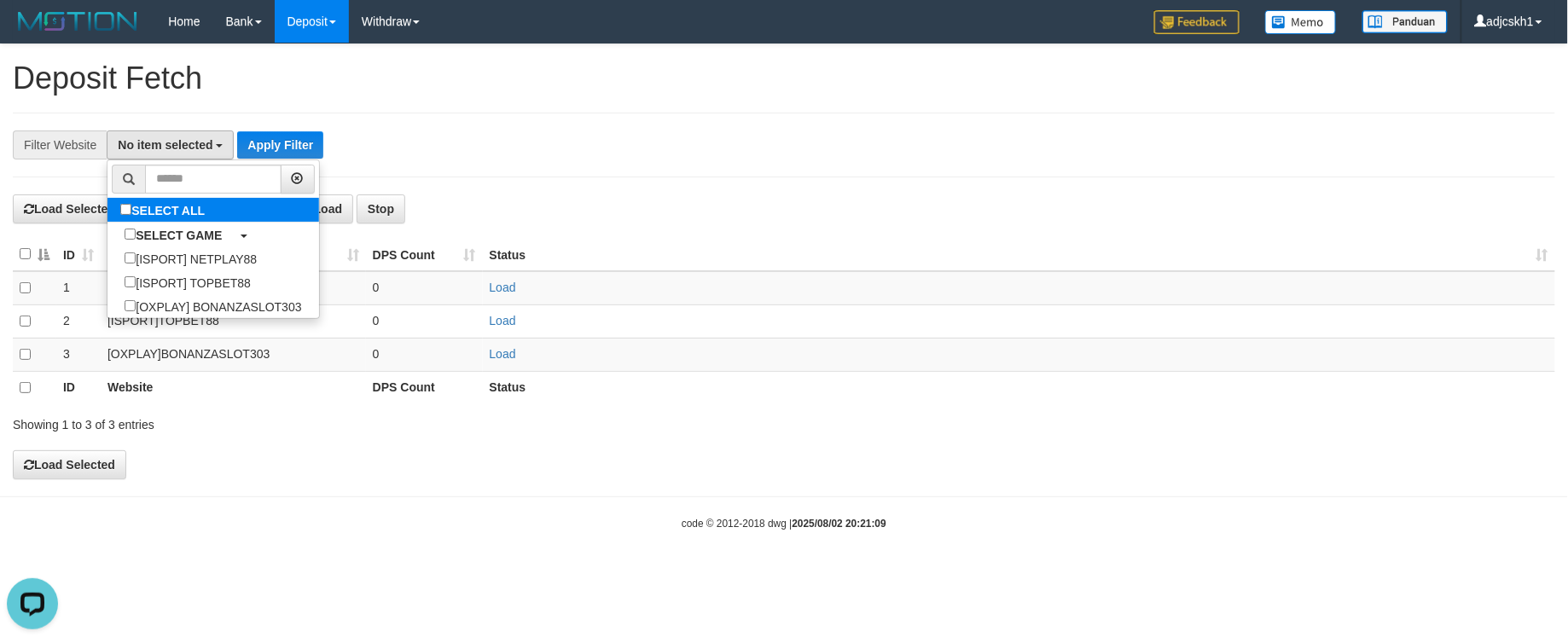 select on "***" 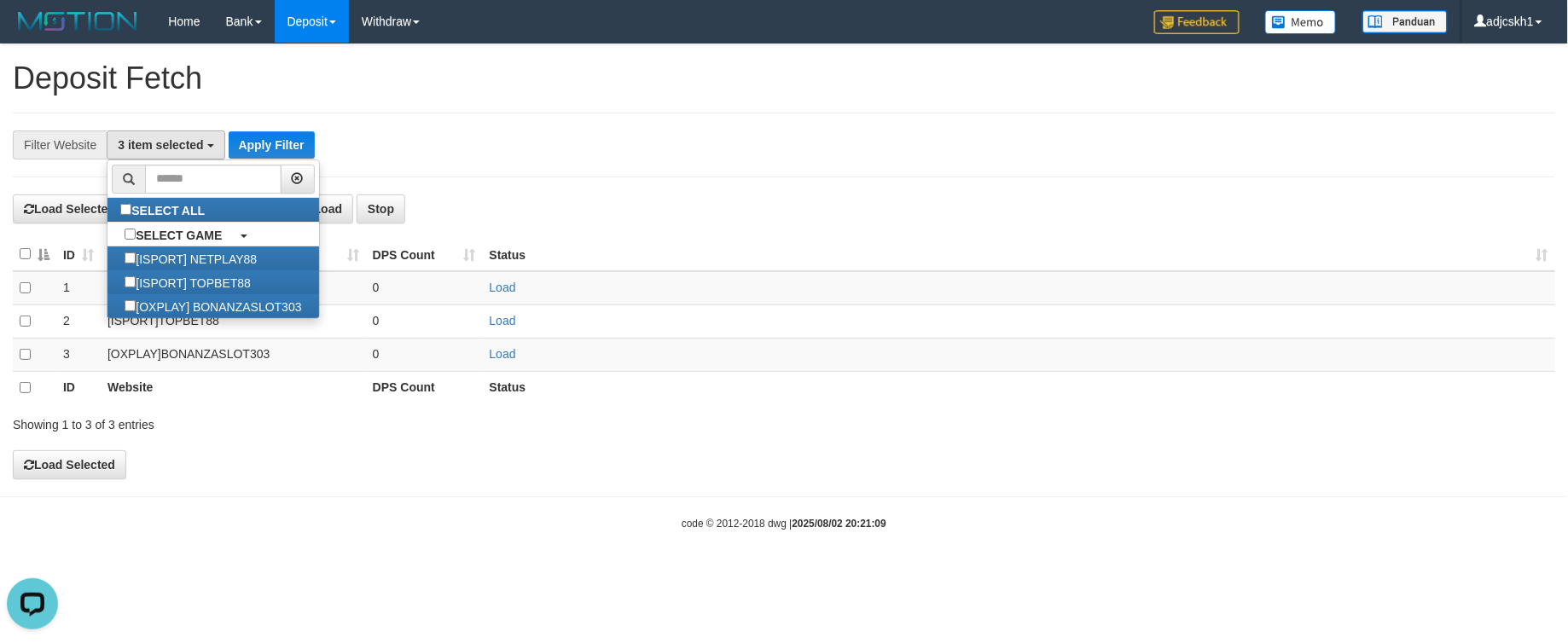 scroll, scrollTop: 14, scrollLeft: 0, axis: vertical 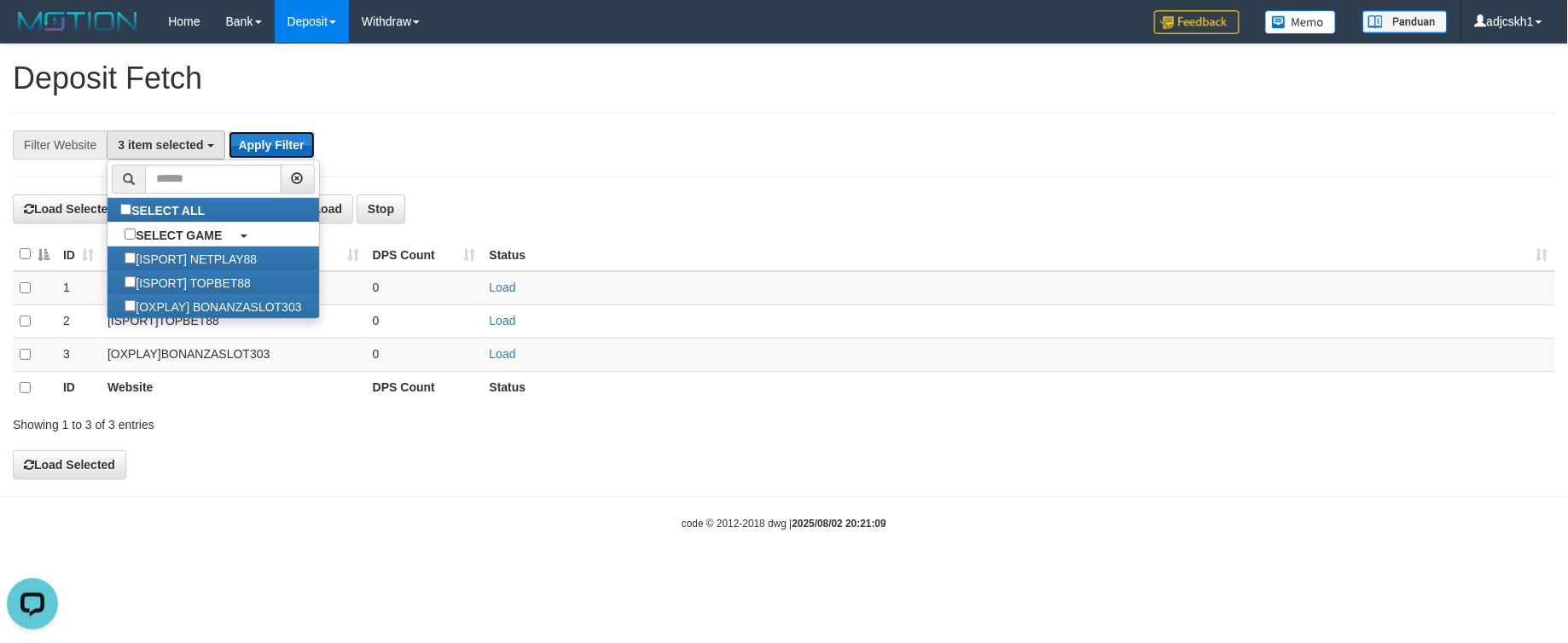 click on "Apply Filter" at bounding box center [271, 145] 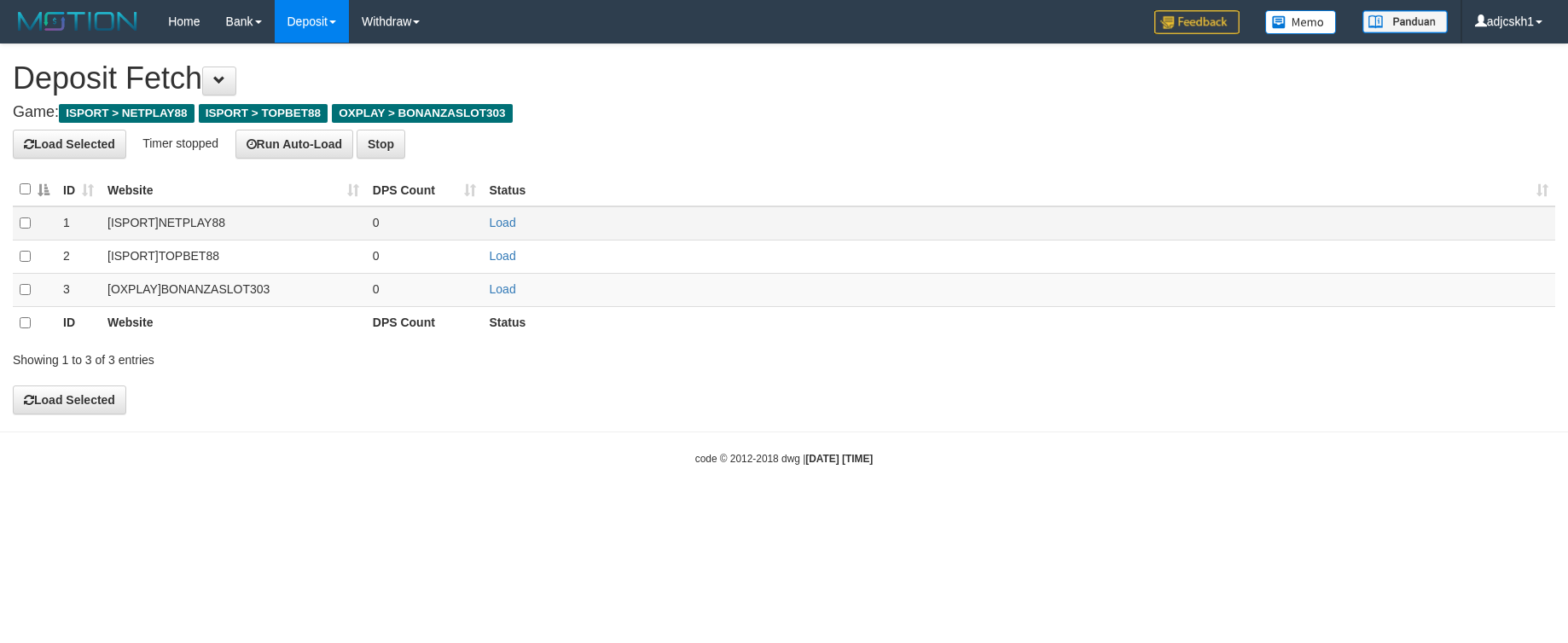 scroll, scrollTop: 0, scrollLeft: 0, axis: both 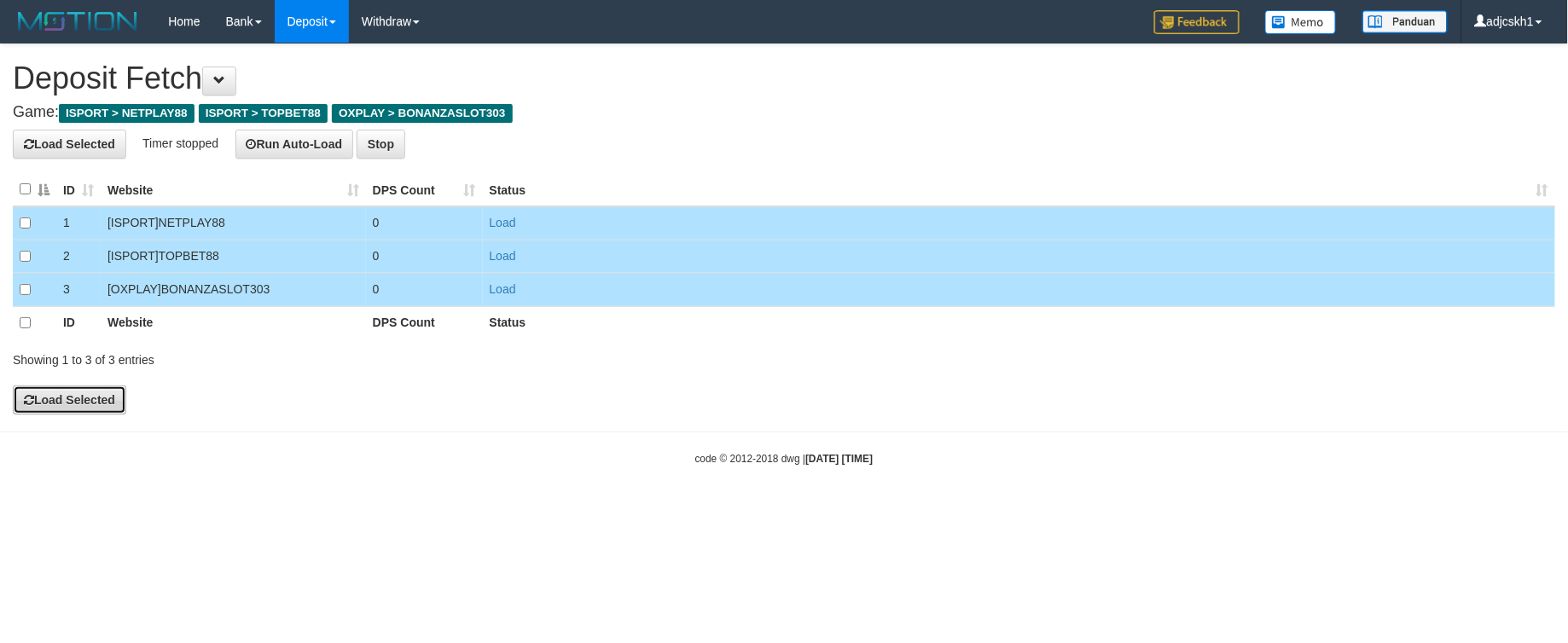 click on "Load Selected" at bounding box center (69, 400) 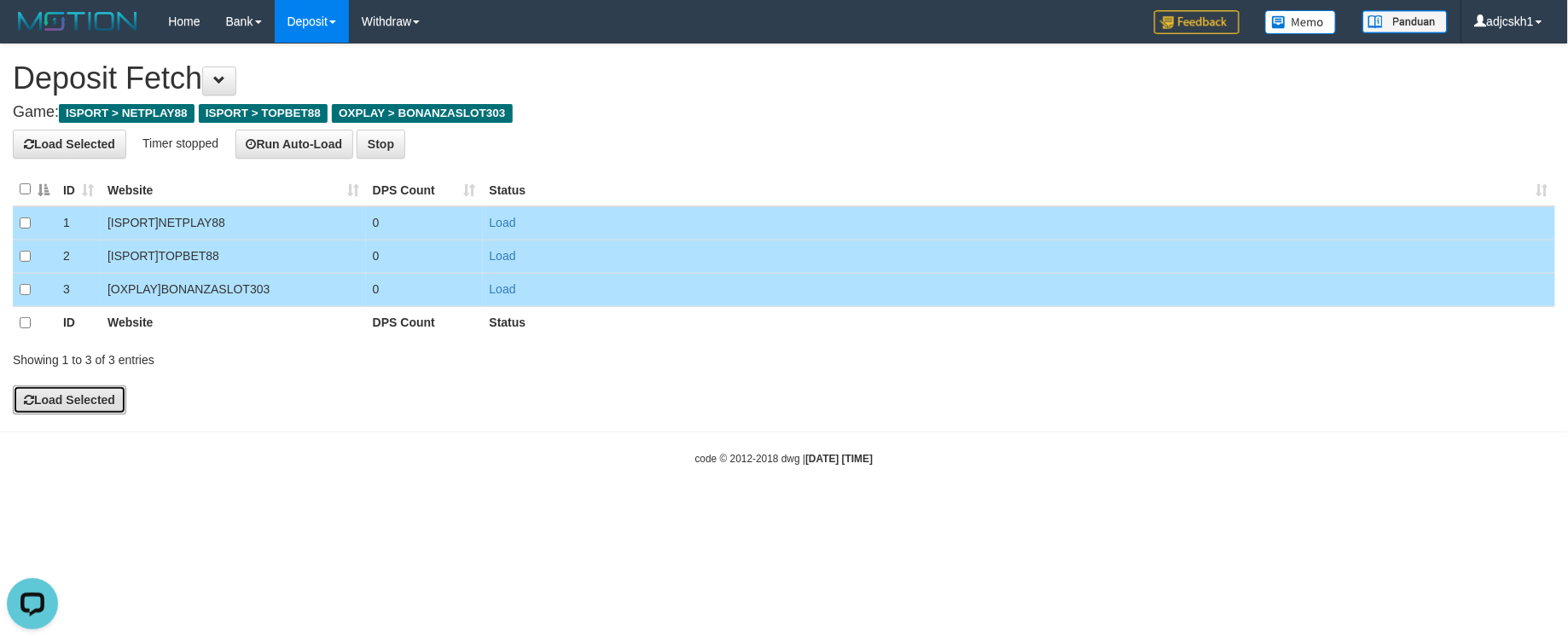 scroll, scrollTop: 0, scrollLeft: 0, axis: both 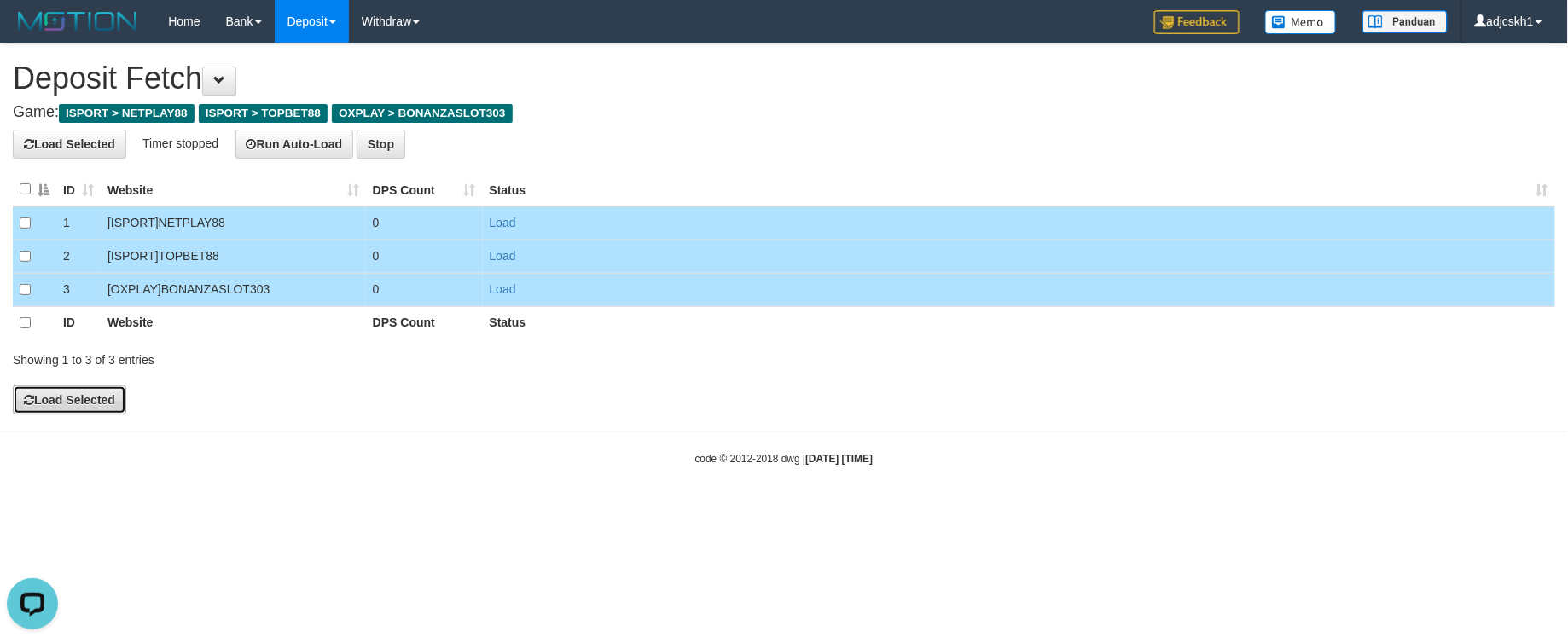 click on "Load Selected" at bounding box center [69, 400] 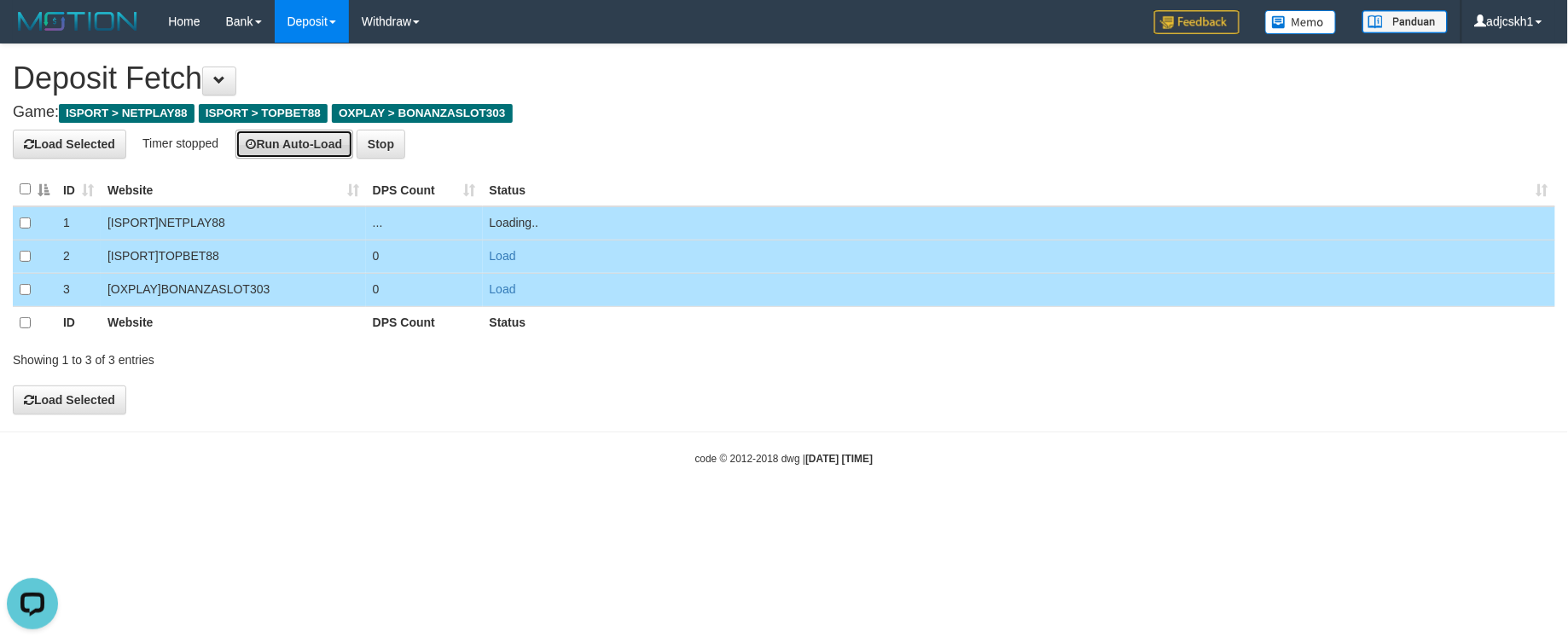 click on "Run Auto-Load" at bounding box center (294, 144) 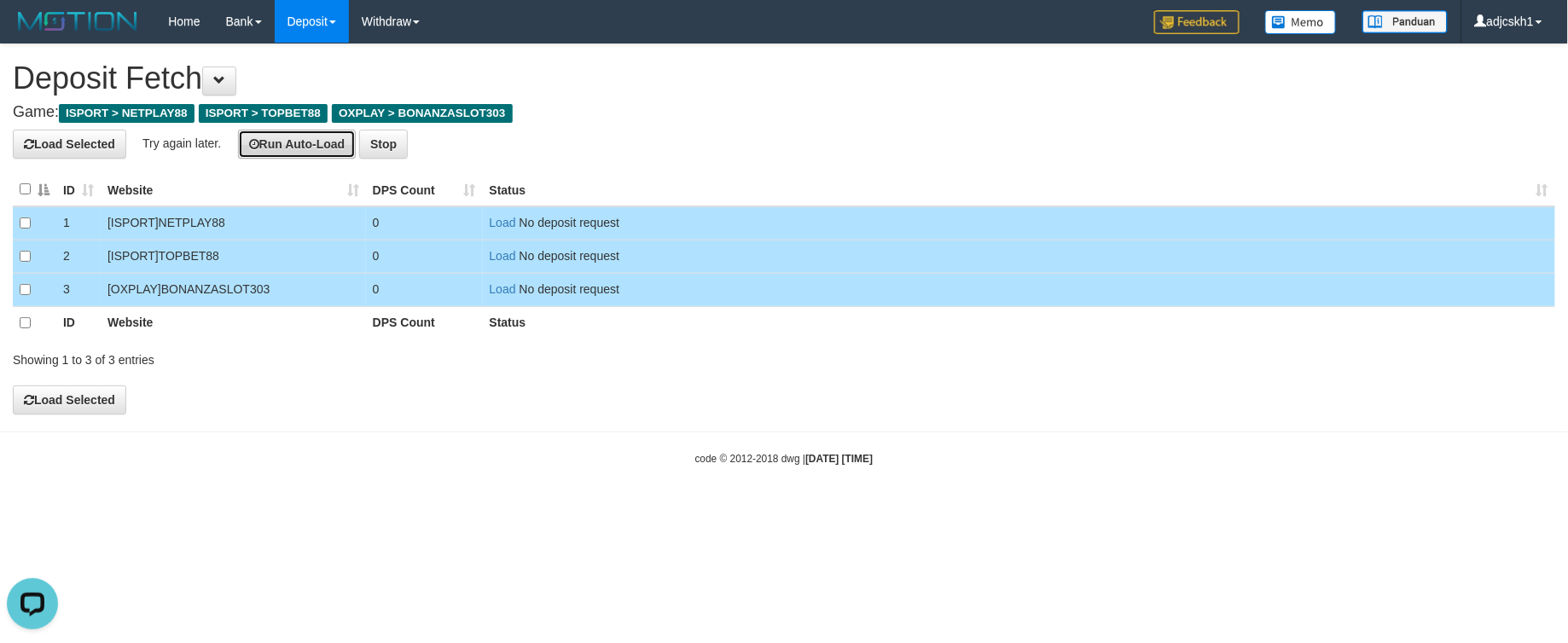 click on "Run Auto-Load" at bounding box center [297, 144] 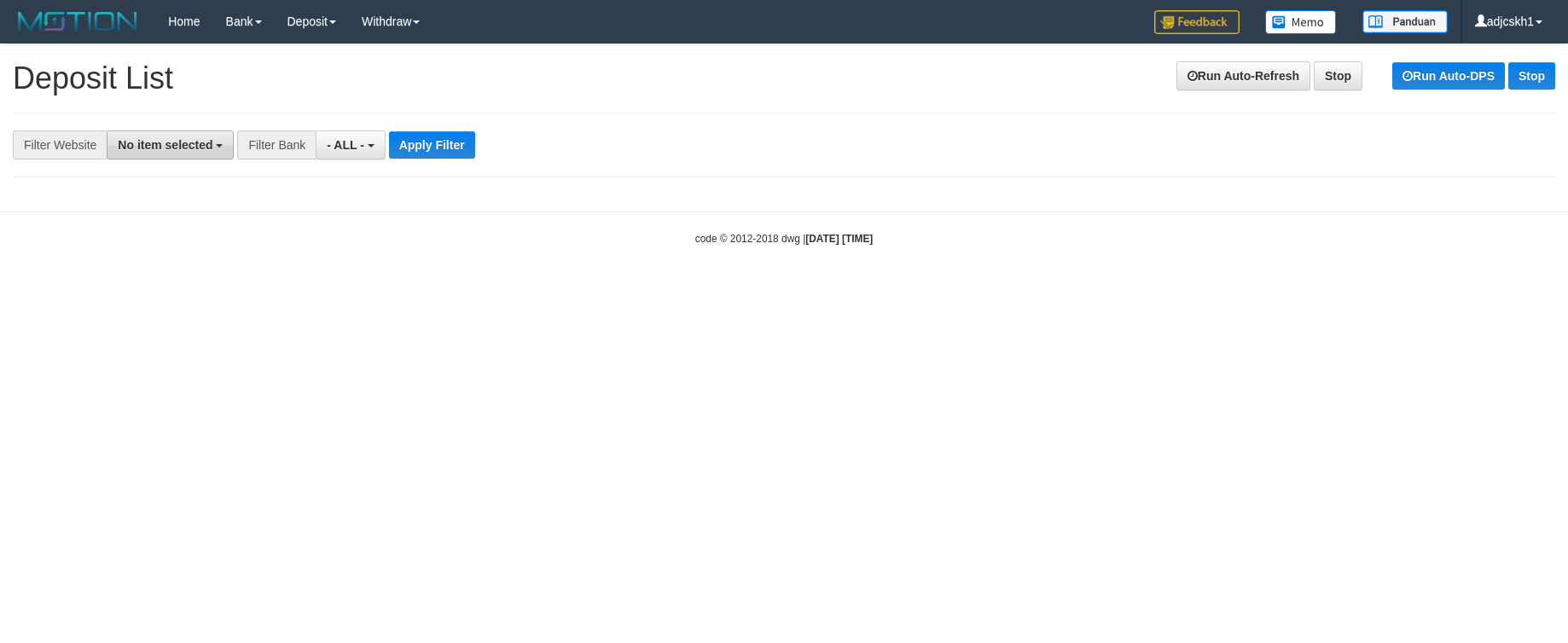 scroll, scrollTop: 0, scrollLeft: 0, axis: both 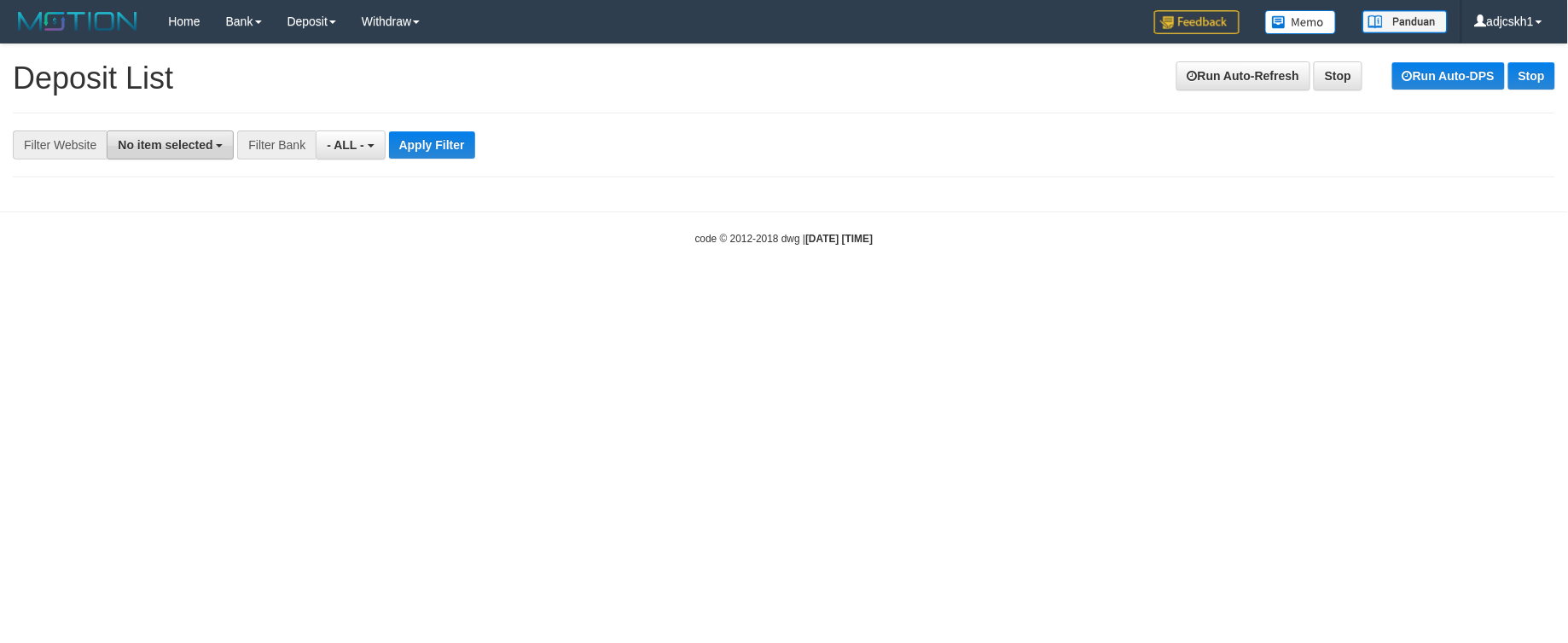 click on "No item selected" at bounding box center (170, 145) 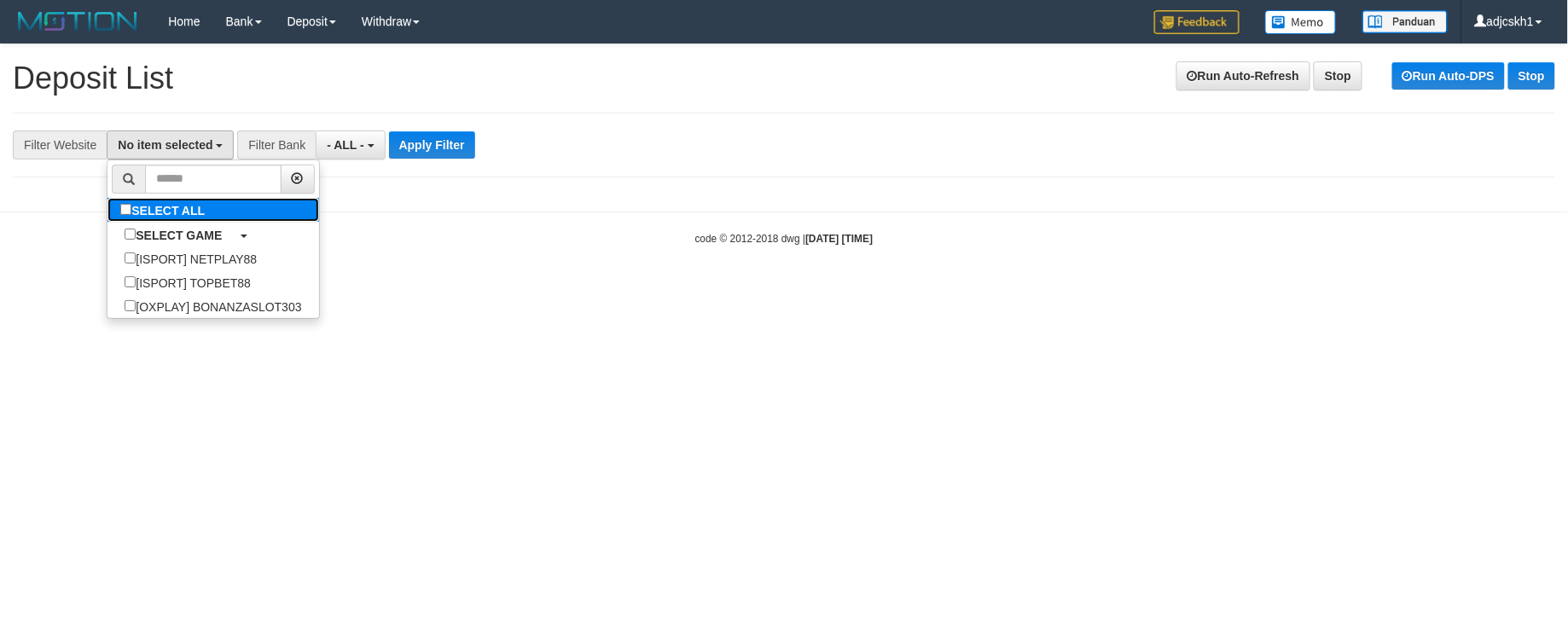 click on "SELECT ALL" at bounding box center [165, 210] 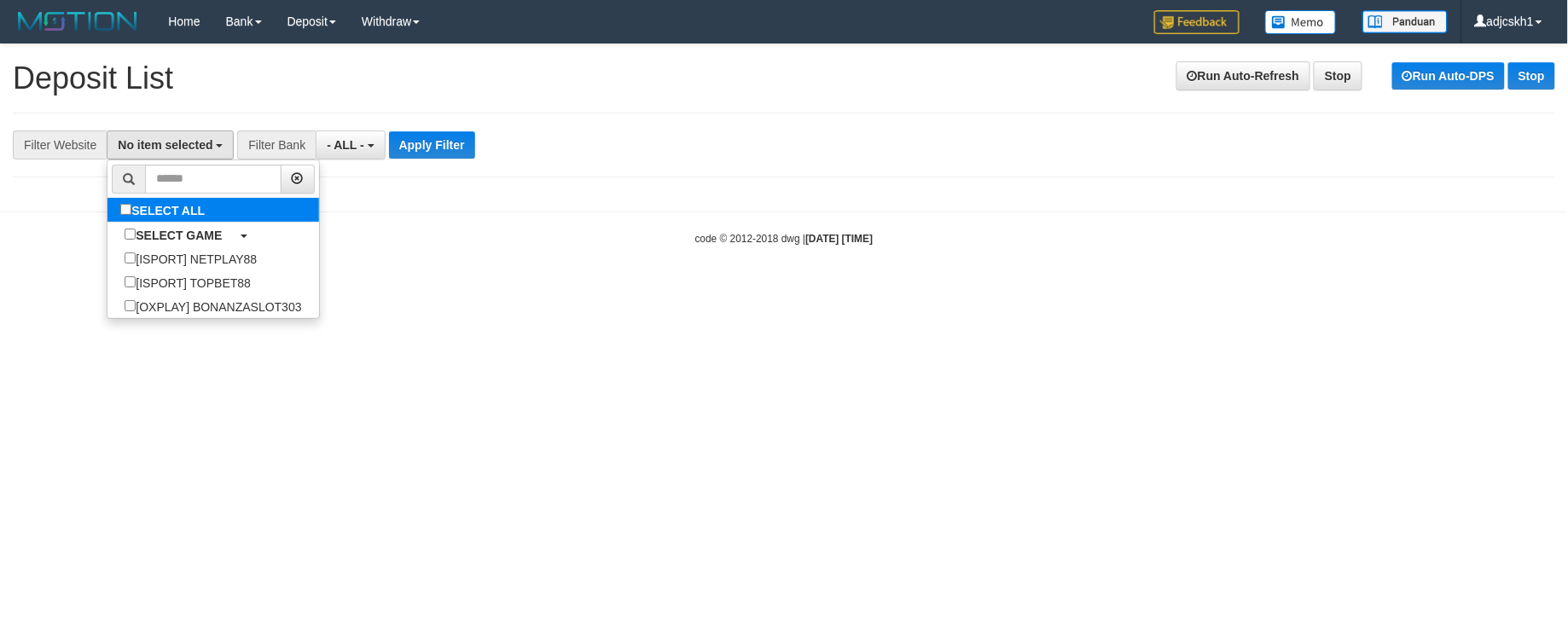 select on "***" 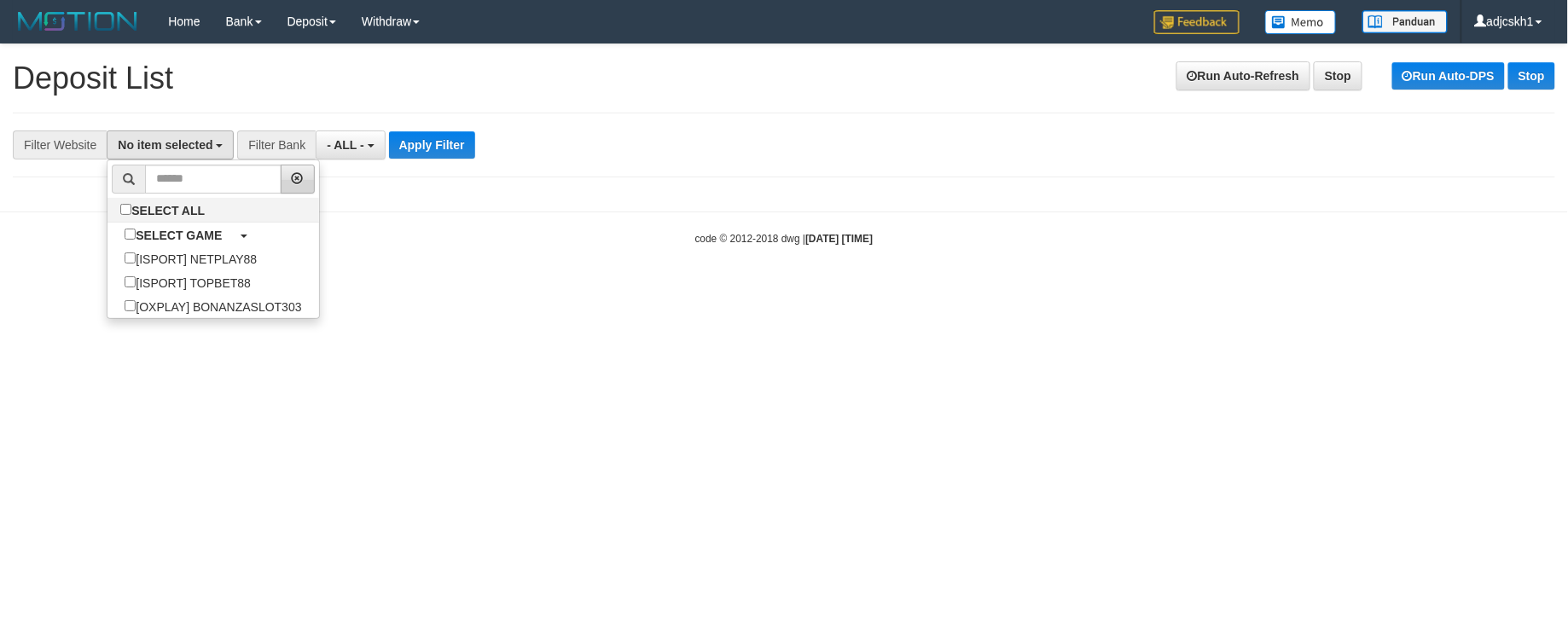 scroll, scrollTop: 14, scrollLeft: 0, axis: vertical 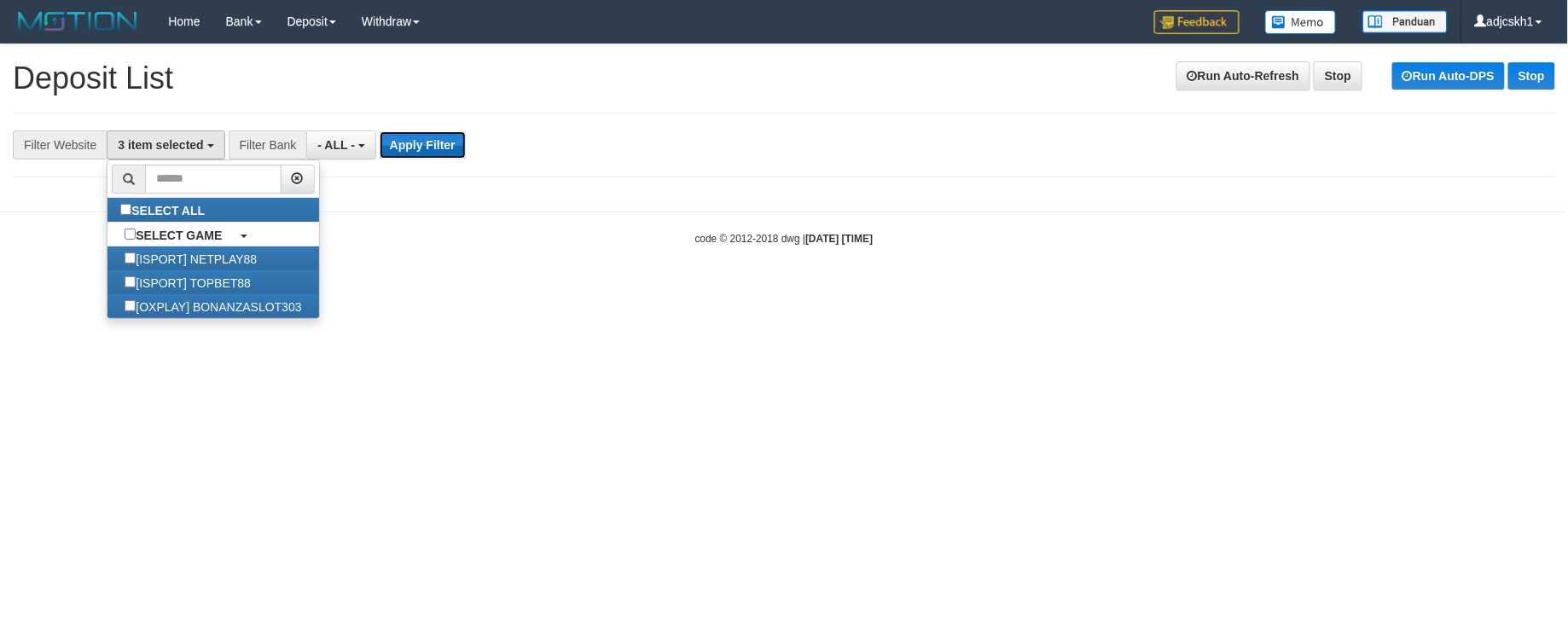 click on "Apply Filter" at bounding box center (422, 145) 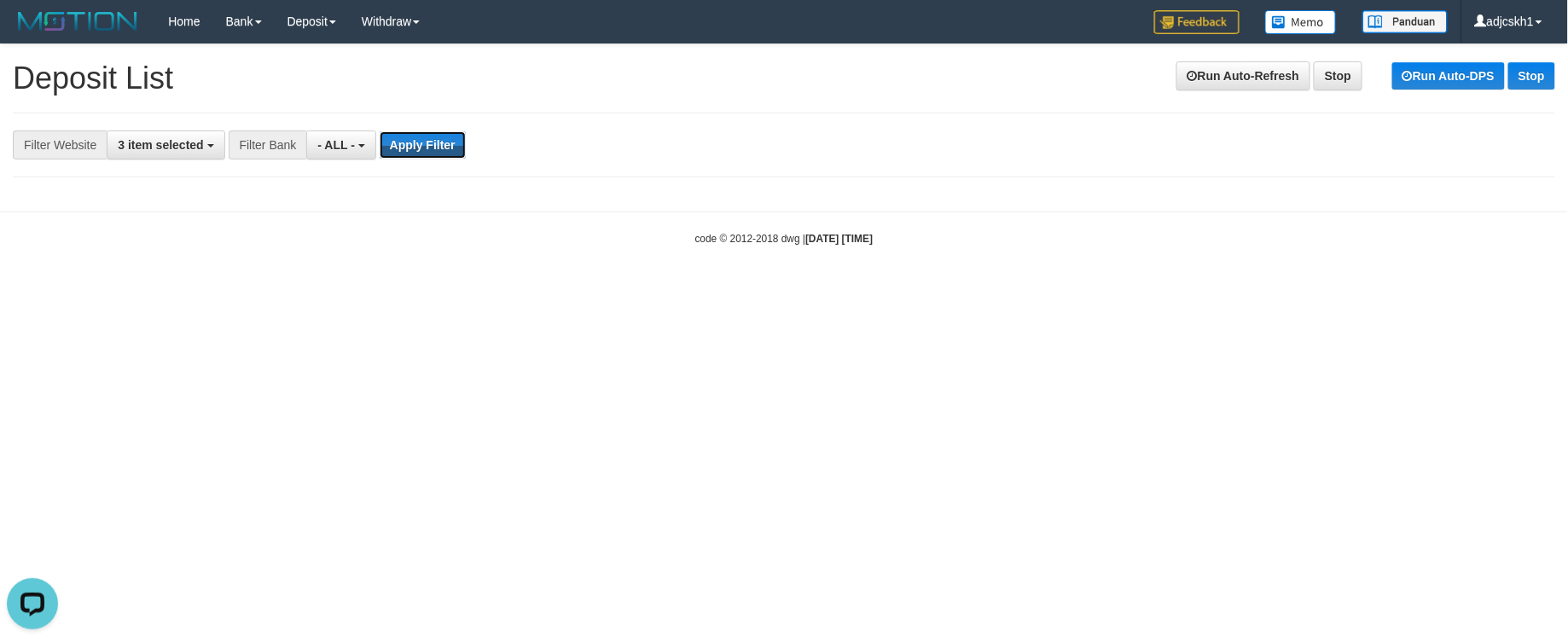 scroll, scrollTop: 0, scrollLeft: 0, axis: both 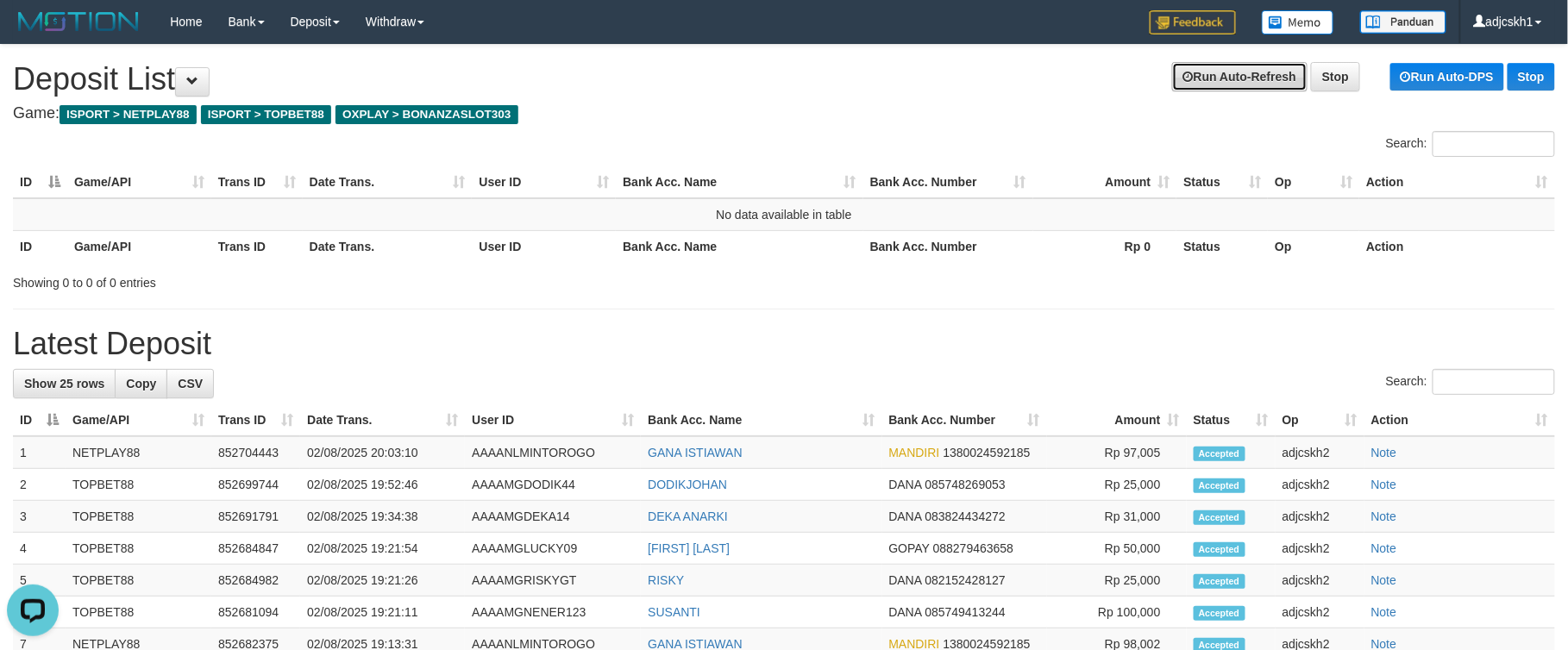 click on "Run Auto-Refresh" at bounding box center [1239, 77] 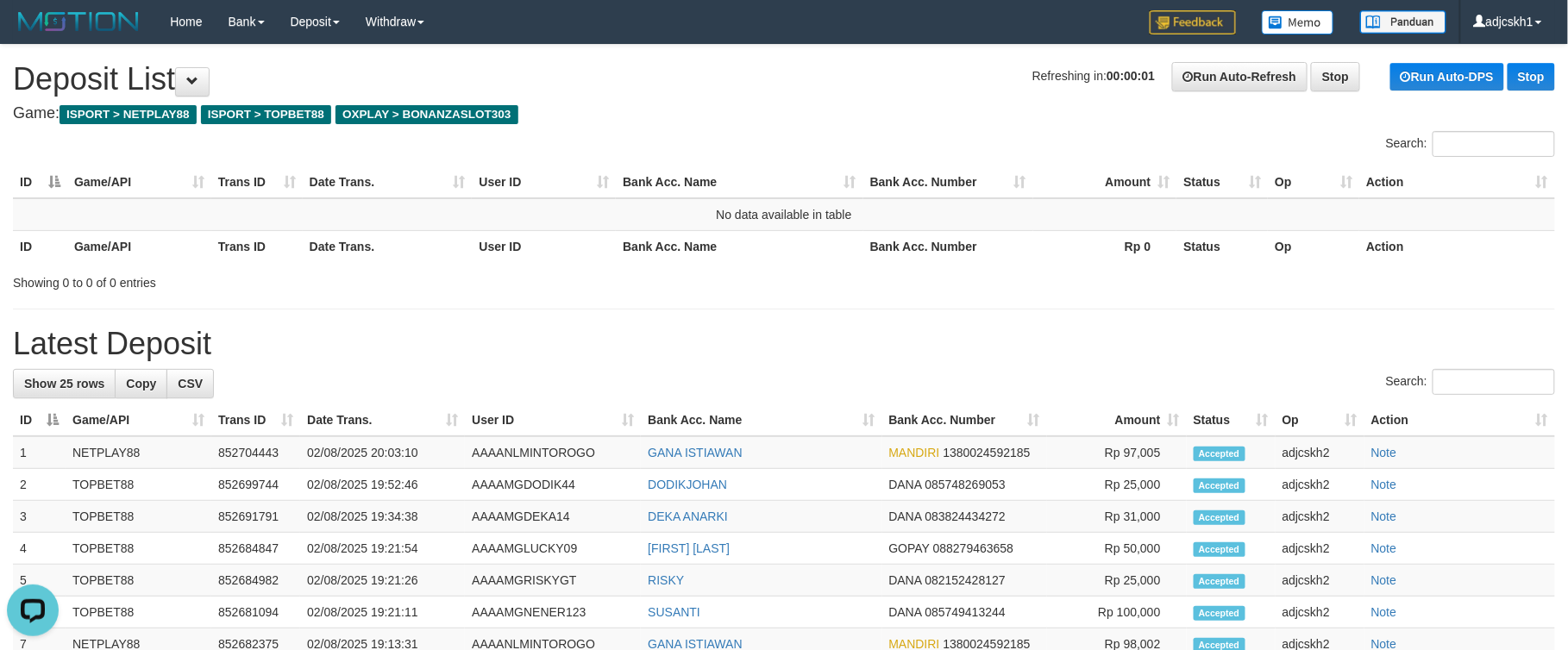 click on "Showing 0 to 0 of 0 entries" at bounding box center [784, 279] 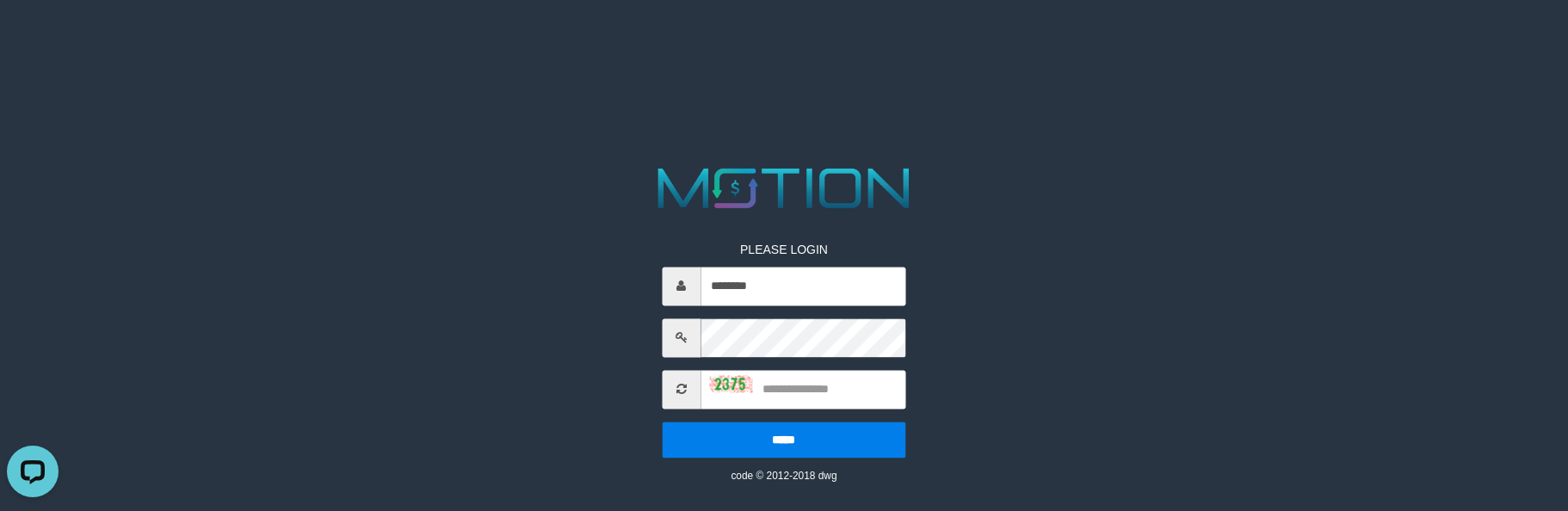 scroll, scrollTop: 0, scrollLeft: 0, axis: both 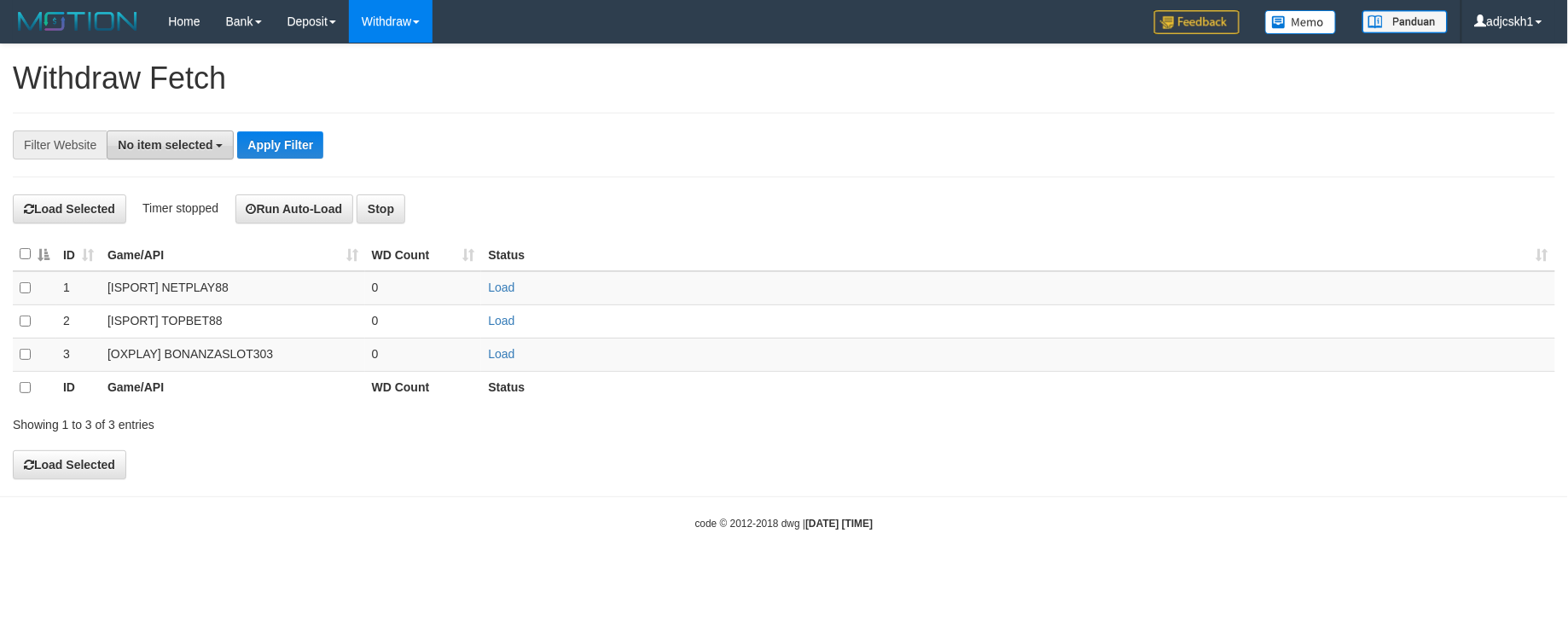 click on "No item selected" at bounding box center (165, 145) 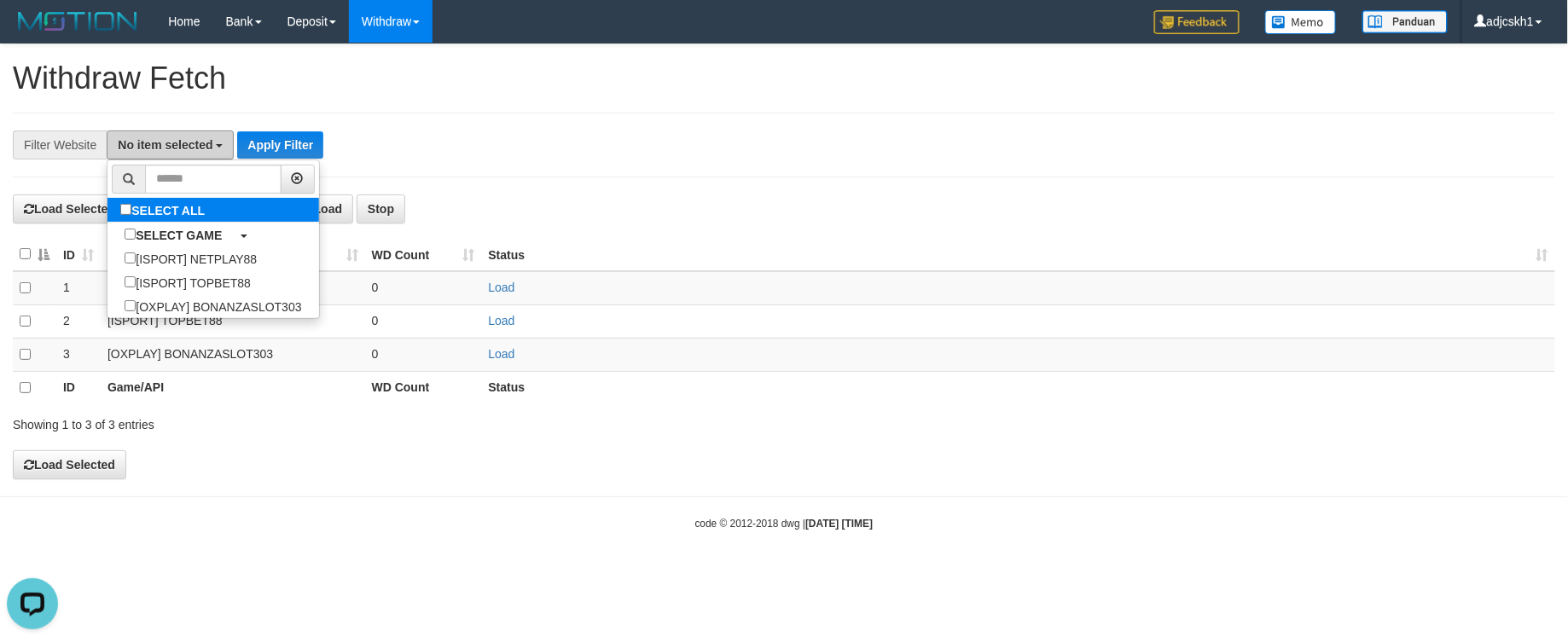 scroll, scrollTop: 0, scrollLeft: 0, axis: both 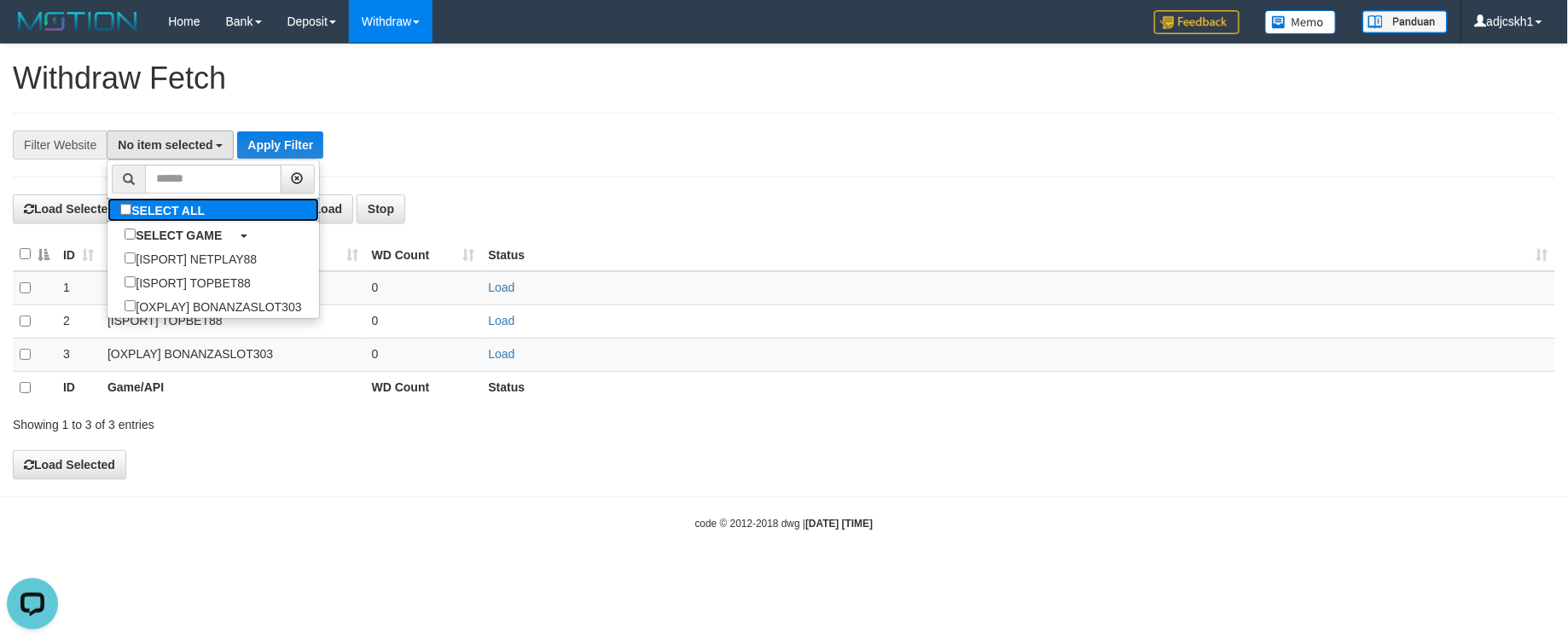 click on "SELECT ALL" at bounding box center [165, 210] 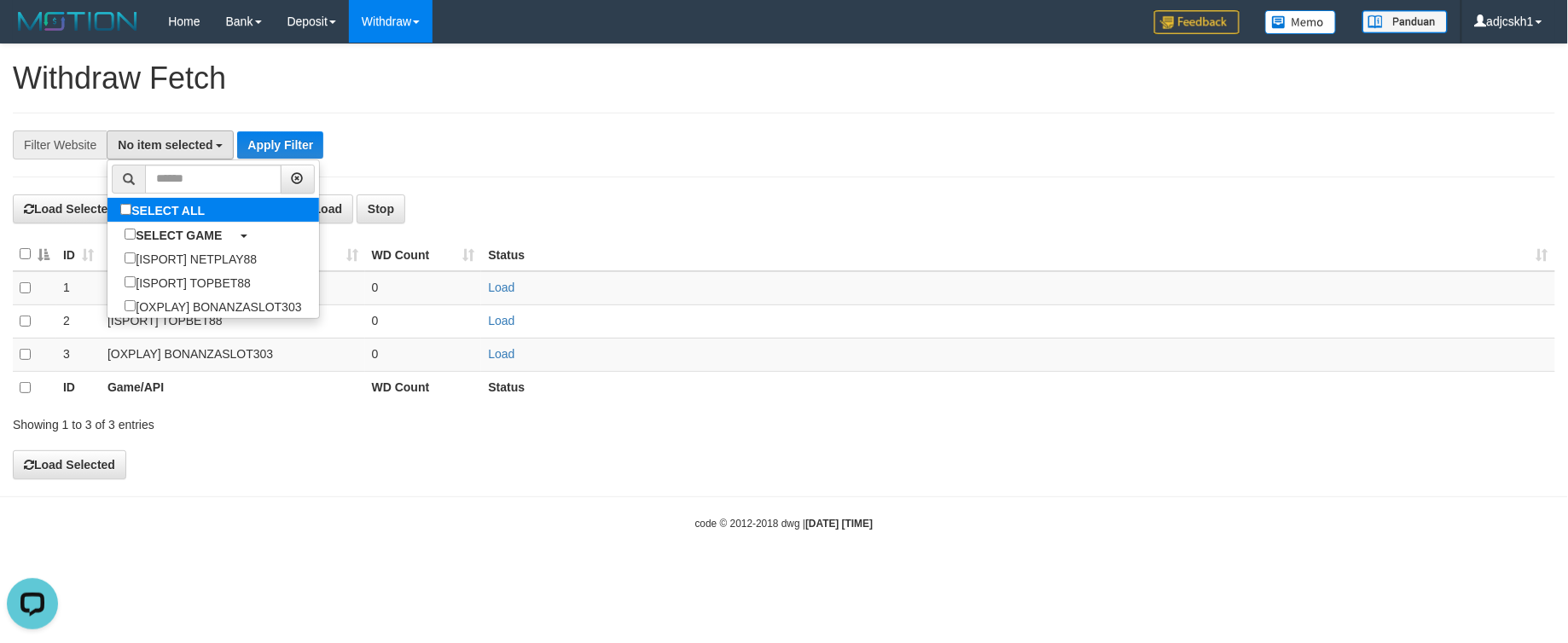 select on "***" 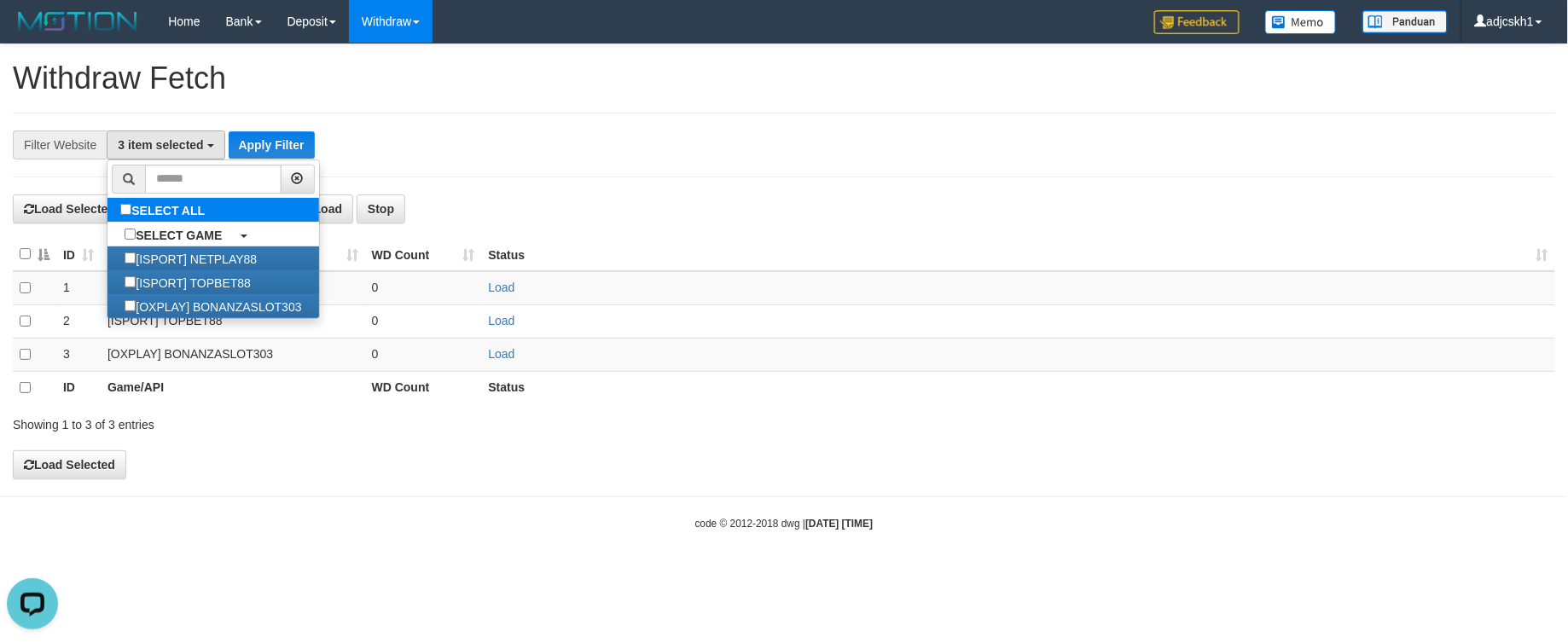 scroll, scrollTop: 14, scrollLeft: 0, axis: vertical 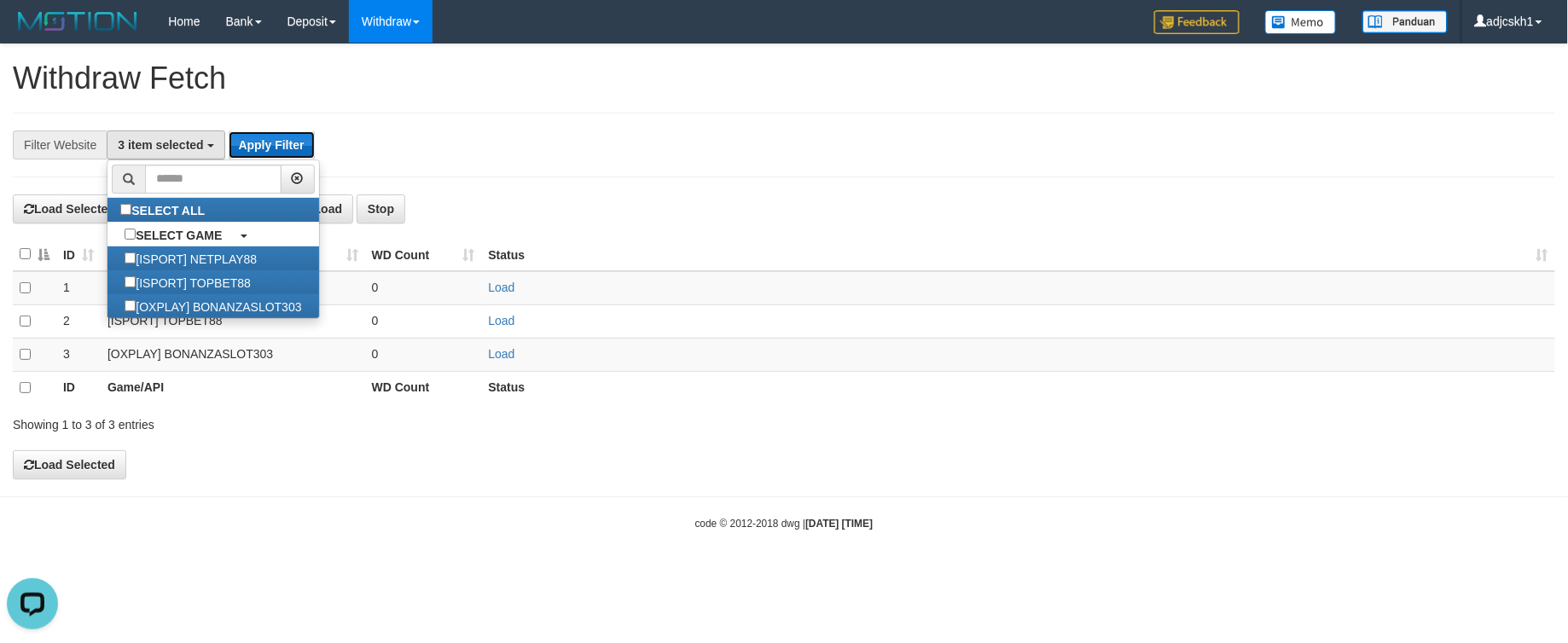 click on "Apply Filter" at bounding box center [271, 145] 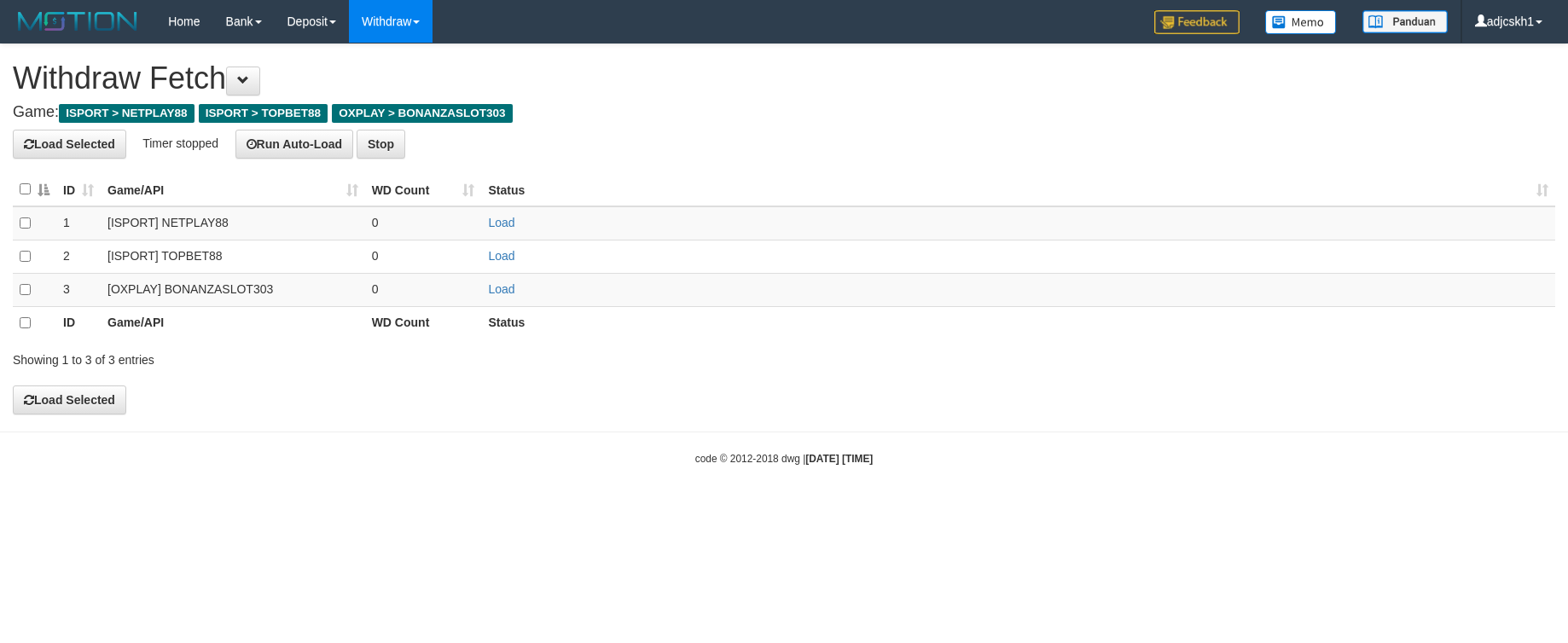 scroll, scrollTop: 0, scrollLeft: 0, axis: both 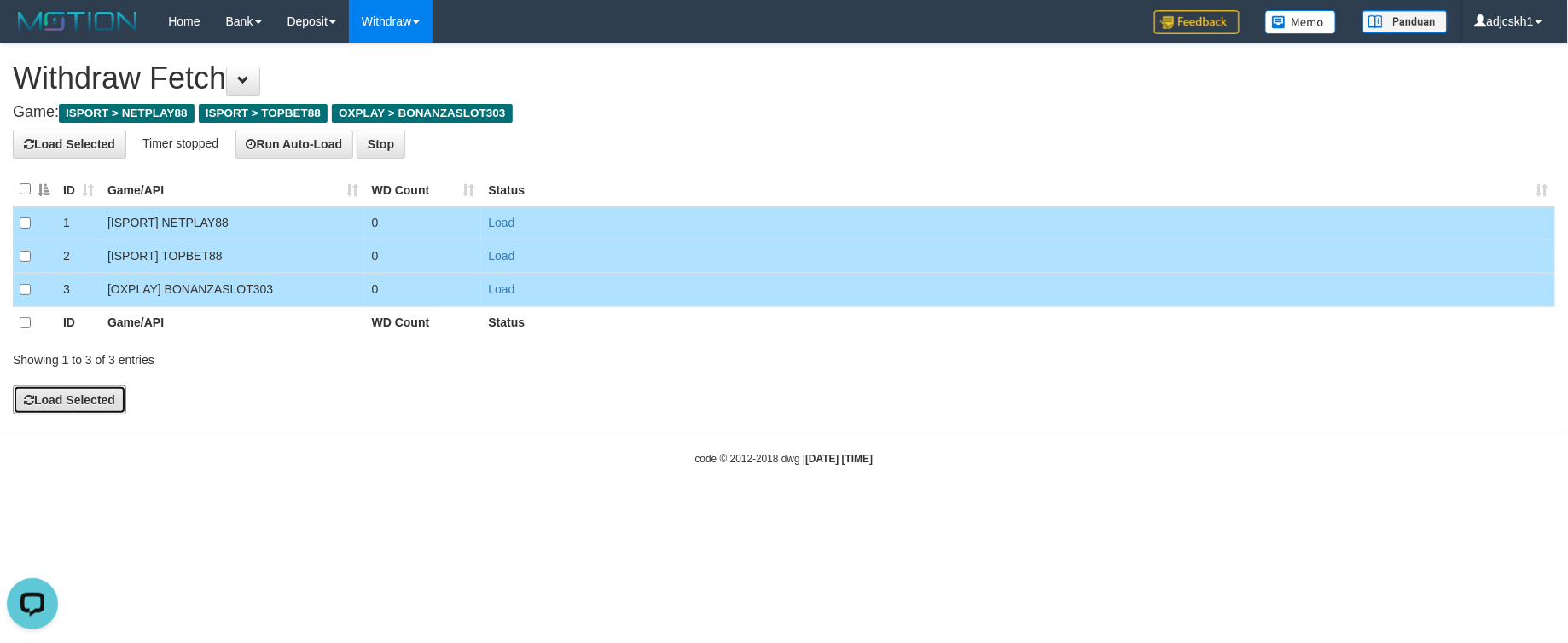 drag, startPoint x: 44, startPoint y: 407, endPoint x: 898, endPoint y: 84, distance: 913.0416 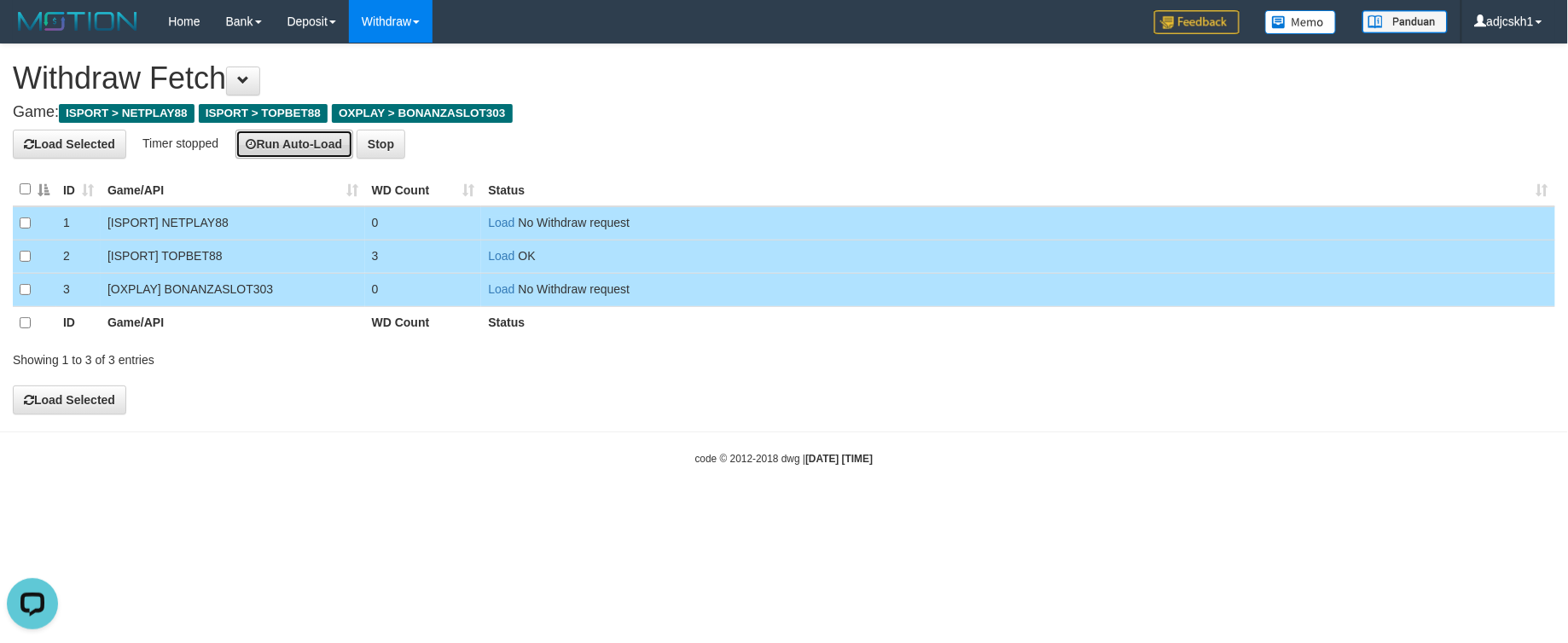 click on "Run Auto-Load" at bounding box center (294, 144) 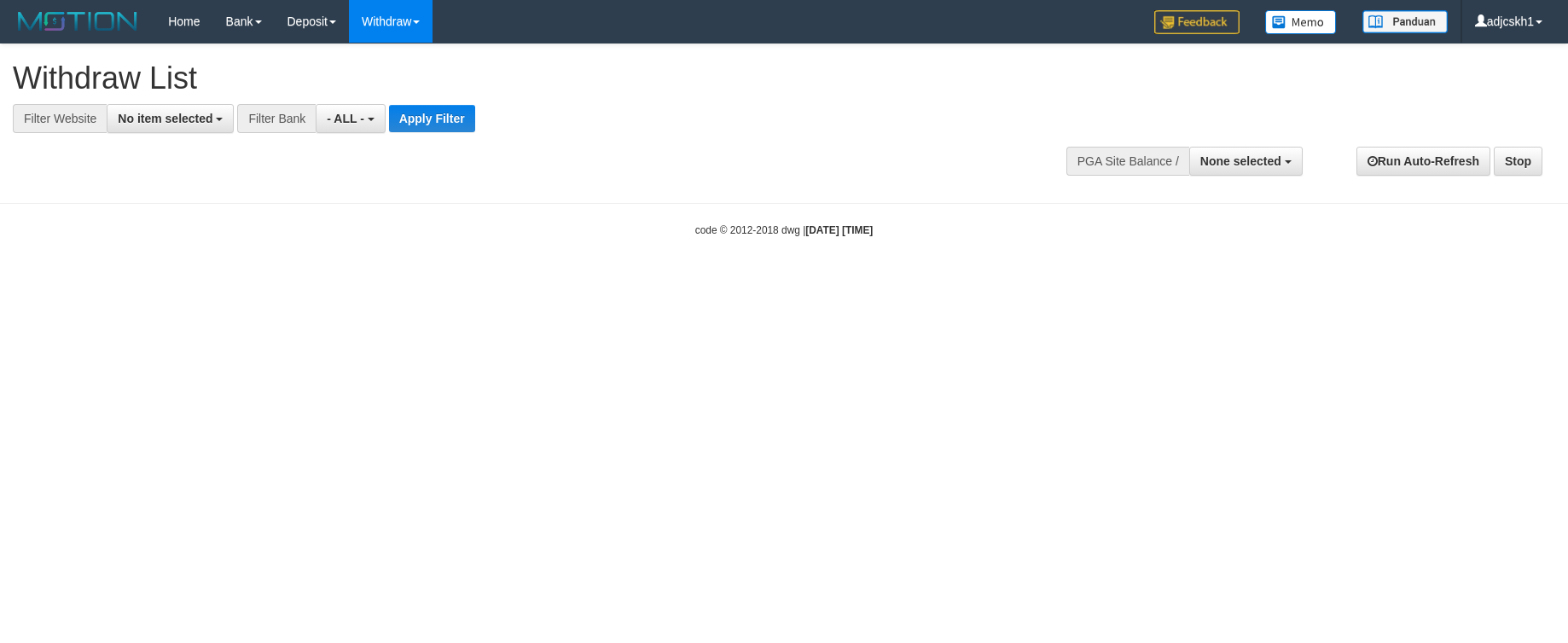 select 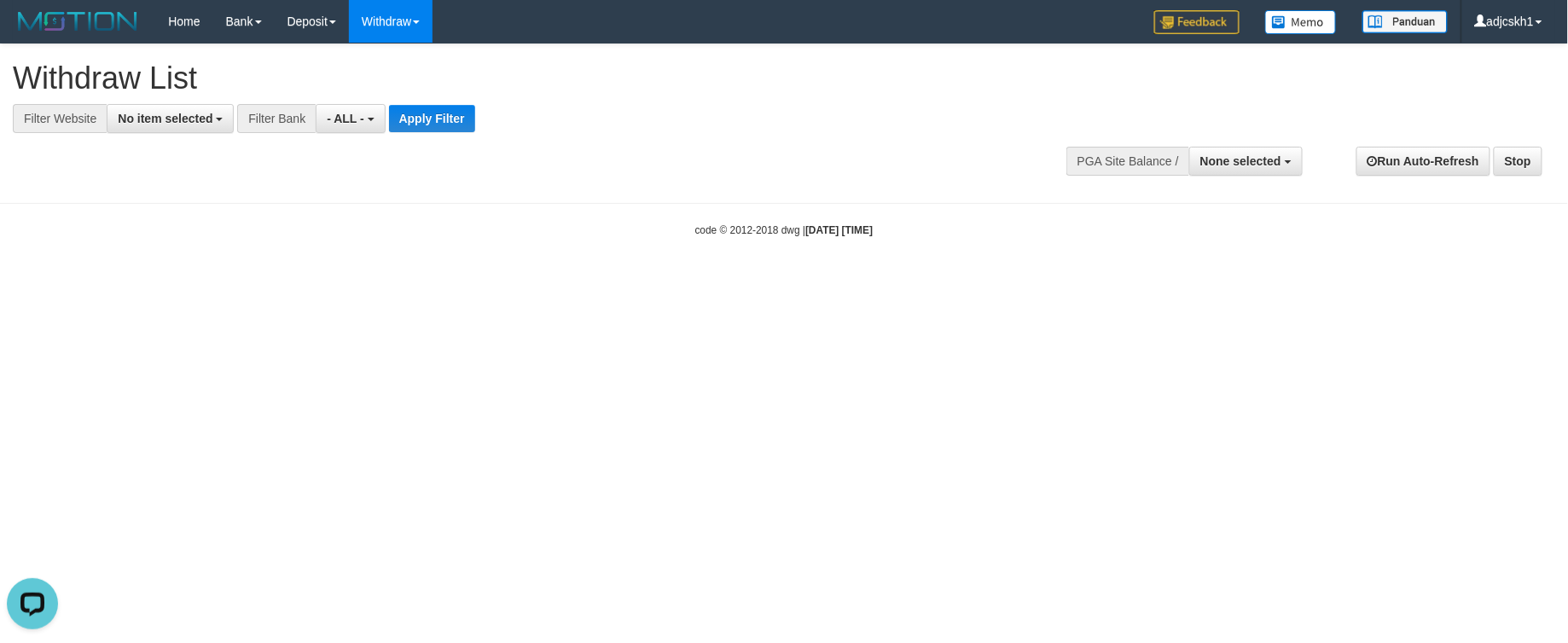 scroll, scrollTop: 0, scrollLeft: 0, axis: both 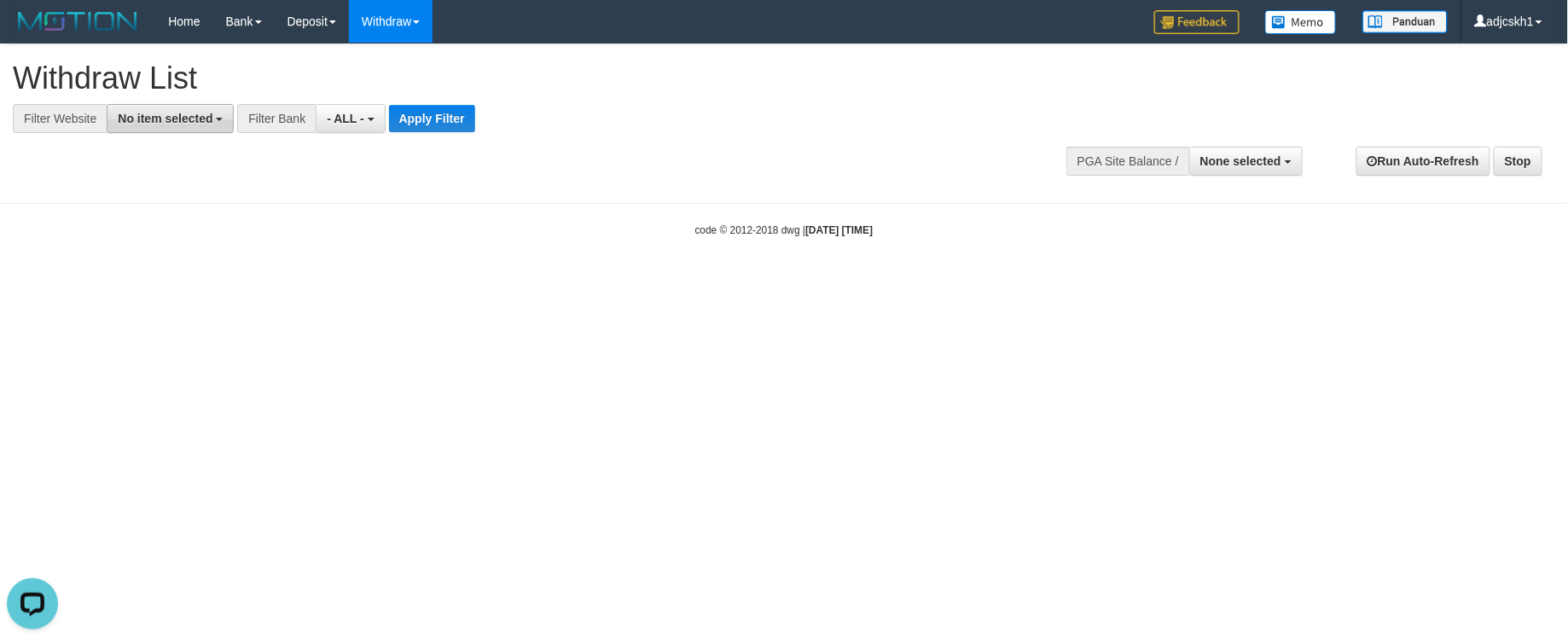 click on "No item selected" at bounding box center (165, 119) 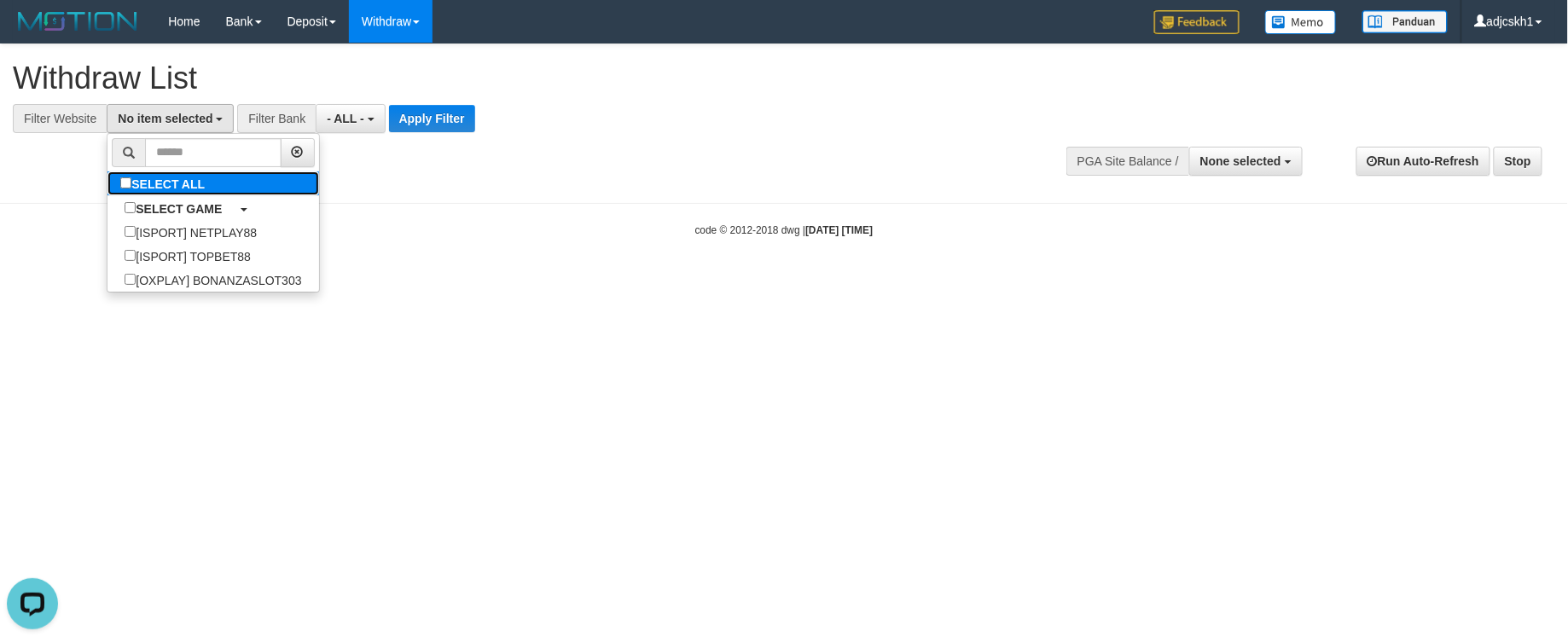 click on "SELECT ALL" at bounding box center [165, 183] 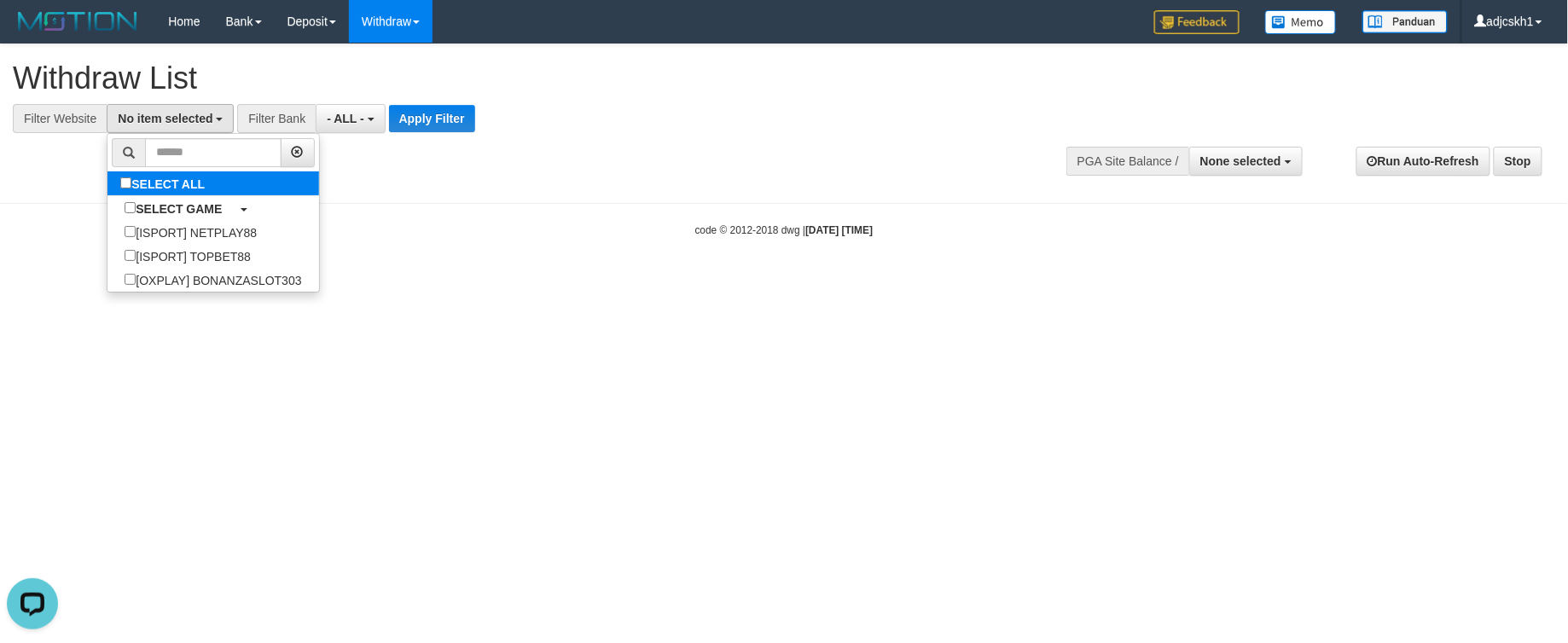 select on "***" 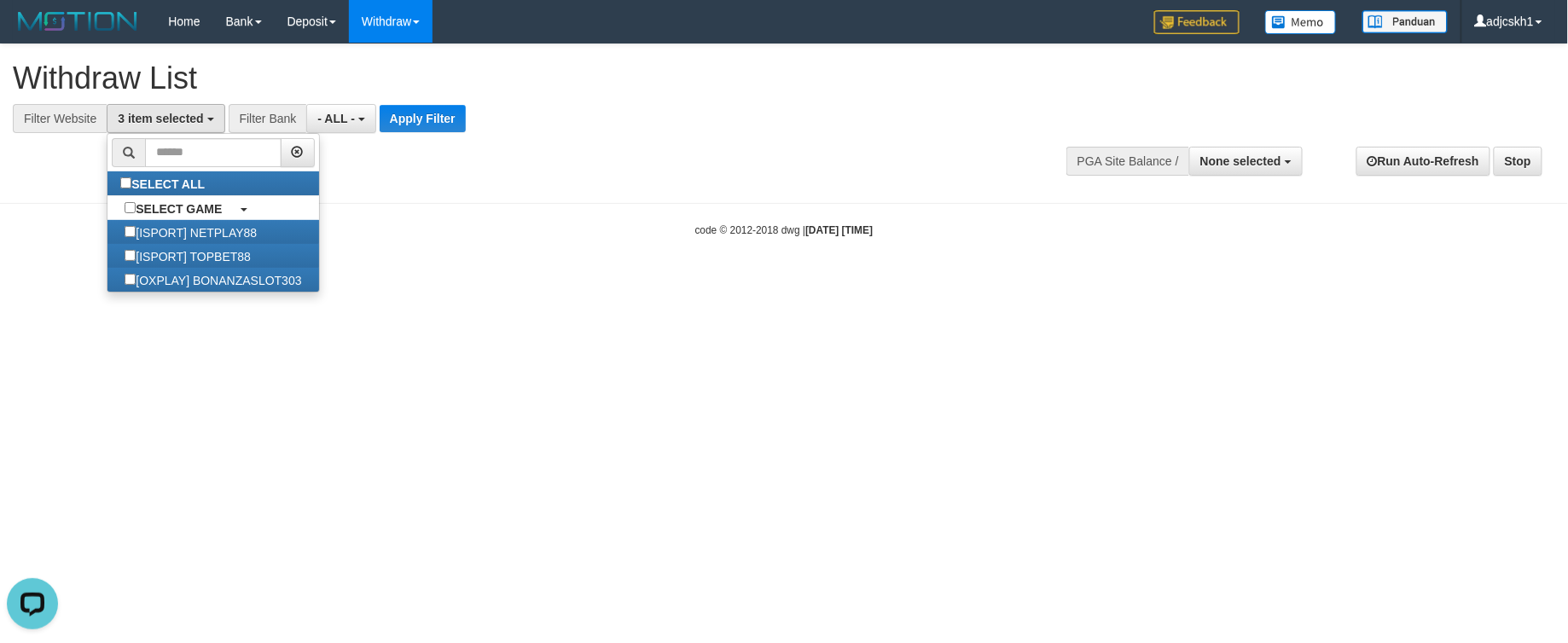 scroll, scrollTop: 14, scrollLeft: 0, axis: vertical 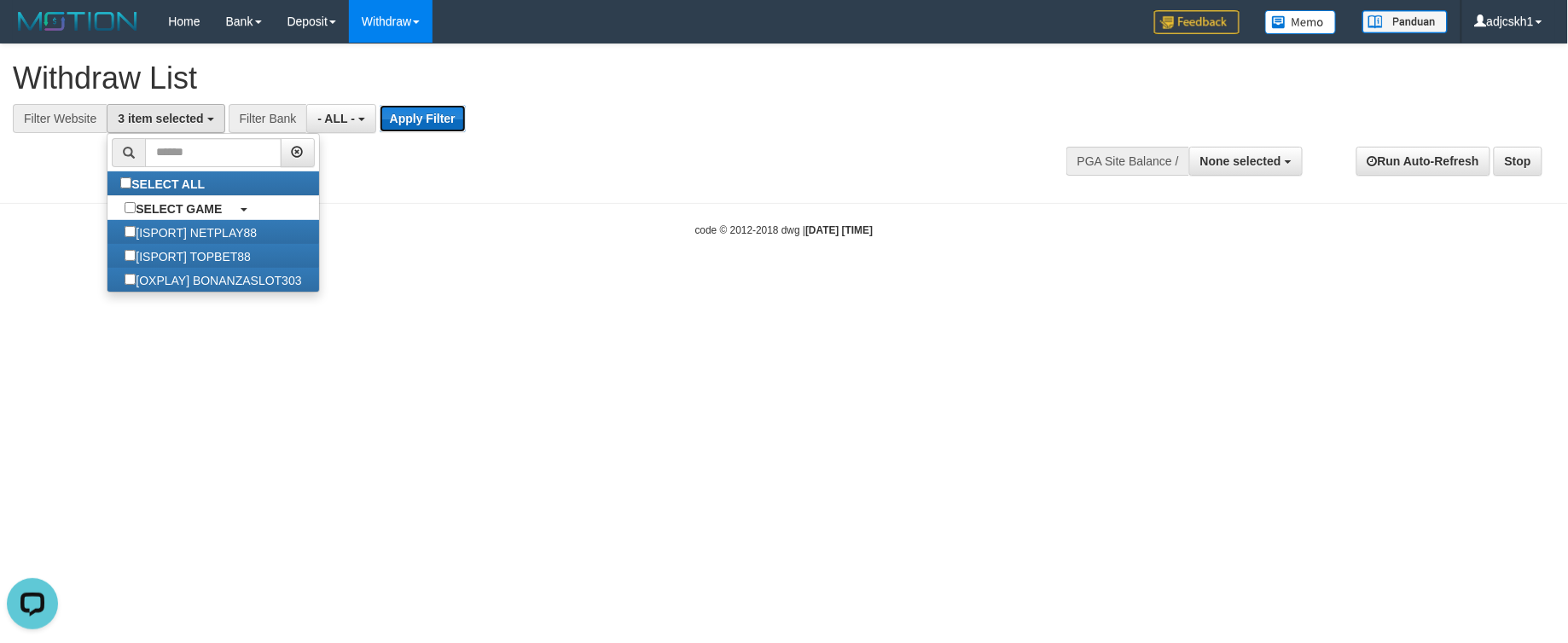 click on "Apply Filter" at bounding box center (422, 119) 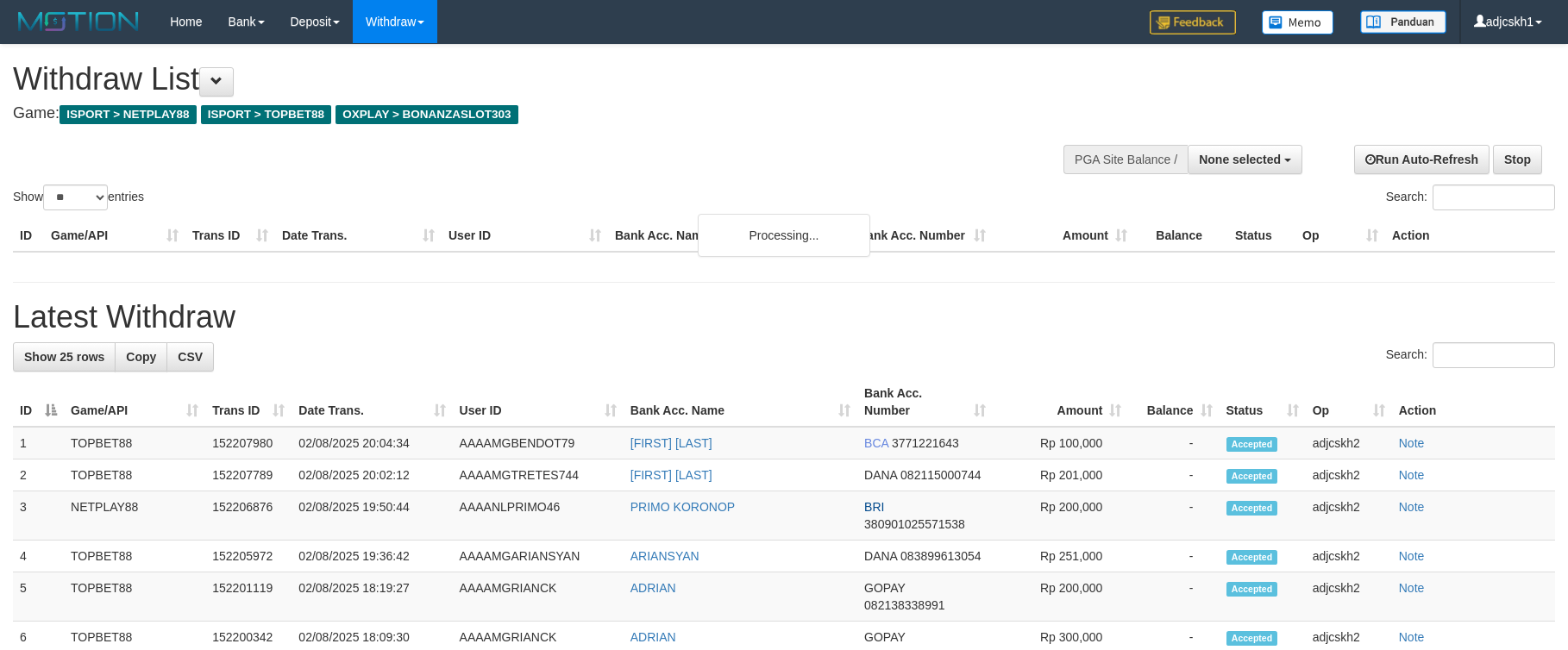 select 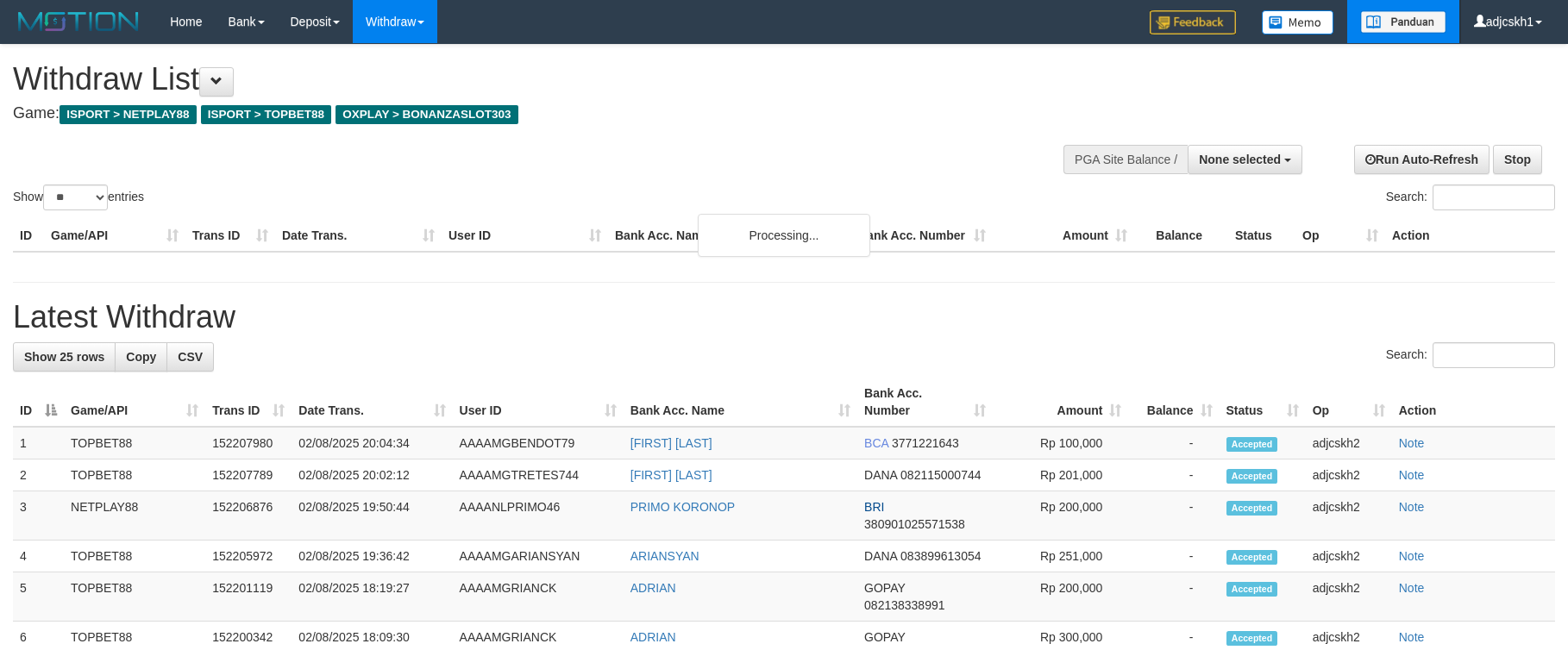 scroll, scrollTop: 0, scrollLeft: 0, axis: both 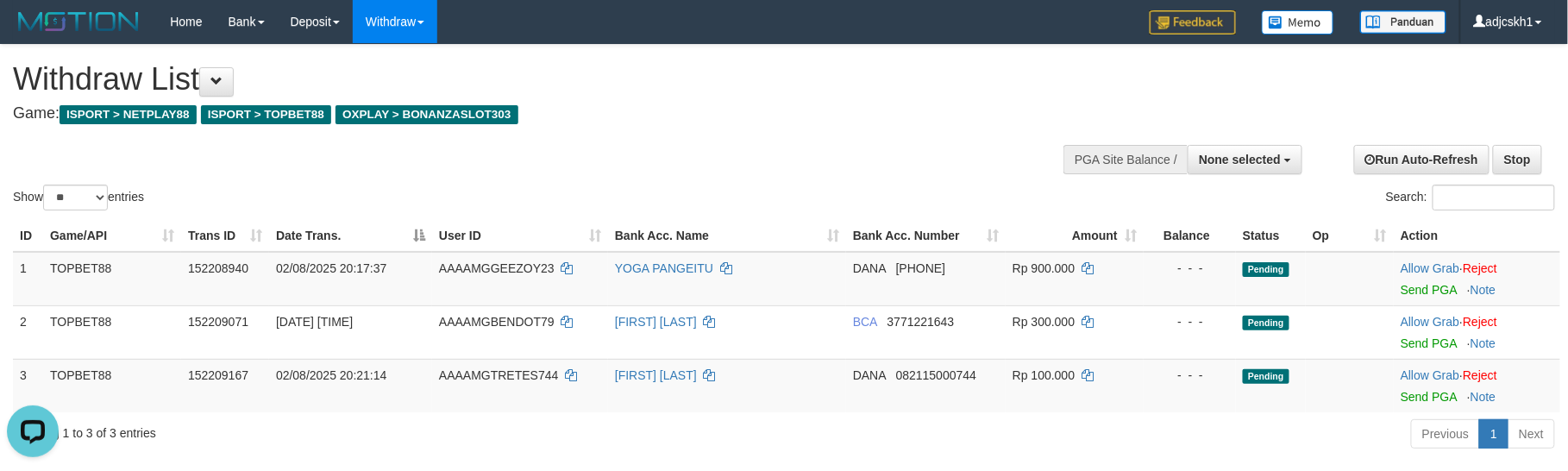 click on "Show  ** ** ** ***  entries Search:" at bounding box center [784, 129] 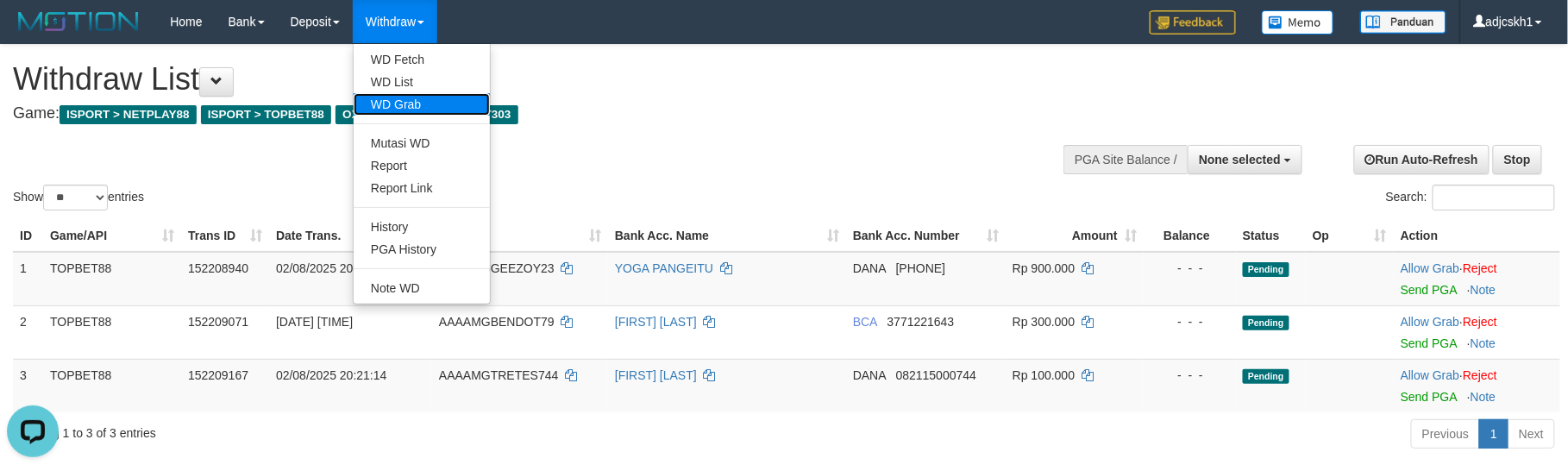 drag, startPoint x: 424, startPoint y: 98, endPoint x: 562, endPoint y: 14, distance: 161.55494 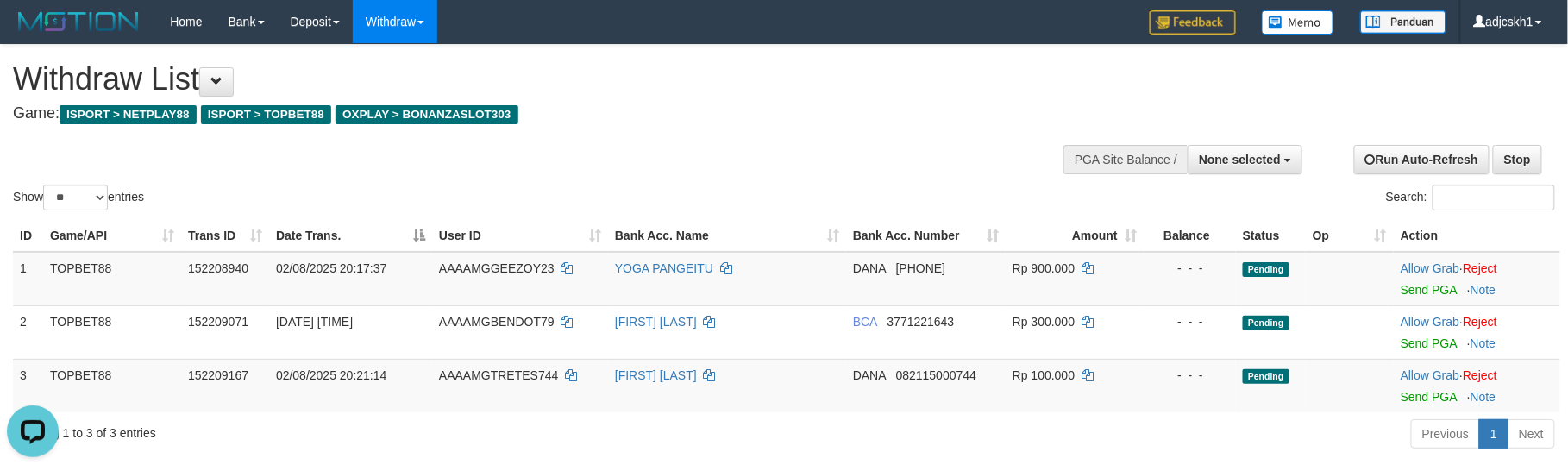 click on "Show  ** ** ** ***  entries Search:" at bounding box center [784, 129] 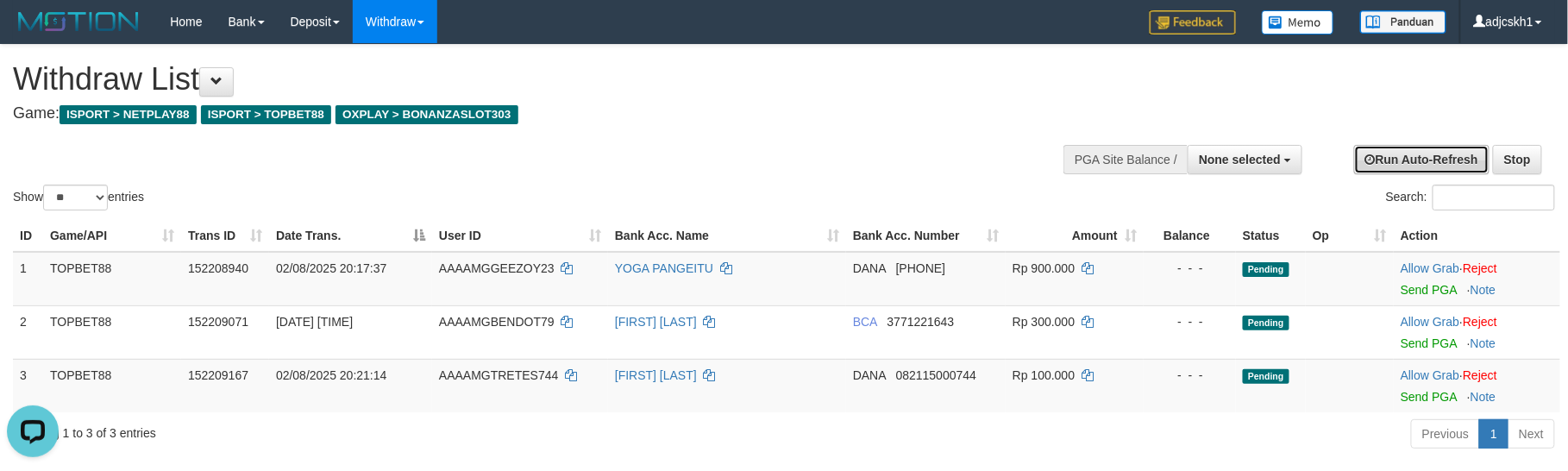 click on "Run Auto-Refresh" at bounding box center [1421, 160] 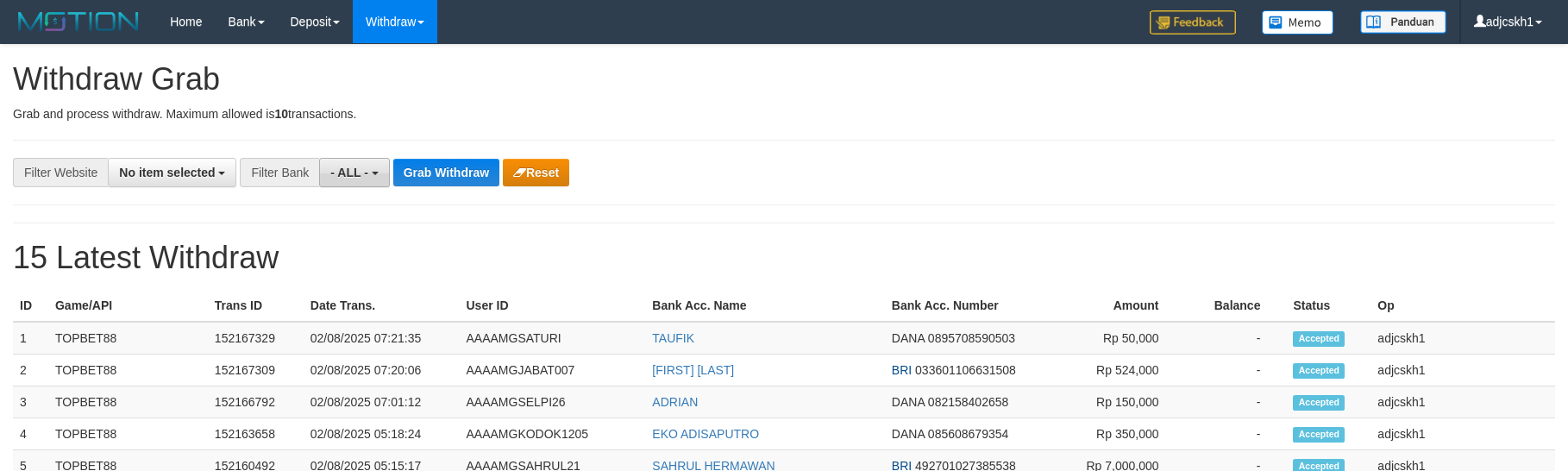 scroll, scrollTop: 0, scrollLeft: 0, axis: both 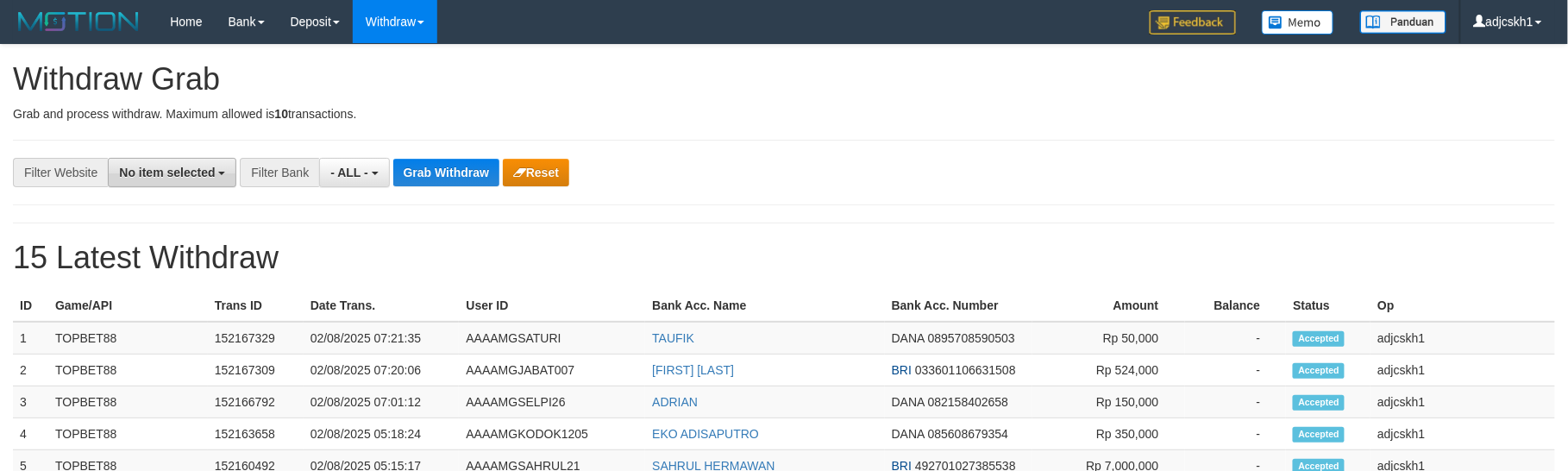 click on "No item selected" at bounding box center [172, 173] 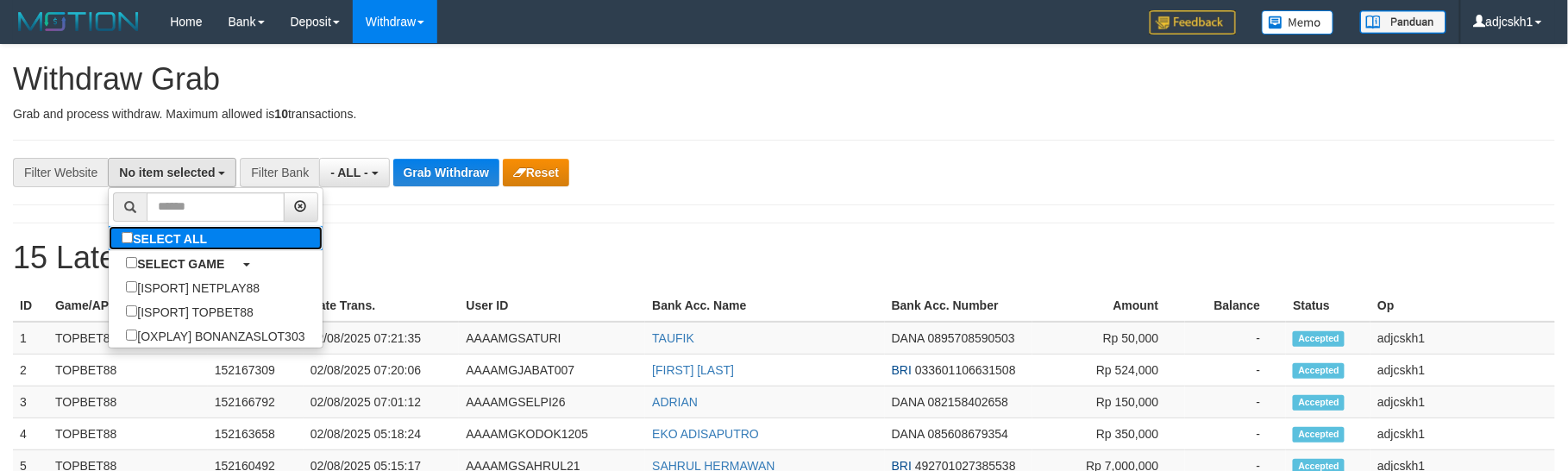 click on "SELECT ALL" at bounding box center [166, 238] 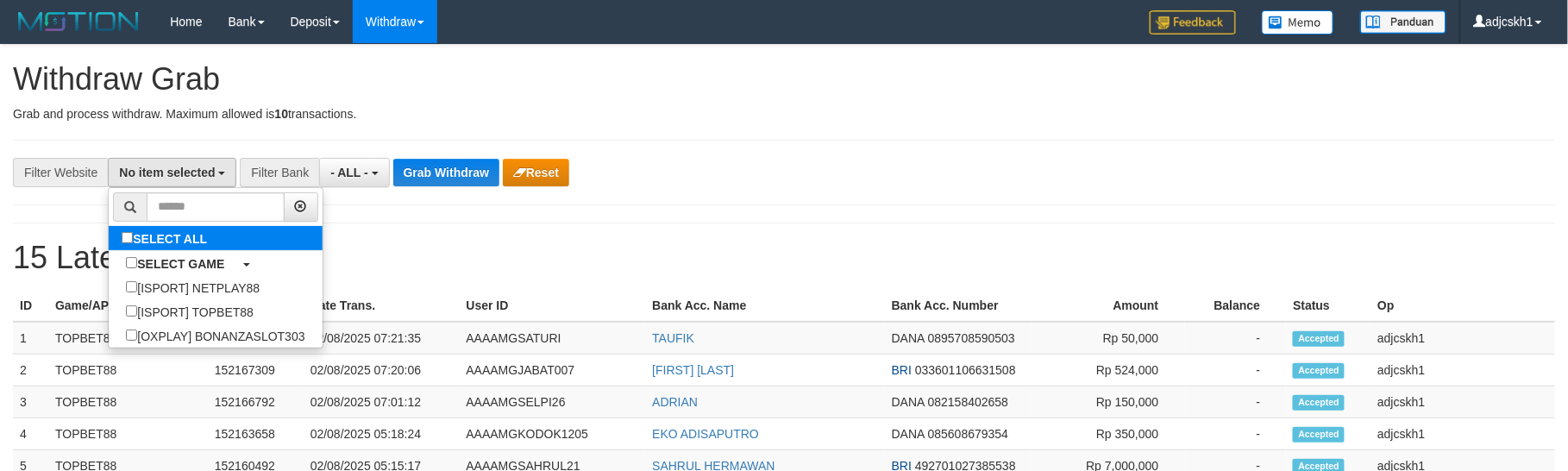 select on "***" 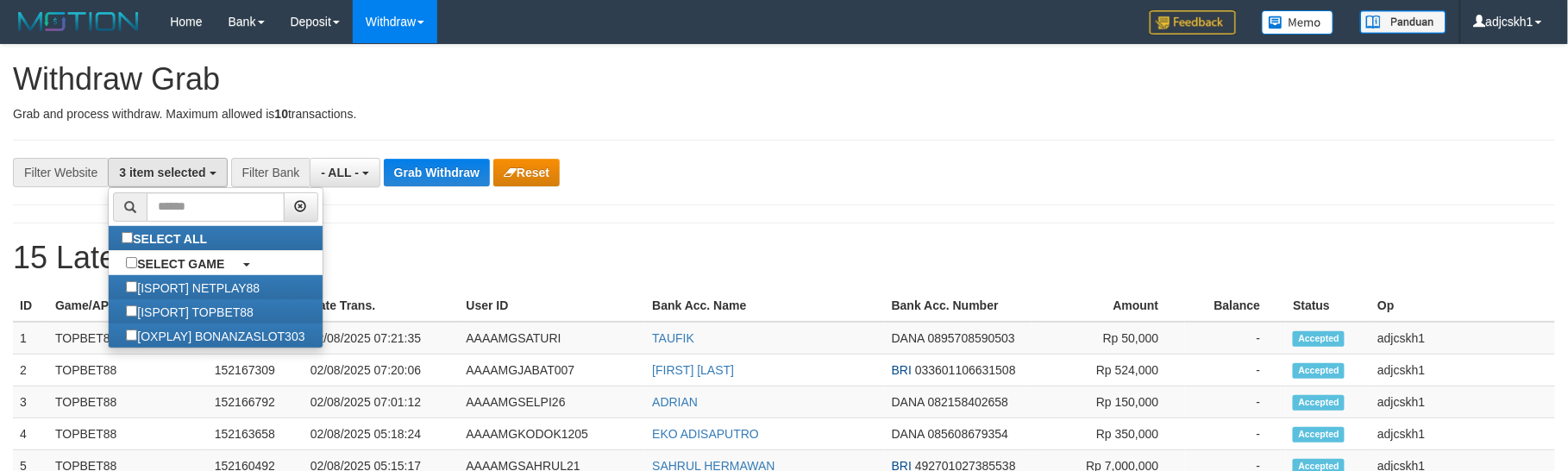 scroll, scrollTop: 15, scrollLeft: 0, axis: vertical 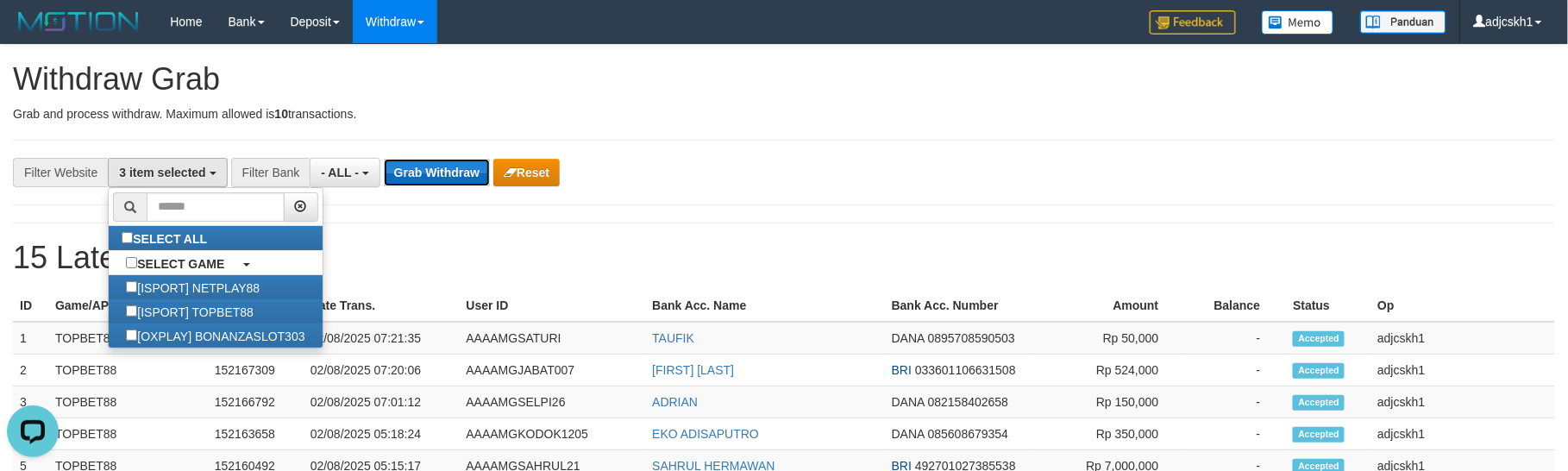 click on "Grab Withdraw" at bounding box center (436, 173) 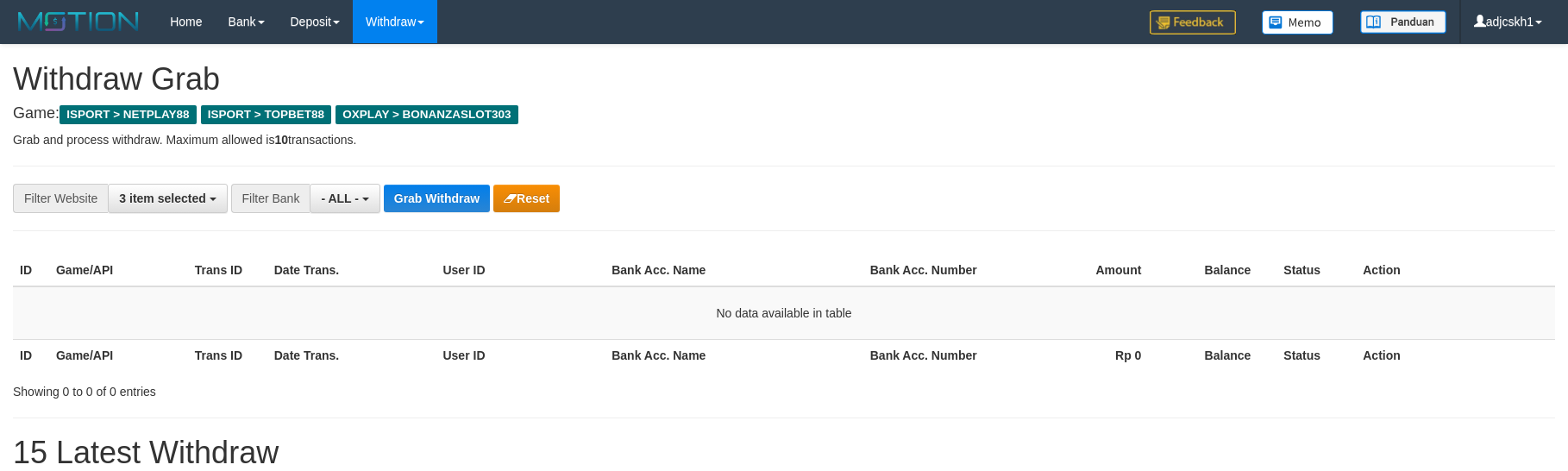 scroll, scrollTop: 0, scrollLeft: 0, axis: both 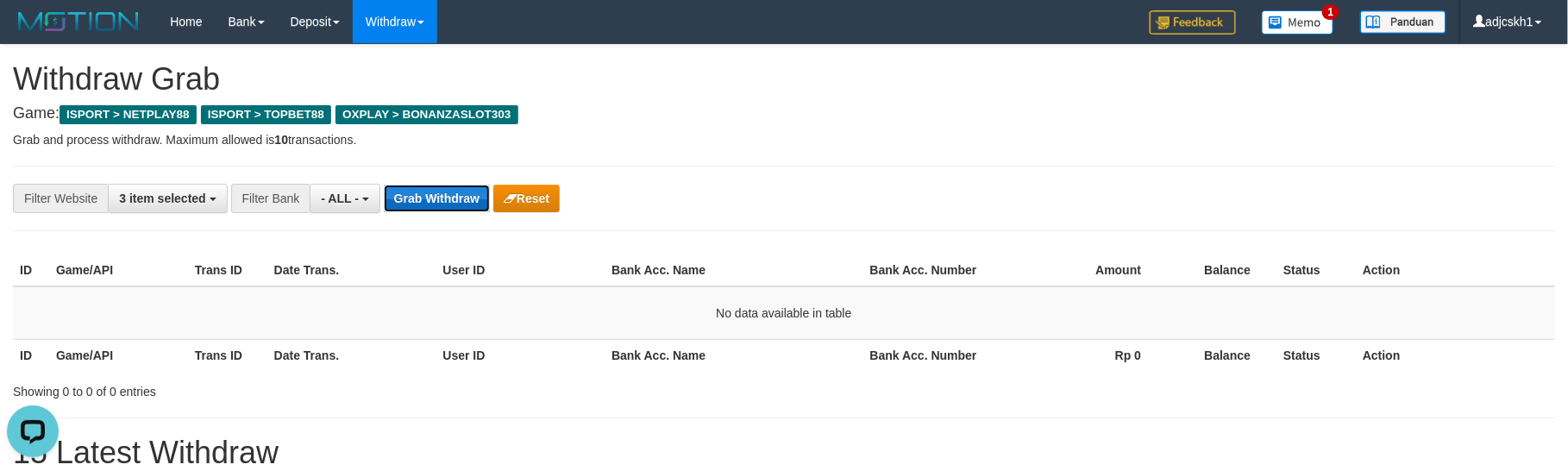 drag, startPoint x: 473, startPoint y: 193, endPoint x: 515, endPoint y: 188, distance: 42.296572 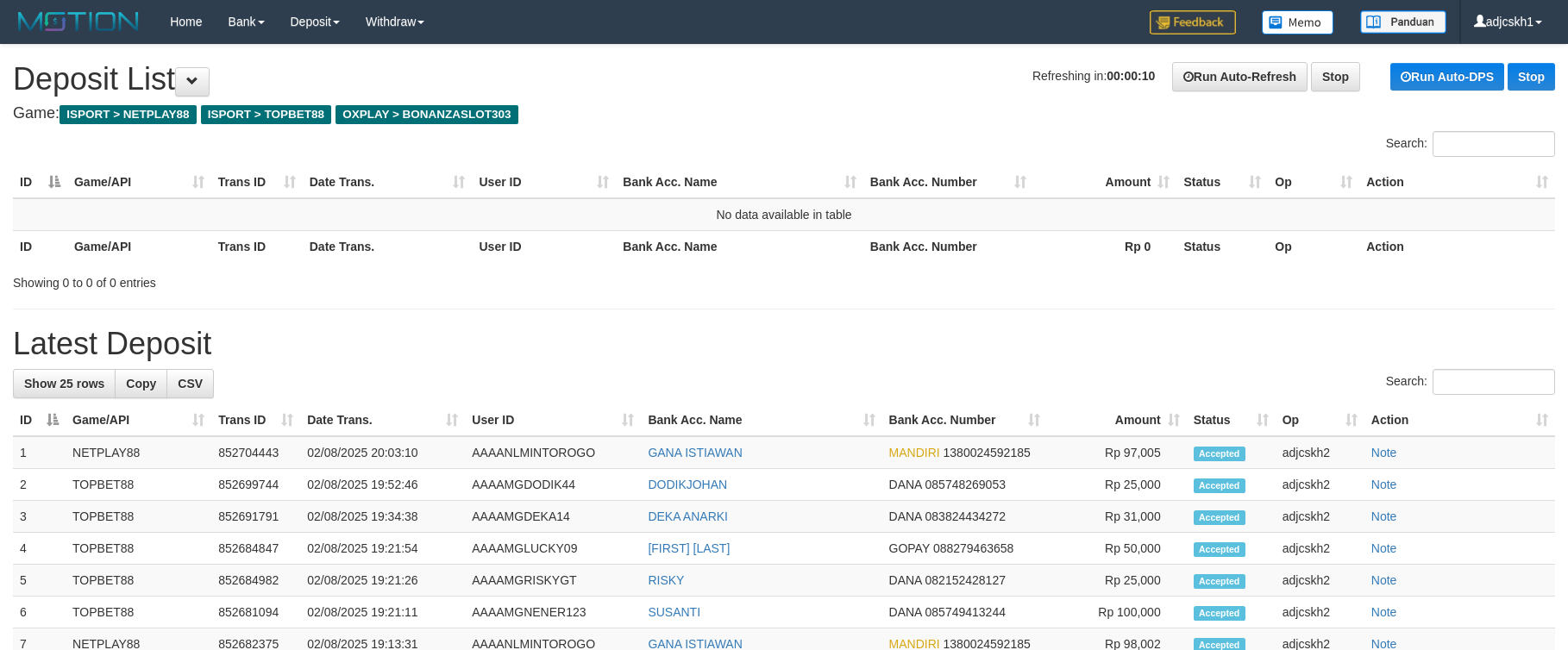 scroll, scrollTop: 0, scrollLeft: 0, axis: both 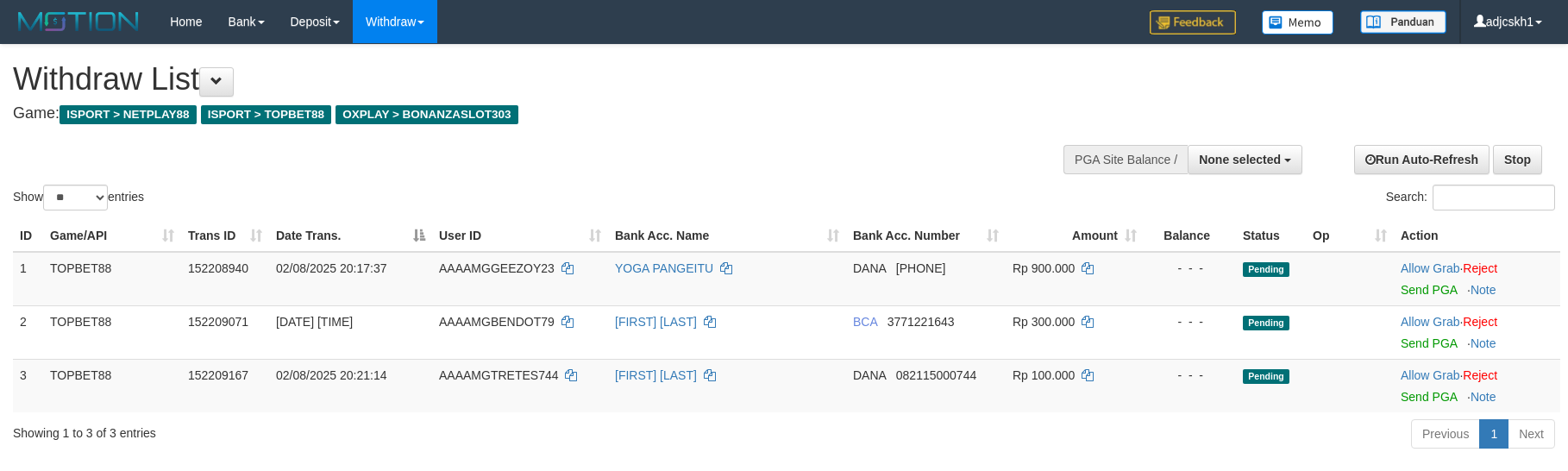 select 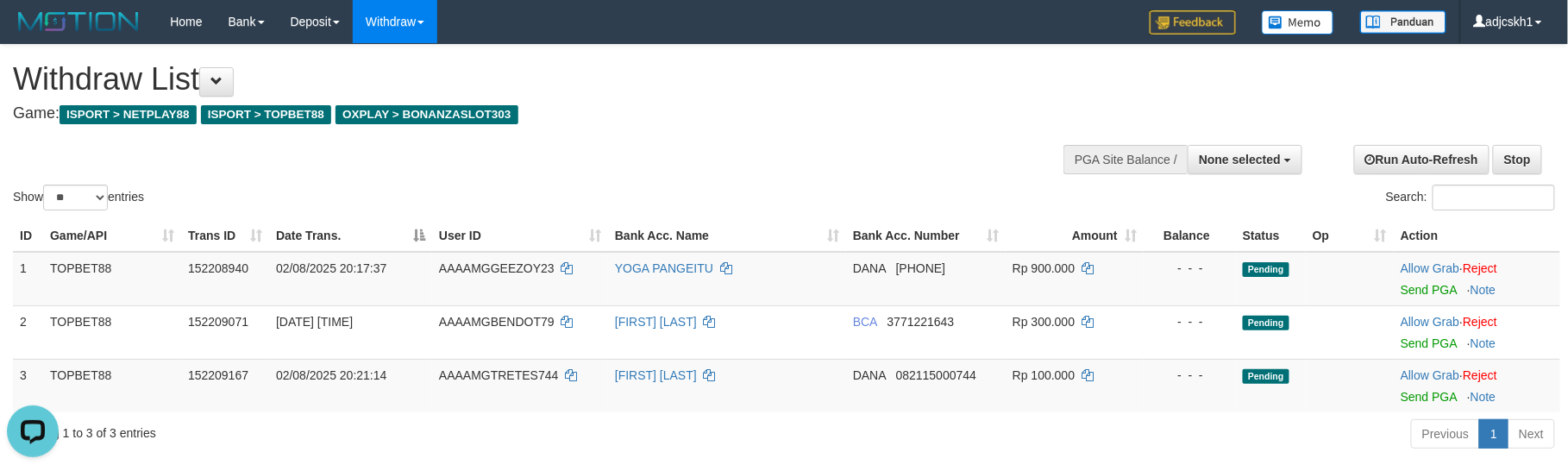 scroll, scrollTop: 0, scrollLeft: 0, axis: both 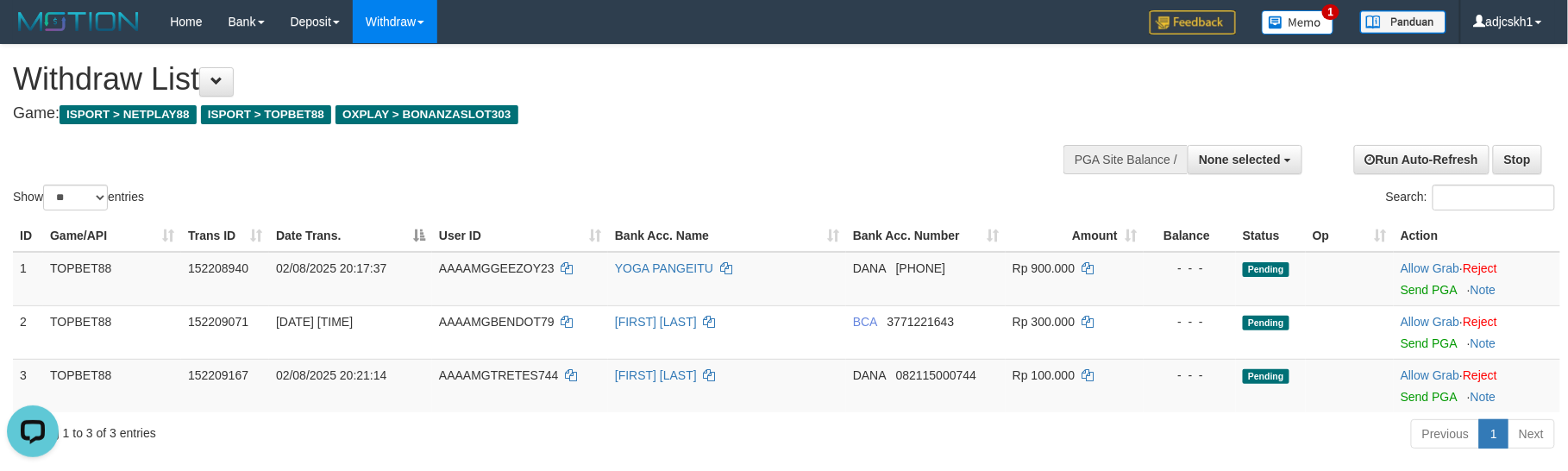 click at bounding box center (784, 131) 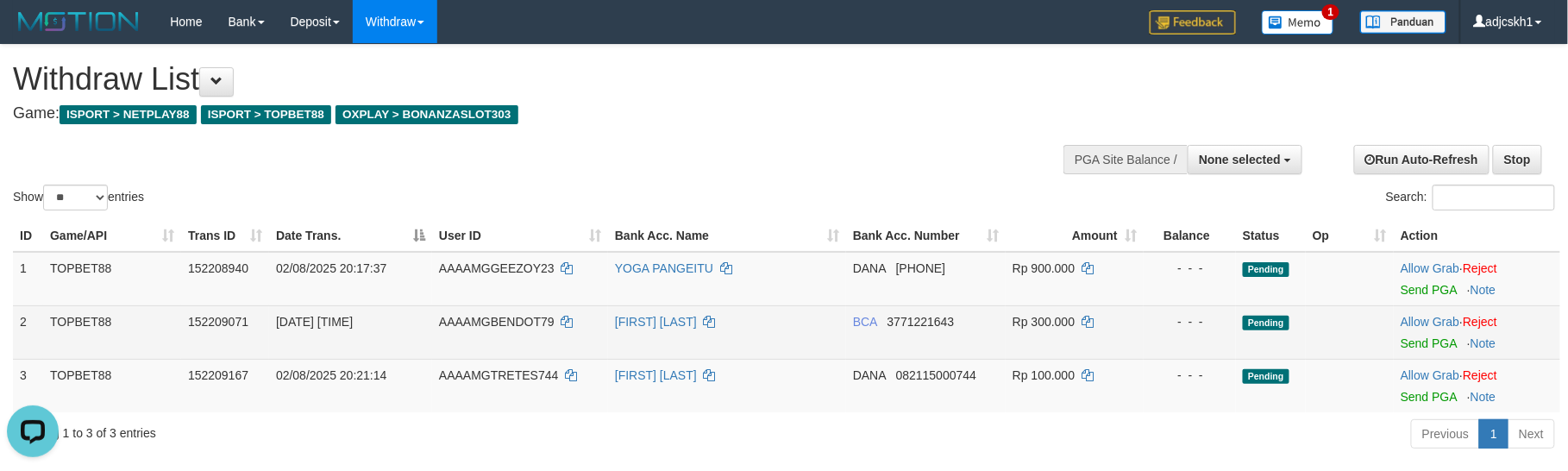 drag, startPoint x: 1415, startPoint y: 311, endPoint x: 1333, endPoint y: 319, distance: 82.38932 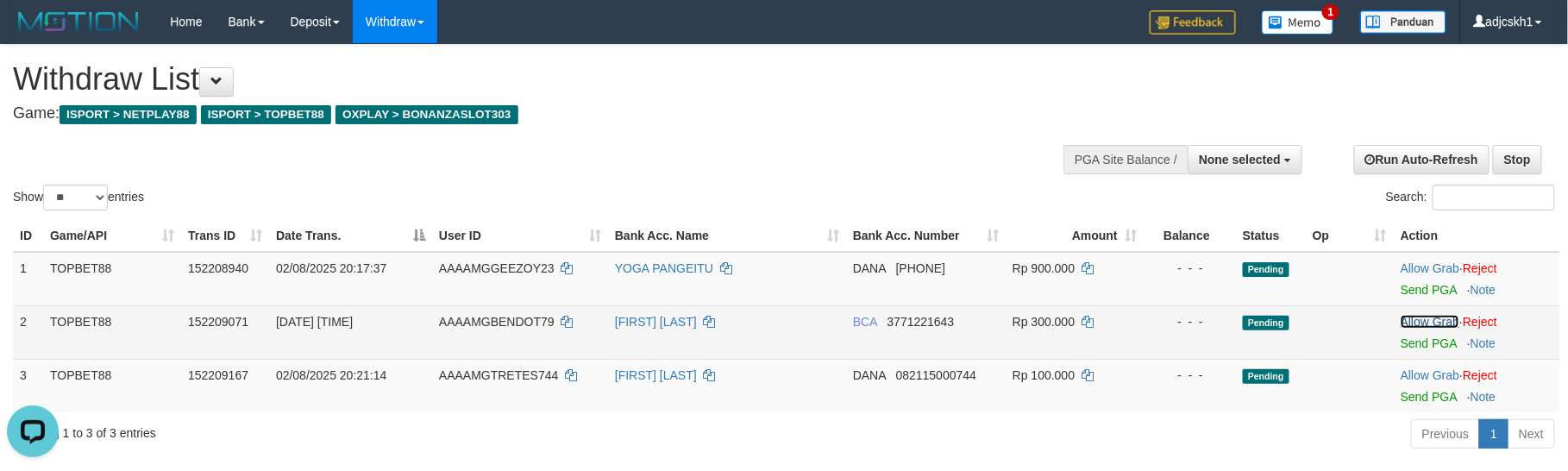 click on "Allow Grab" at bounding box center (1430, 322) 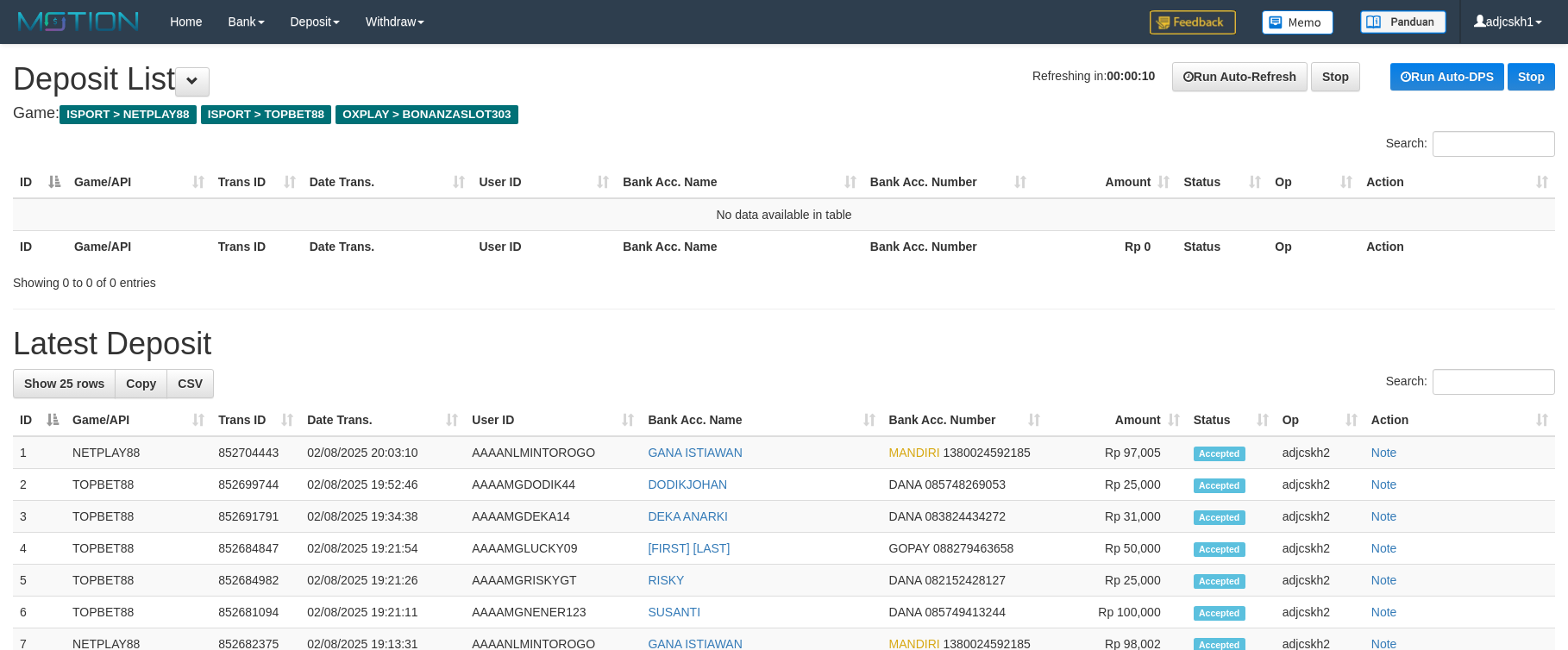 scroll, scrollTop: 0, scrollLeft: 0, axis: both 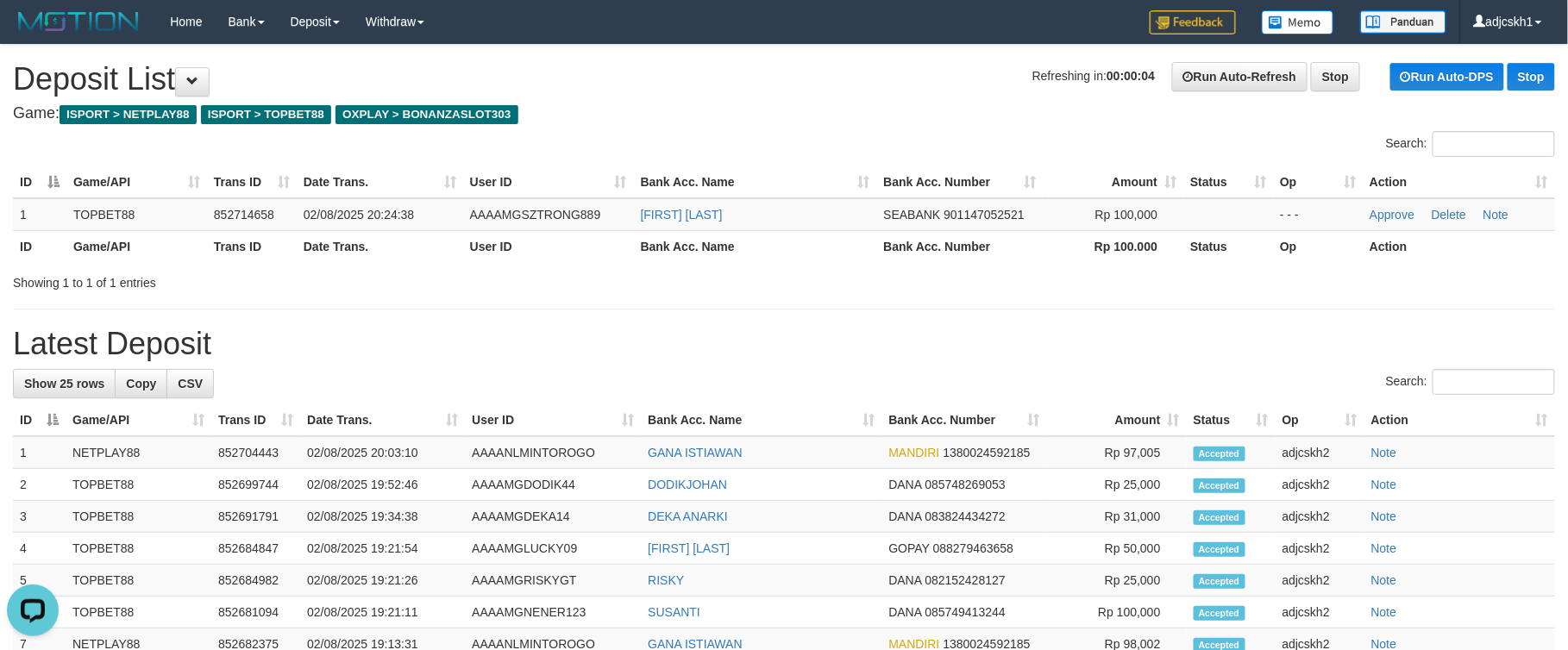 click on "**********" at bounding box center [784, 688] 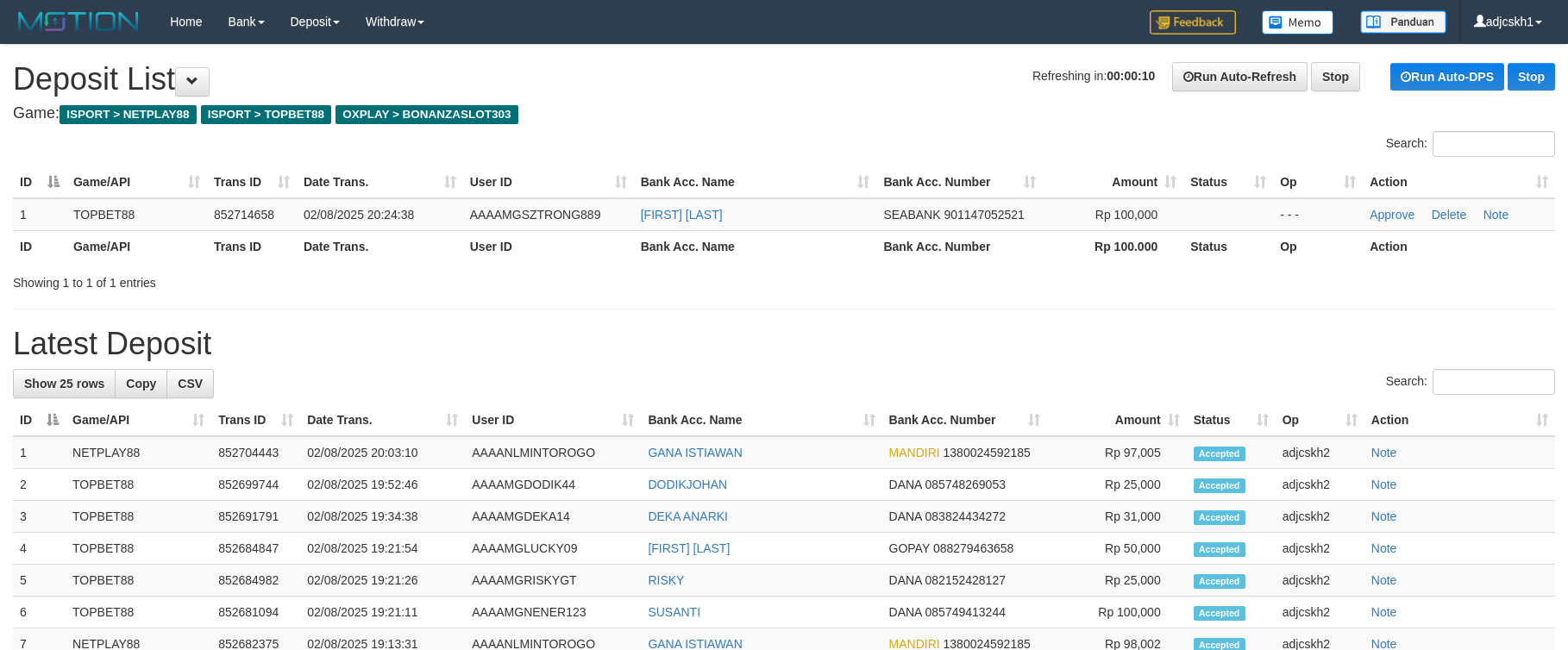 scroll, scrollTop: 0, scrollLeft: 0, axis: both 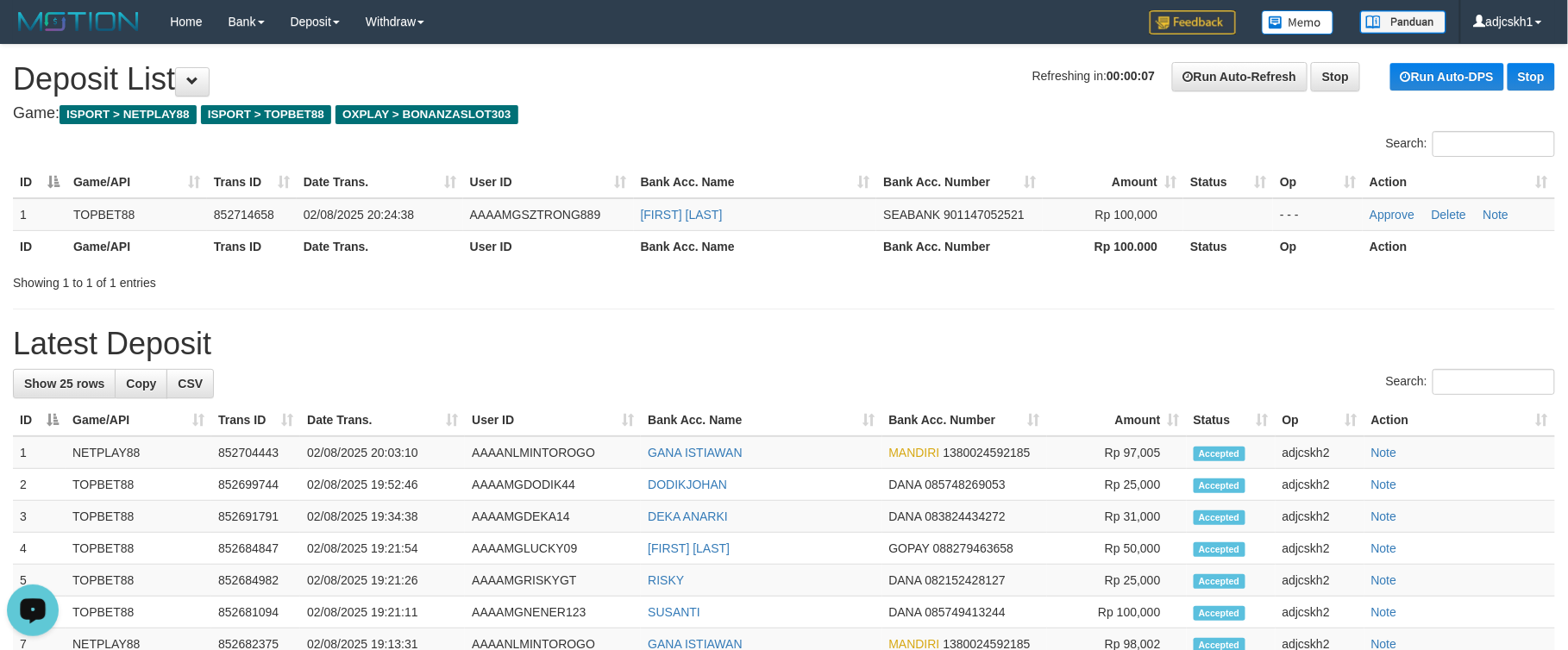 click on "**********" at bounding box center (784, 688) 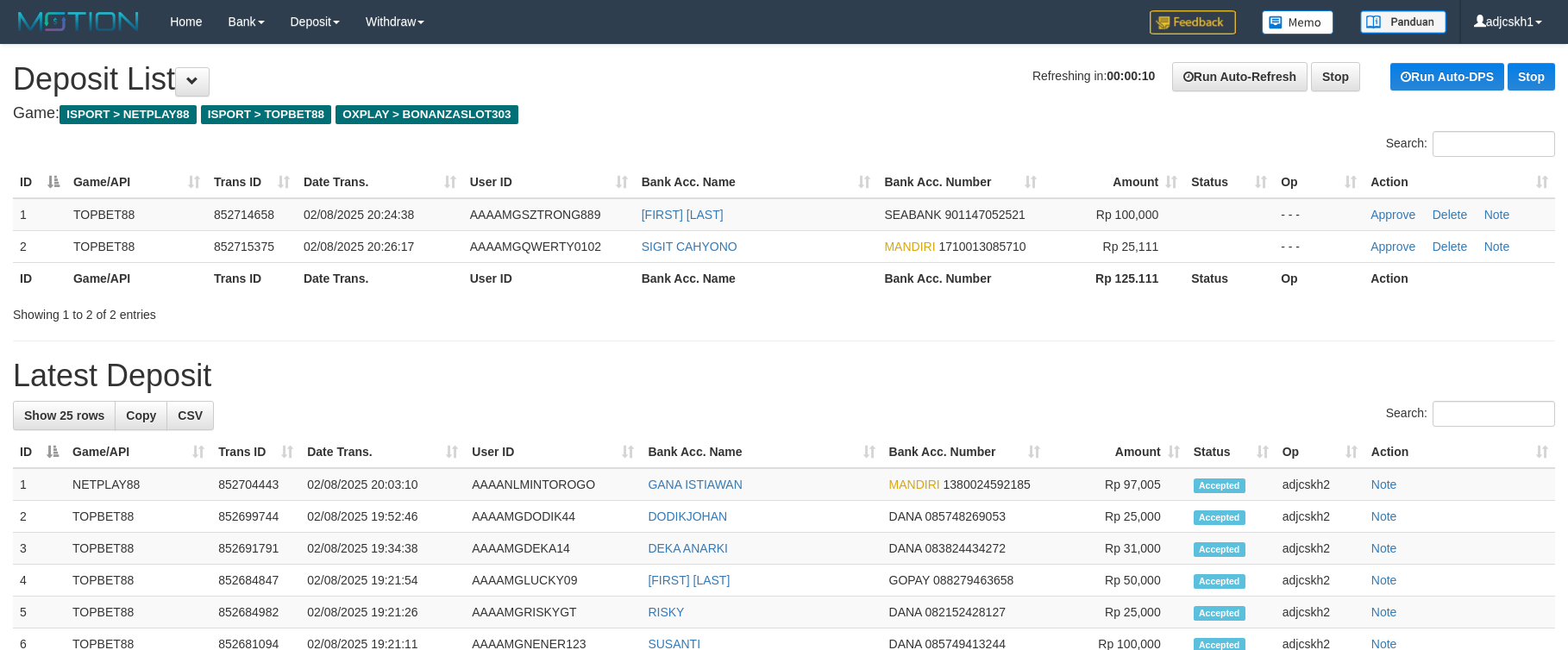 scroll, scrollTop: 0, scrollLeft: 0, axis: both 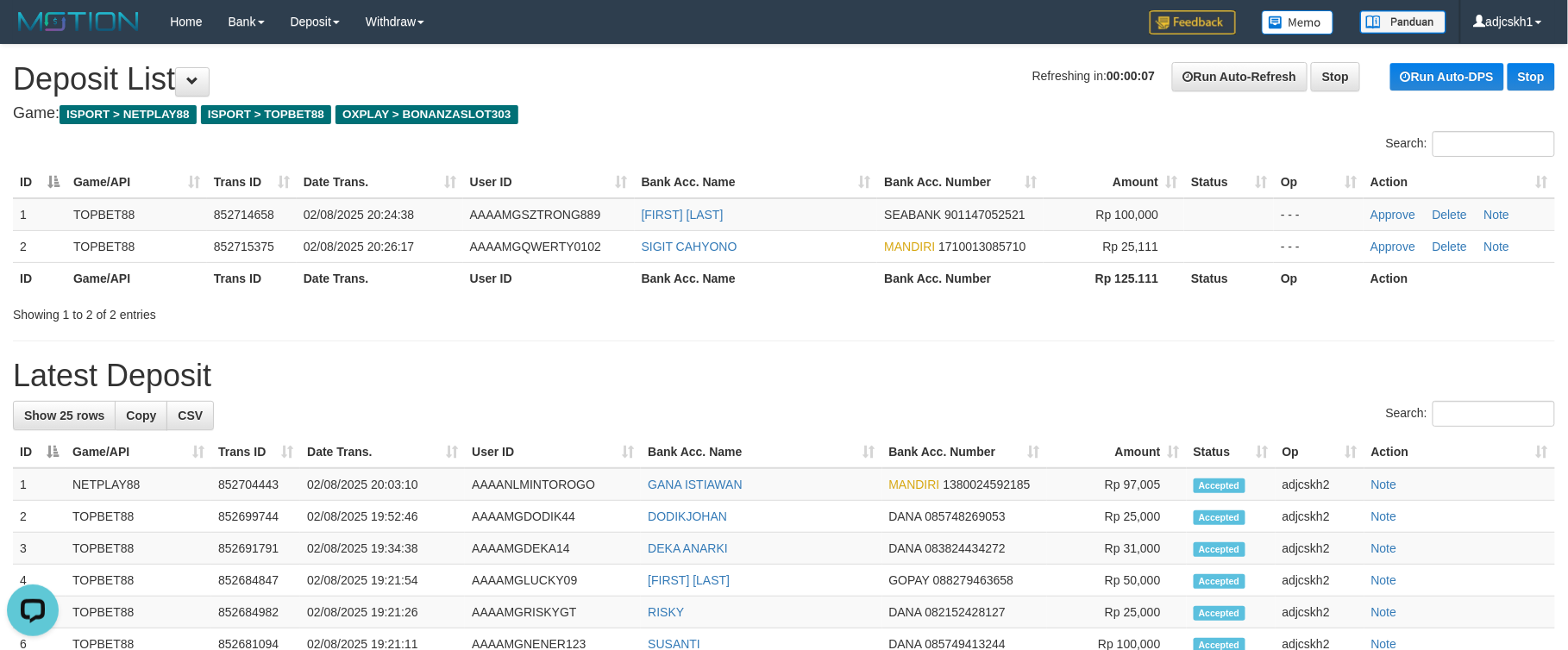 click on "**********" at bounding box center (784, 704) 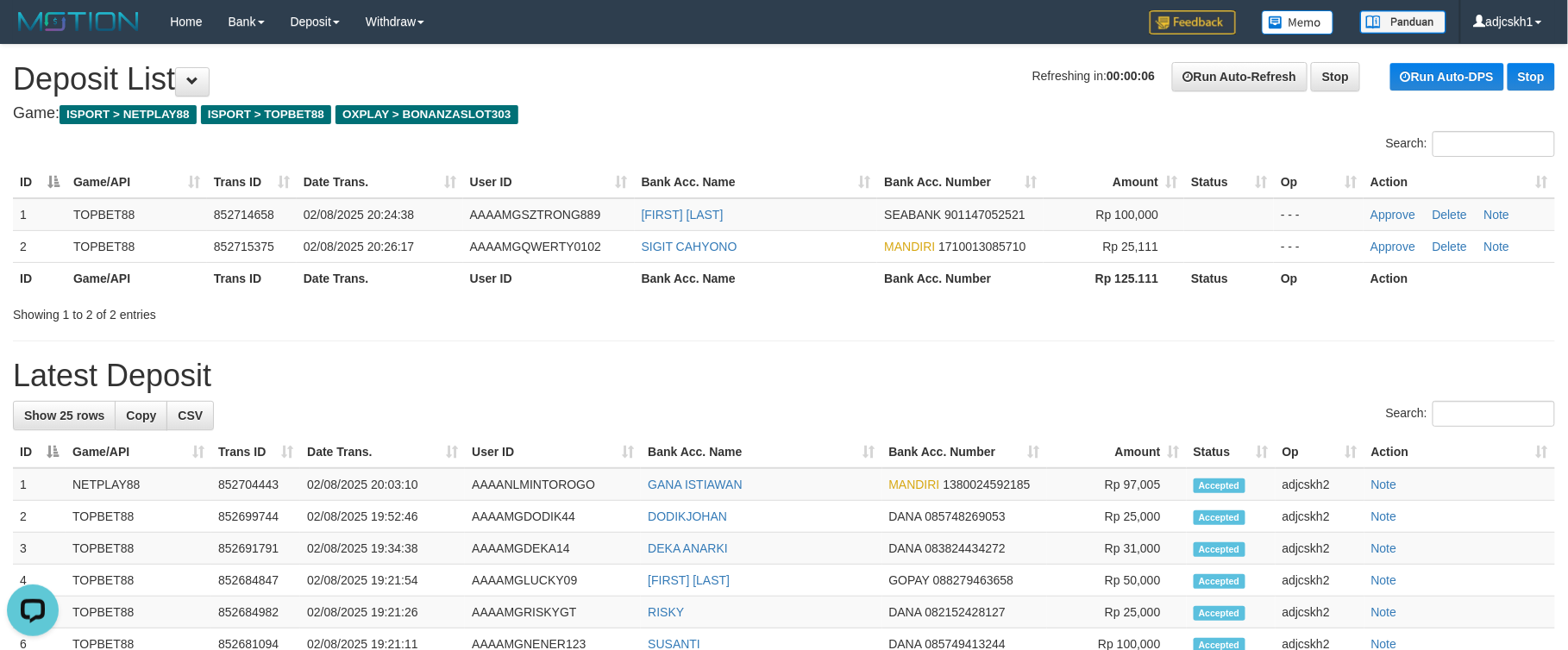 drag, startPoint x: 757, startPoint y: 291, endPoint x: 852, endPoint y: 322, distance: 99.92998 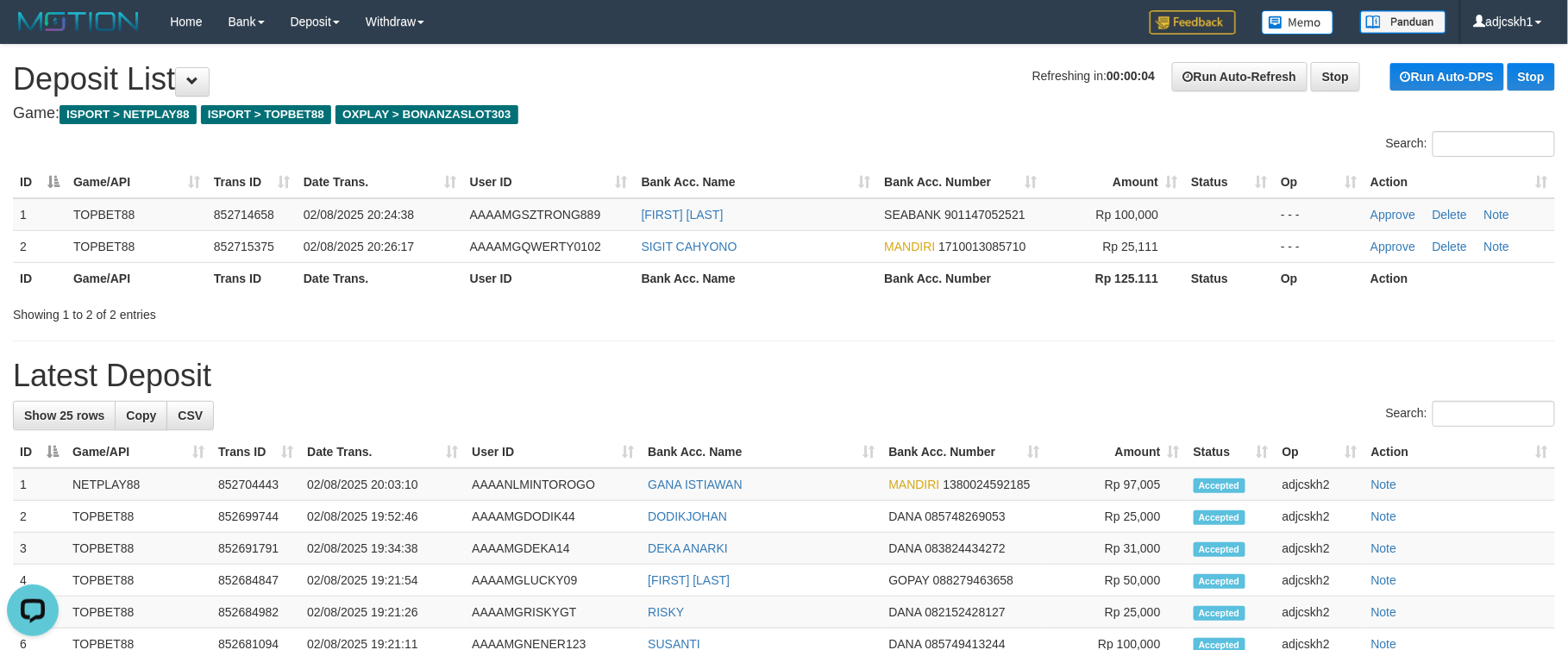 click on "Latest Deposit" at bounding box center (784, 376) 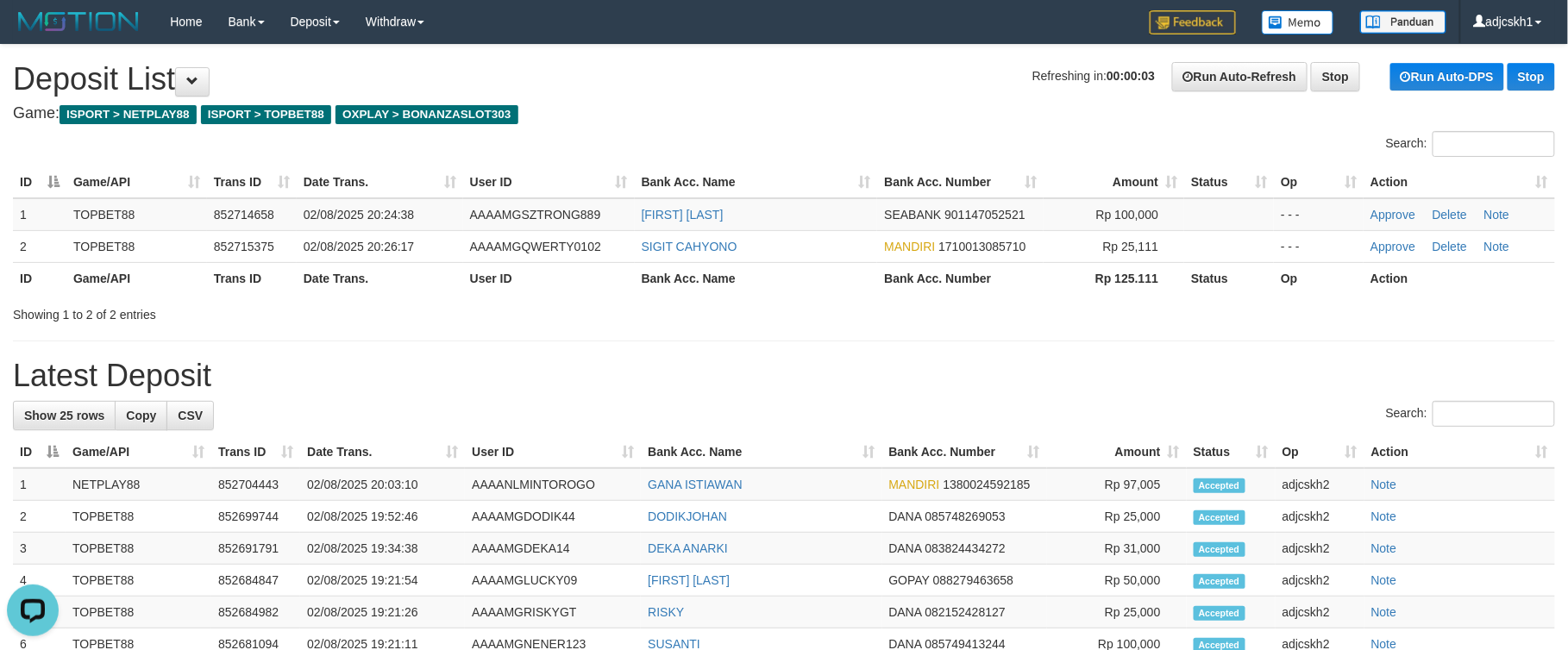drag, startPoint x: 888, startPoint y: 363, endPoint x: 963, endPoint y: 356, distance: 75.32596 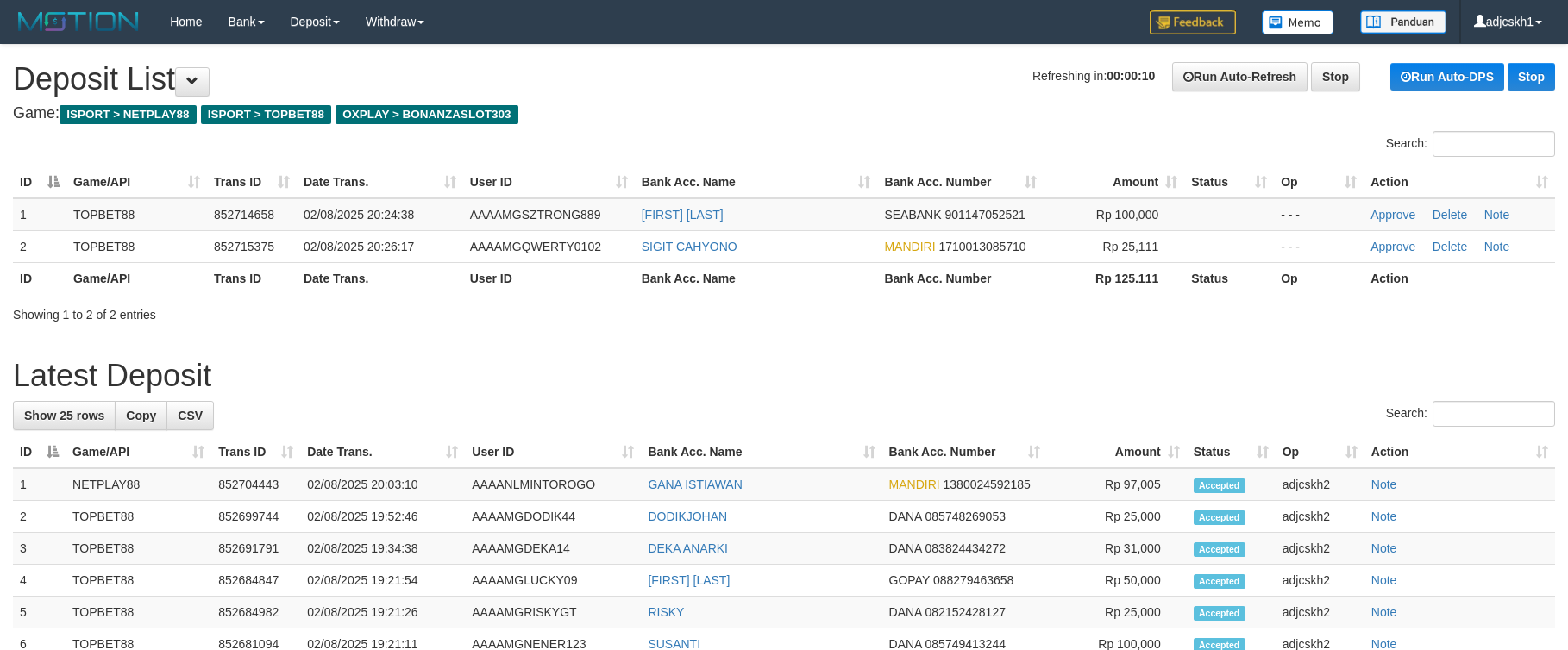 scroll, scrollTop: 0, scrollLeft: 0, axis: both 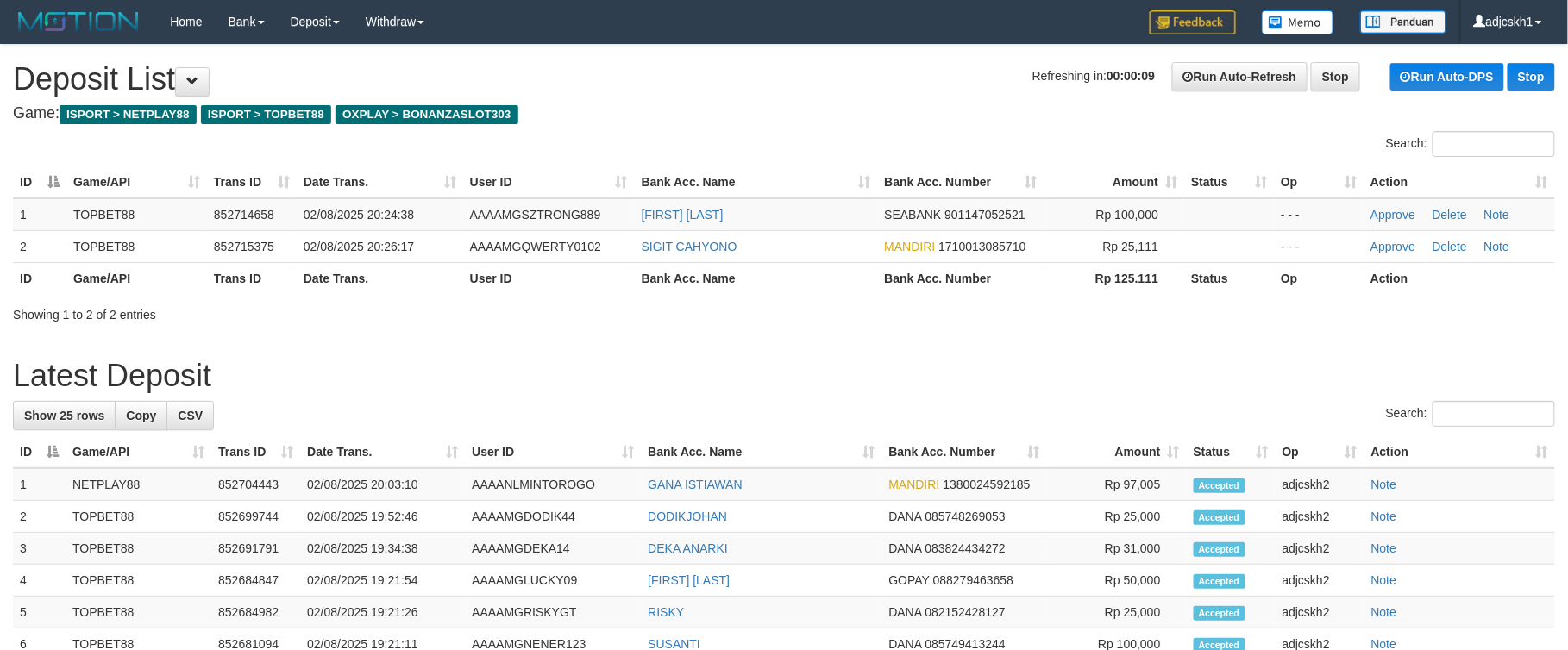 click on "**********" at bounding box center (784, 704) 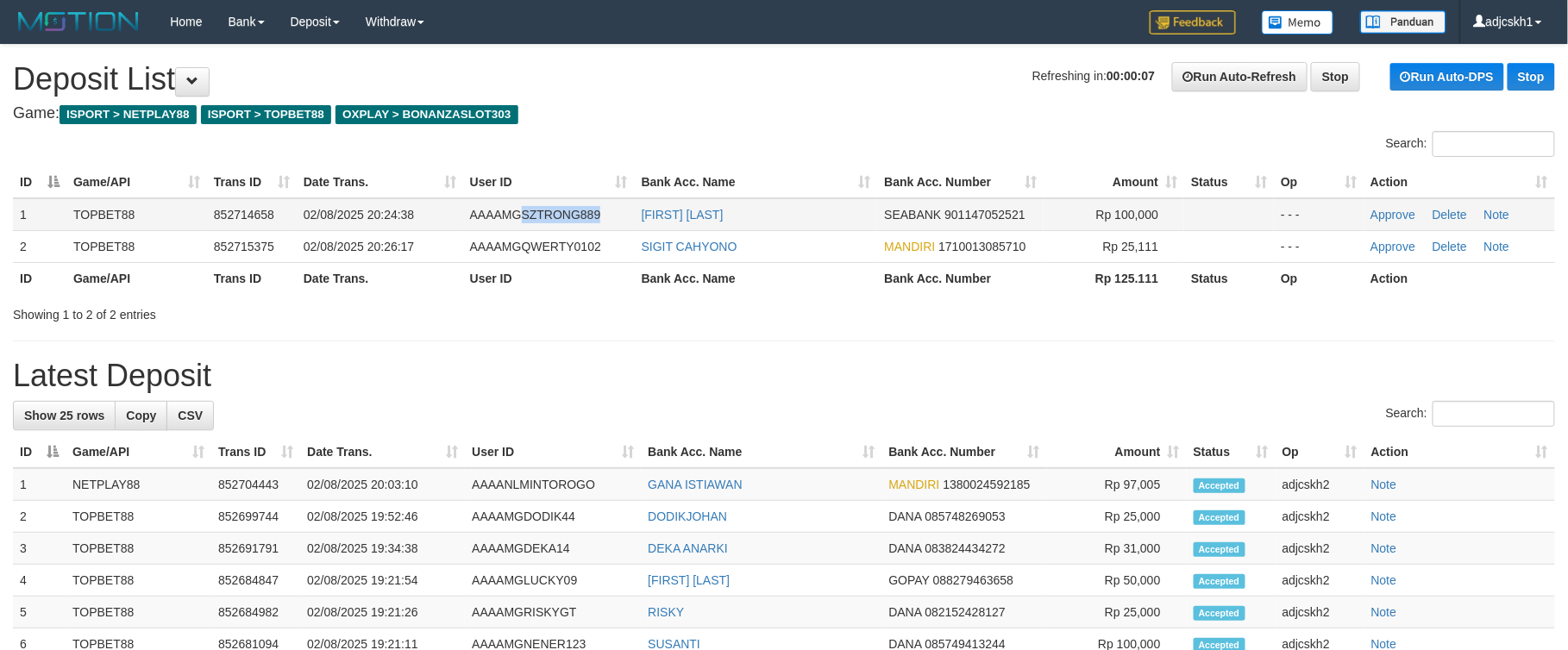 drag, startPoint x: 685, startPoint y: 215, endPoint x: 631, endPoint y: 215, distance: 54 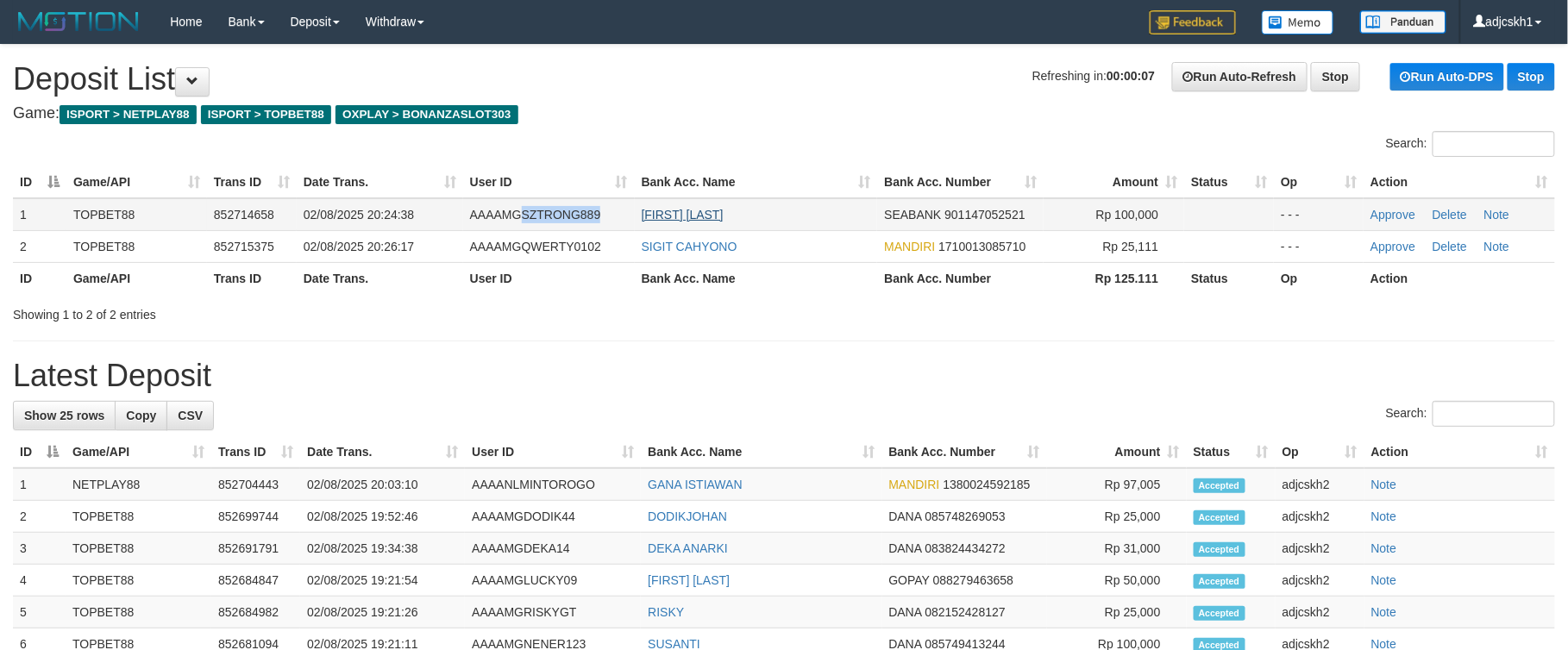 copy on "[FIRST] [LAST]" 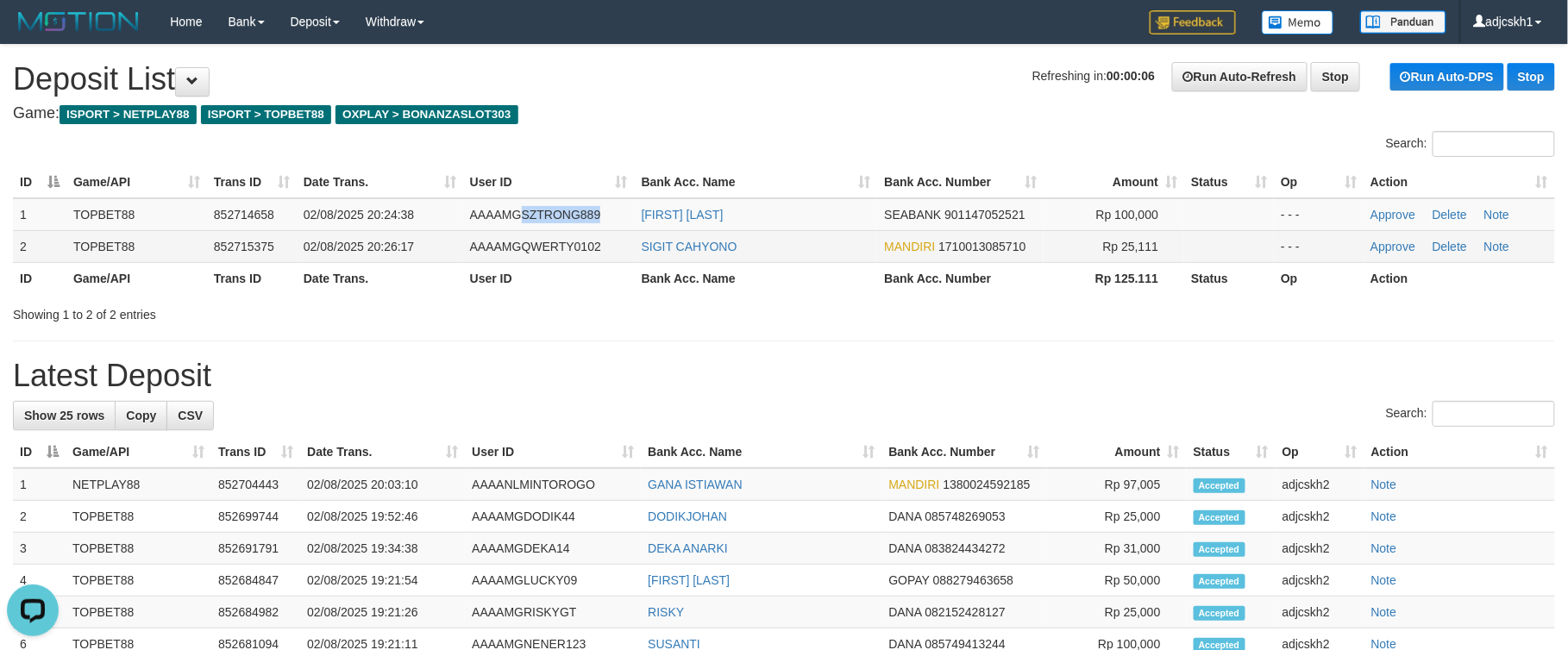 scroll, scrollTop: 0, scrollLeft: 0, axis: both 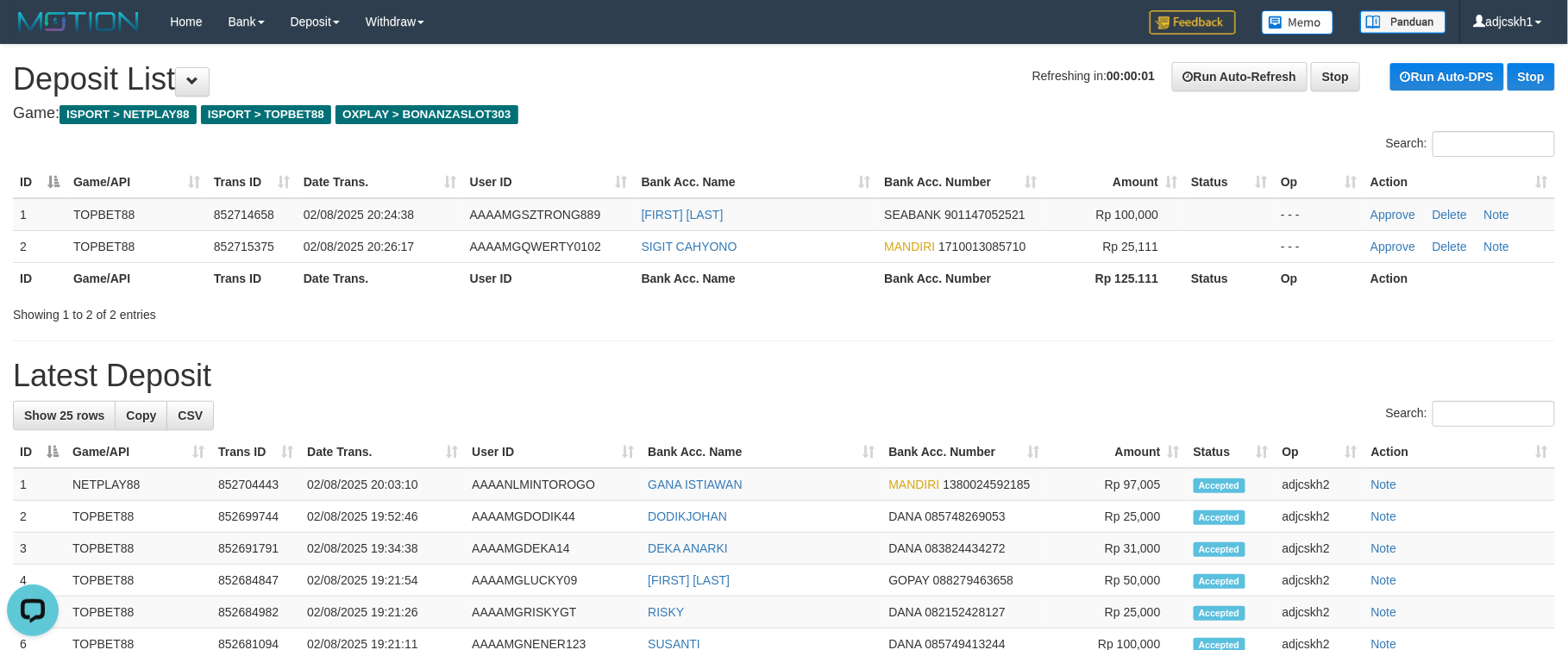 click on "Latest Deposit" at bounding box center (784, 376) 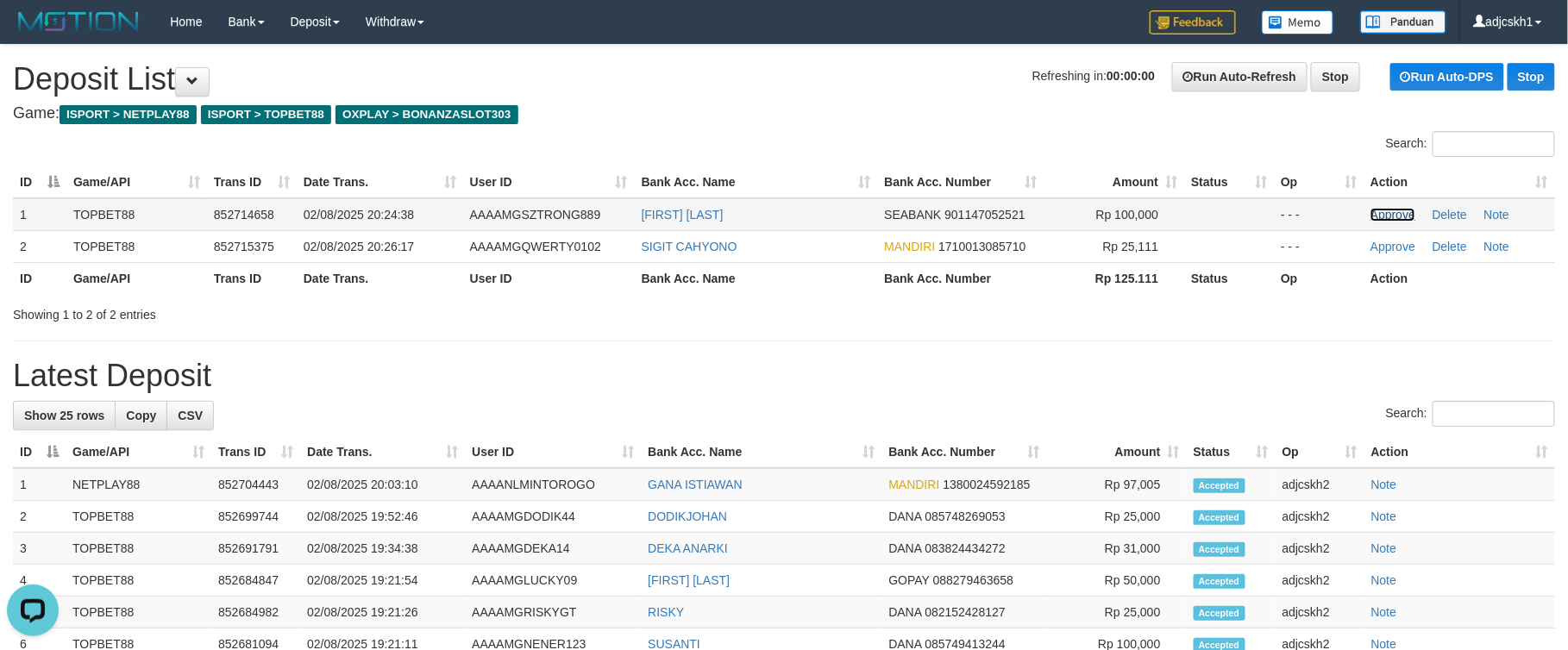 click on "Approve" at bounding box center [1393, 215] 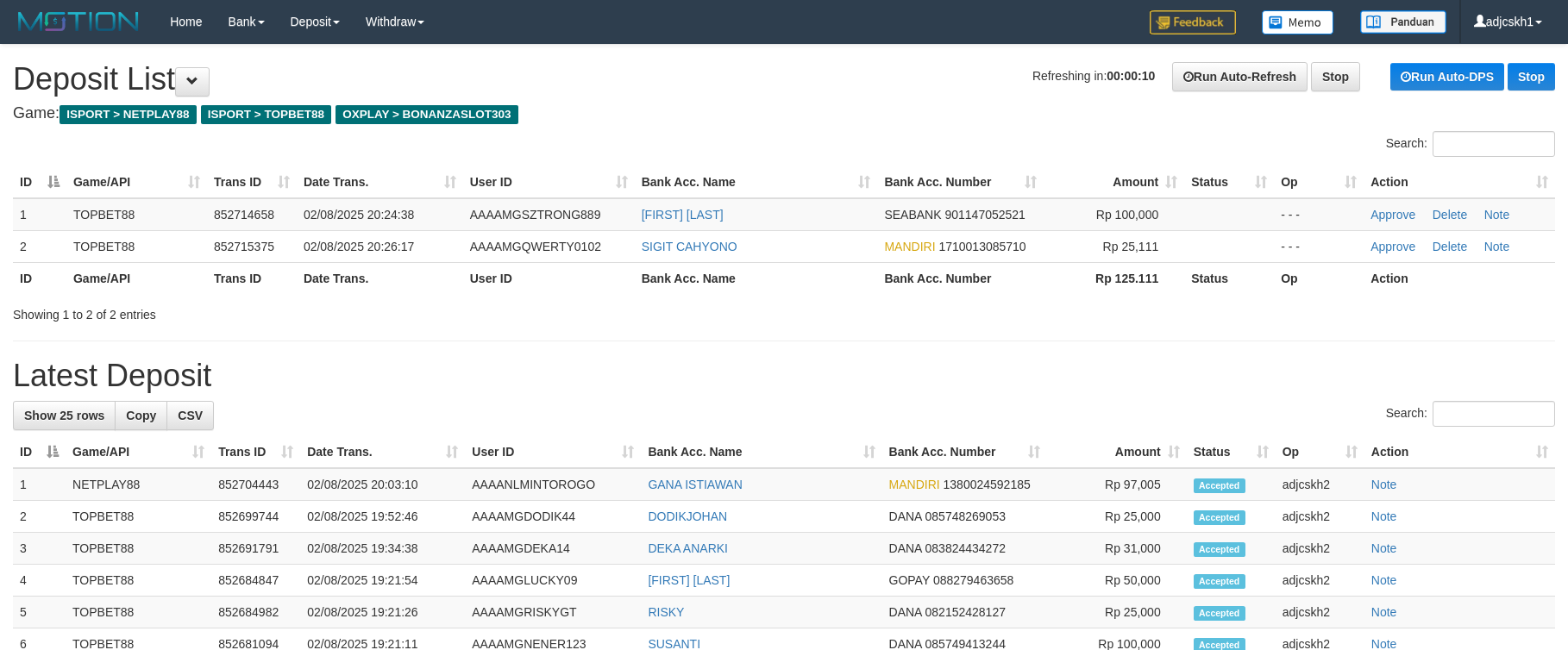 scroll, scrollTop: 0, scrollLeft: 0, axis: both 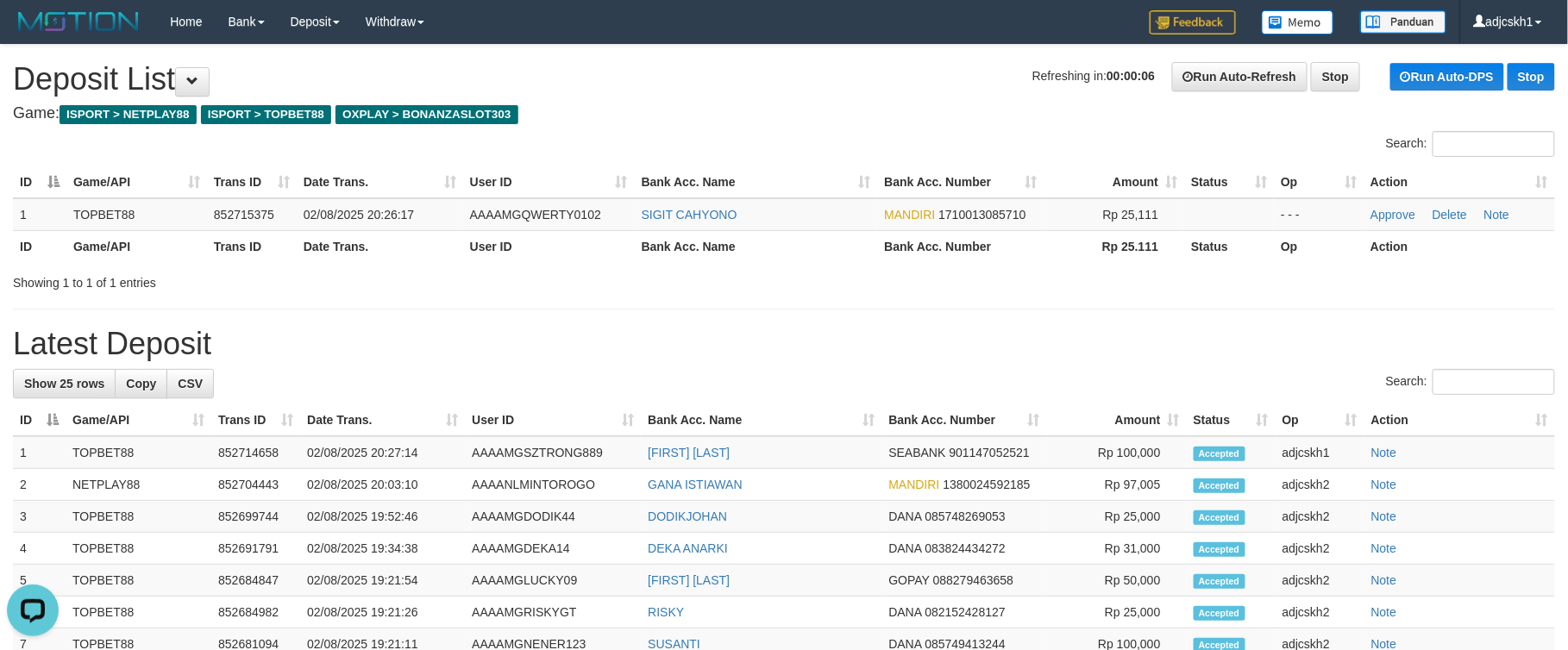 click on "Latest Deposit" at bounding box center [784, 344] 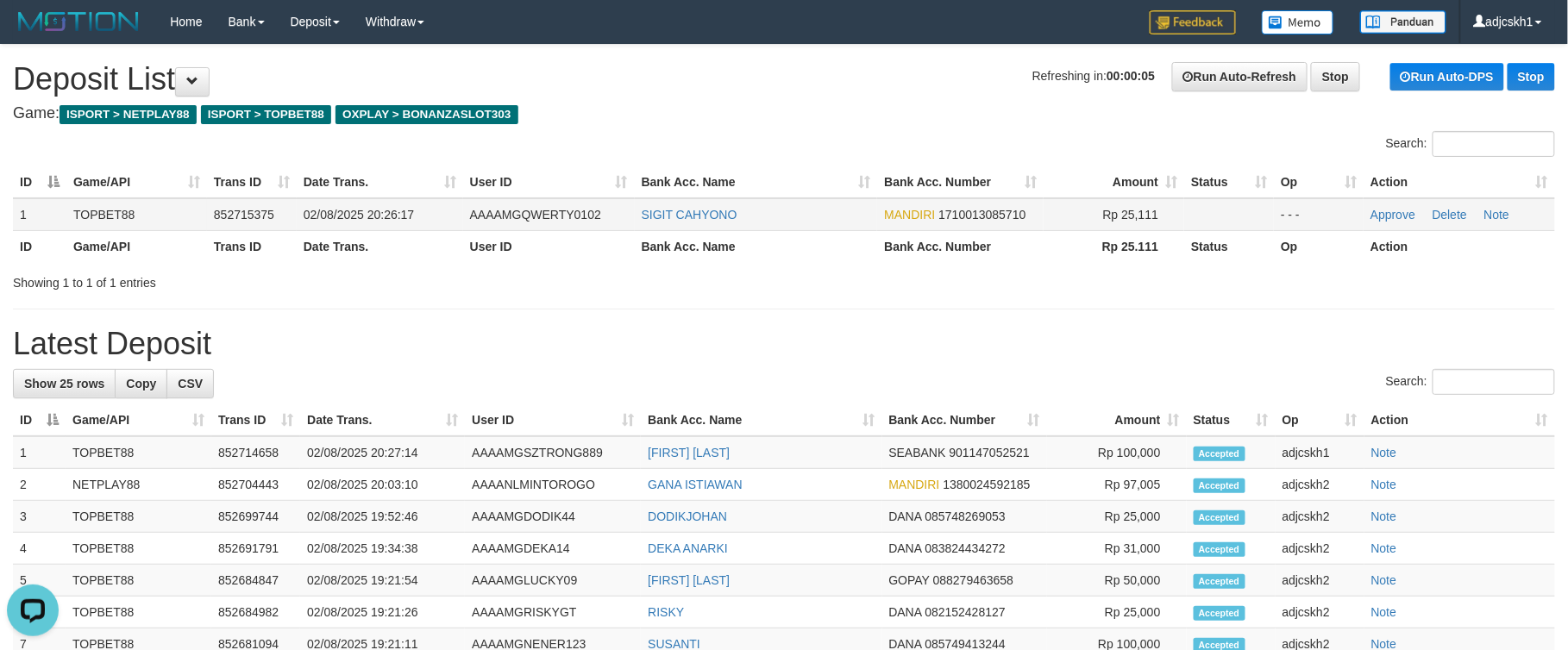 click on "SIGIT CAHYONO" at bounding box center (756, 215) 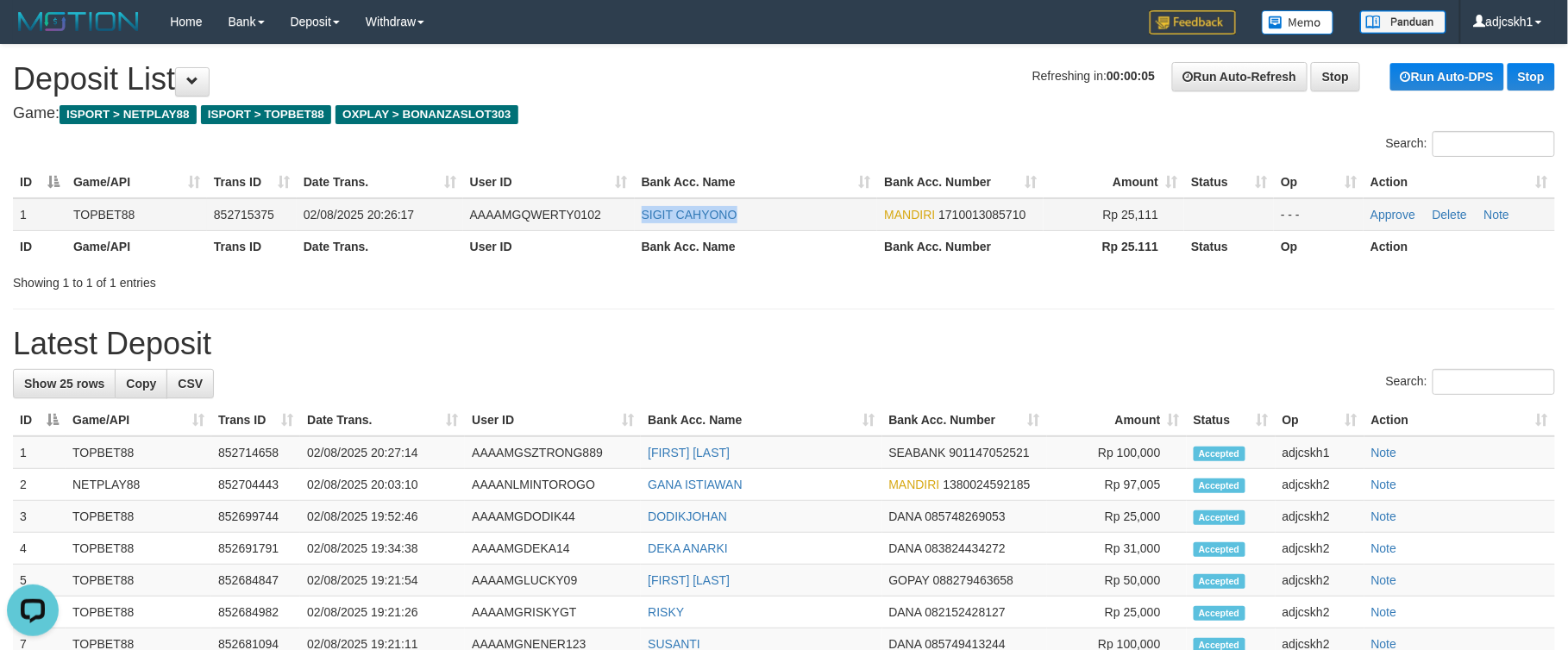drag, startPoint x: 756, startPoint y: 211, endPoint x: 626, endPoint y: 212, distance: 130.00385 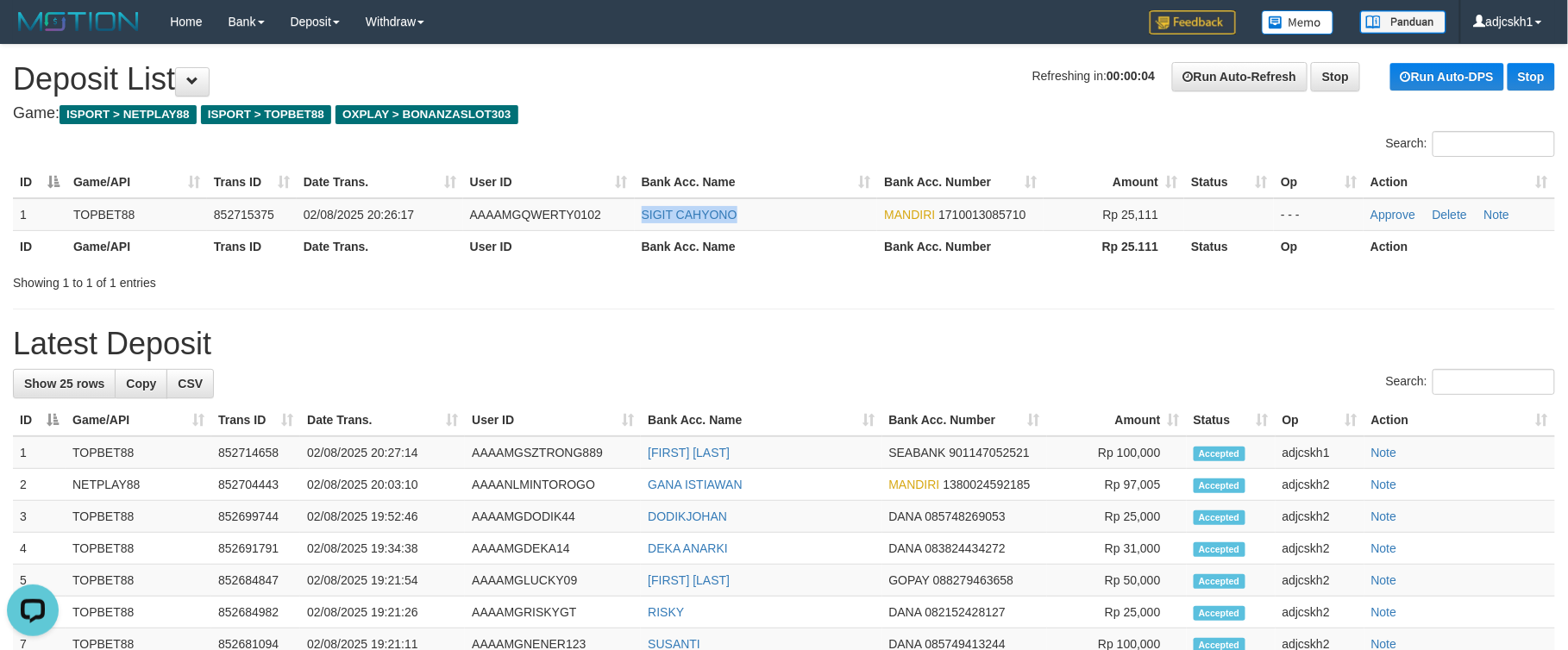 copy on "SIGIT CAHYONO" 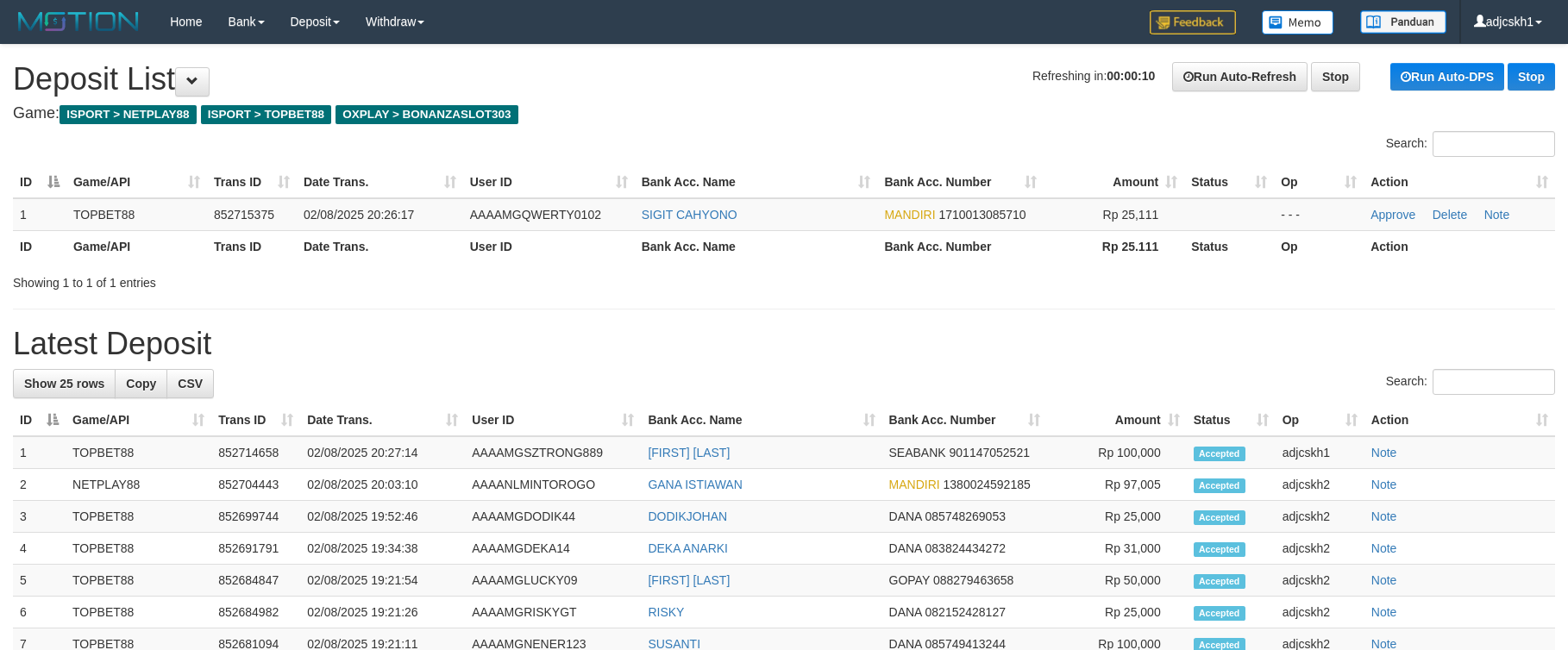 scroll, scrollTop: 0, scrollLeft: 0, axis: both 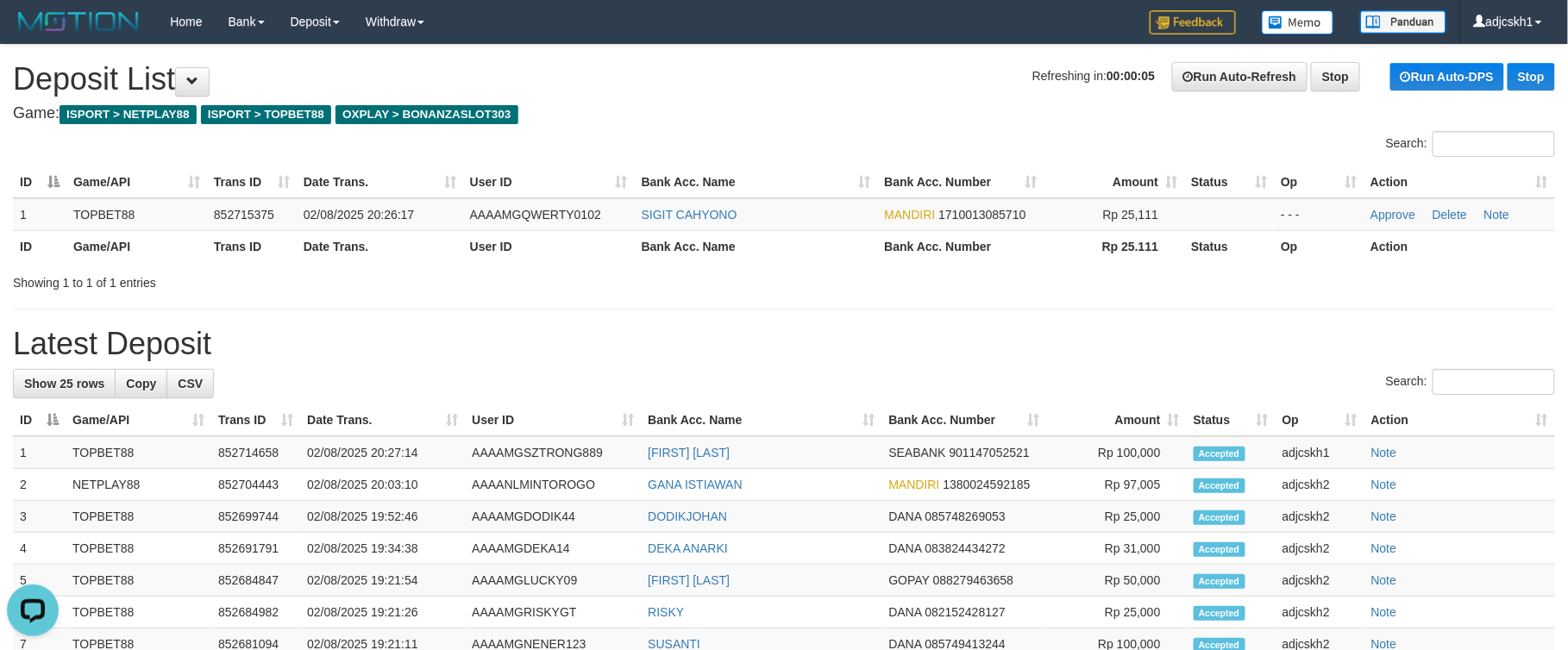 click on "Search:" at bounding box center (784, 384) 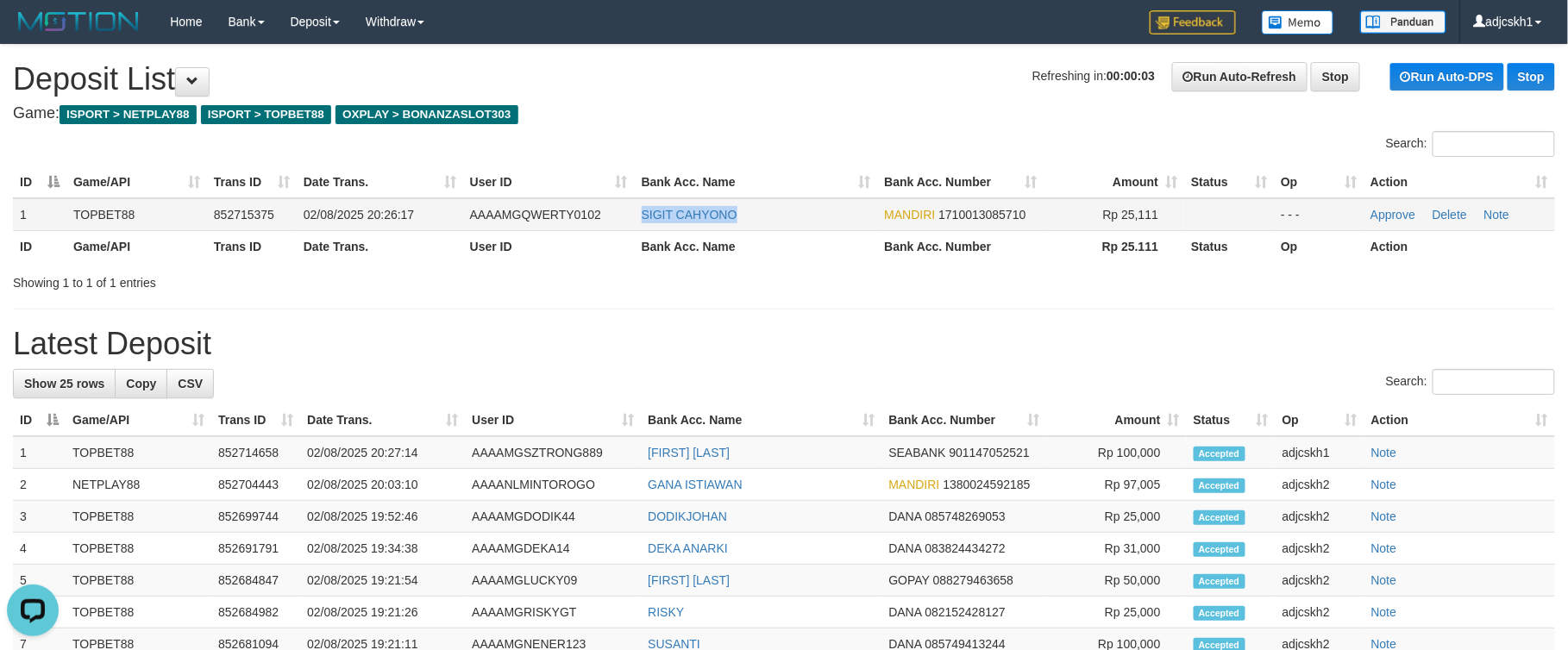 drag, startPoint x: 745, startPoint y: 226, endPoint x: 633, endPoint y: 226, distance: 112 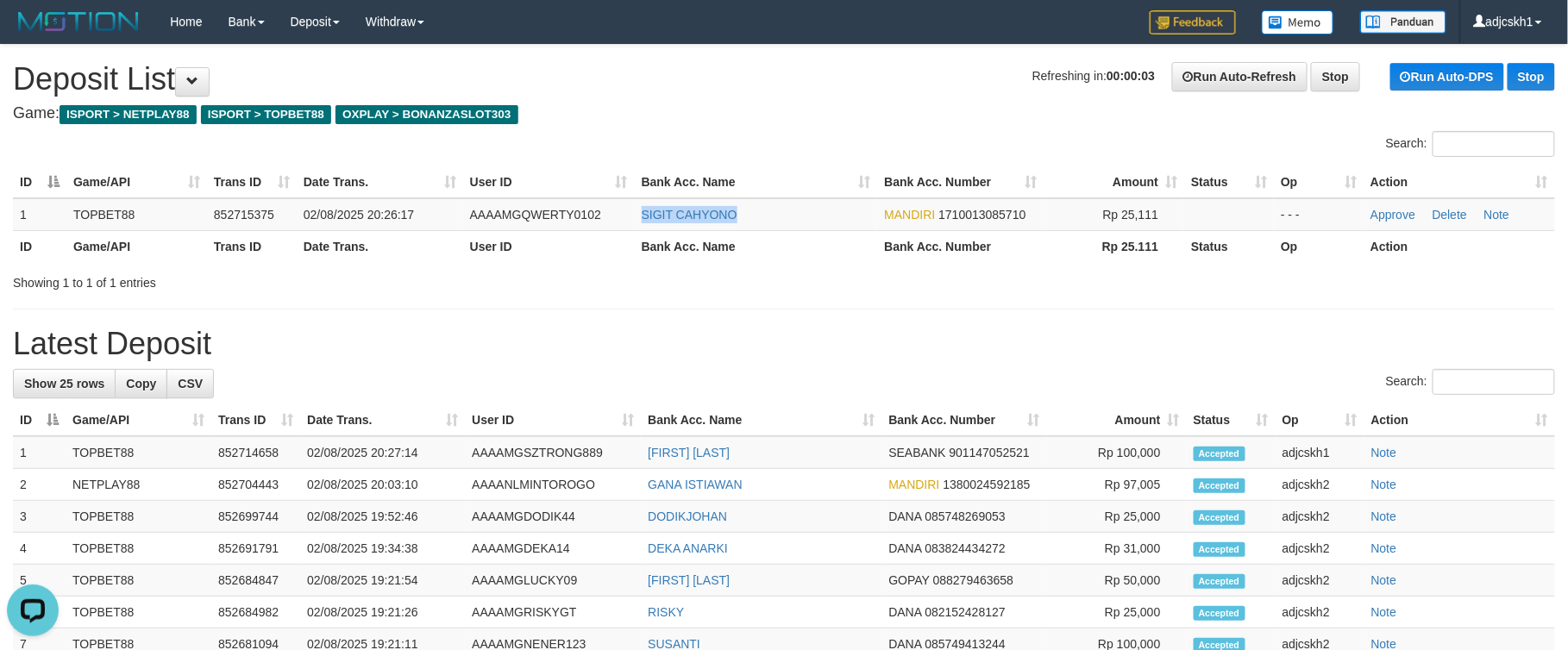 copy on "SIGIT CAHYONO" 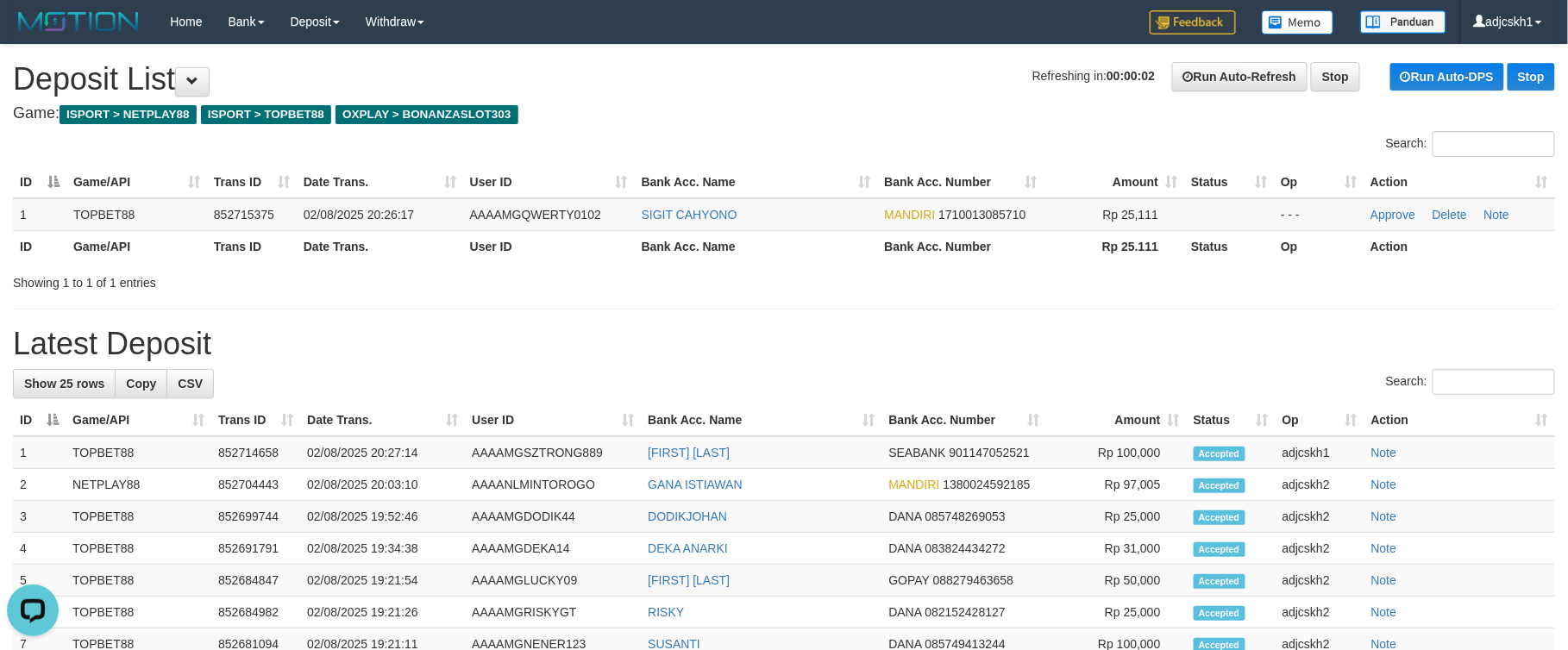 click on "Latest Deposit" at bounding box center (784, 344) 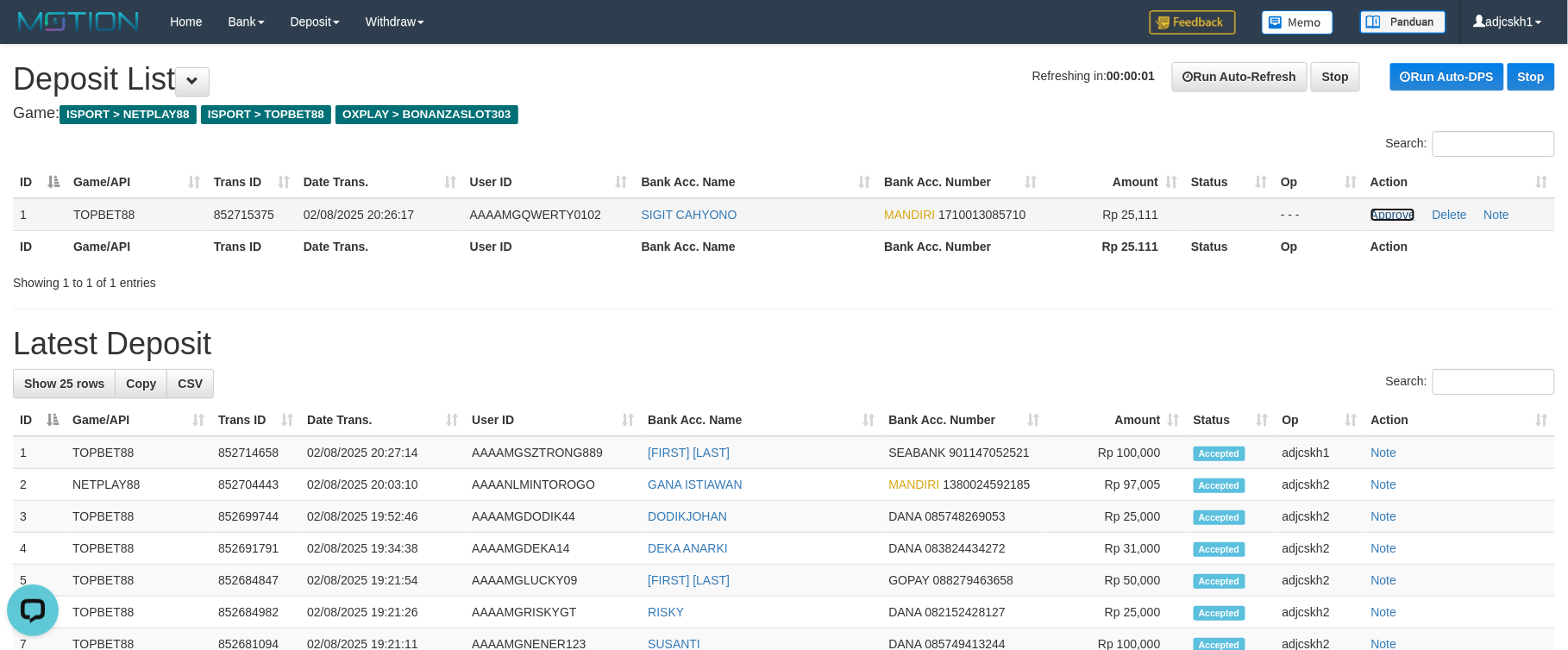 click on "Approve" at bounding box center (1393, 215) 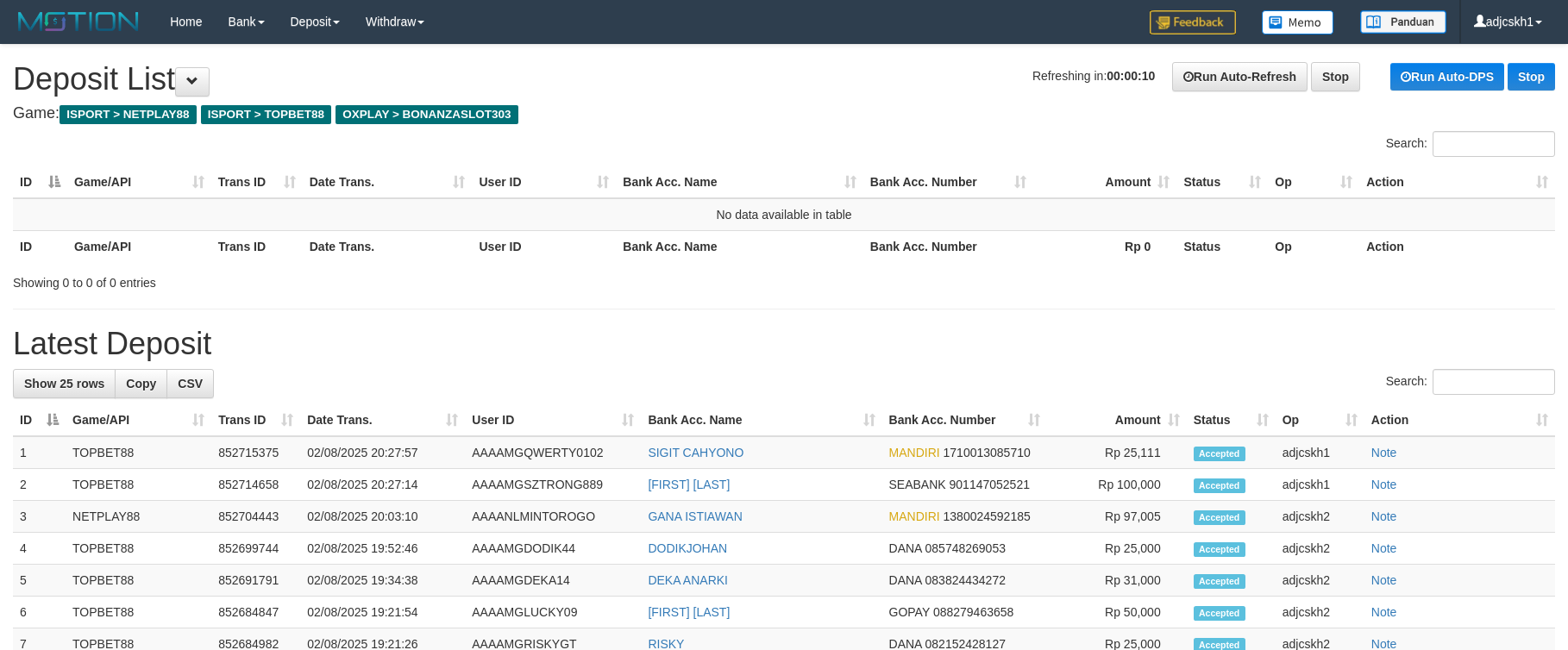 scroll, scrollTop: 0, scrollLeft: 0, axis: both 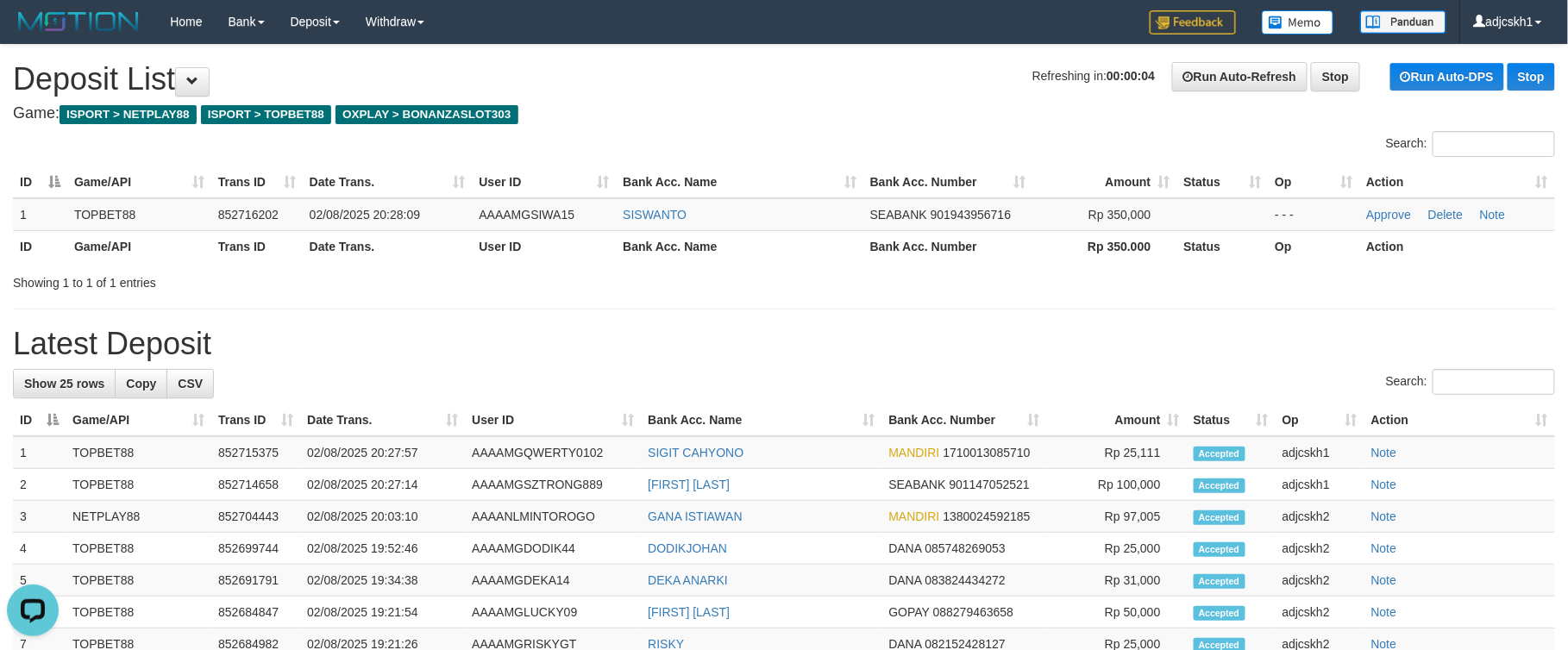 drag, startPoint x: 829, startPoint y: 293, endPoint x: 802, endPoint y: 294, distance: 27.018512 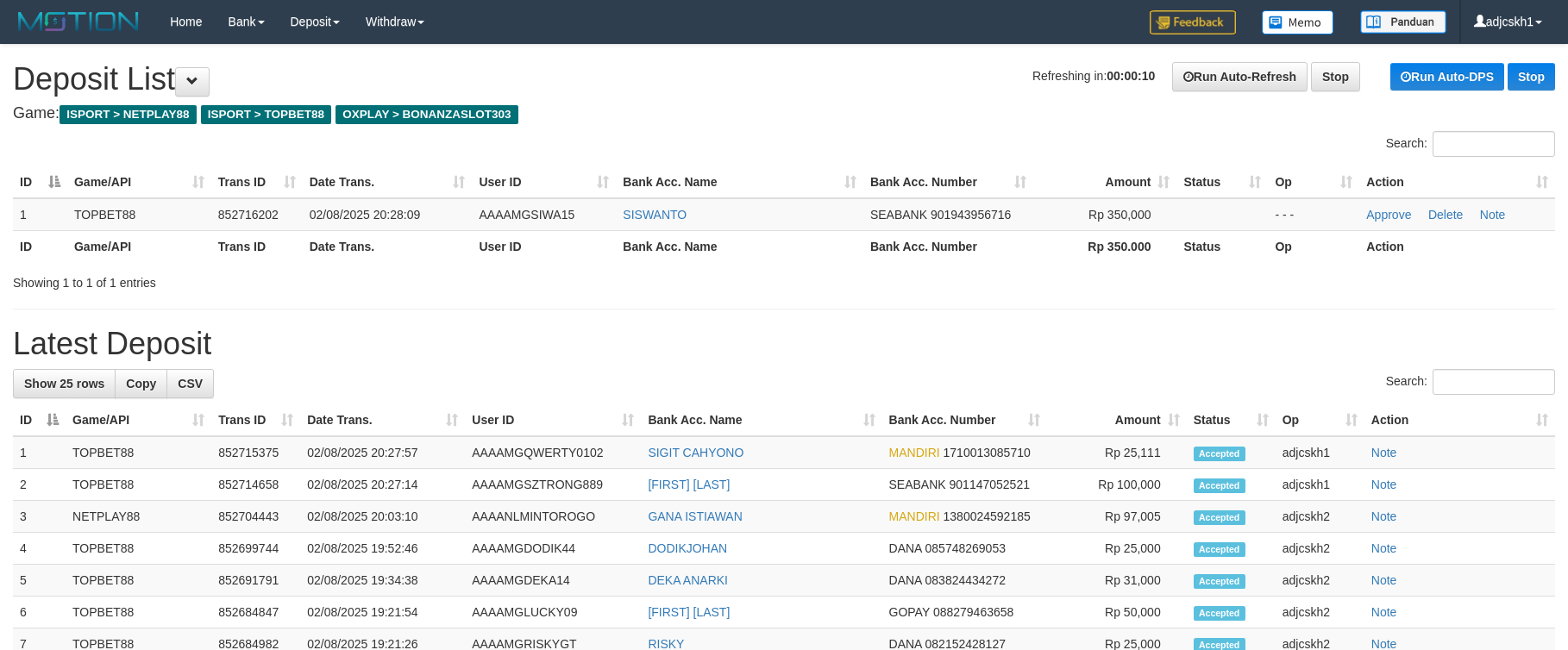 scroll, scrollTop: 0, scrollLeft: 0, axis: both 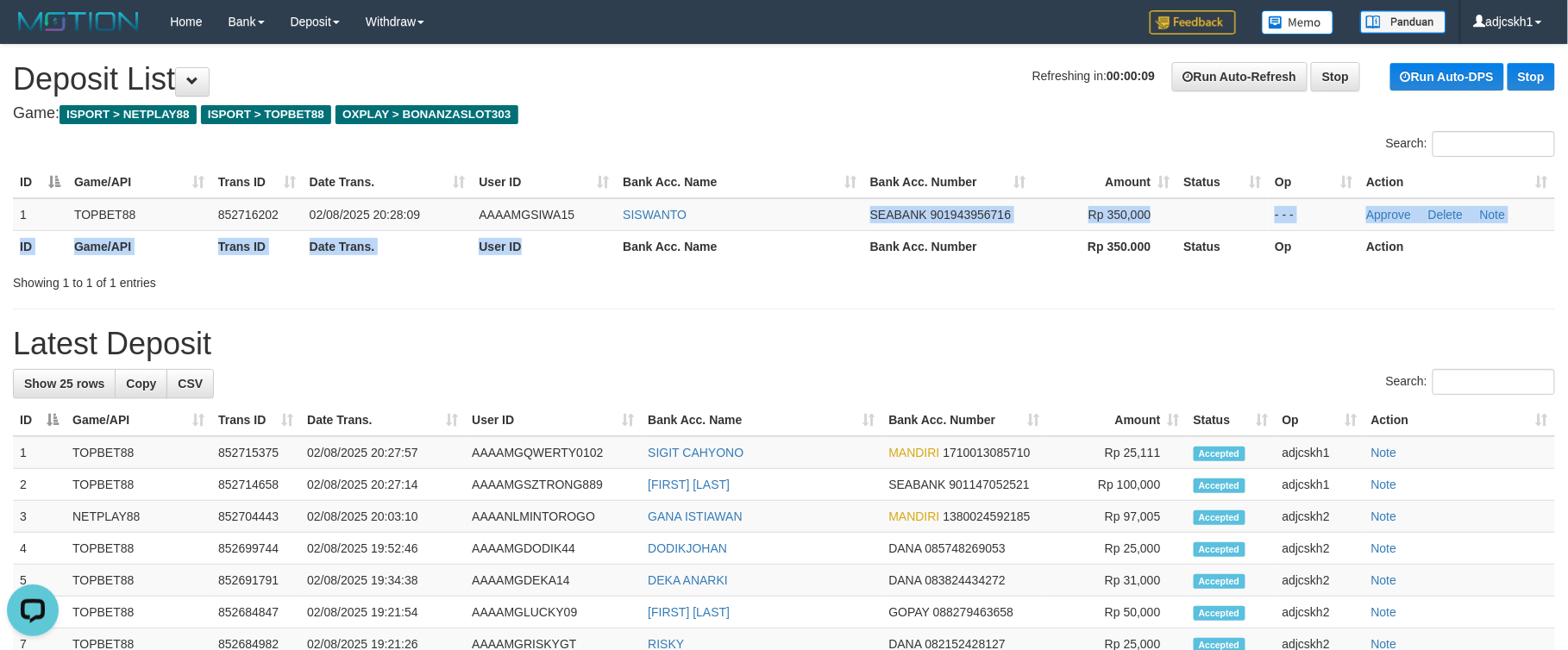 drag, startPoint x: 643, startPoint y: 224, endPoint x: 608, endPoint y: 229, distance: 35.3553 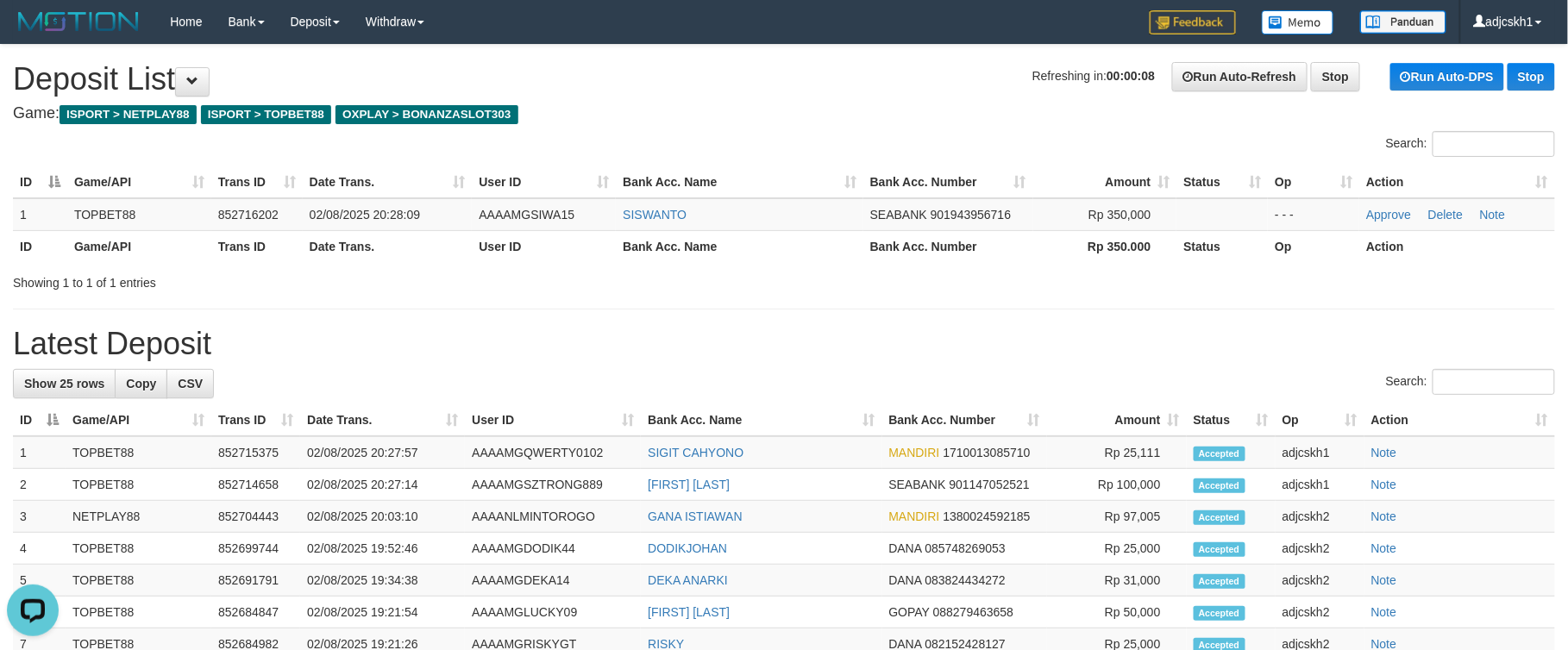 click on "Bank Acc. Name" at bounding box center [739, 246] 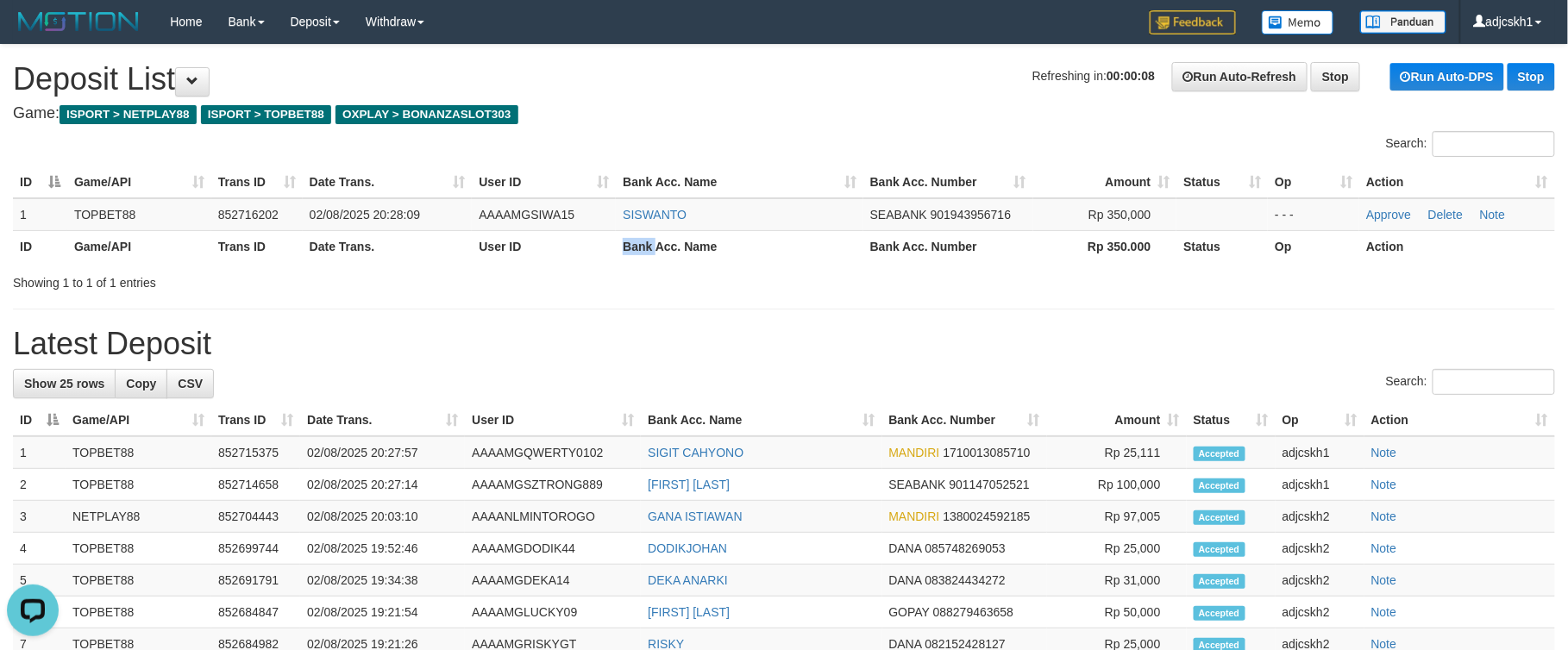 click on "Bank Acc. Name" at bounding box center (739, 246) 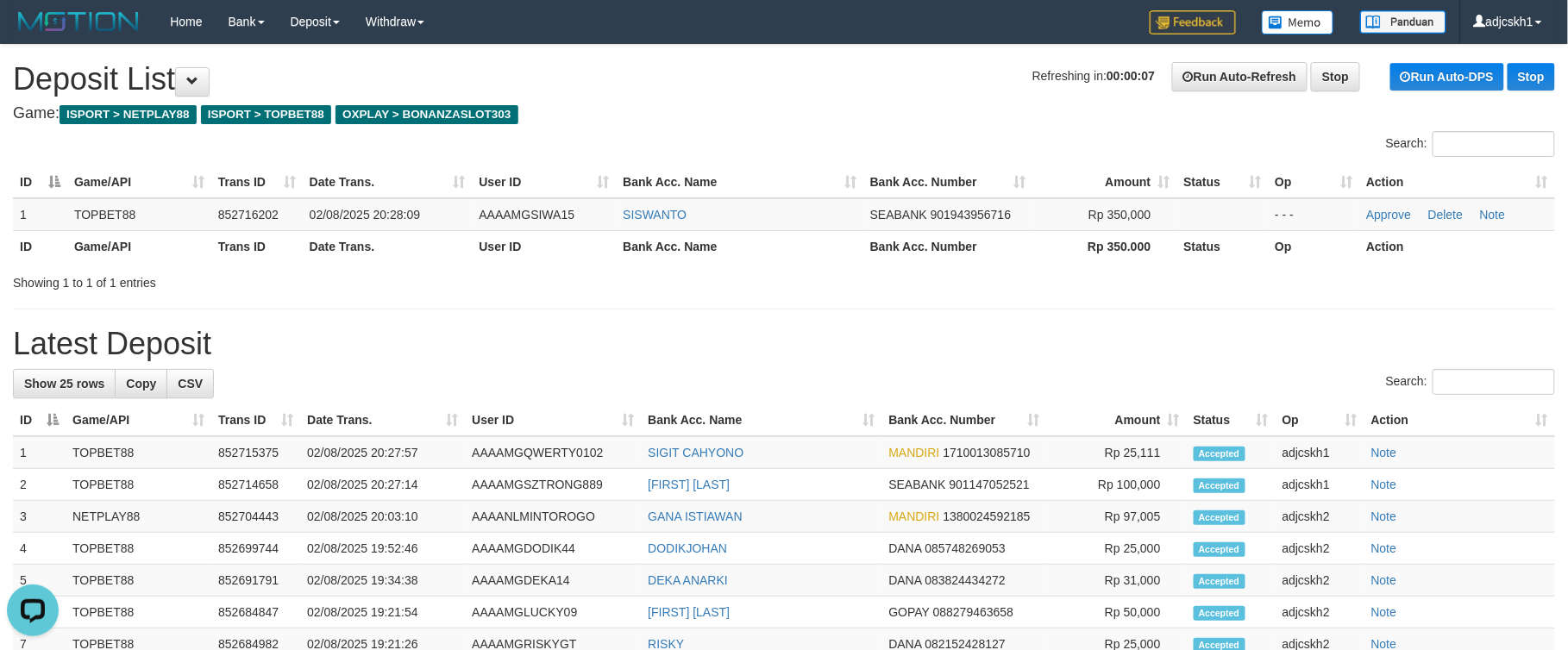 click on "Bank Acc. Name" at bounding box center [739, 246] 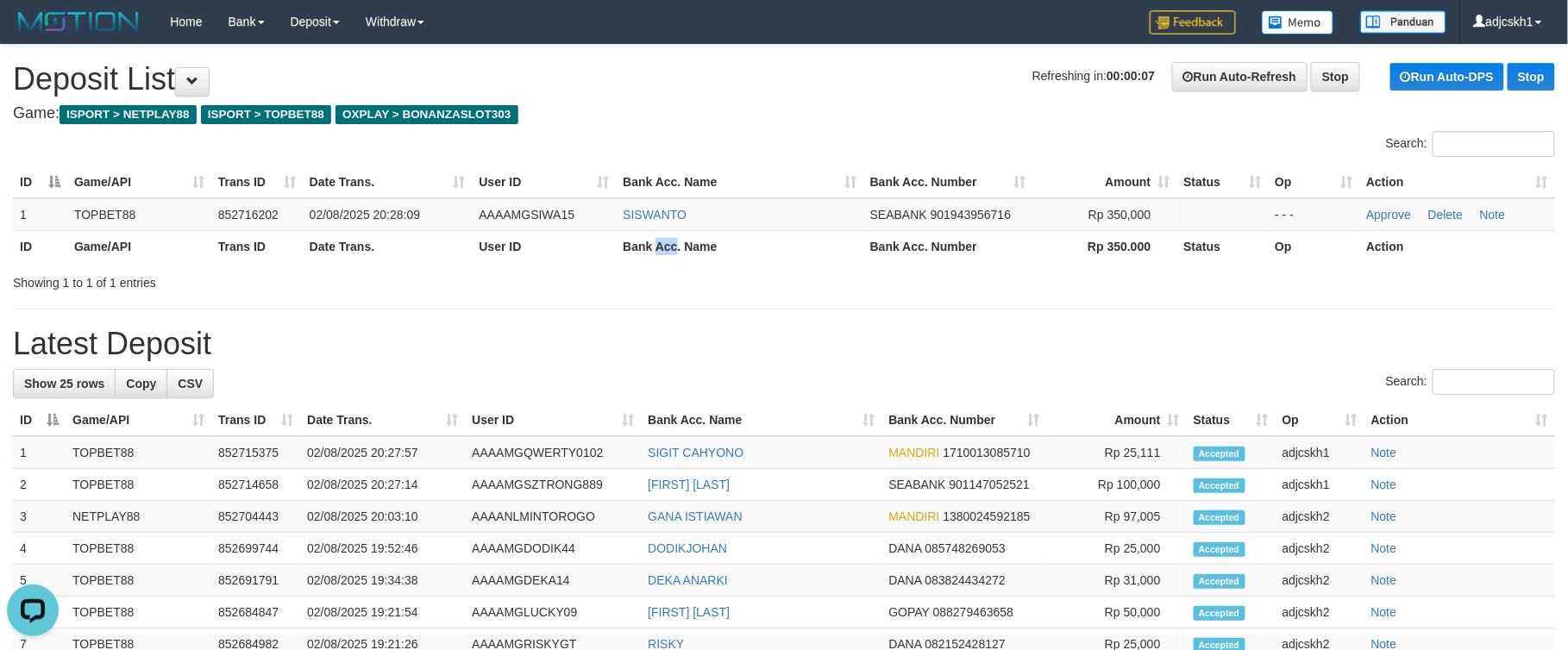 click on "Bank Acc. Name" at bounding box center (739, 246) 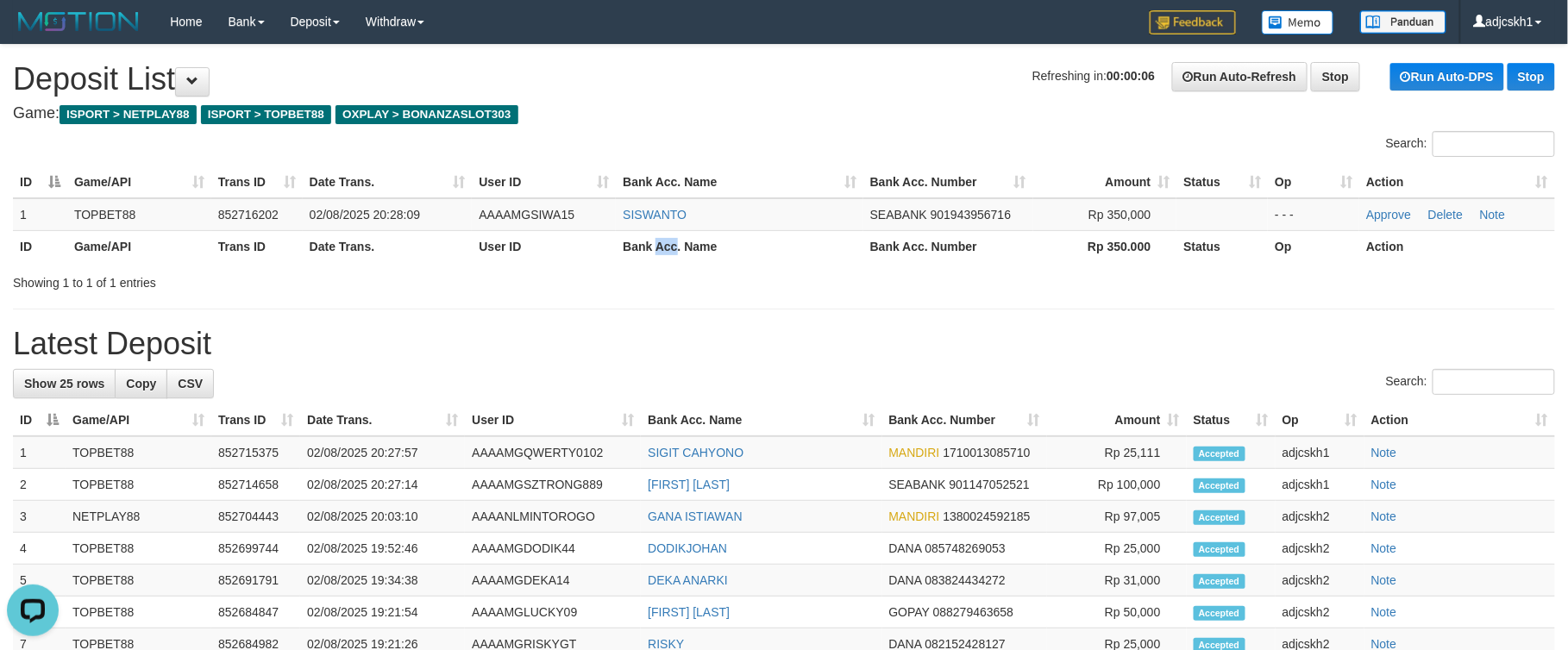 copy on "Acc" 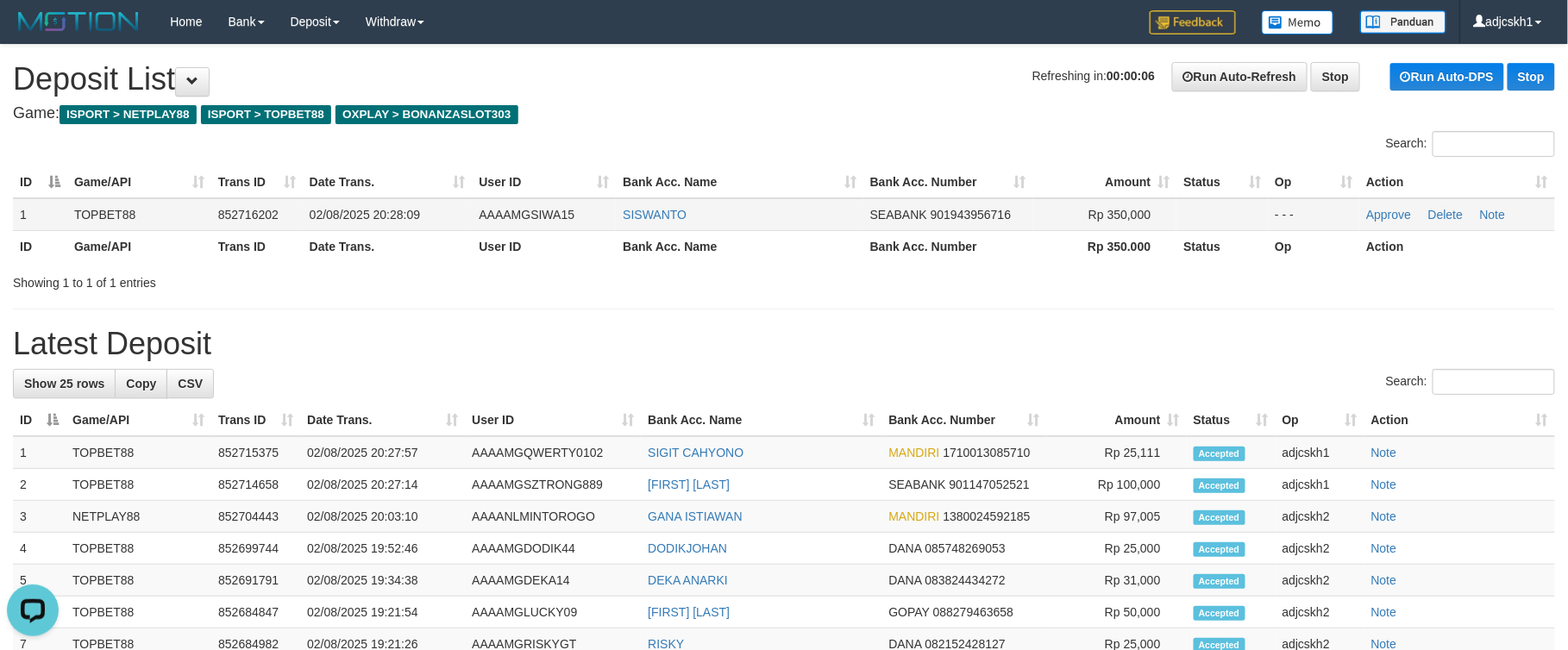 click on "SISWANTO" at bounding box center (739, 215) 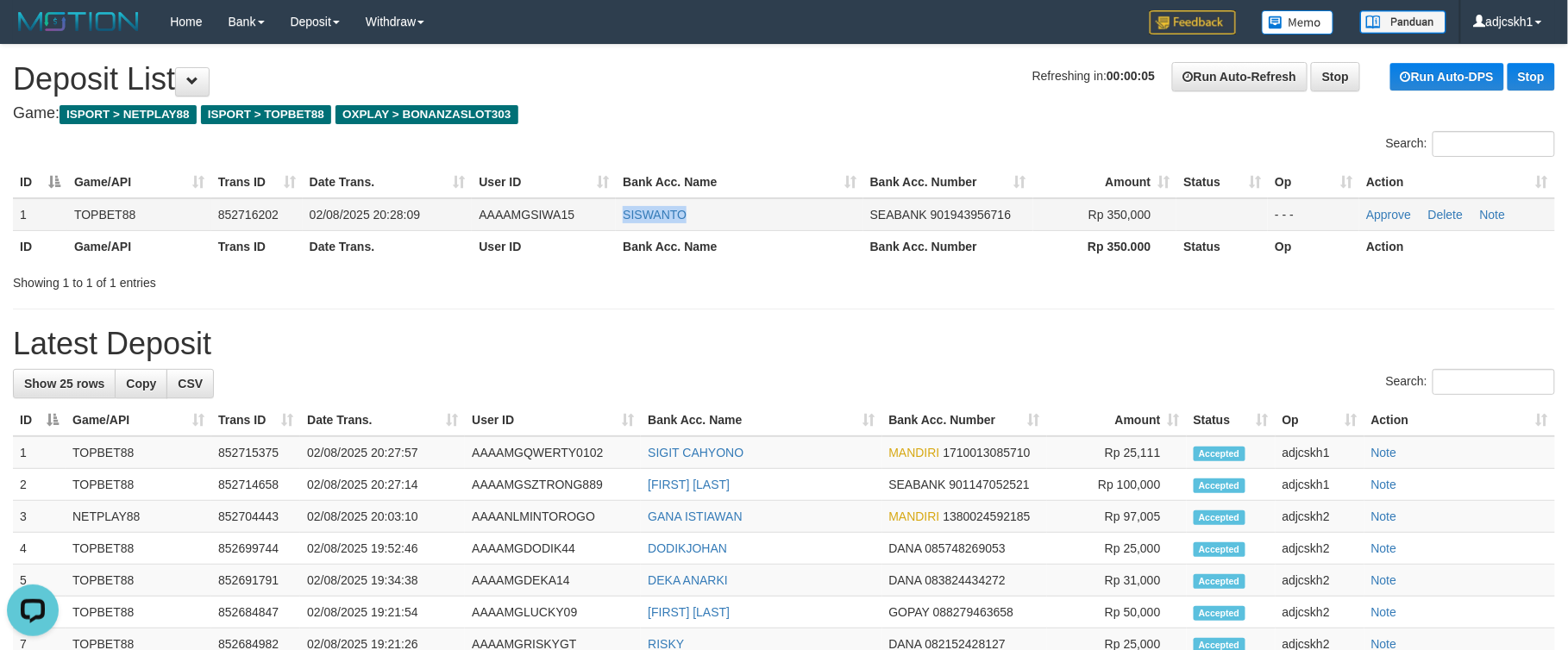 click on "SISWANTO" at bounding box center (739, 215) 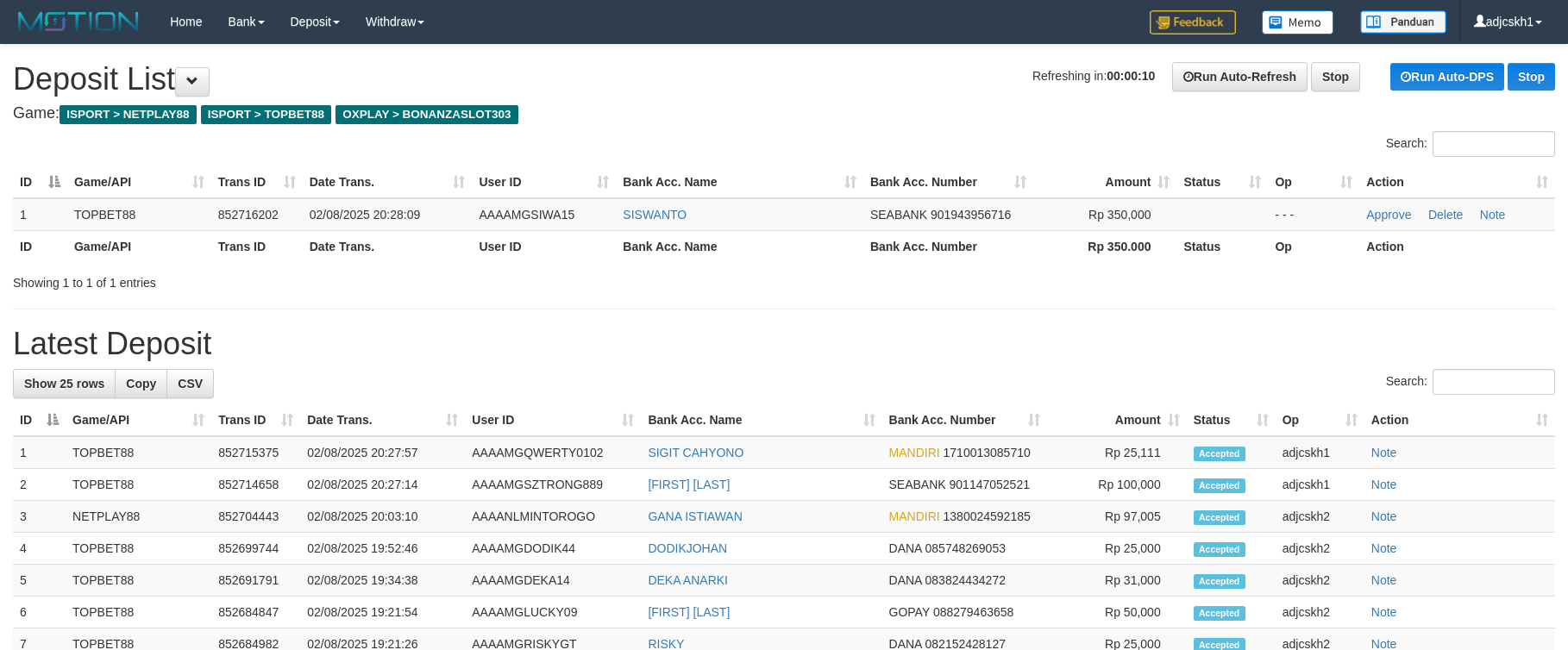 scroll, scrollTop: 0, scrollLeft: 0, axis: both 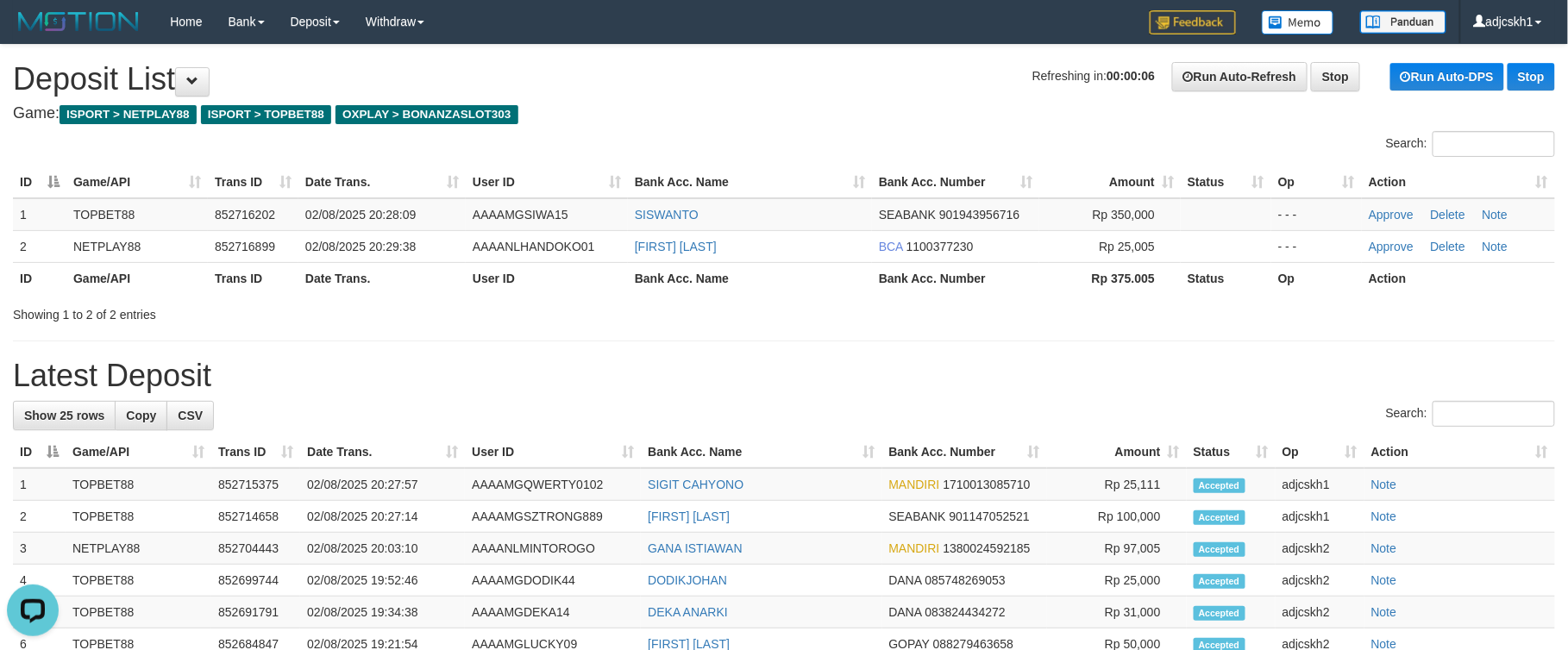 click on "Latest Deposit" at bounding box center (784, 376) 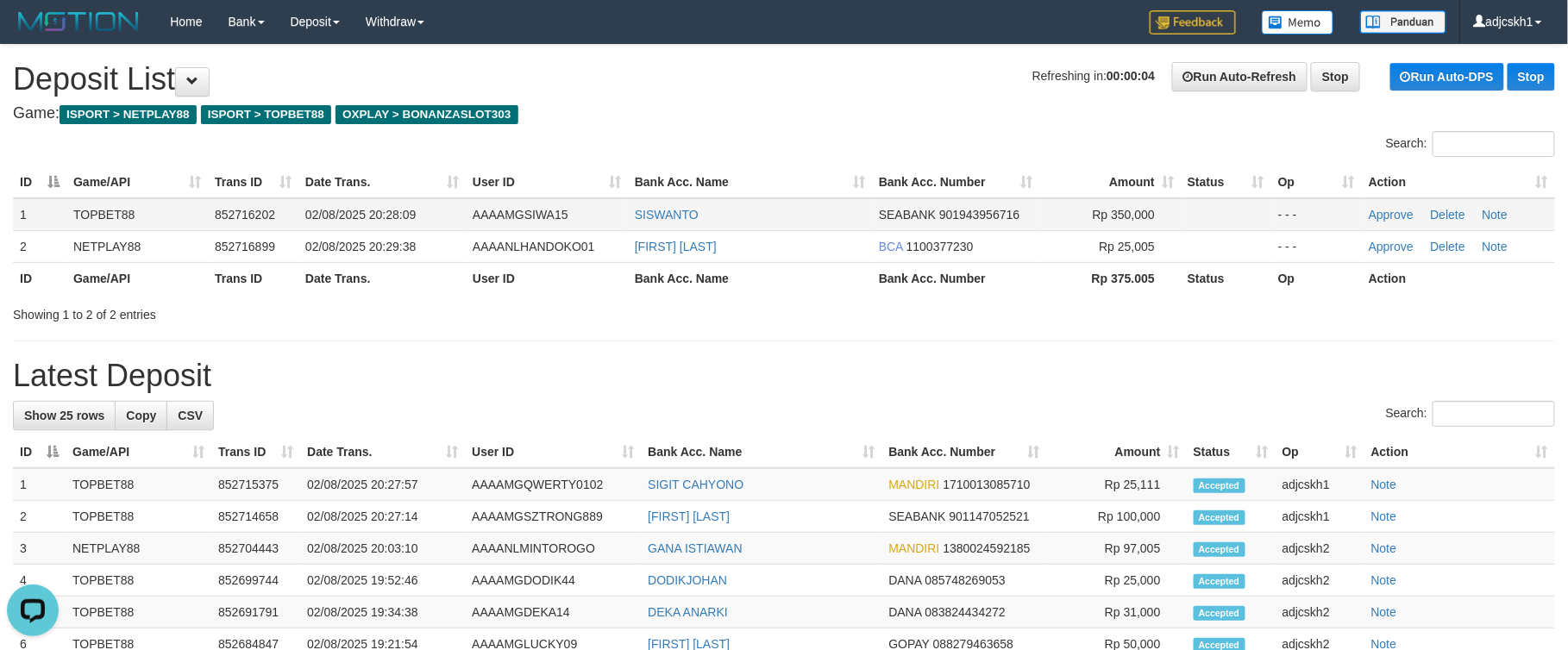 click on "Approve
Delete
Note" at bounding box center (1458, 215) 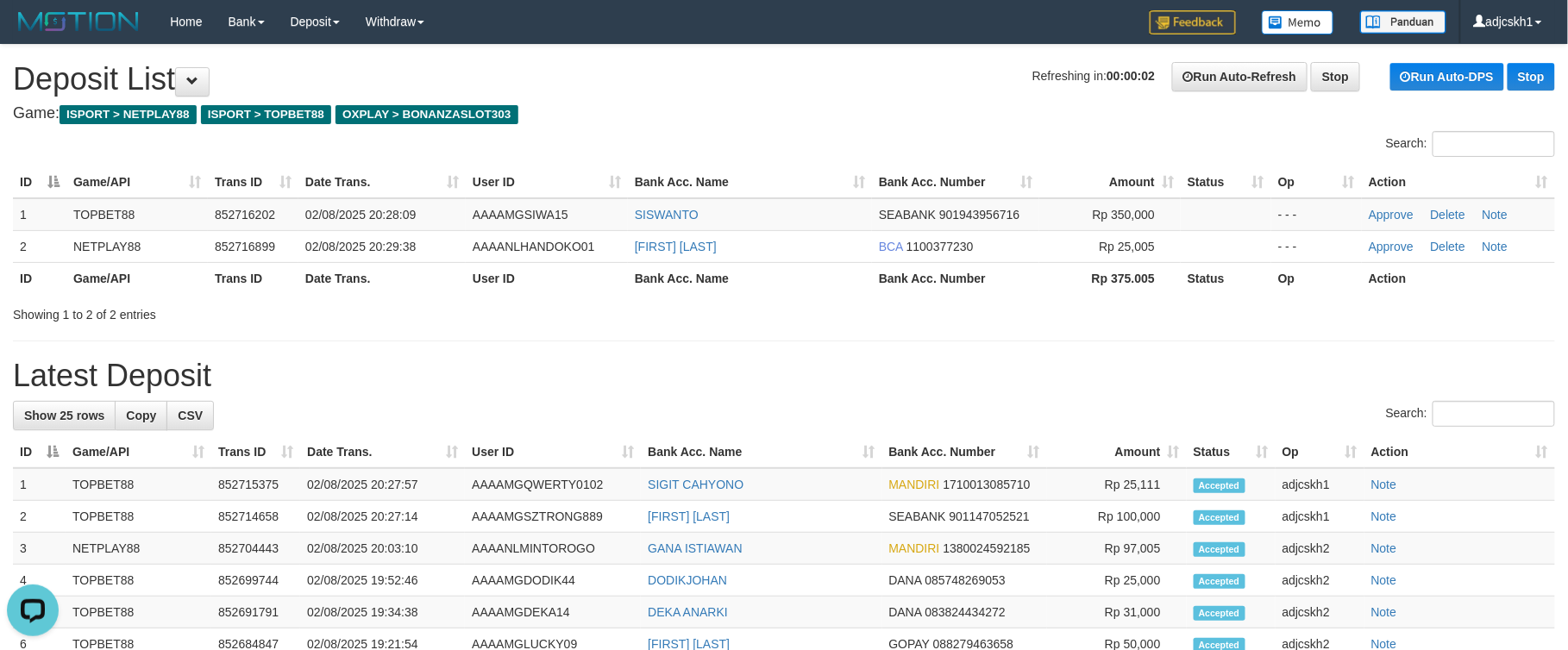 click on "**********" at bounding box center (784, 704) 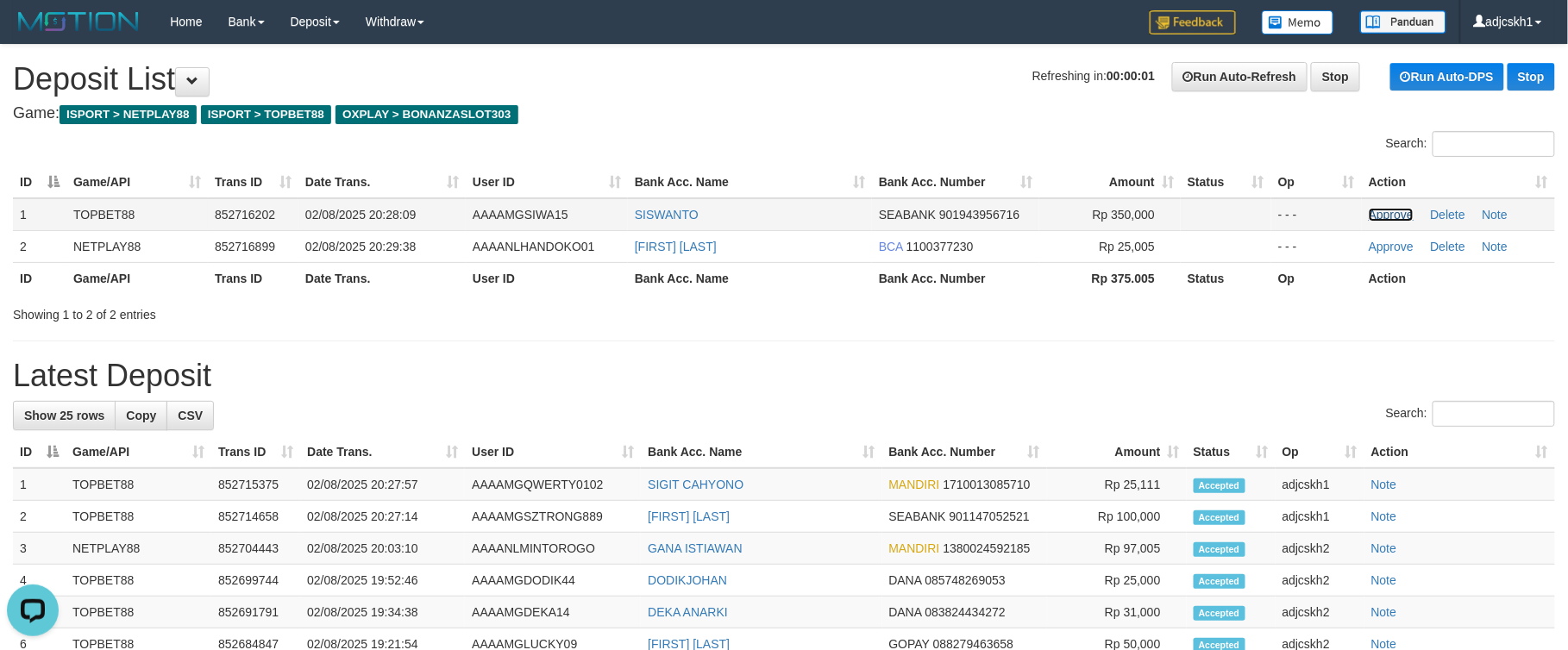 click on "Approve" at bounding box center [1391, 215] 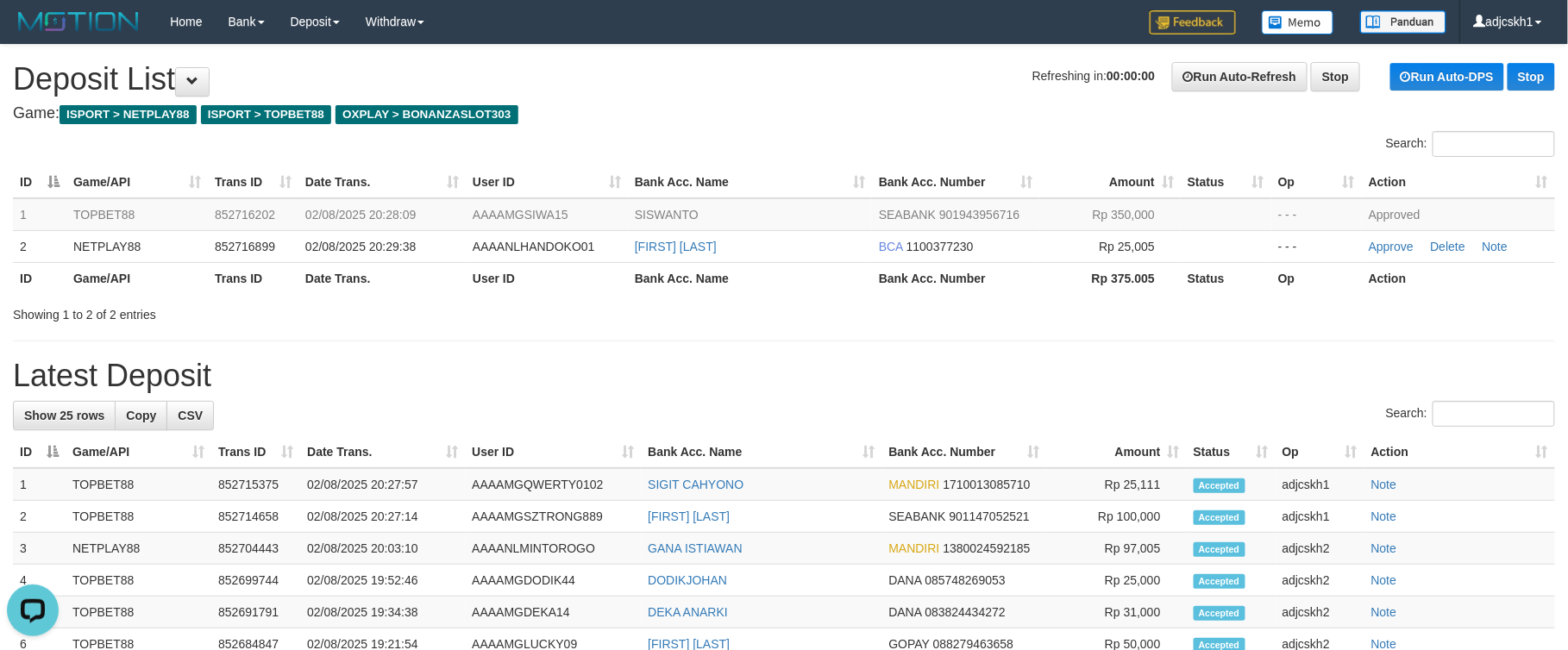 click on "**********" at bounding box center (784, 704) 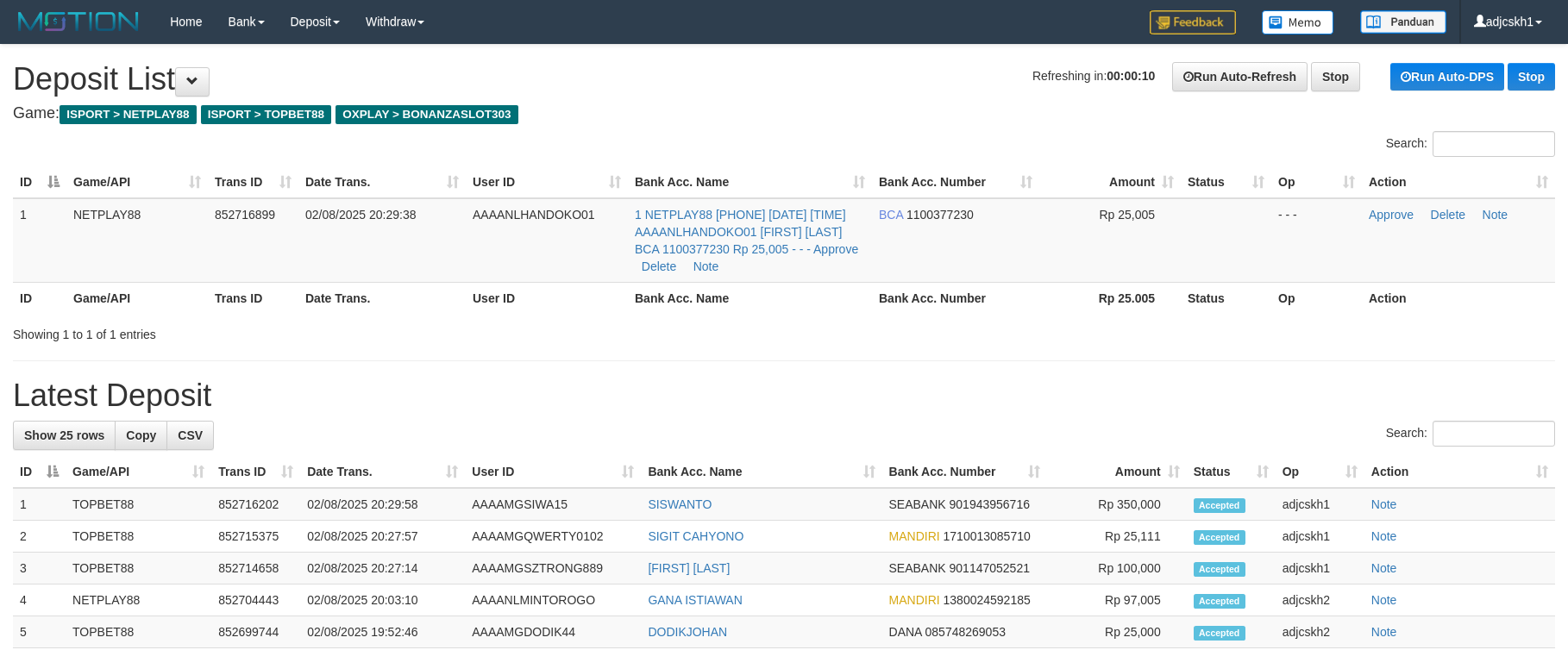 scroll, scrollTop: 0, scrollLeft: 0, axis: both 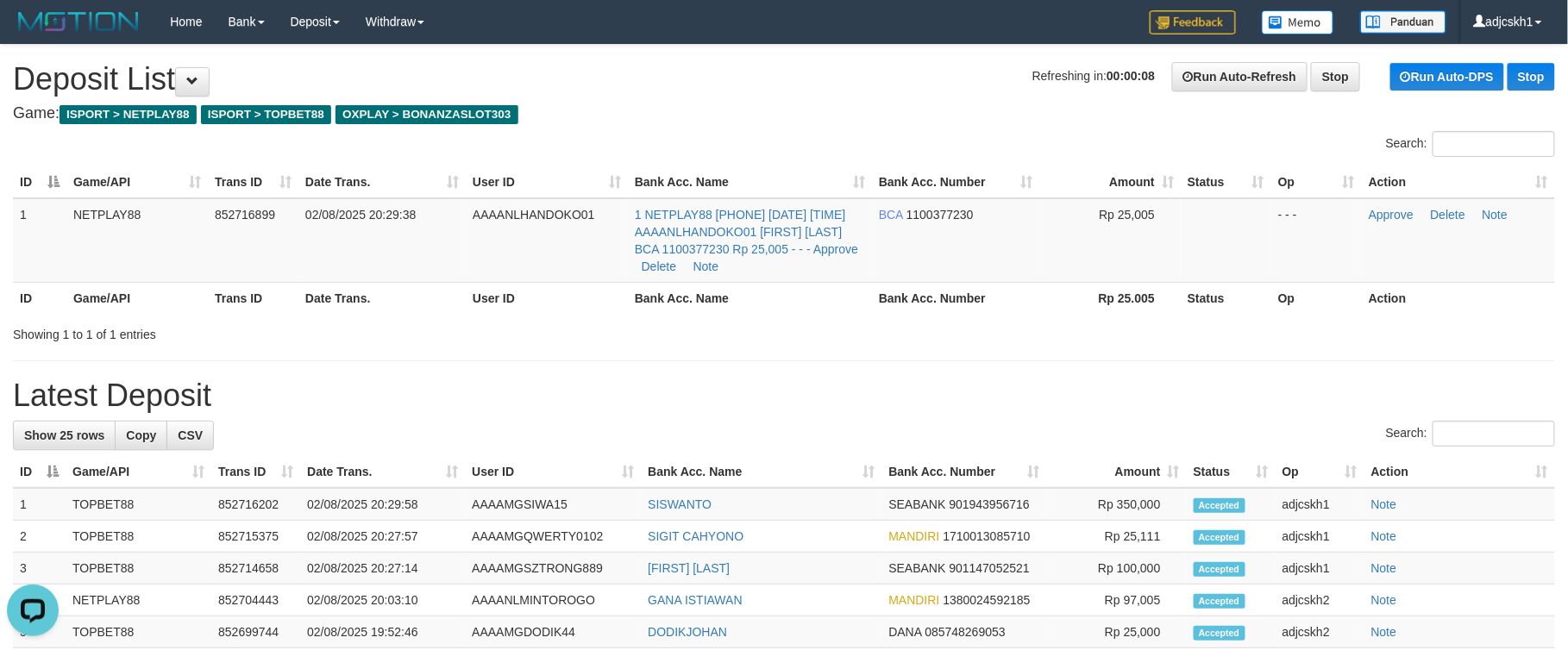 drag, startPoint x: 769, startPoint y: 329, endPoint x: 764, endPoint y: 319, distance: 11.18034 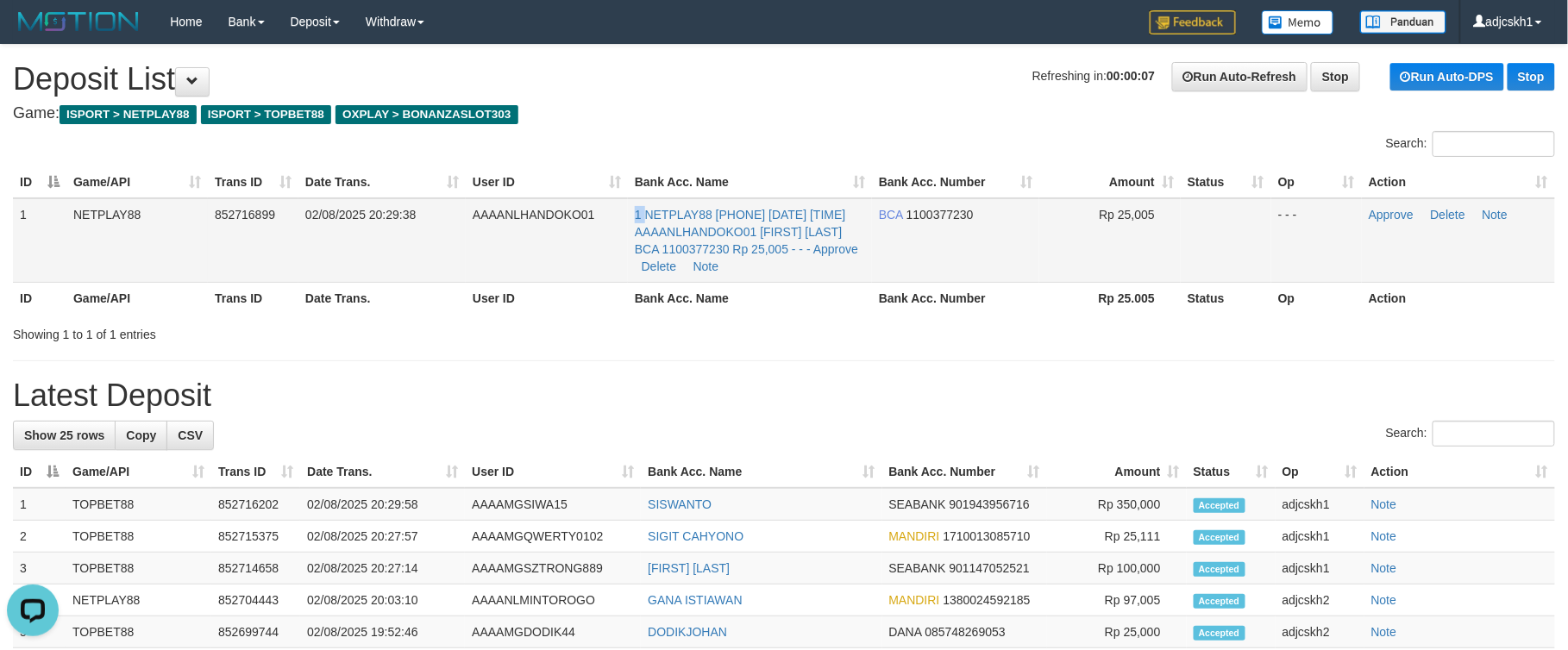drag, startPoint x: 761, startPoint y: 214, endPoint x: 624, endPoint y: 216, distance: 137.0146 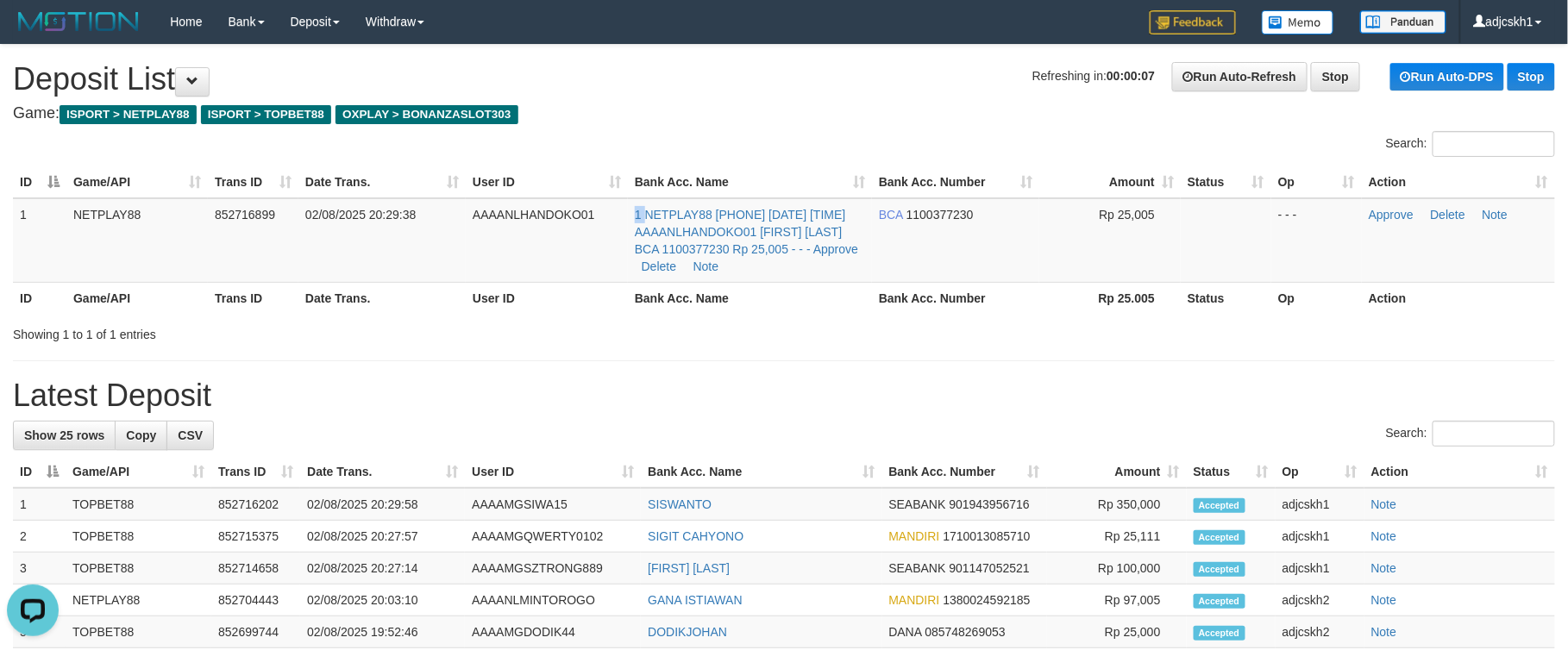 copy on "1
NETPLAY88
[PHONE]
[DATE] [TIME]
AAAANLHANDOKO01
[FIRST] [LAST]
BCA
1100377230
Rp 25,005
- - -
Approve
Delete
Note" 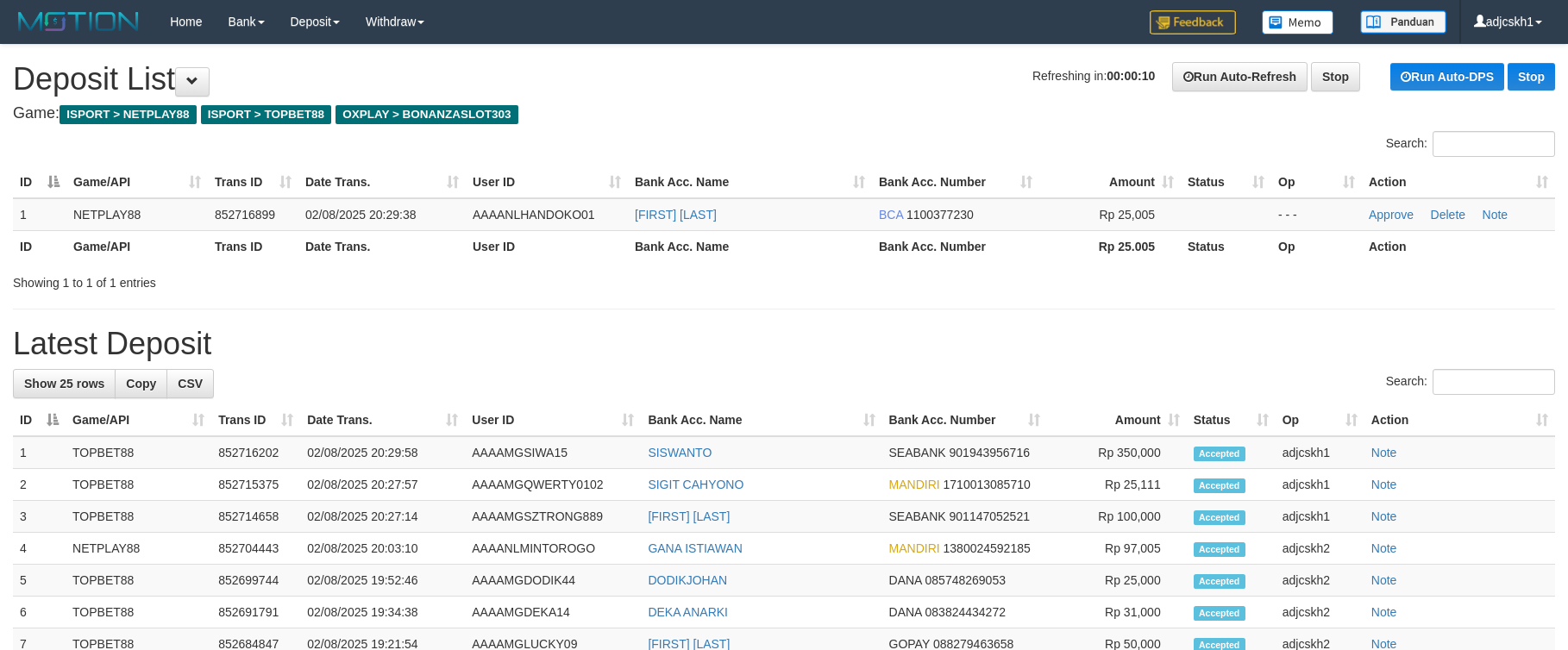 scroll, scrollTop: 0, scrollLeft: 0, axis: both 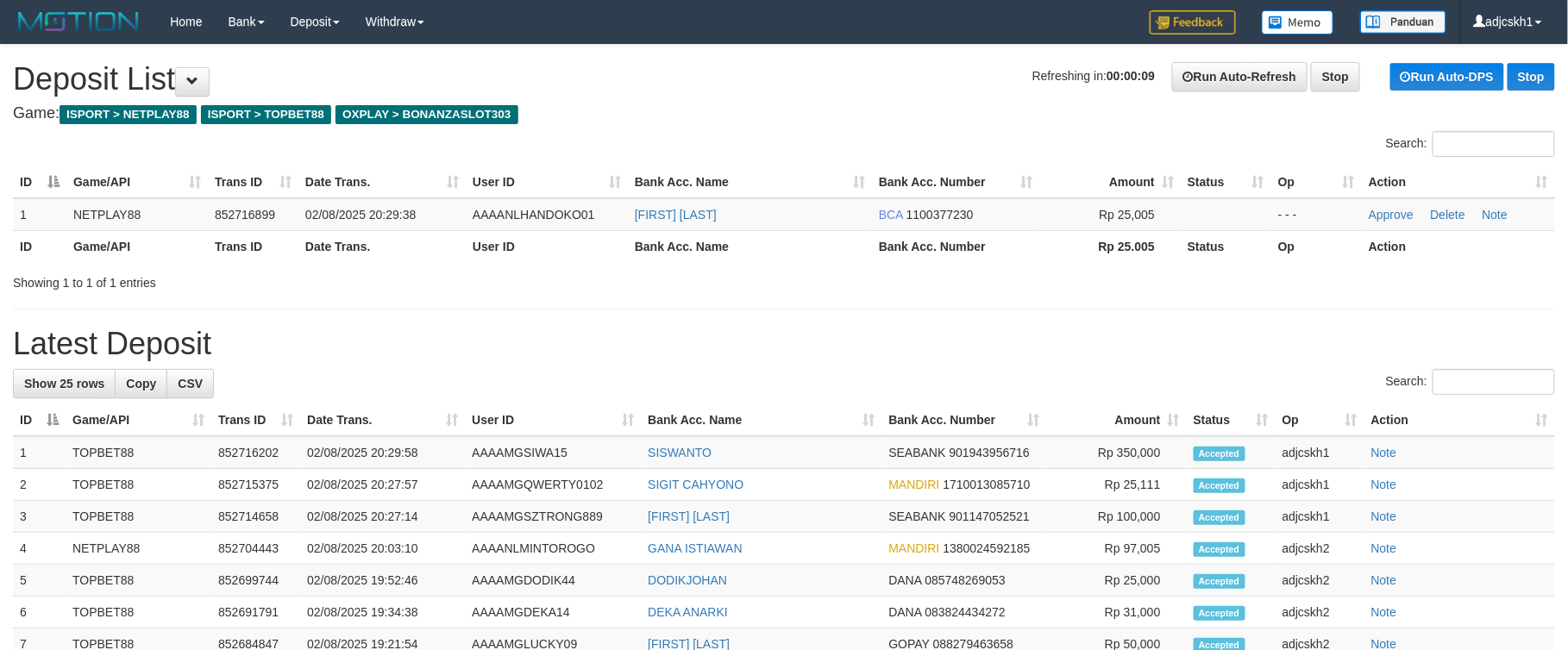 click on "Showing 1 to 1 of 1 entries" at bounding box center [784, 279] 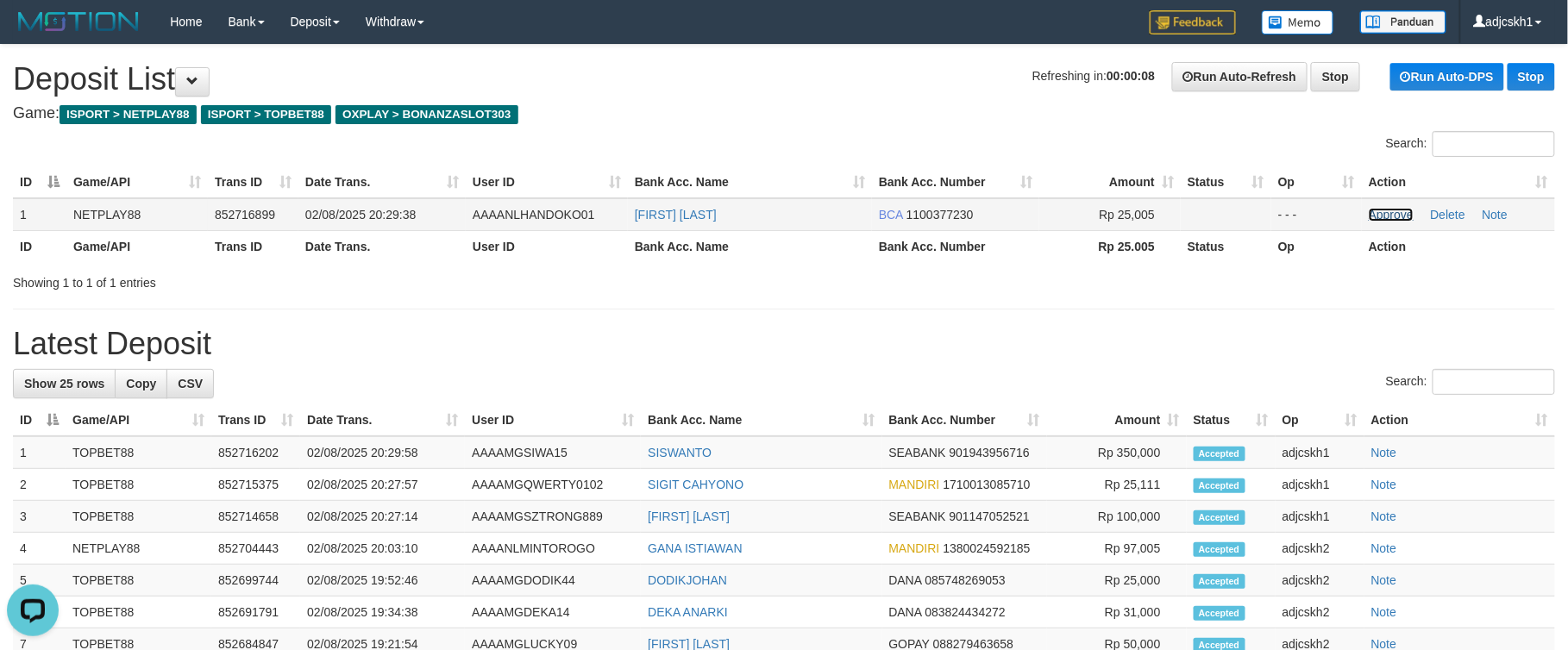 scroll, scrollTop: 0, scrollLeft: 0, axis: both 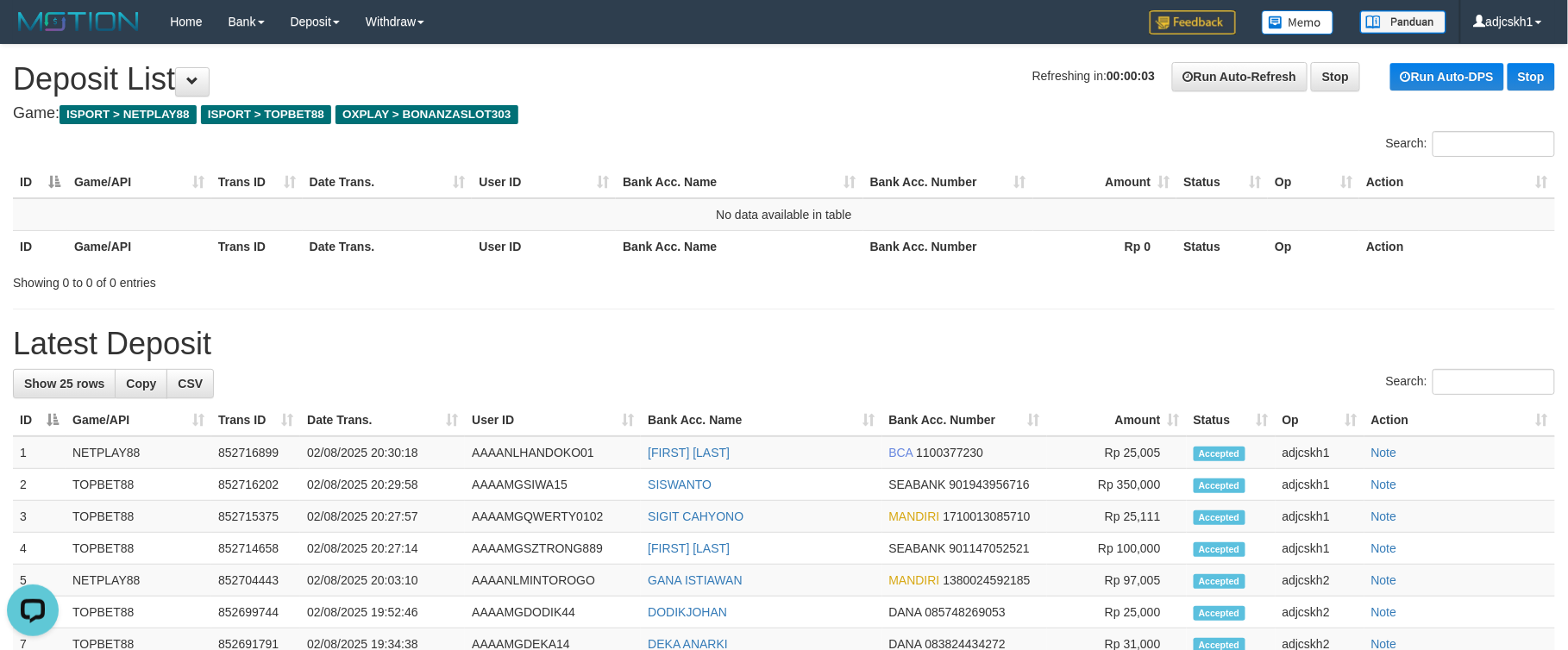 click on "**********" at bounding box center [784, 688] 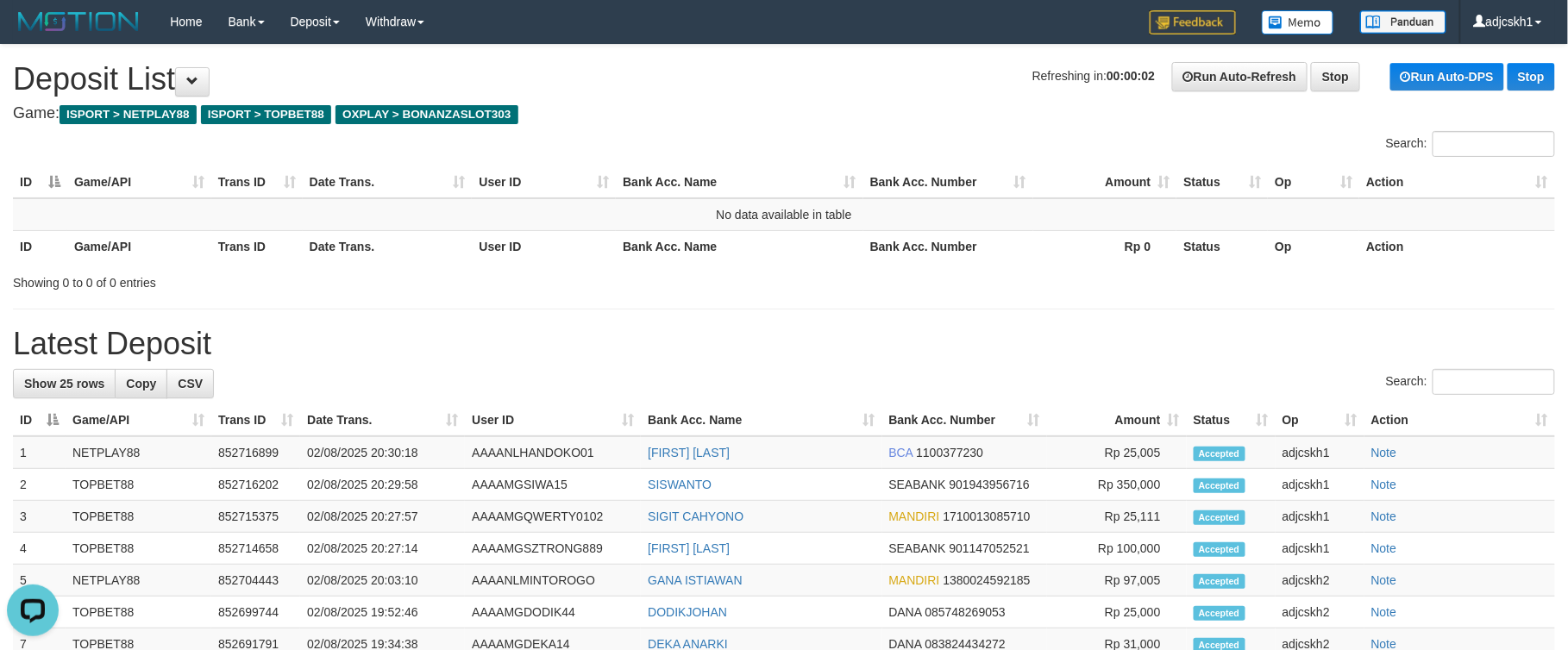 click on "**********" at bounding box center (784, 688) 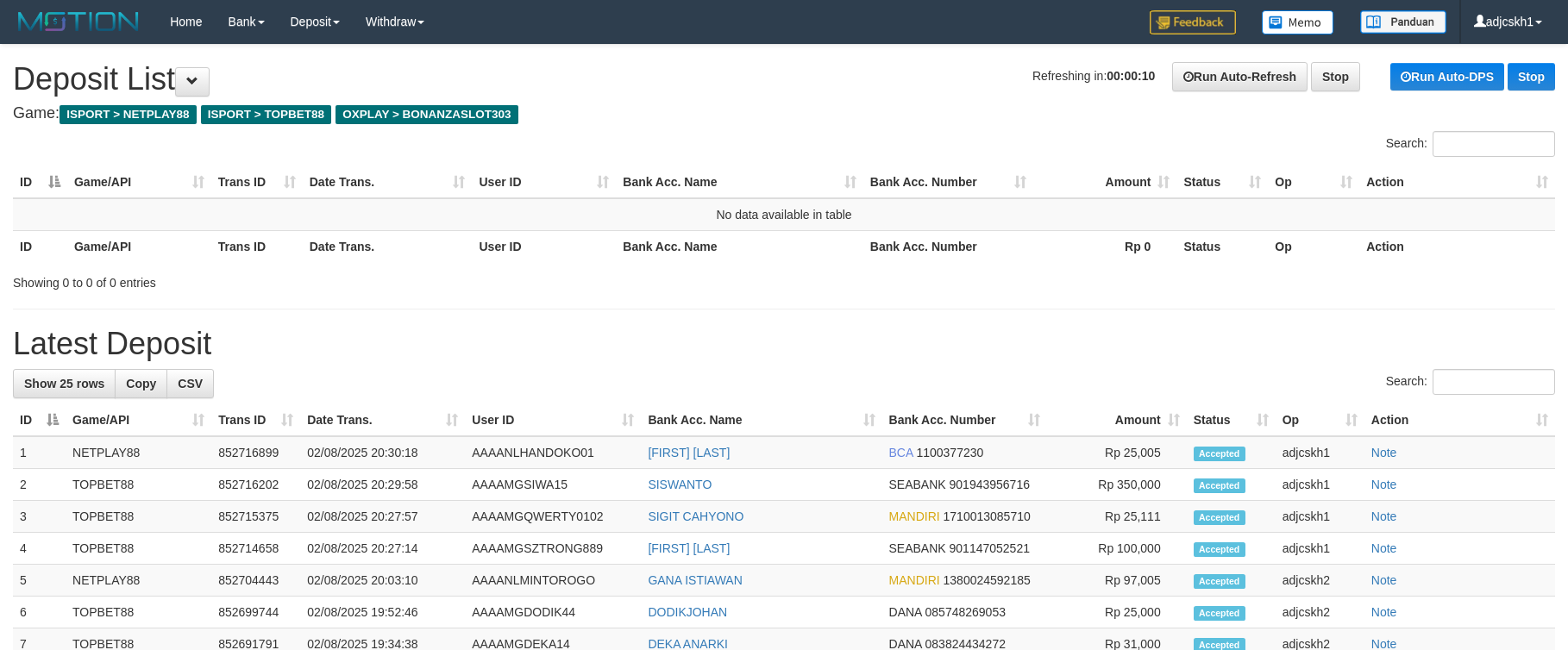 scroll, scrollTop: 0, scrollLeft: 0, axis: both 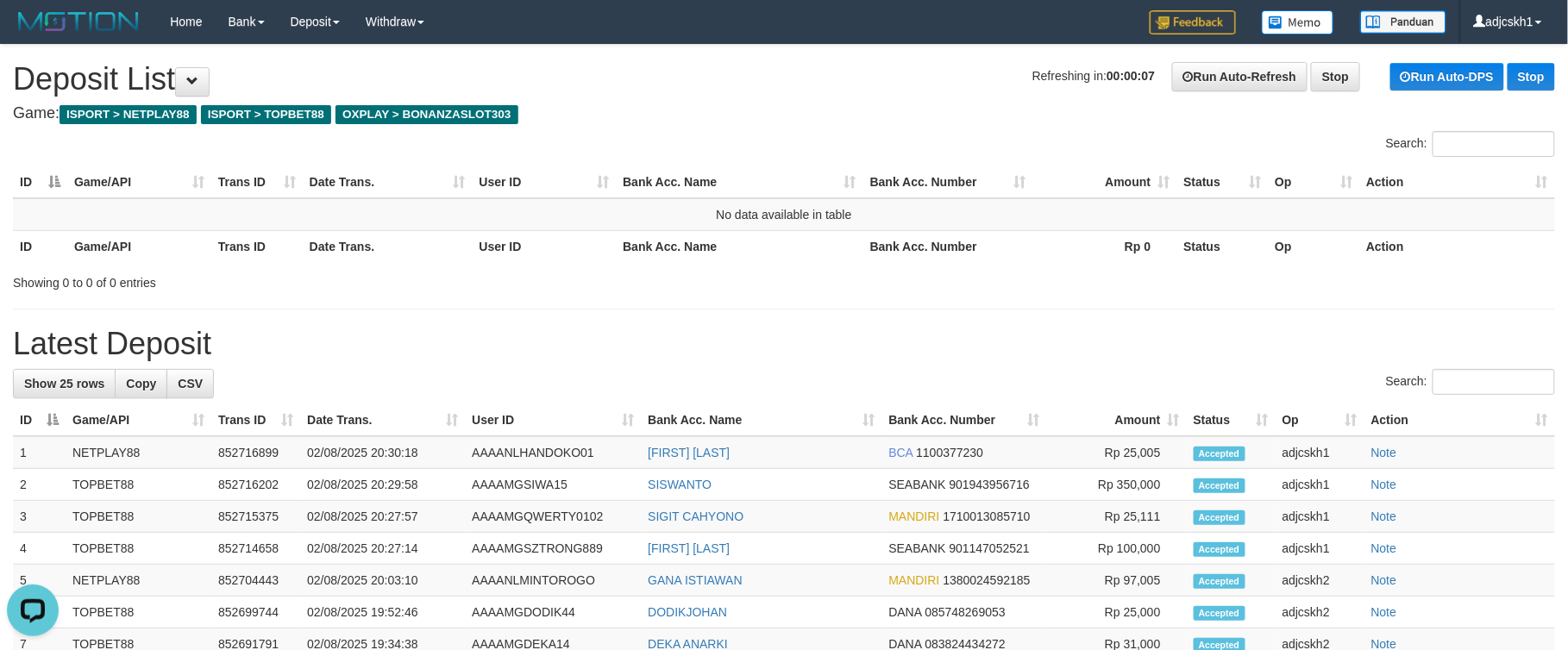 drag, startPoint x: 961, startPoint y: 310, endPoint x: 943, endPoint y: 318, distance: 19.697716 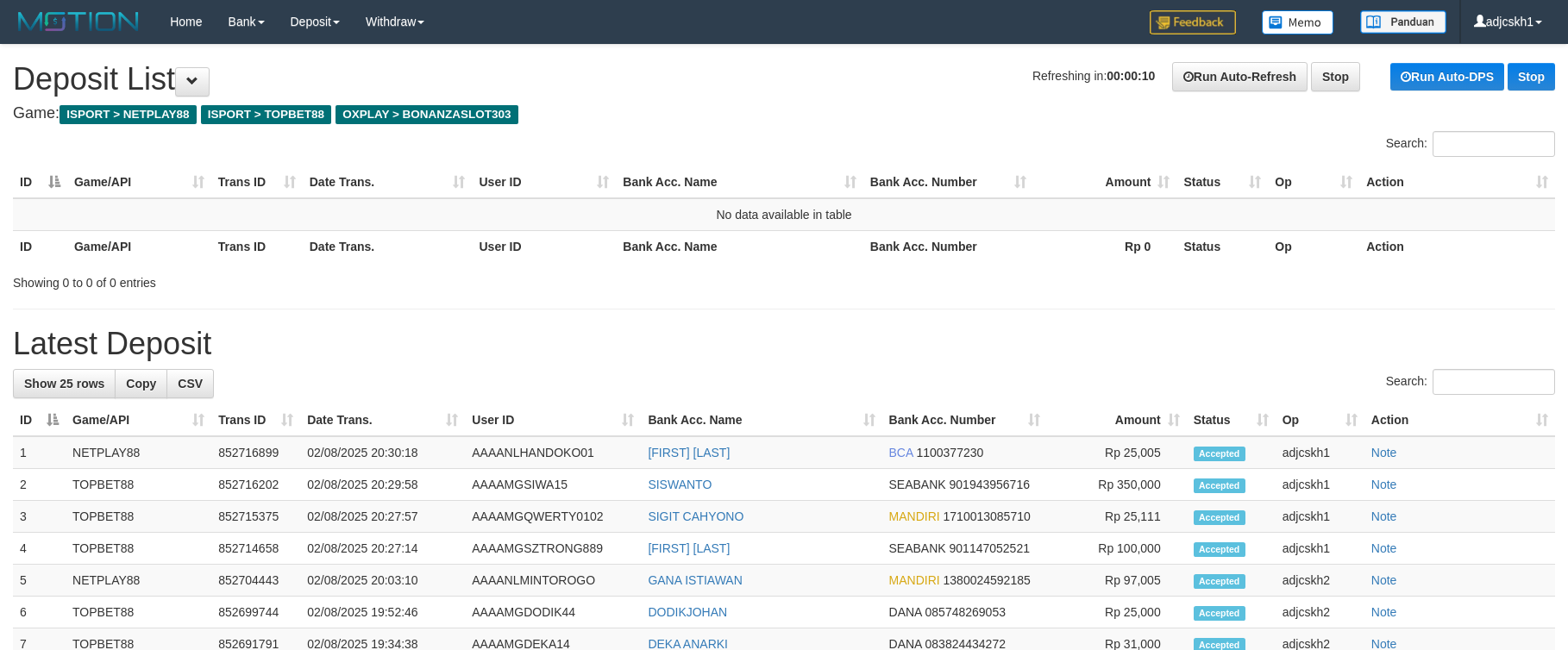 scroll, scrollTop: 0, scrollLeft: 0, axis: both 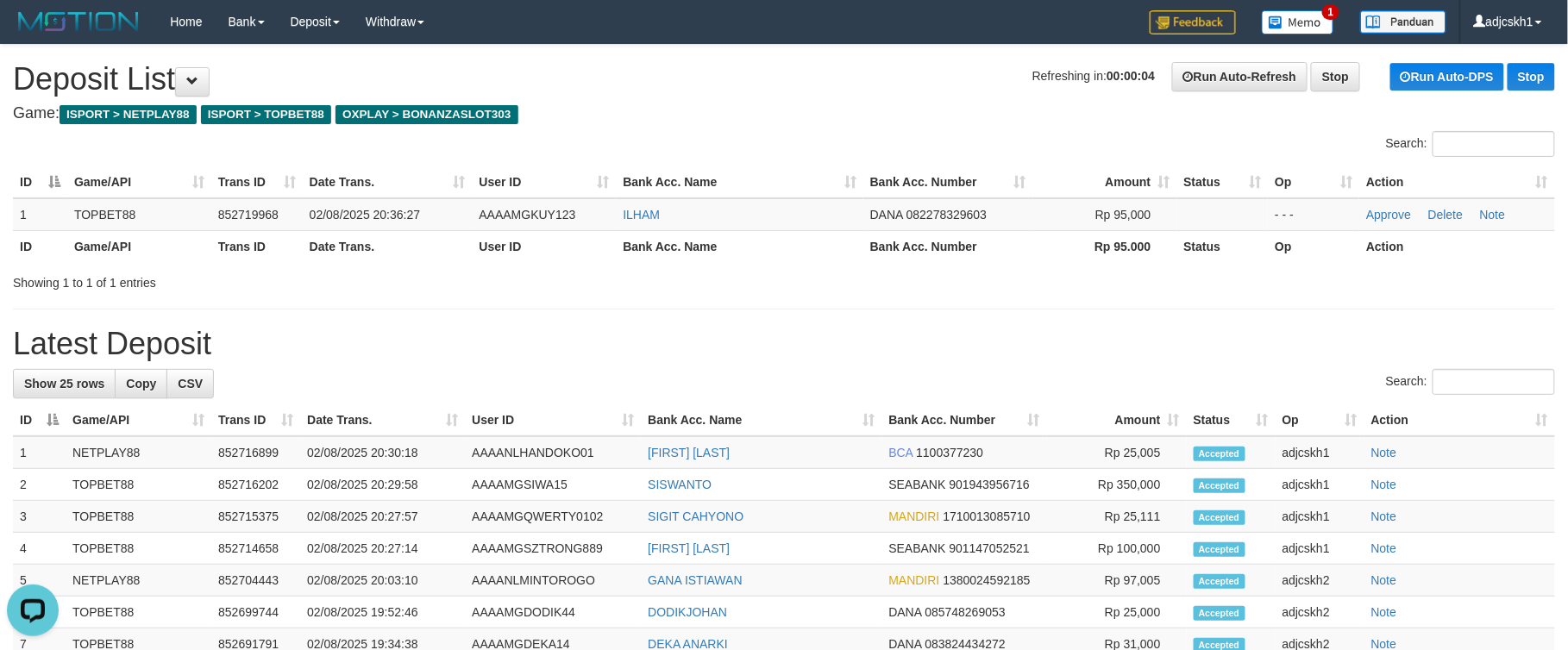 click on "**********" at bounding box center [784, 688] 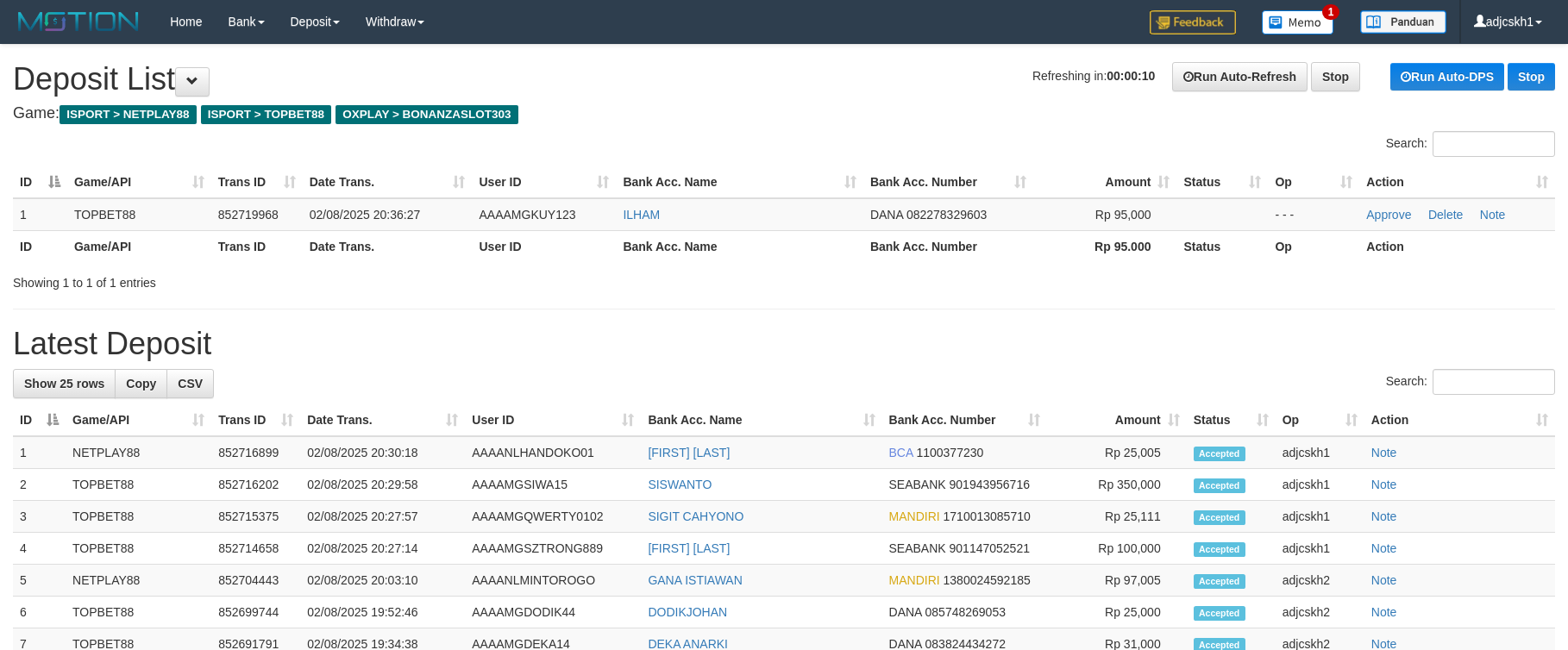 scroll, scrollTop: 0, scrollLeft: 0, axis: both 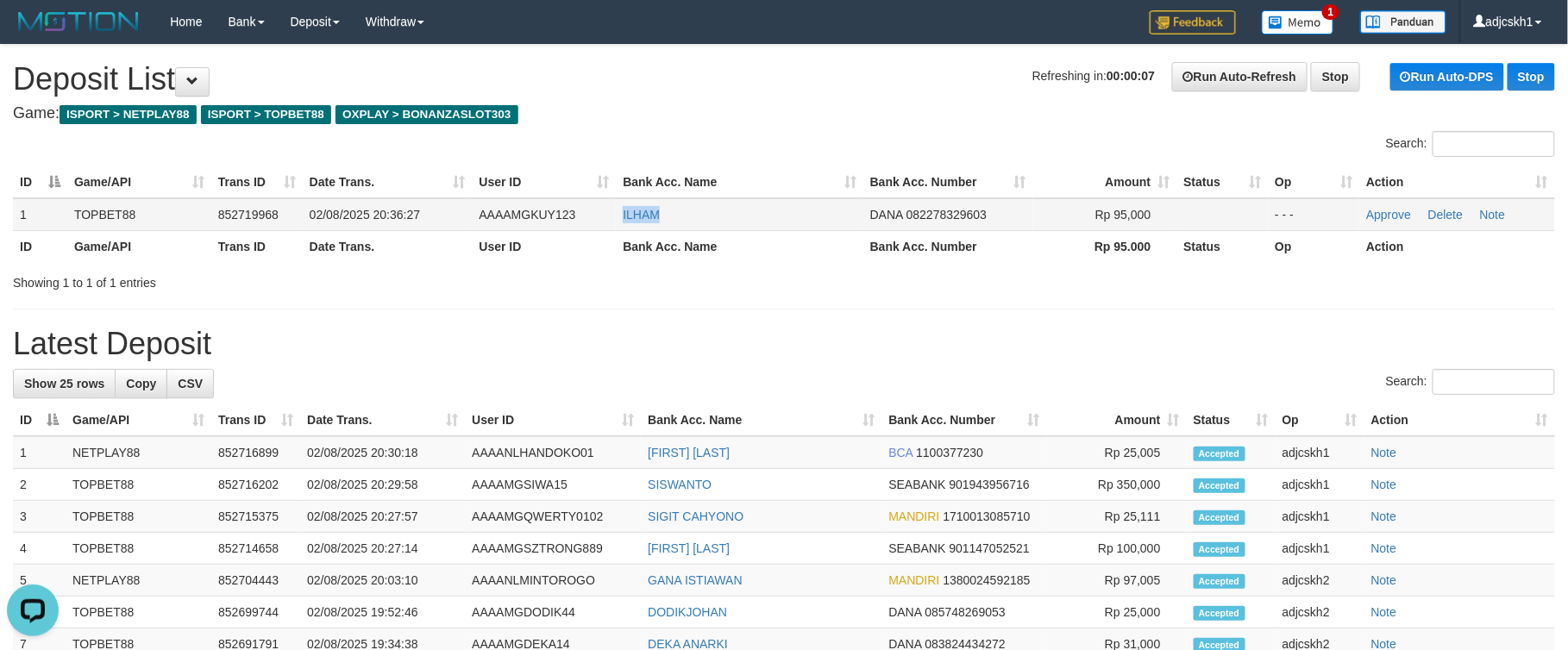 drag, startPoint x: 673, startPoint y: 221, endPoint x: 614, endPoint y: 221, distance: 59 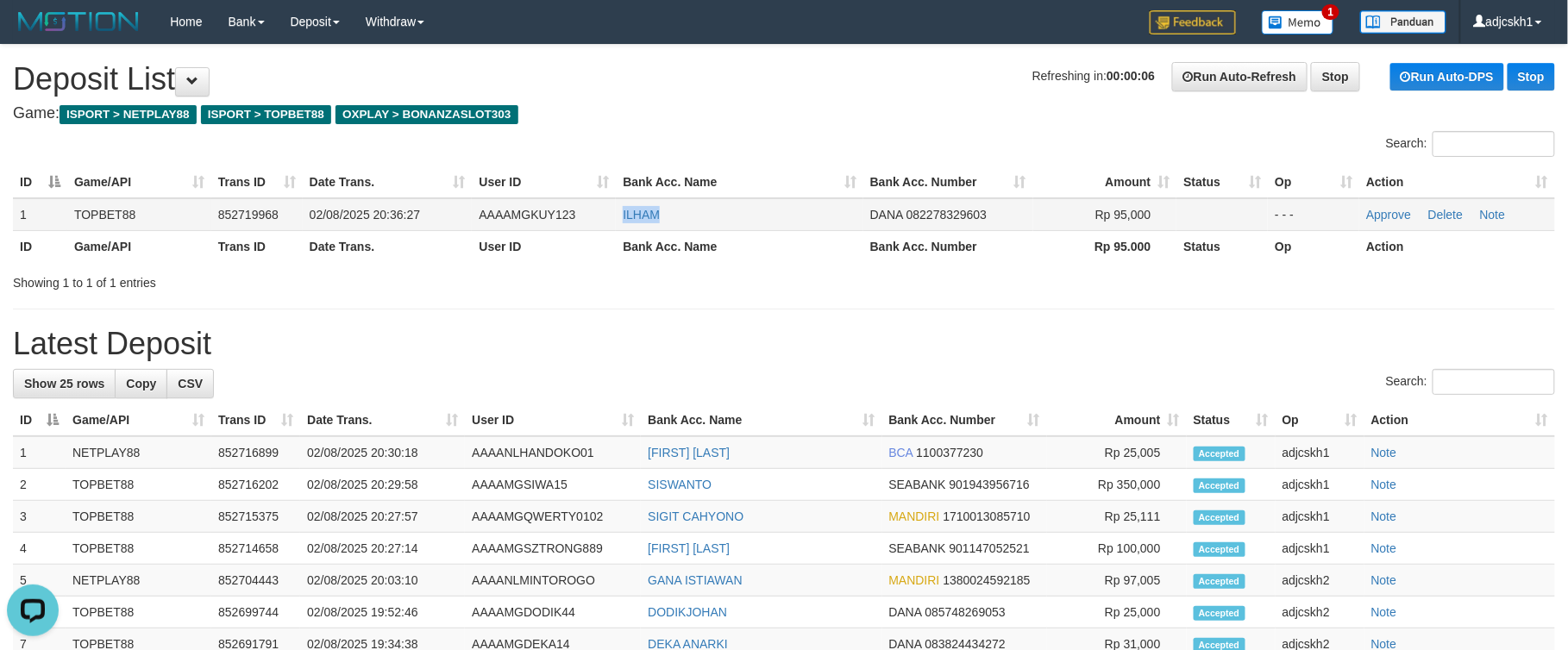 copy on "ILHAM" 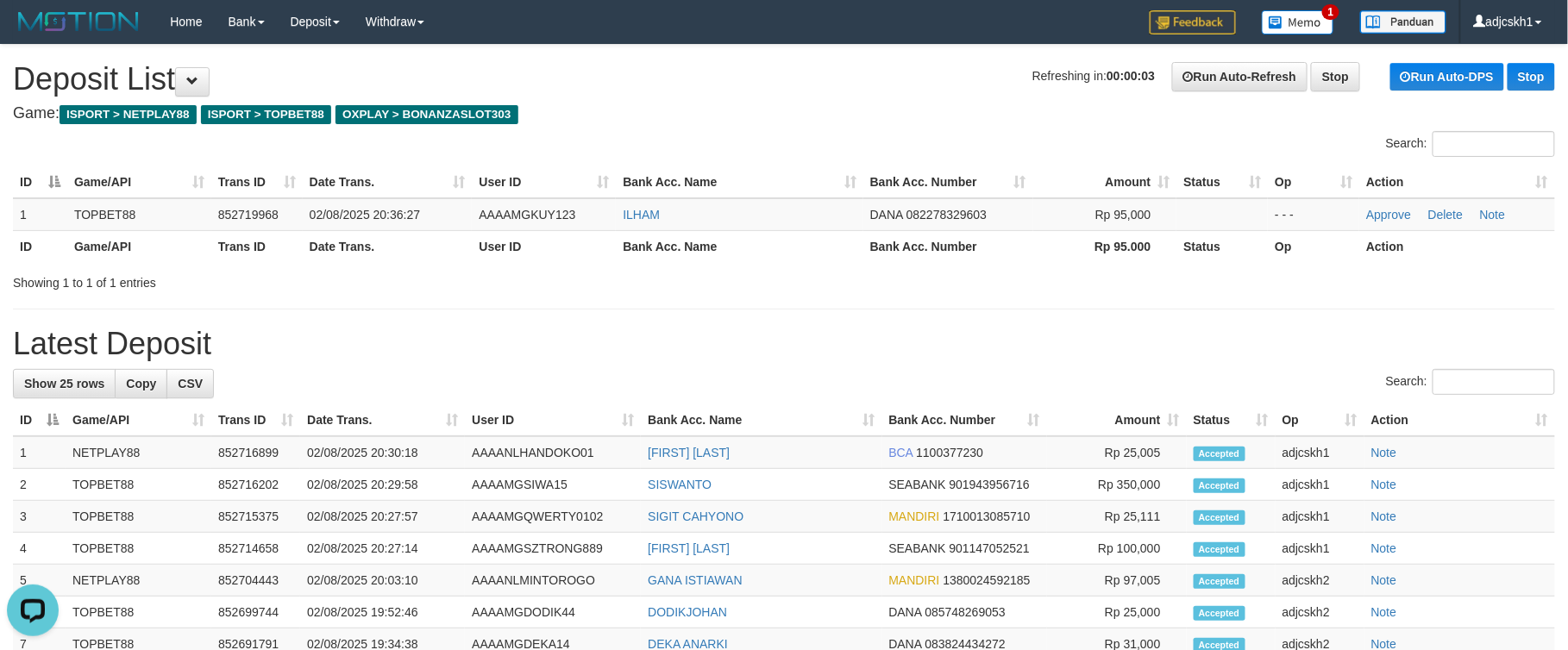 click on "Latest Deposit" at bounding box center (784, 344) 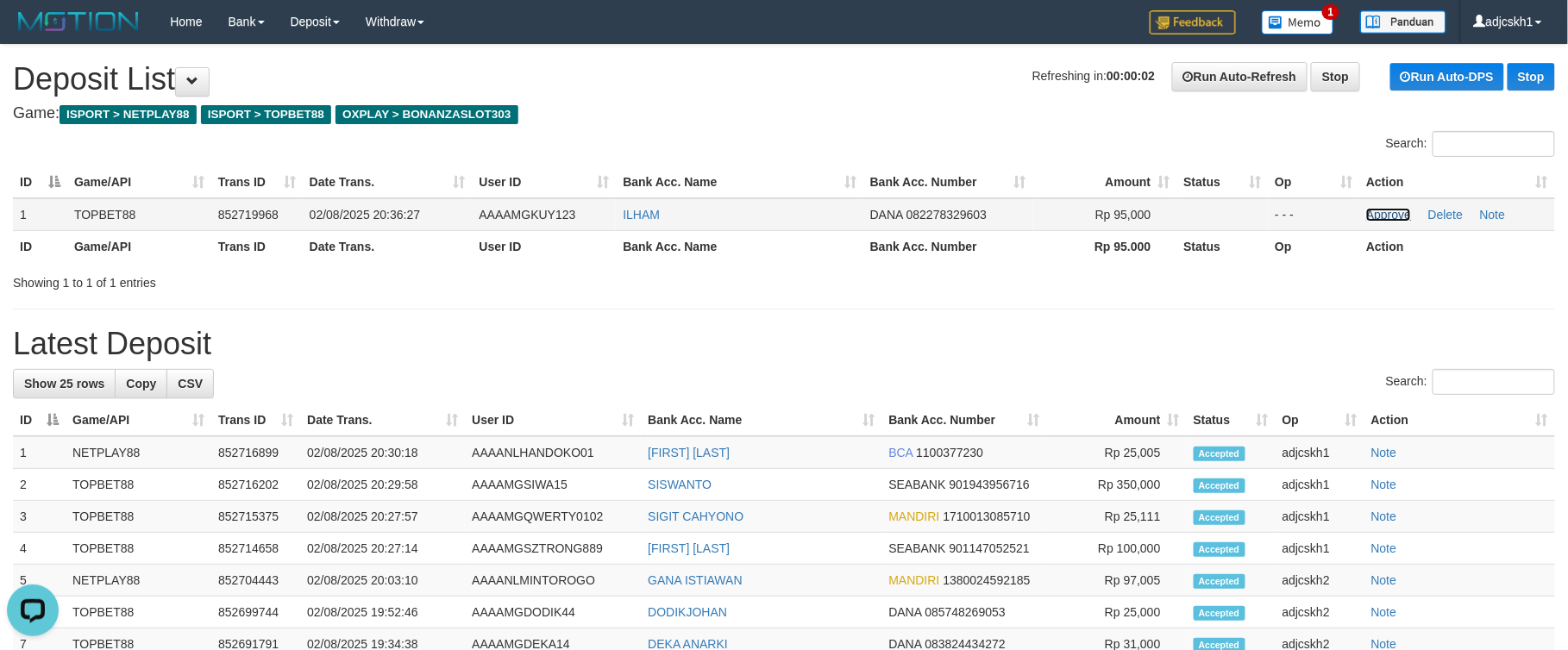 click on "Approve" at bounding box center (1389, 215) 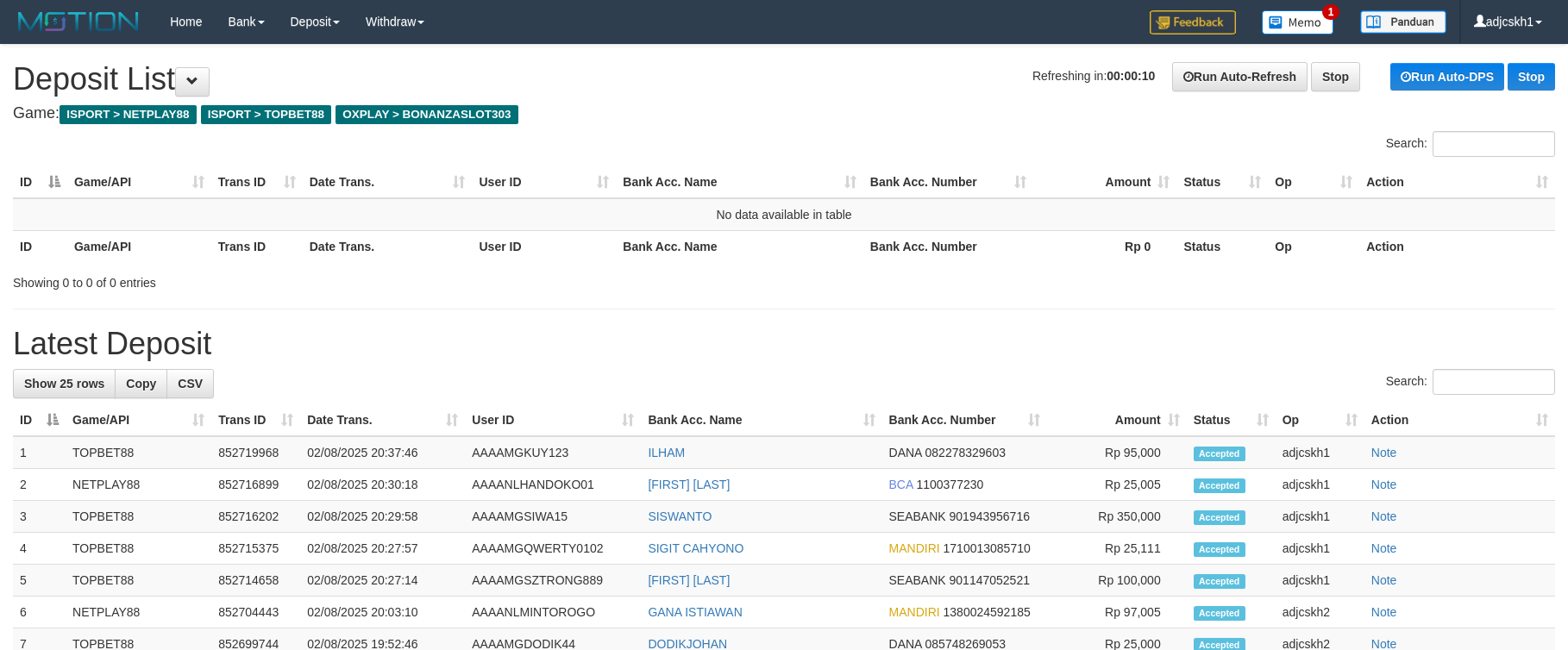 scroll, scrollTop: 0, scrollLeft: 0, axis: both 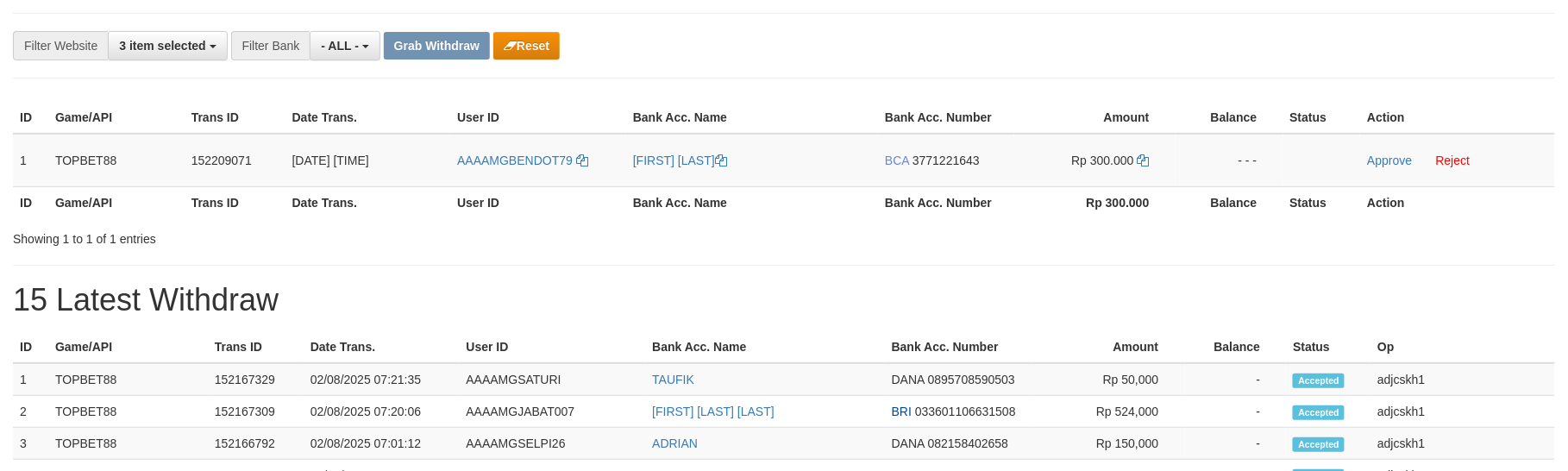 click on "**********" at bounding box center [784, 46] 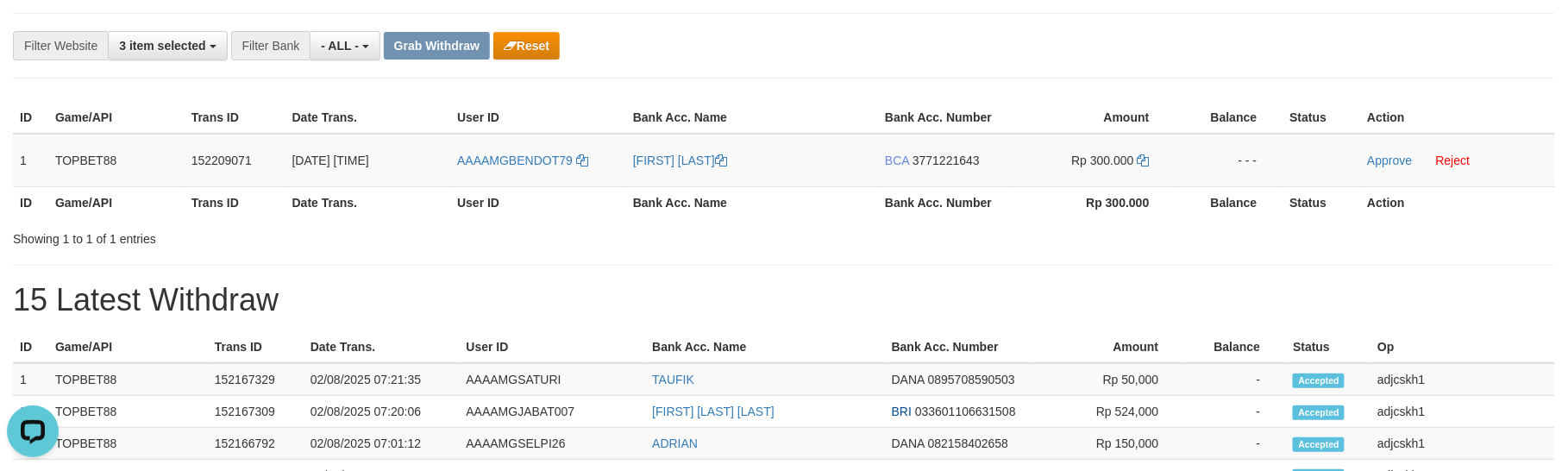 scroll, scrollTop: 0, scrollLeft: 0, axis: both 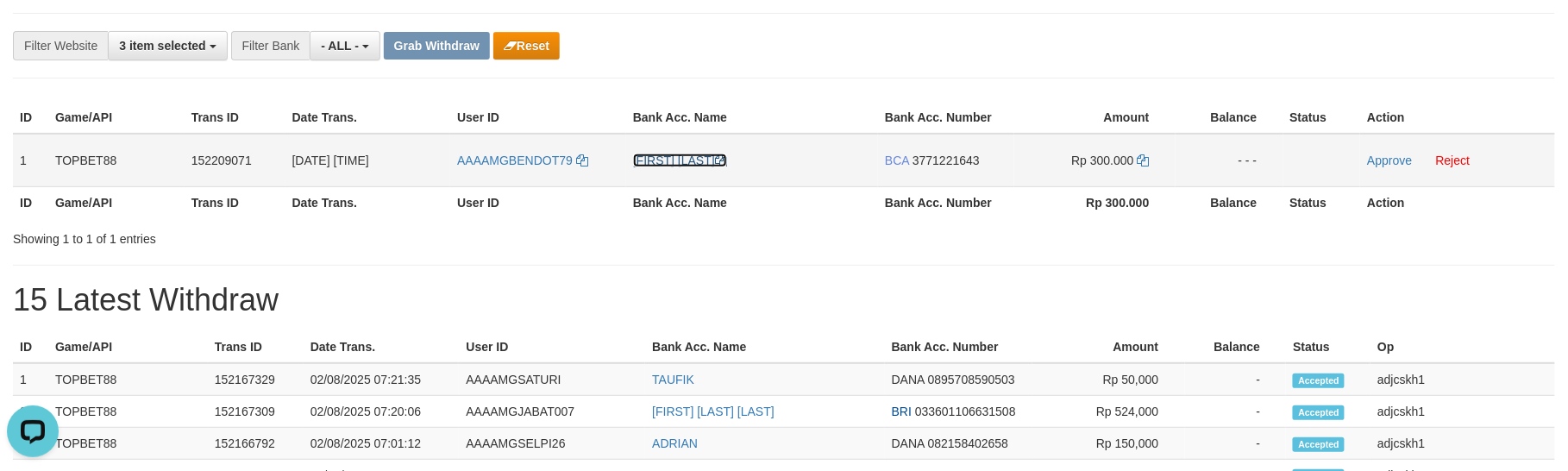 click at bounding box center (721, 160) 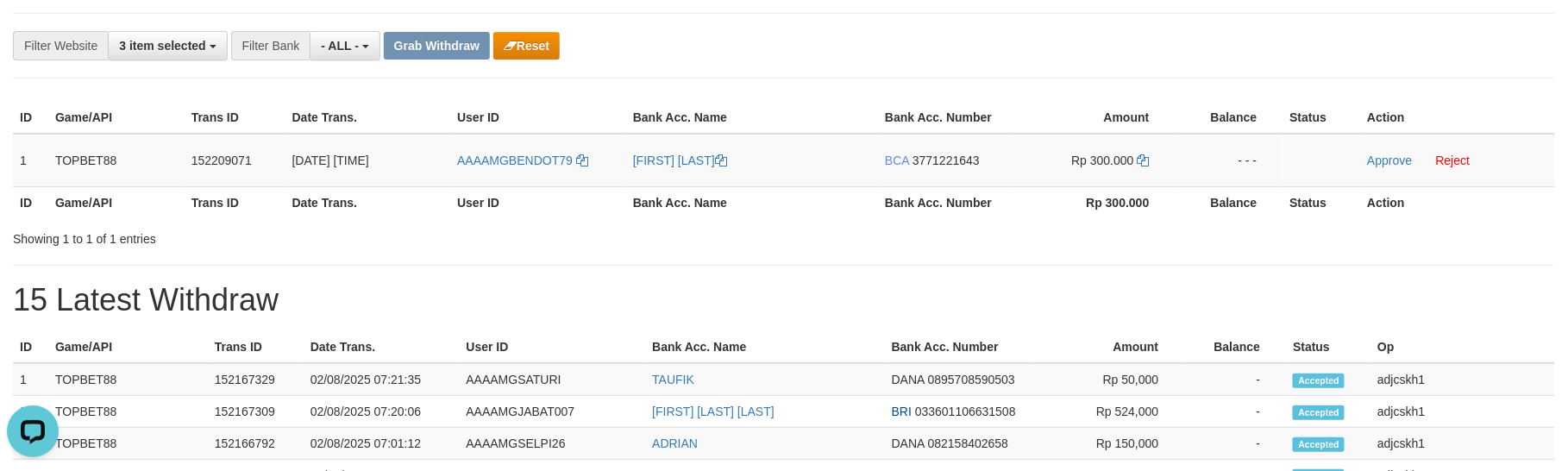 click on "**********" at bounding box center [784, 46] 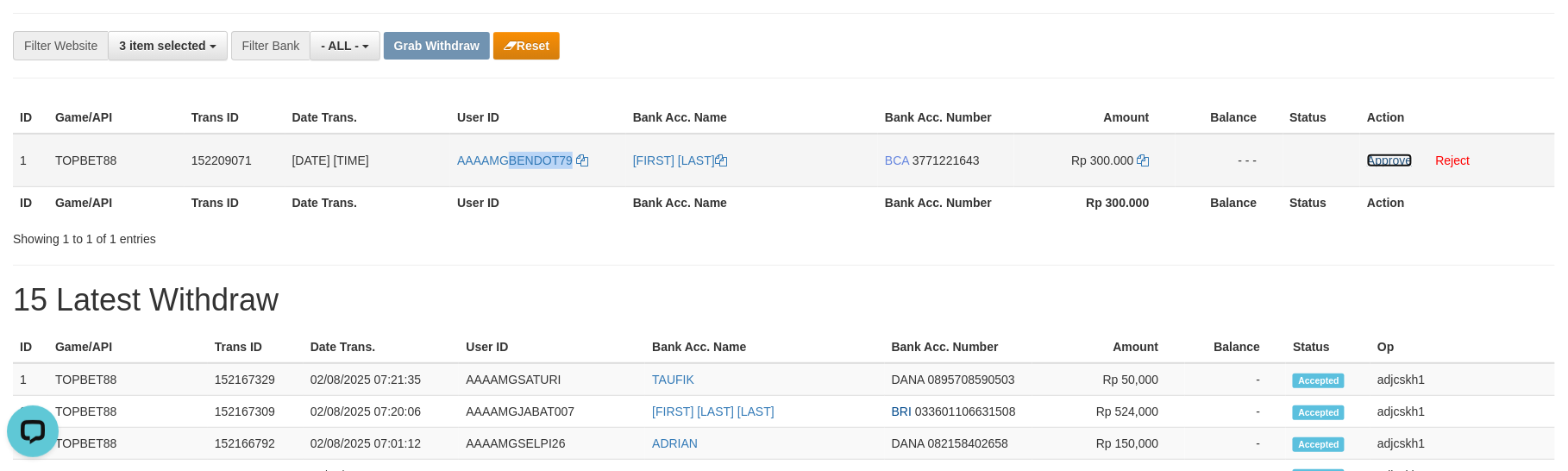 click on "Approve" at bounding box center [1389, 160] 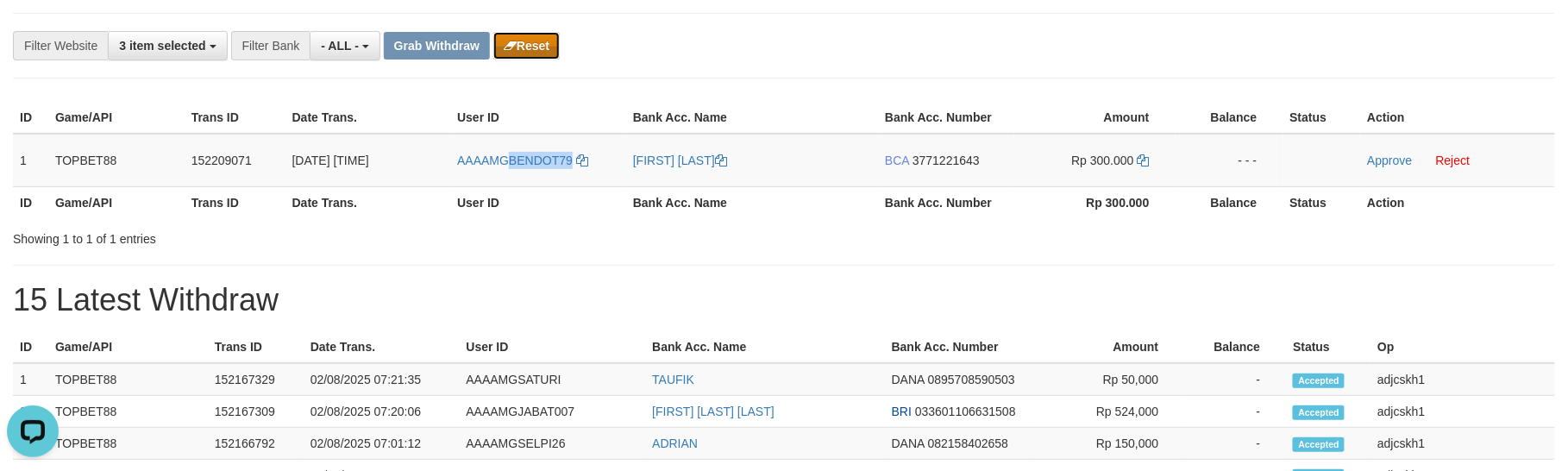 click on "Reset" at bounding box center [526, 46] 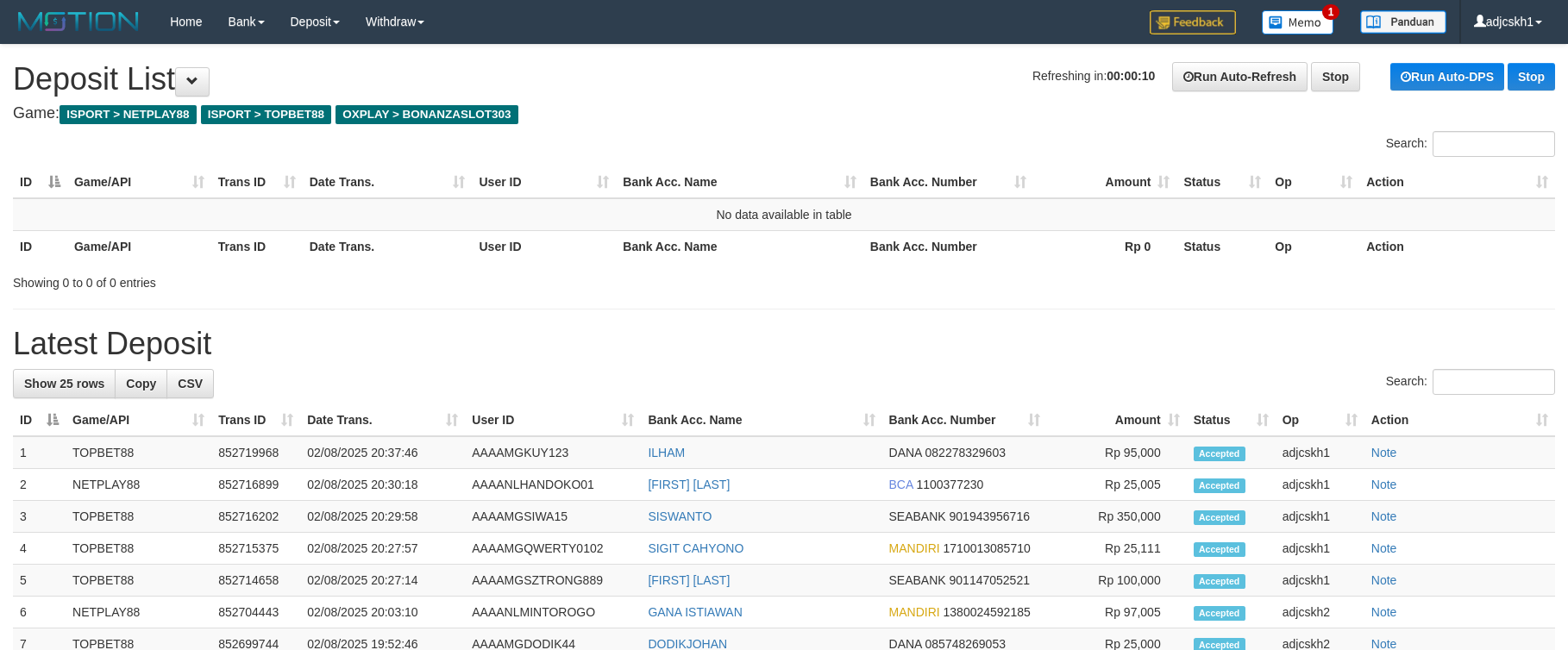 scroll, scrollTop: 0, scrollLeft: 0, axis: both 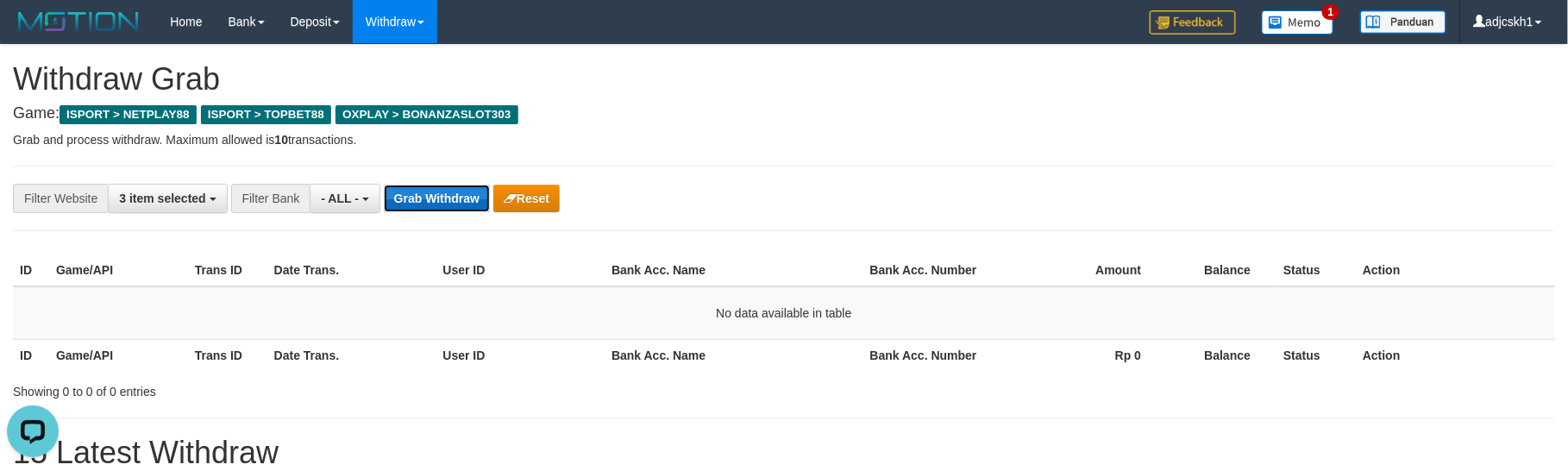 click on "Grab Withdraw" at bounding box center (436, 198) 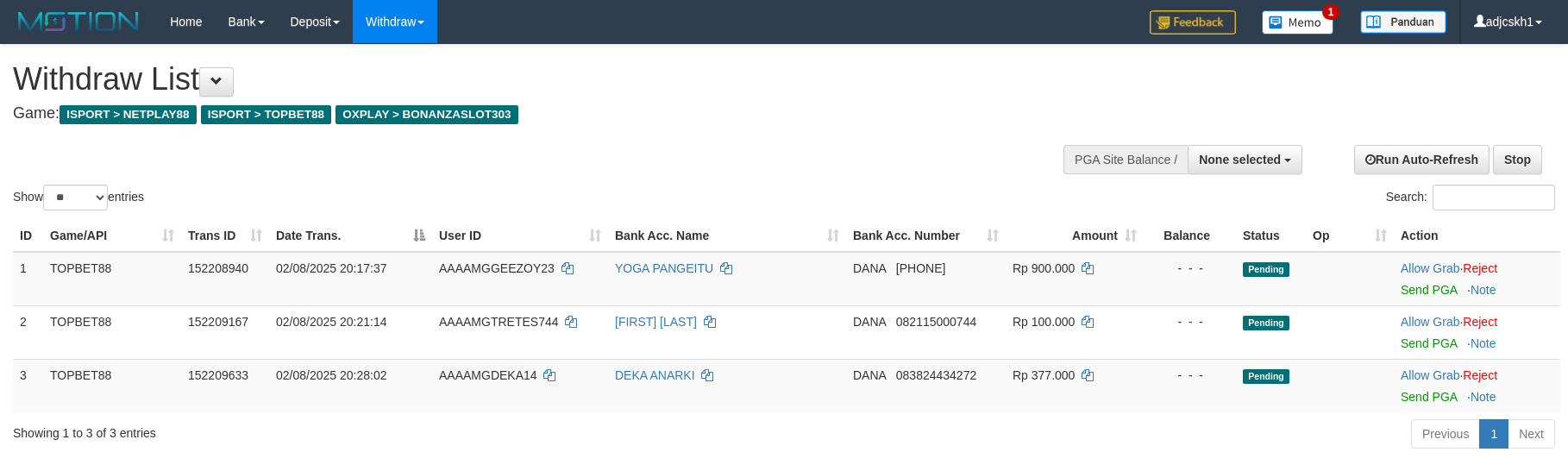 select 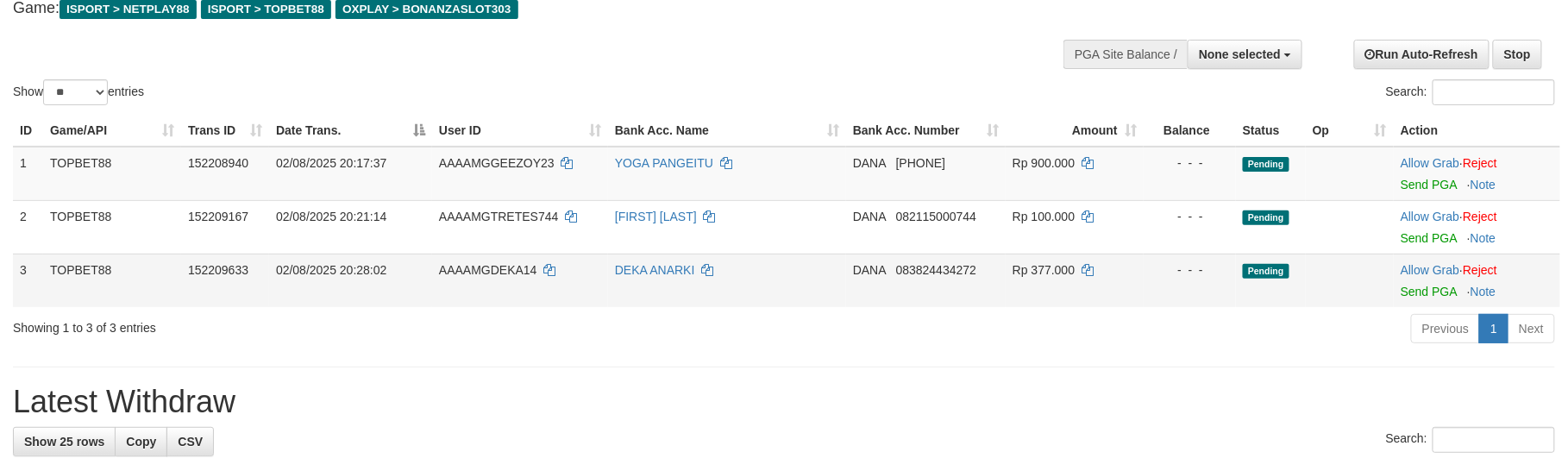 scroll, scrollTop: 153, scrollLeft: 0, axis: vertical 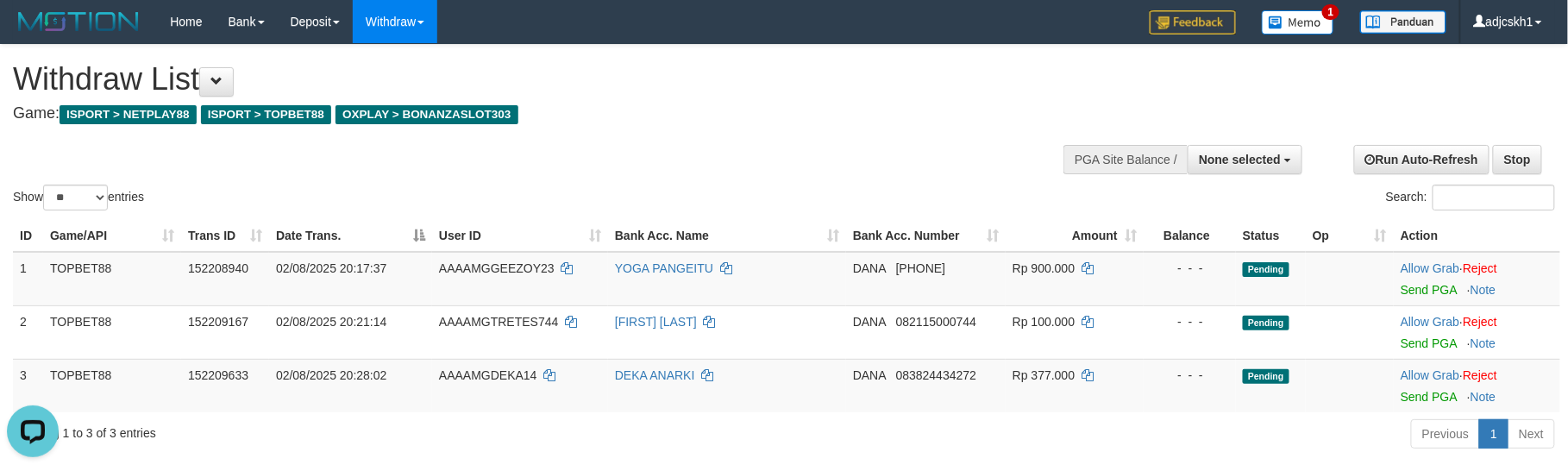 click on "Show  ** ** ** ***  entries Search:" at bounding box center (784, 129) 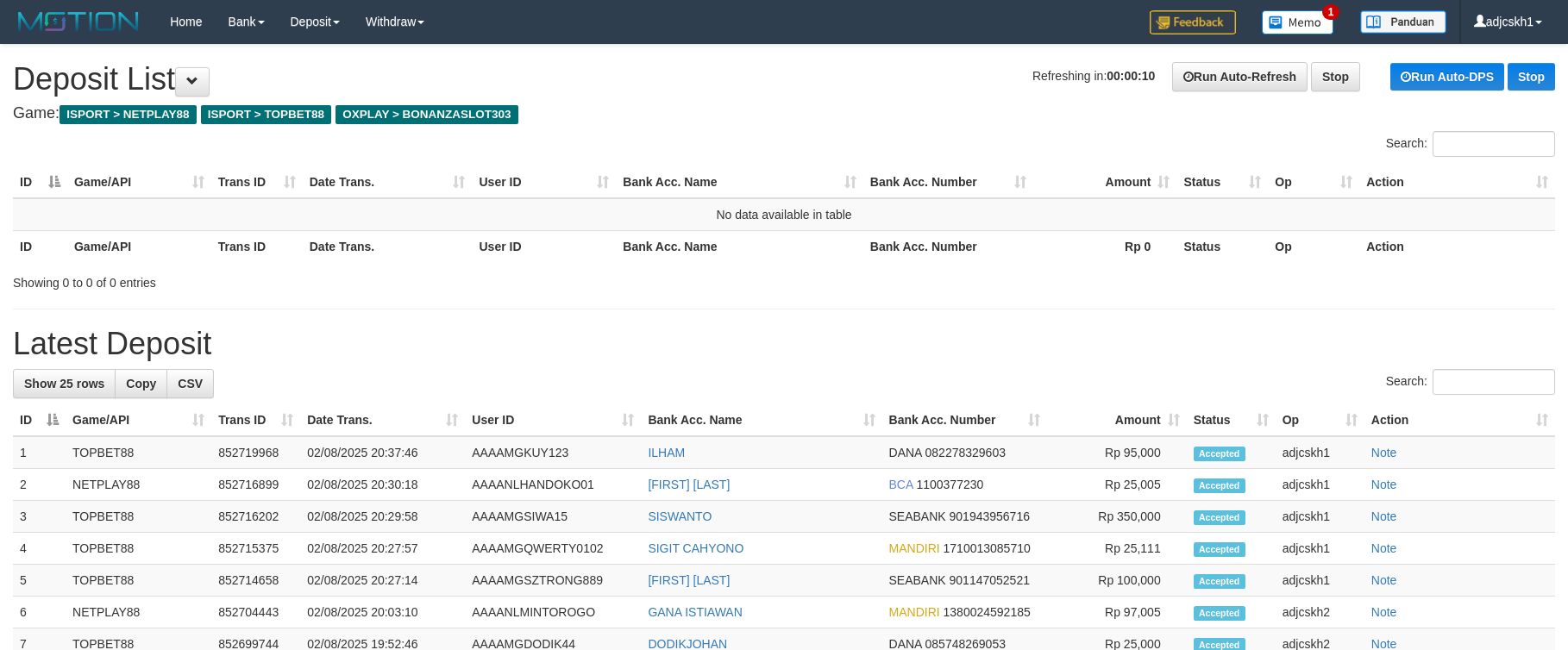scroll, scrollTop: 0, scrollLeft: 0, axis: both 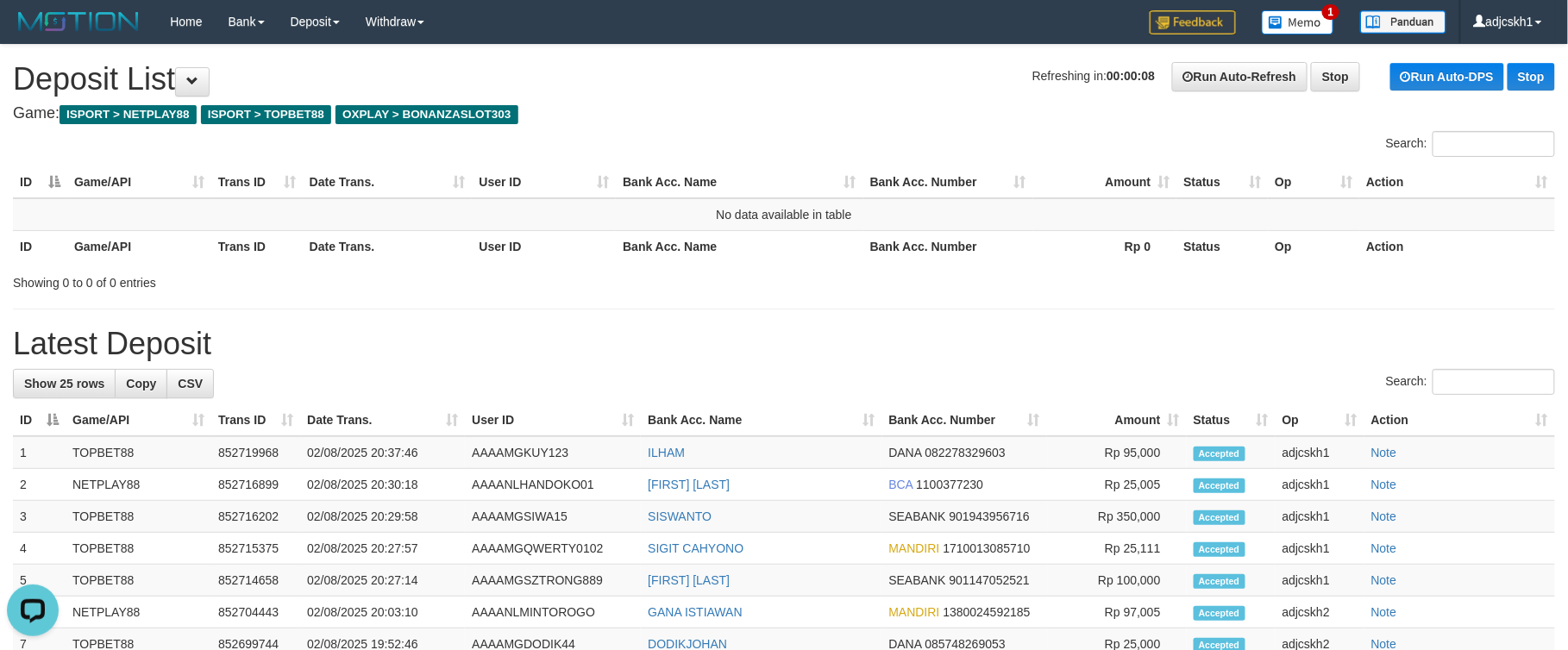drag, startPoint x: 640, startPoint y: 335, endPoint x: 1192, endPoint y: 366, distance: 552.8698 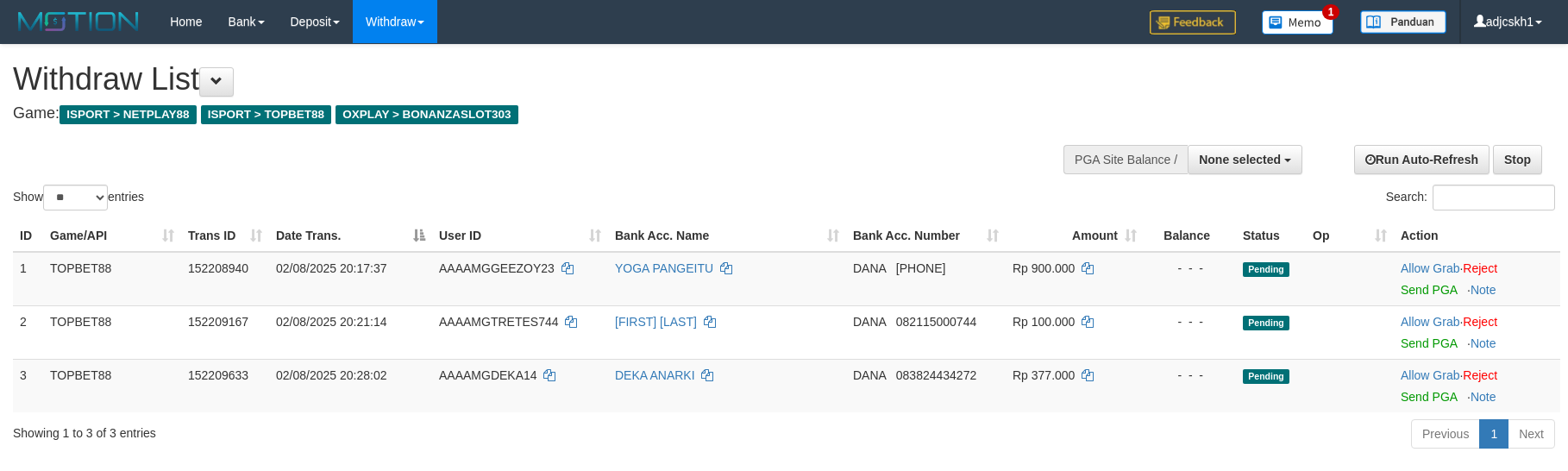 select 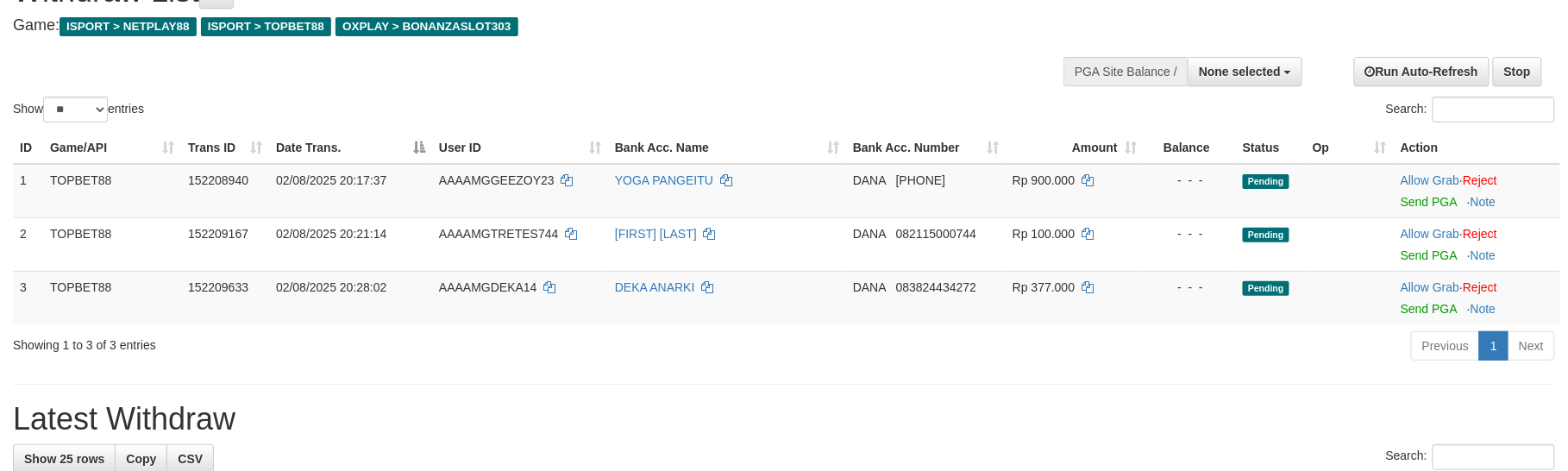 scroll, scrollTop: 153, scrollLeft: 0, axis: vertical 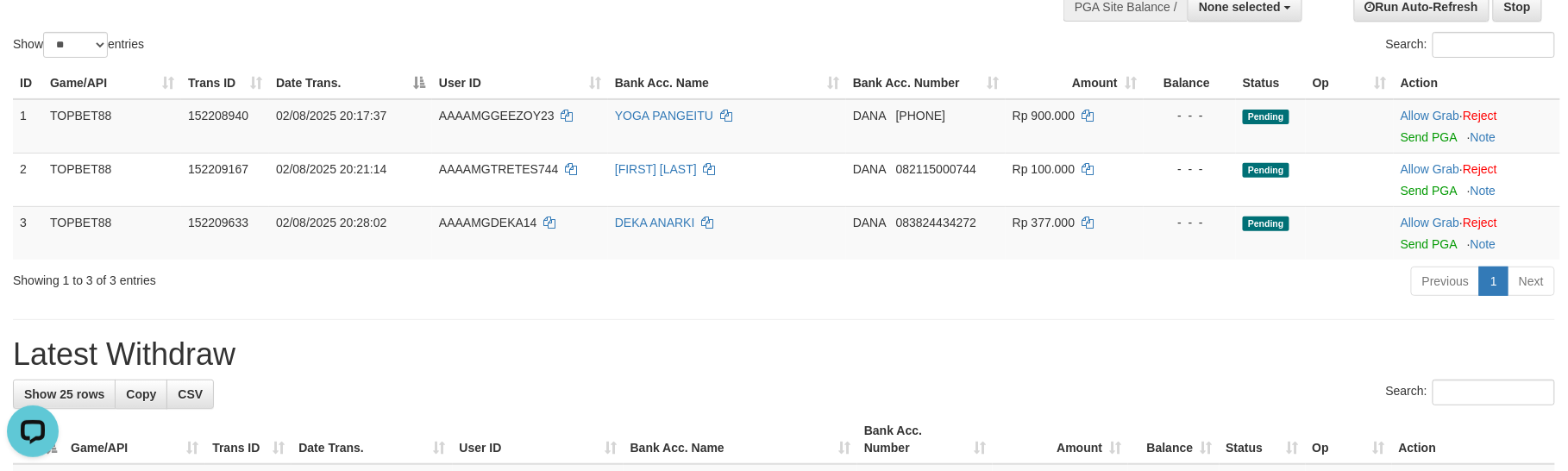 click on "Previous 1 Next" at bounding box center [1111, 283] 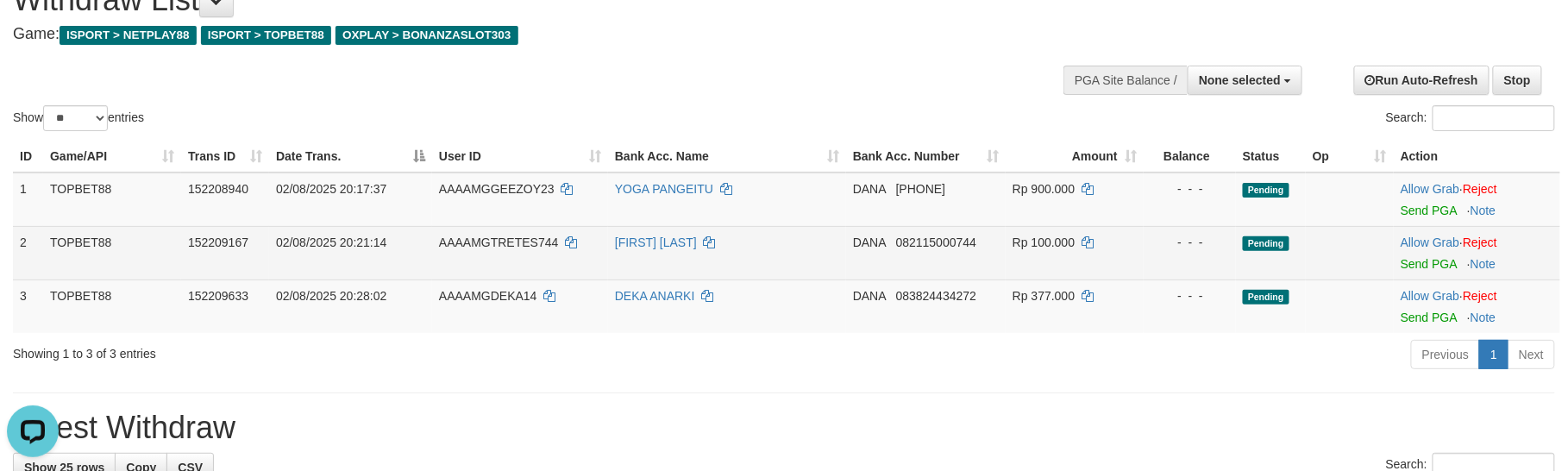 scroll, scrollTop: 0, scrollLeft: 0, axis: both 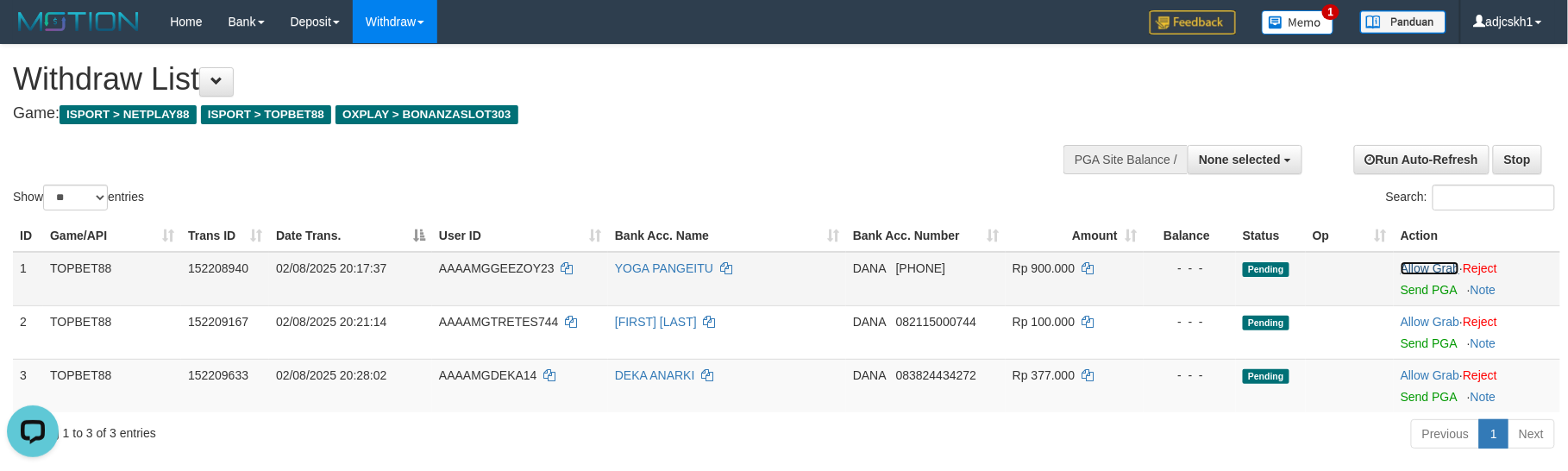 drag, startPoint x: 1433, startPoint y: 260, endPoint x: 1222, endPoint y: 240, distance: 211.94575 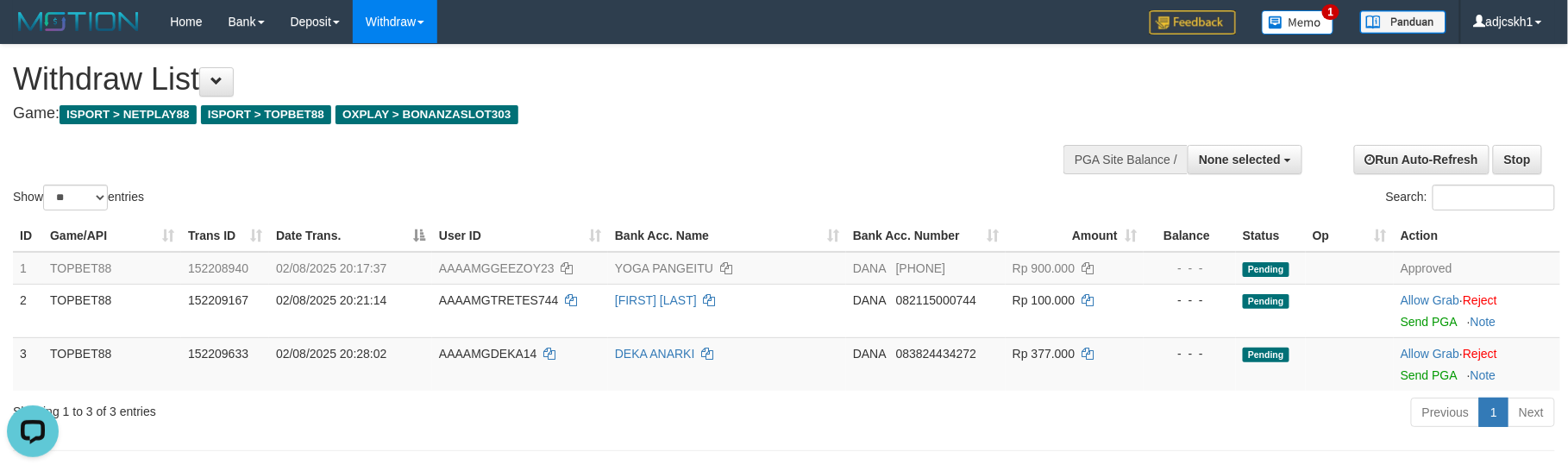 click on "Show  ** ** ** ***  entries Search:" at bounding box center [784, 129] 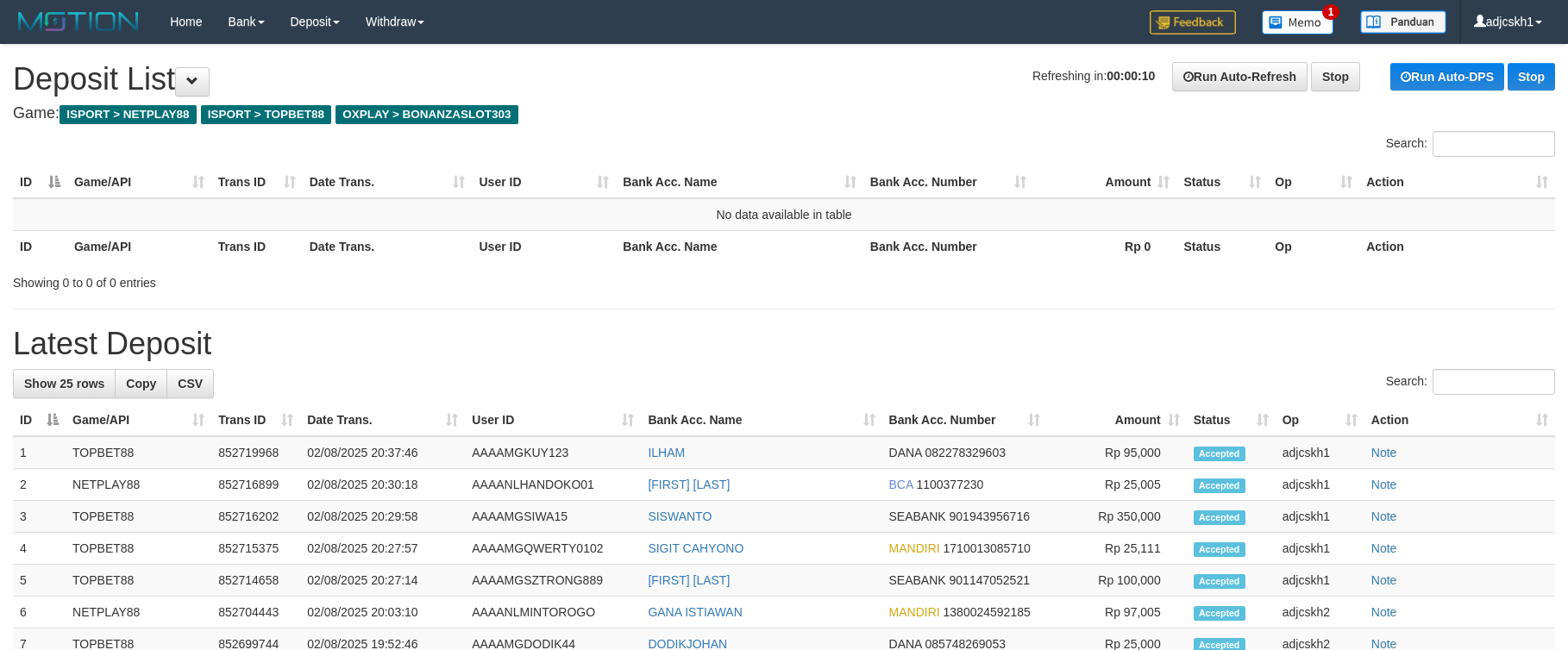 scroll, scrollTop: 0, scrollLeft: 0, axis: both 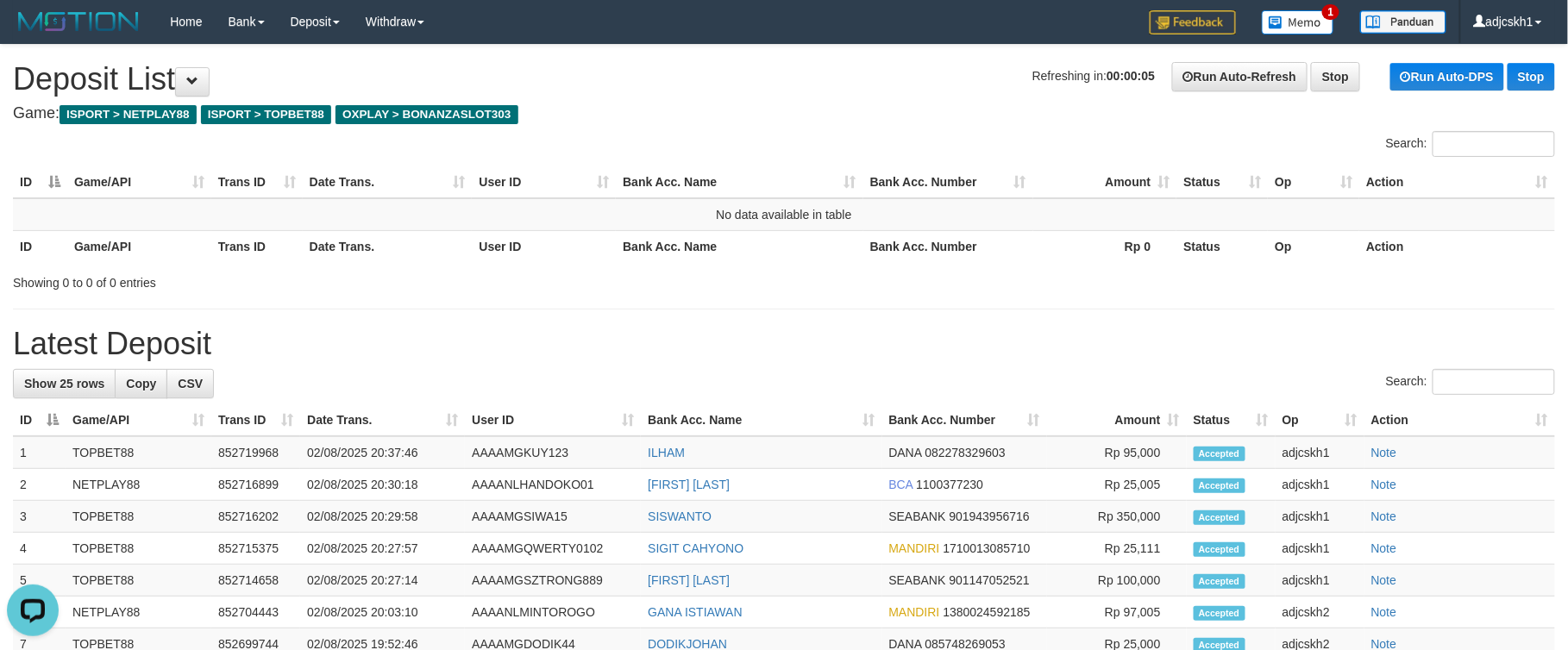 click on "Latest Deposit" at bounding box center (784, 344) 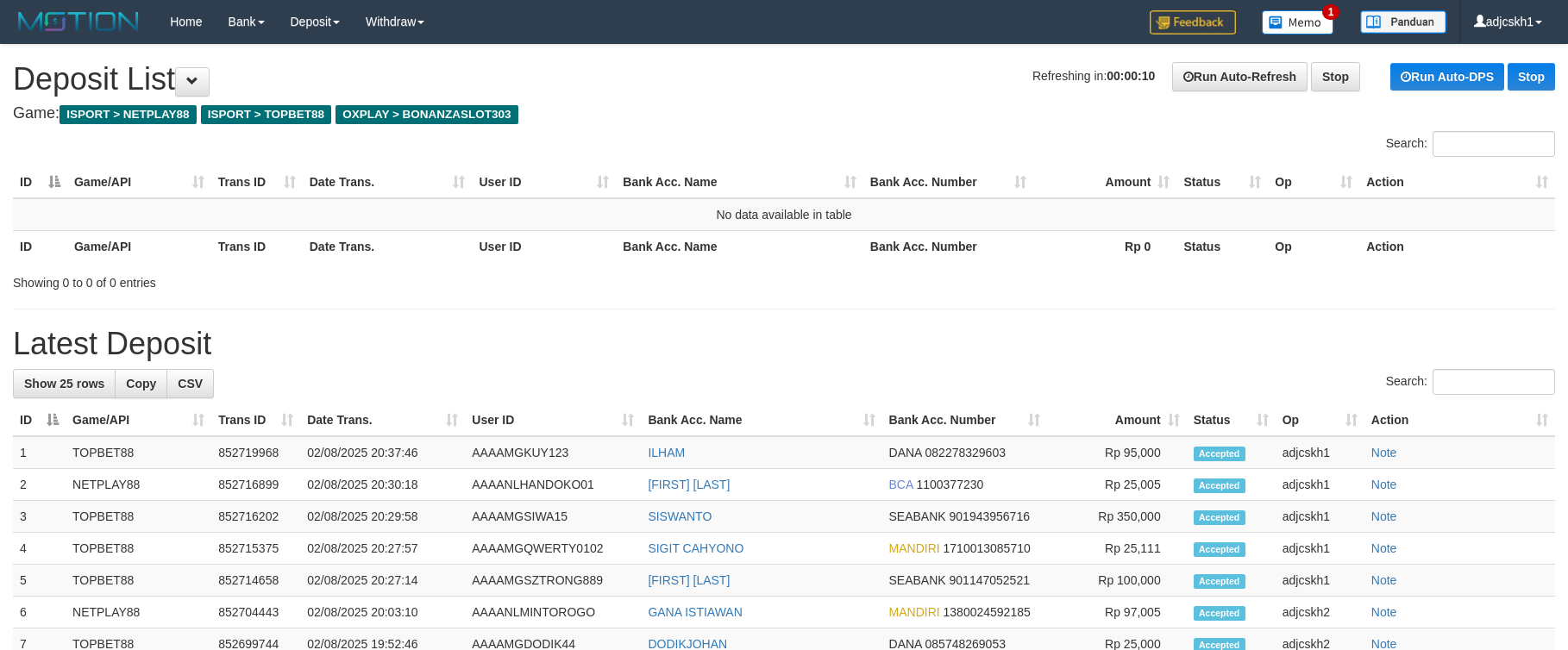 scroll, scrollTop: 0, scrollLeft: 0, axis: both 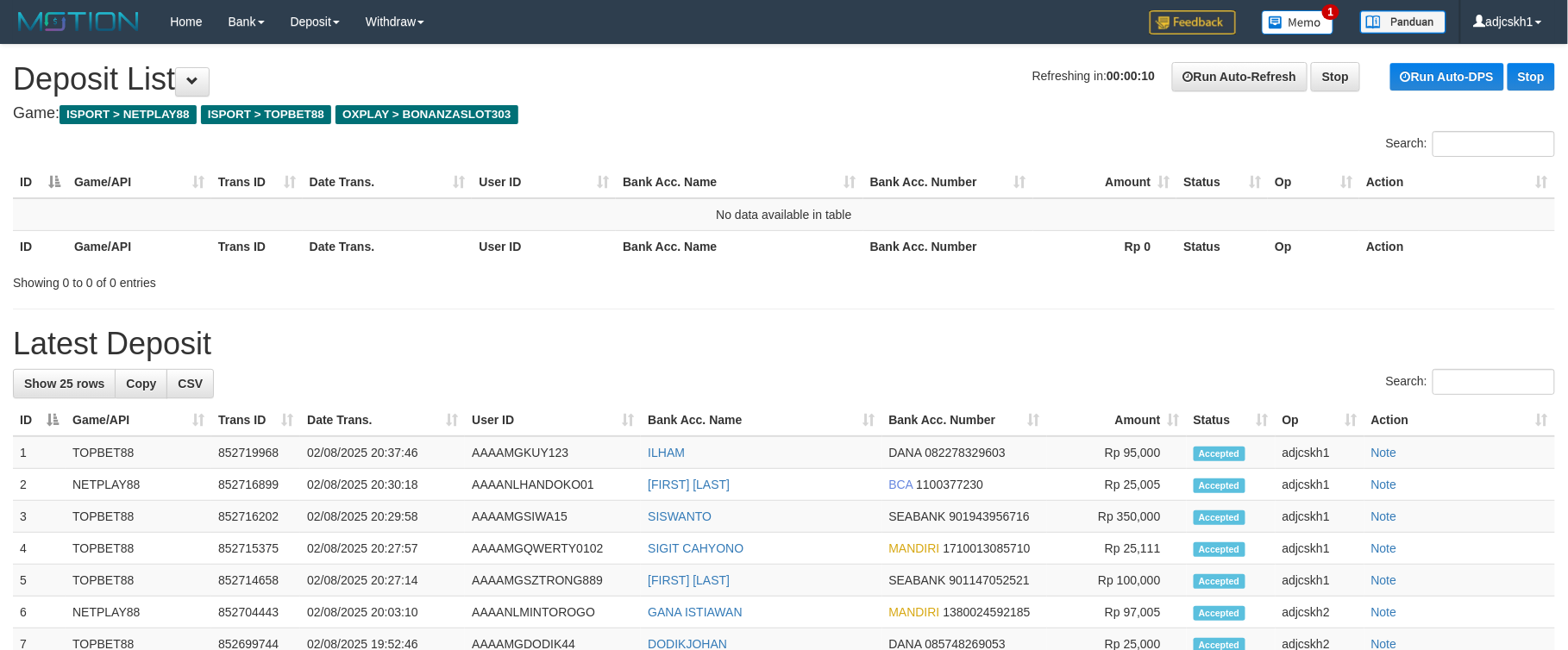 click on "Latest Deposit" at bounding box center (784, 344) 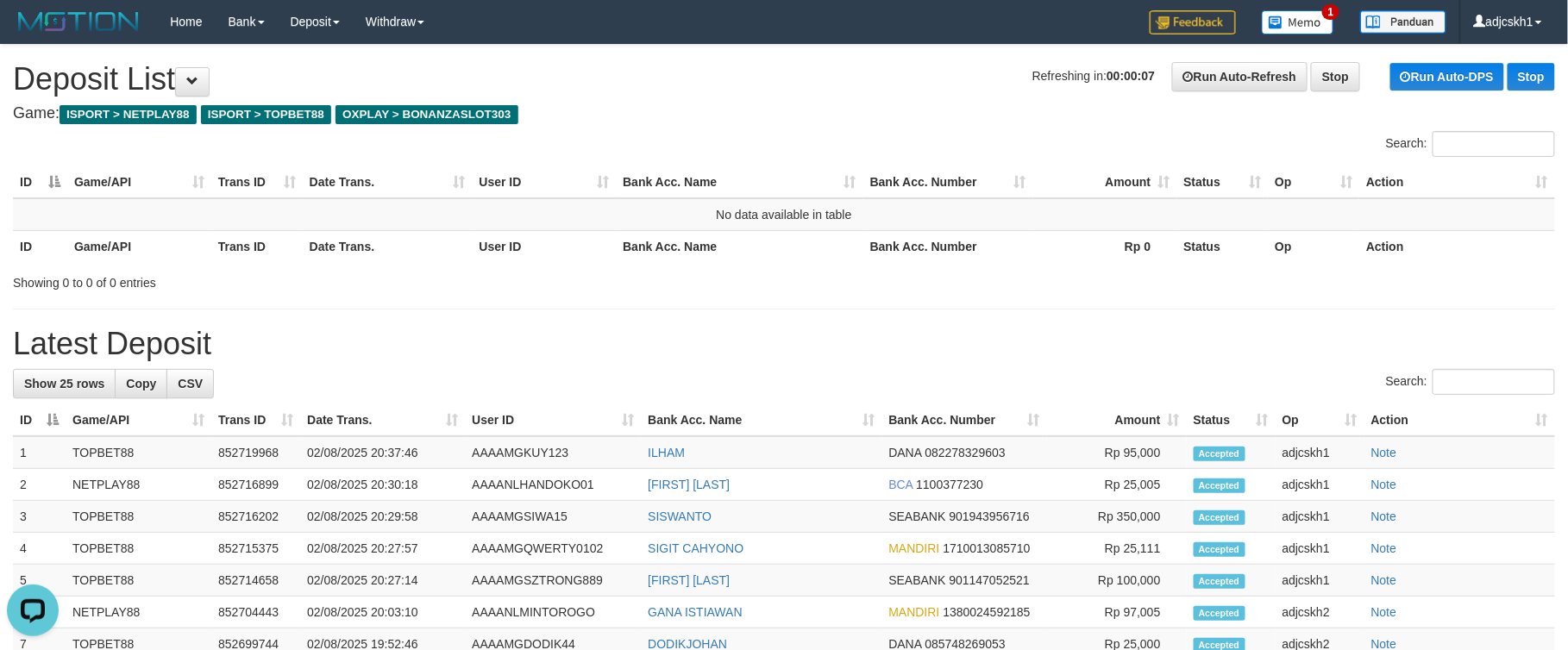 scroll, scrollTop: 0, scrollLeft: 0, axis: both 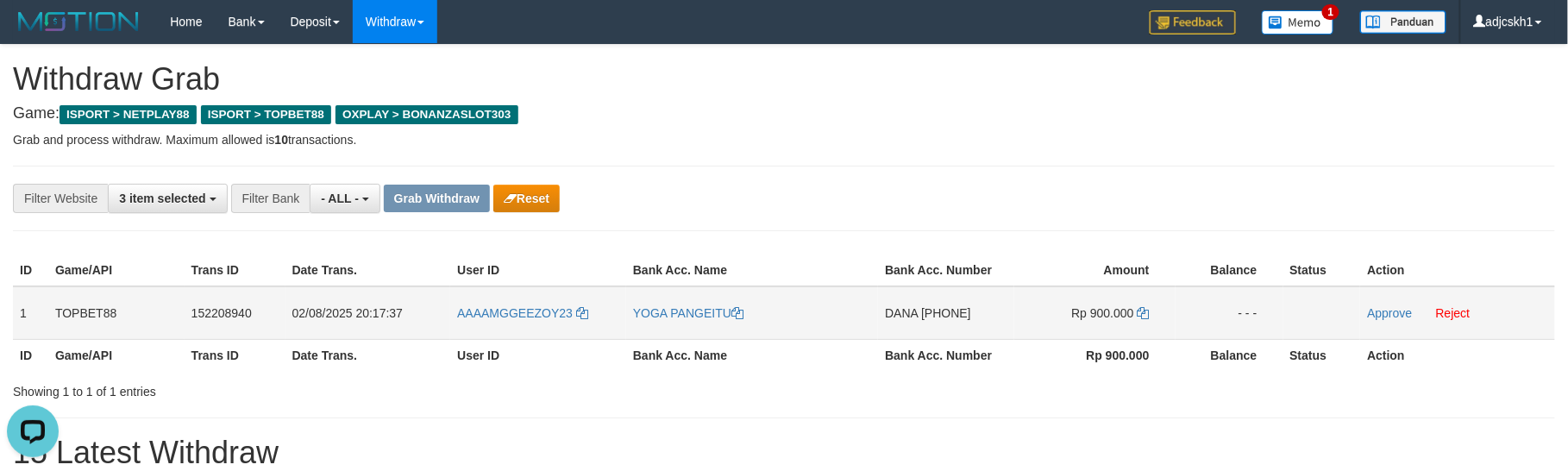 click on "YOGA PANGEITU" at bounding box center (752, 313) 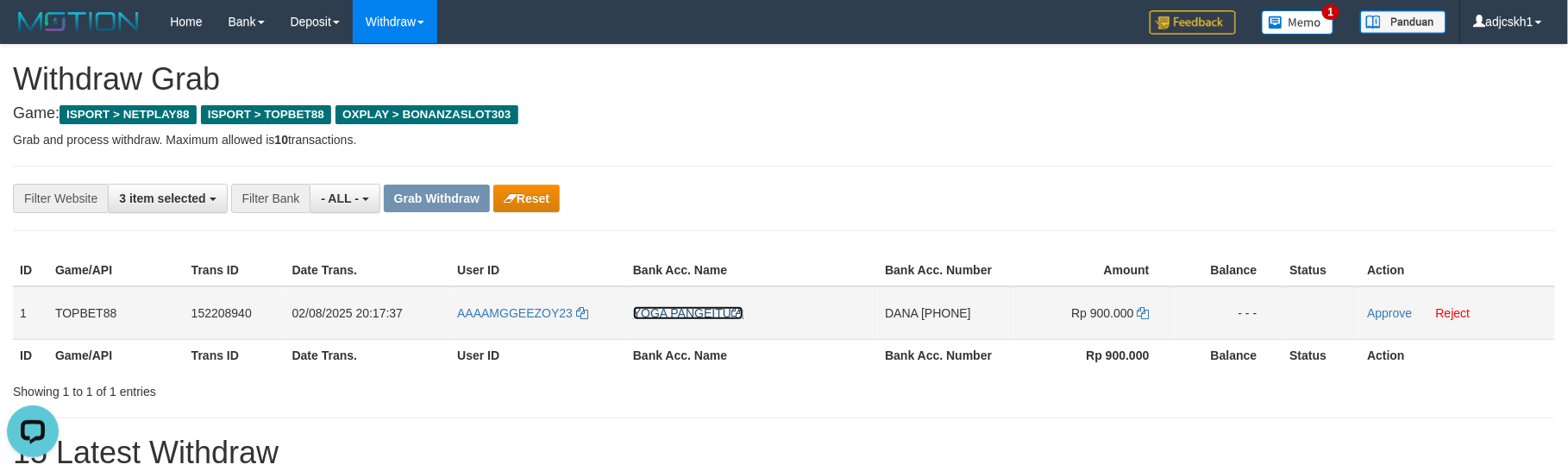 click at bounding box center [737, 313] 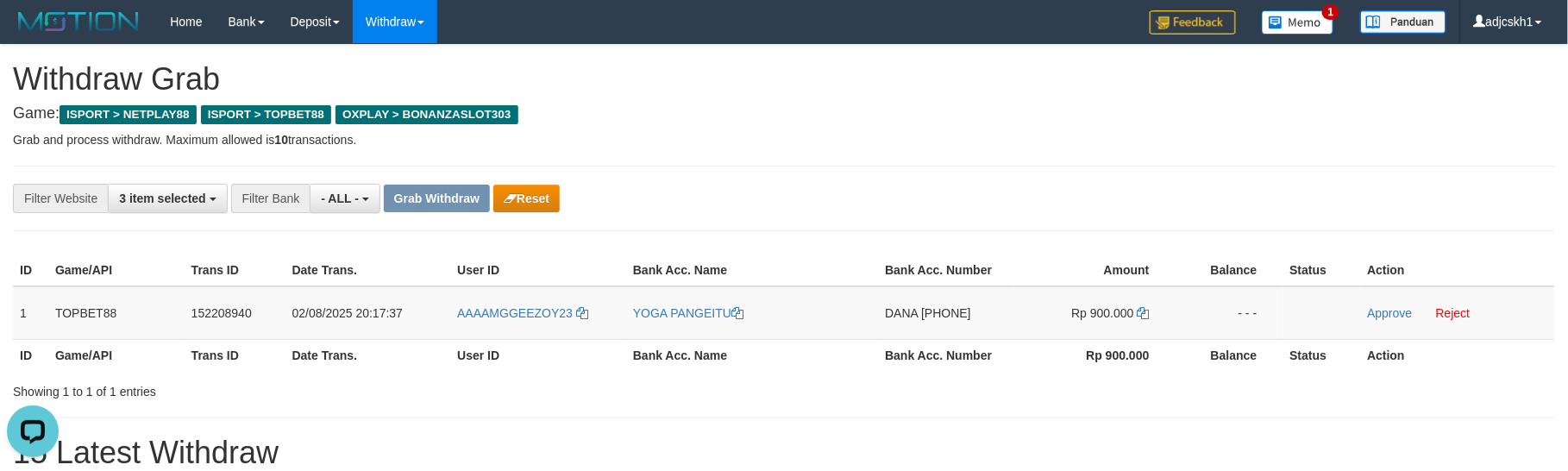 click on "Game:   ISPORT > NETPLAY88   ISPORT > TOPBET88   OXPLAY > BONANZASLOT303" at bounding box center (784, 114) 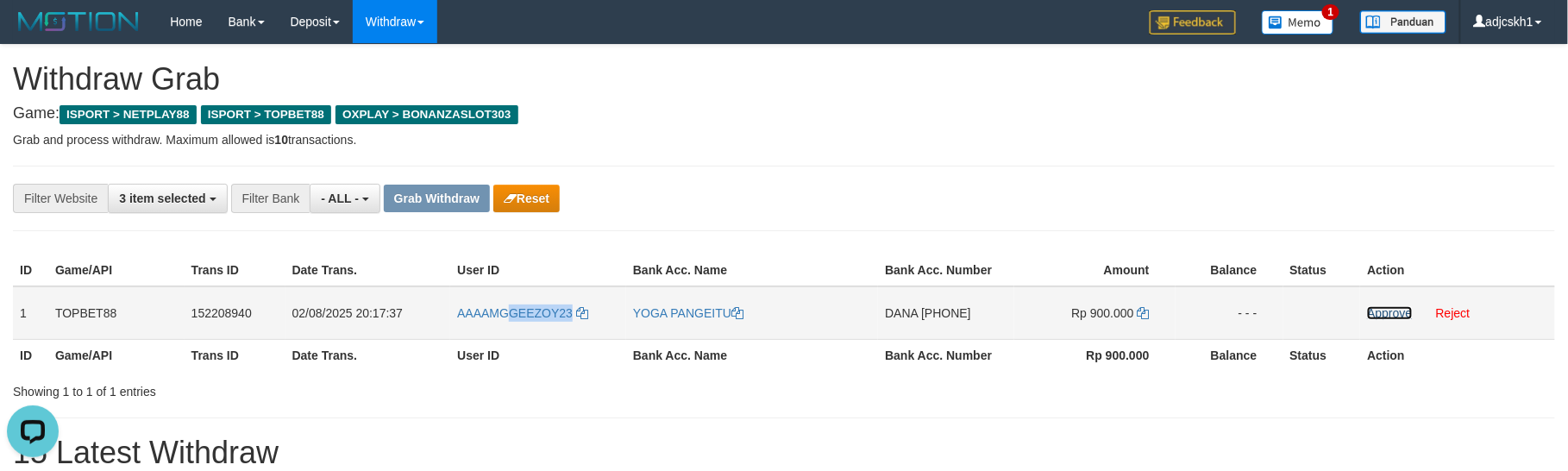 click on "Approve" at bounding box center (1389, 313) 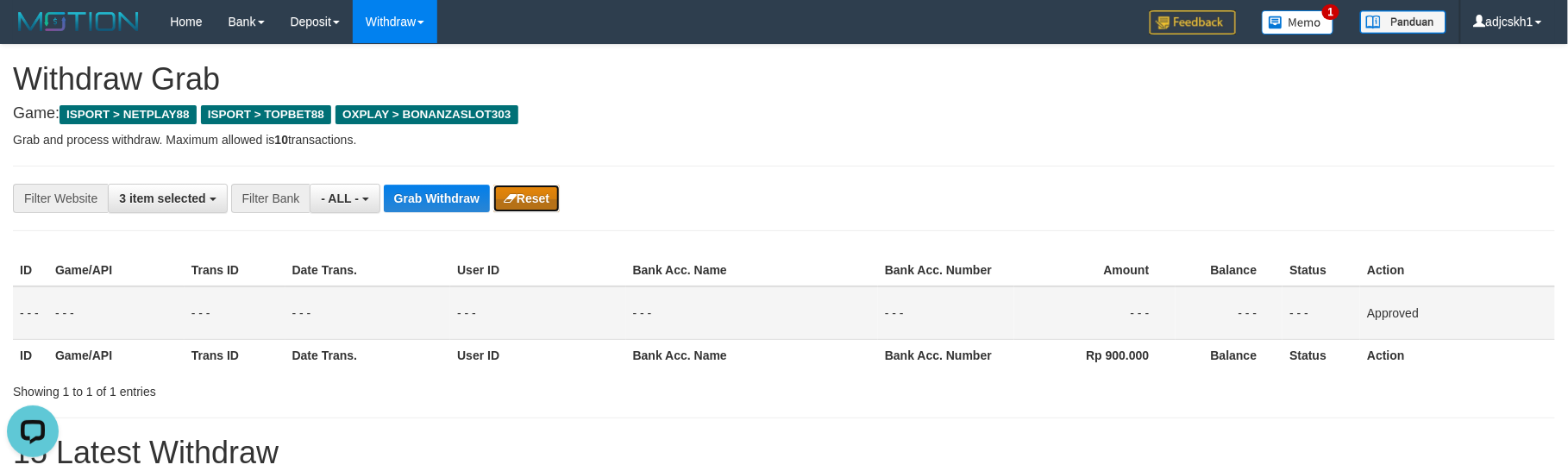 click on "Reset" at bounding box center [526, 198] 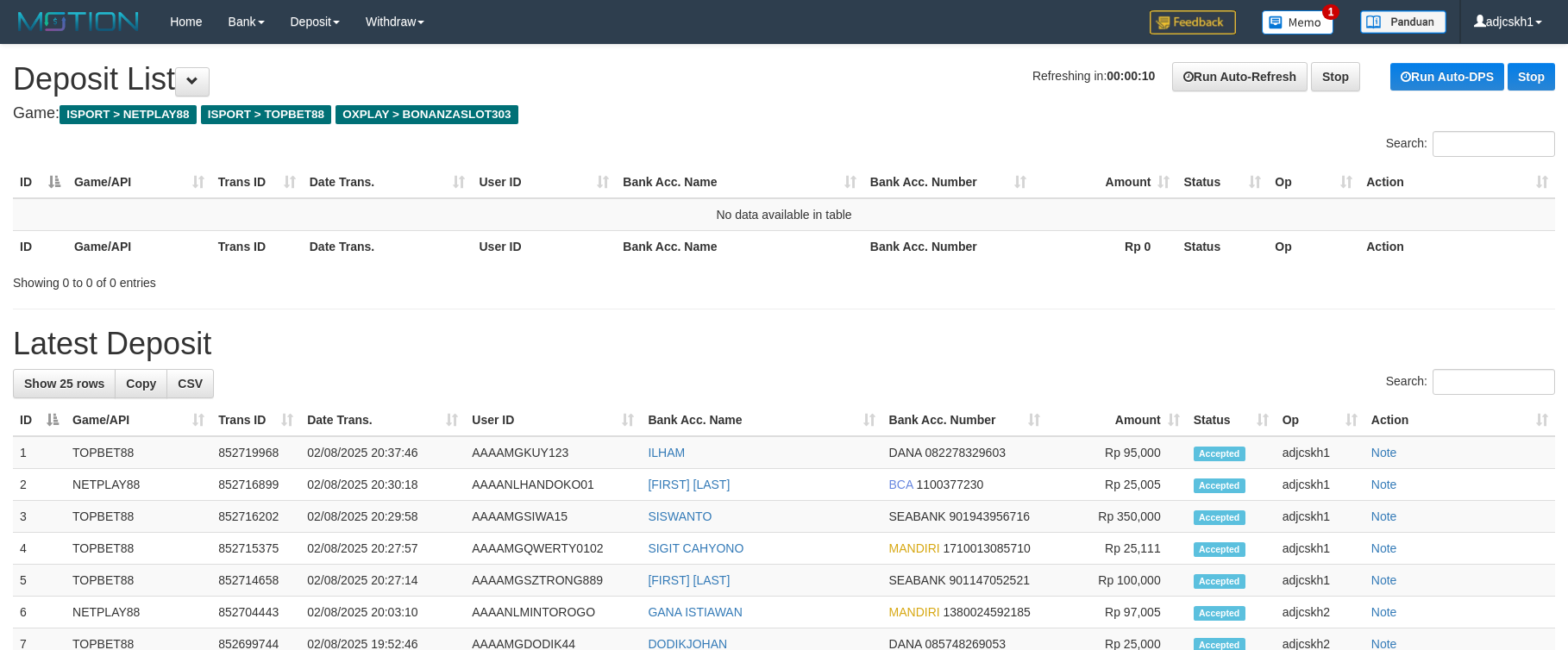 scroll, scrollTop: 0, scrollLeft: 0, axis: both 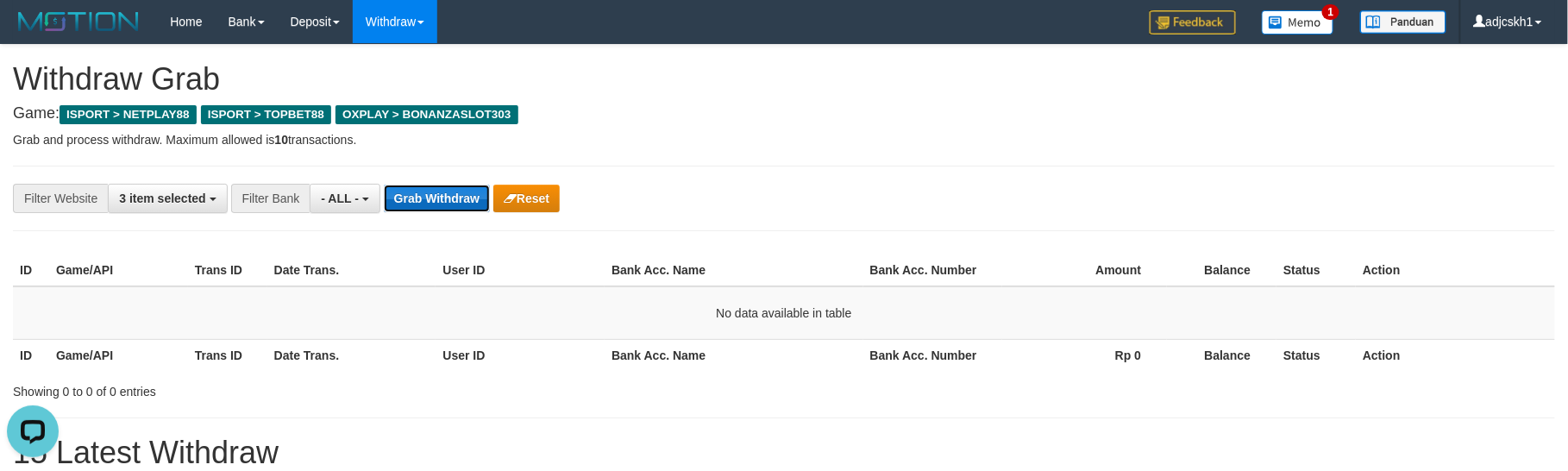 click on "Grab Withdraw" at bounding box center (436, 198) 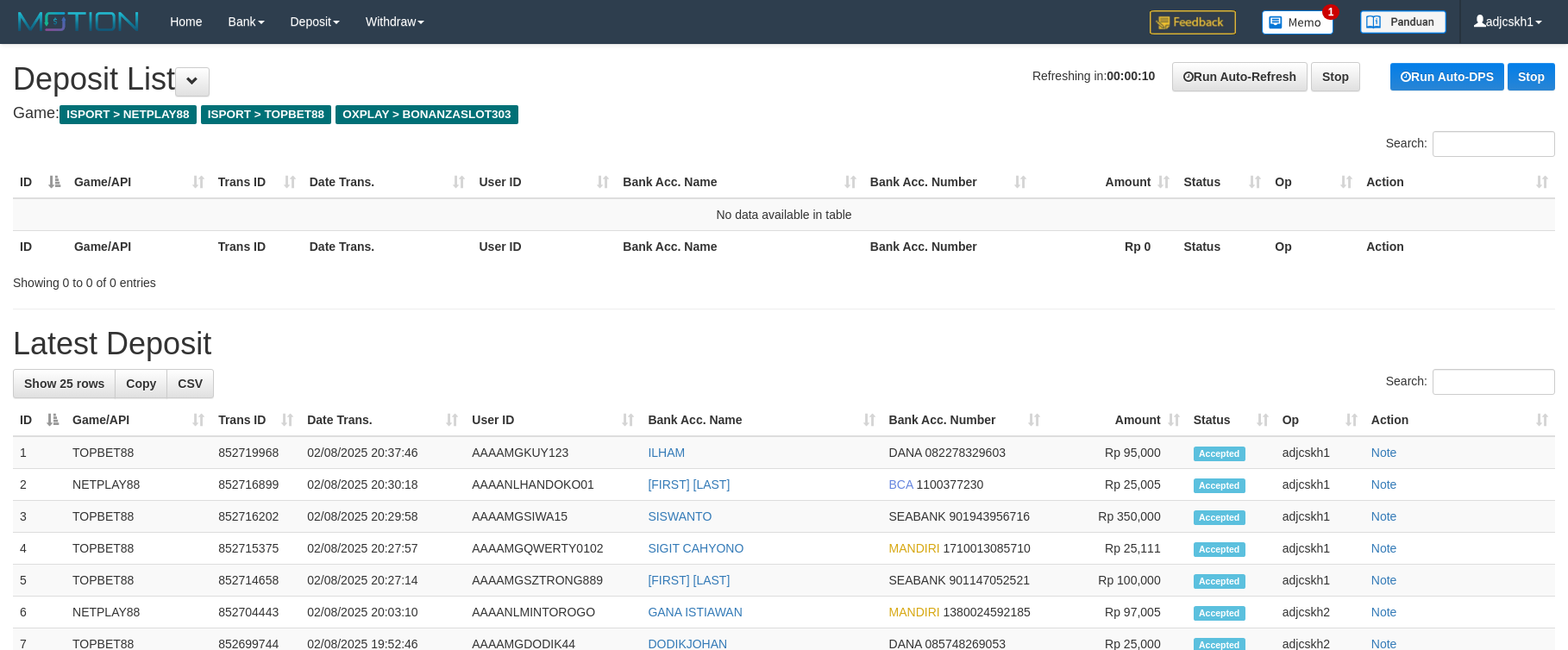 scroll, scrollTop: 0, scrollLeft: 0, axis: both 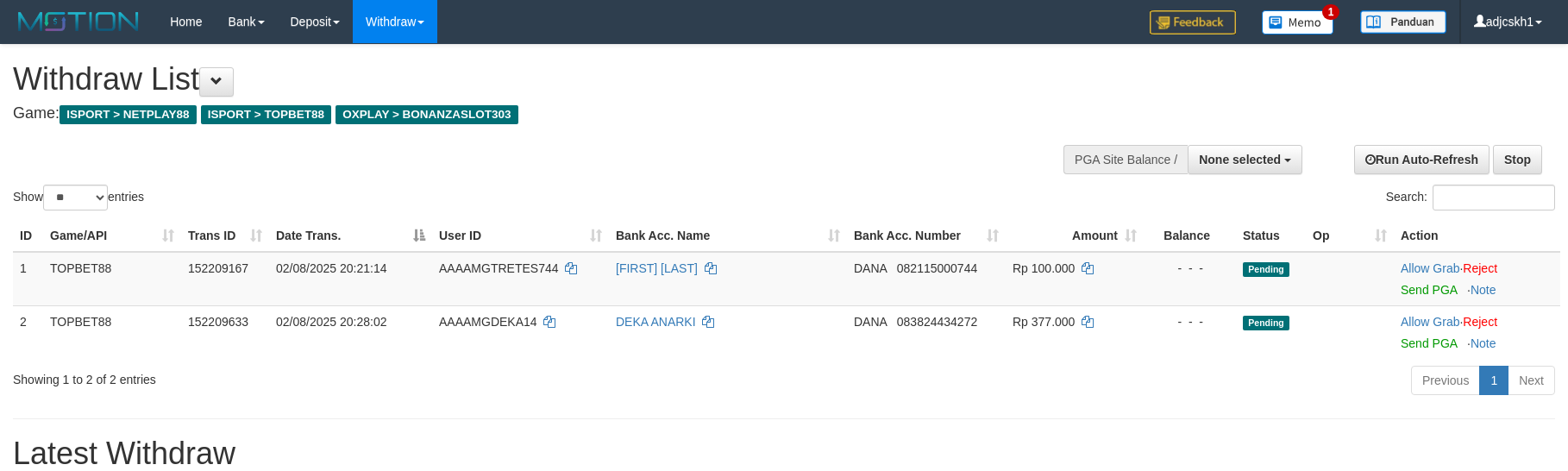 select 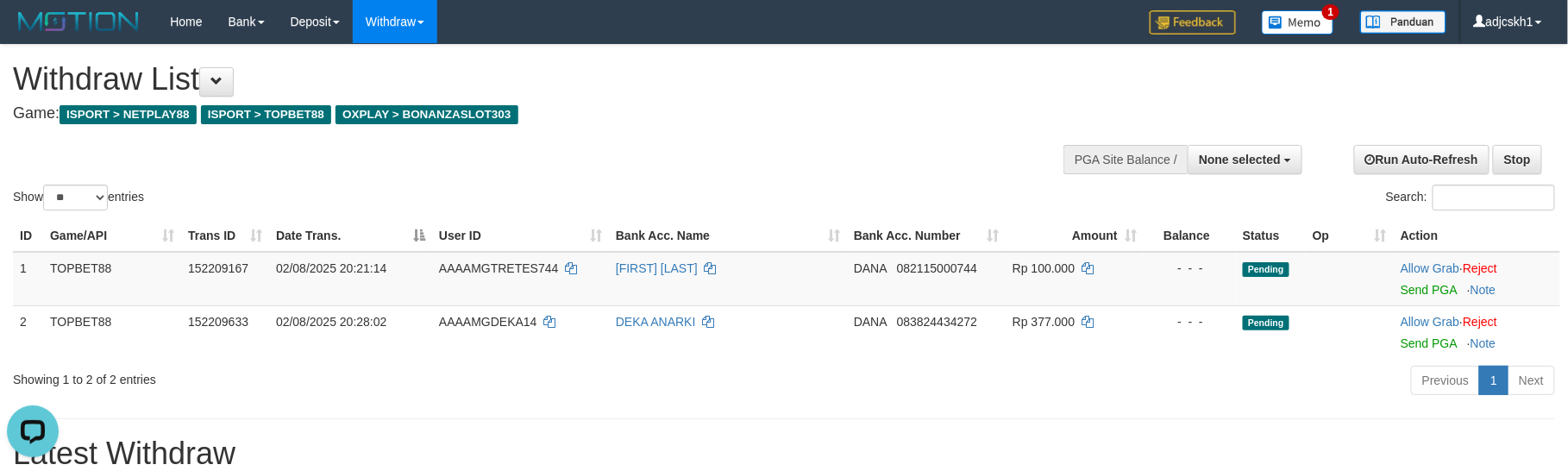 scroll, scrollTop: 0, scrollLeft: 0, axis: both 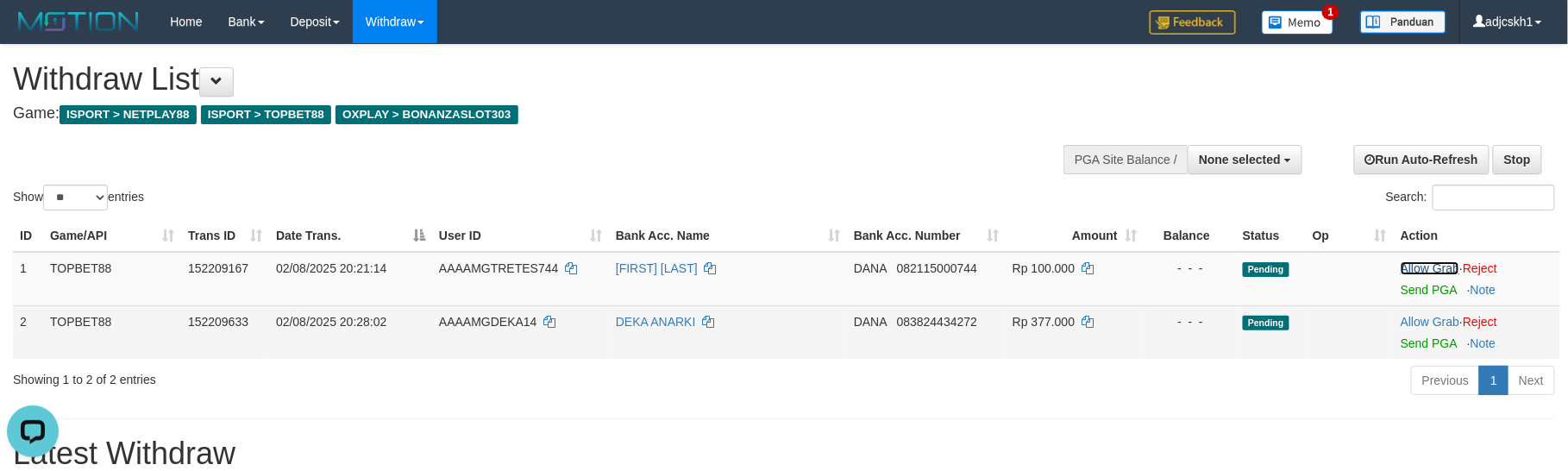 click on "Allow Grab" at bounding box center [1430, 268] 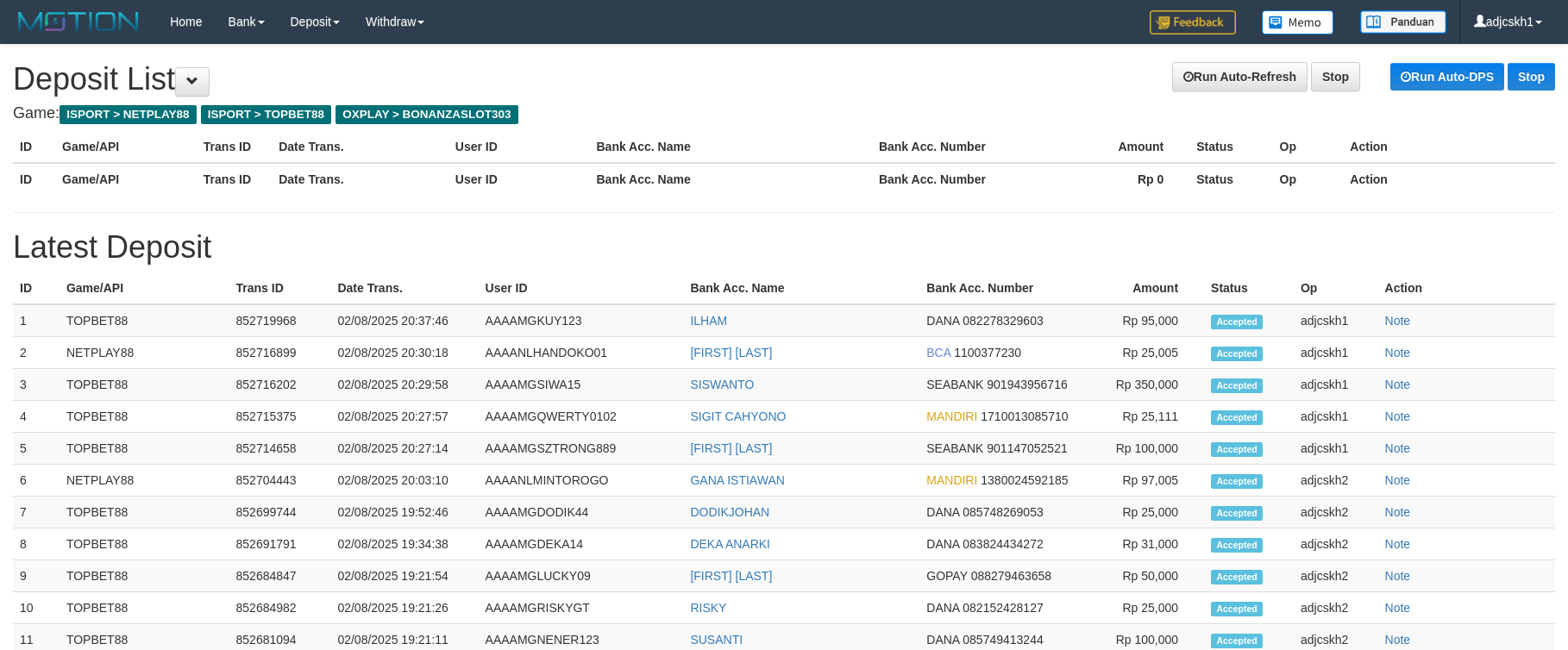 scroll, scrollTop: 0, scrollLeft: 0, axis: both 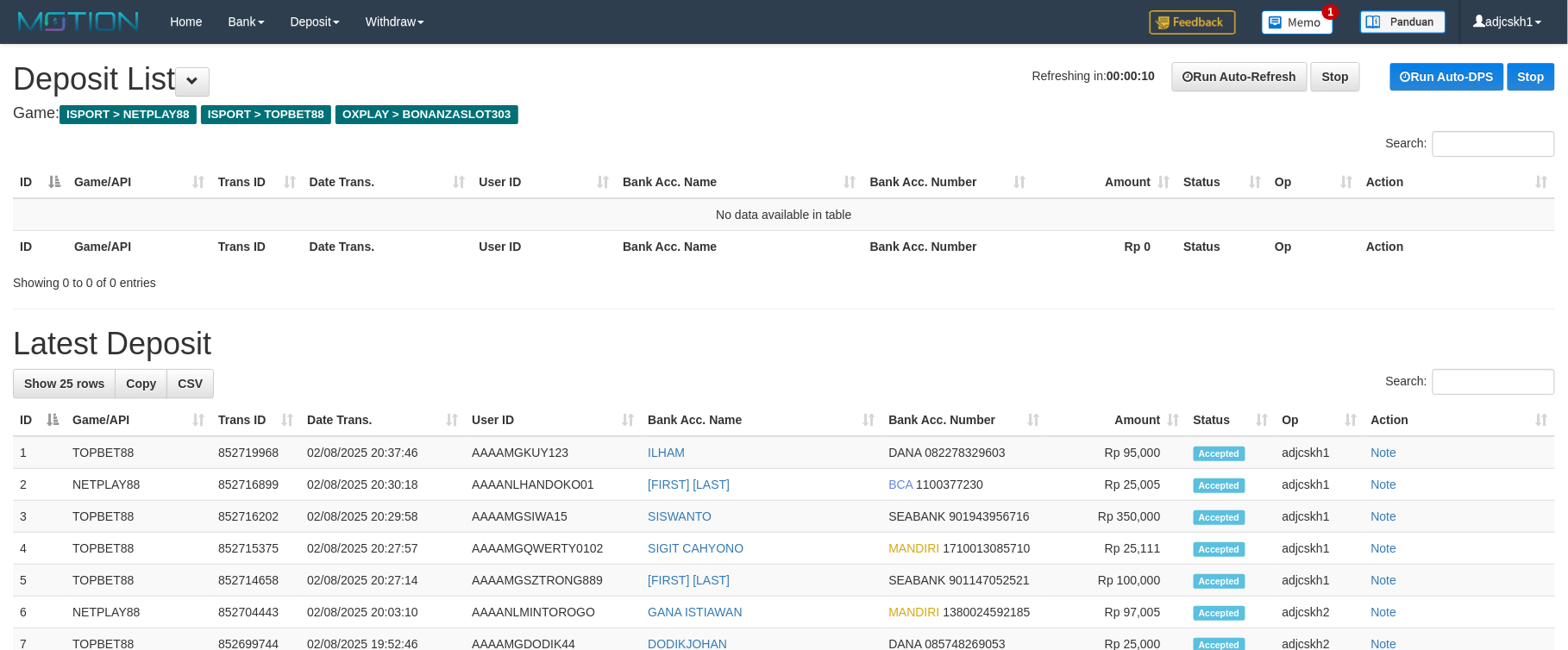 click on "Search:" at bounding box center [784, 384] 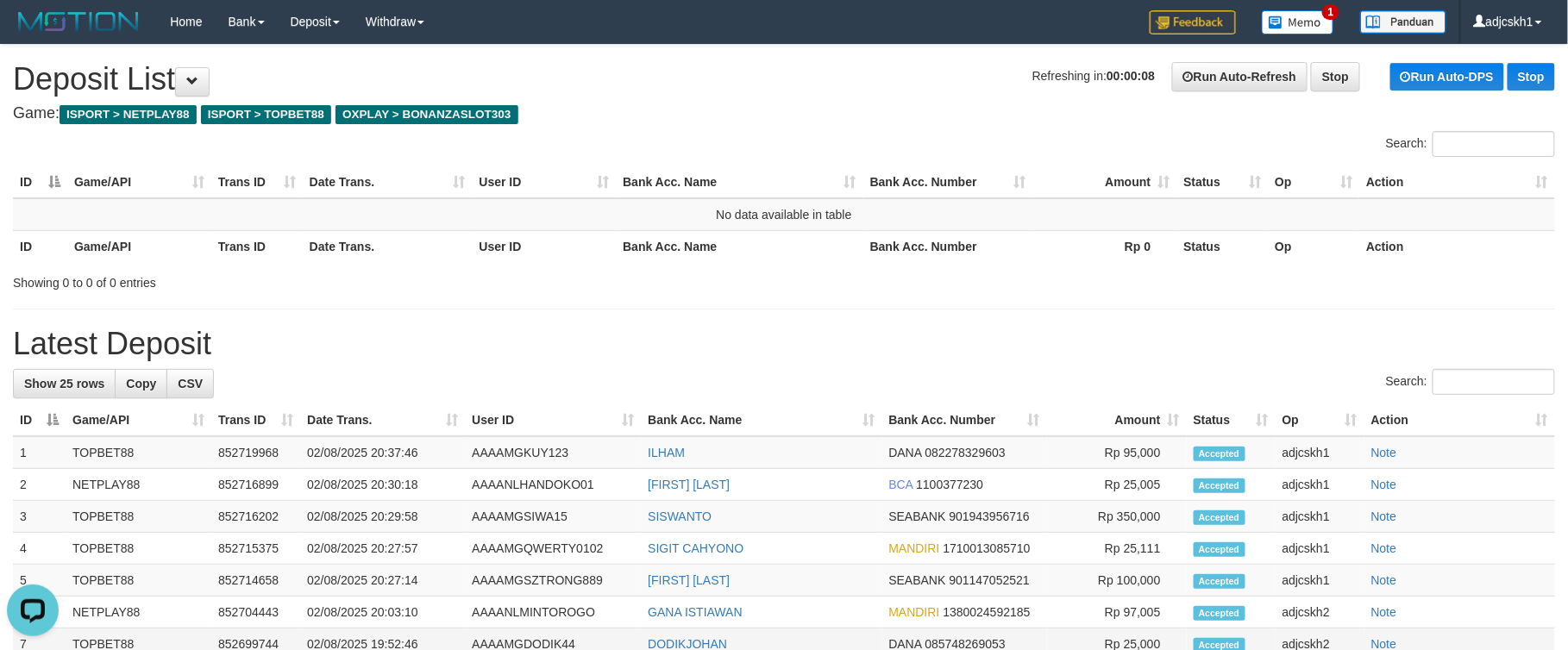 scroll, scrollTop: 0, scrollLeft: 0, axis: both 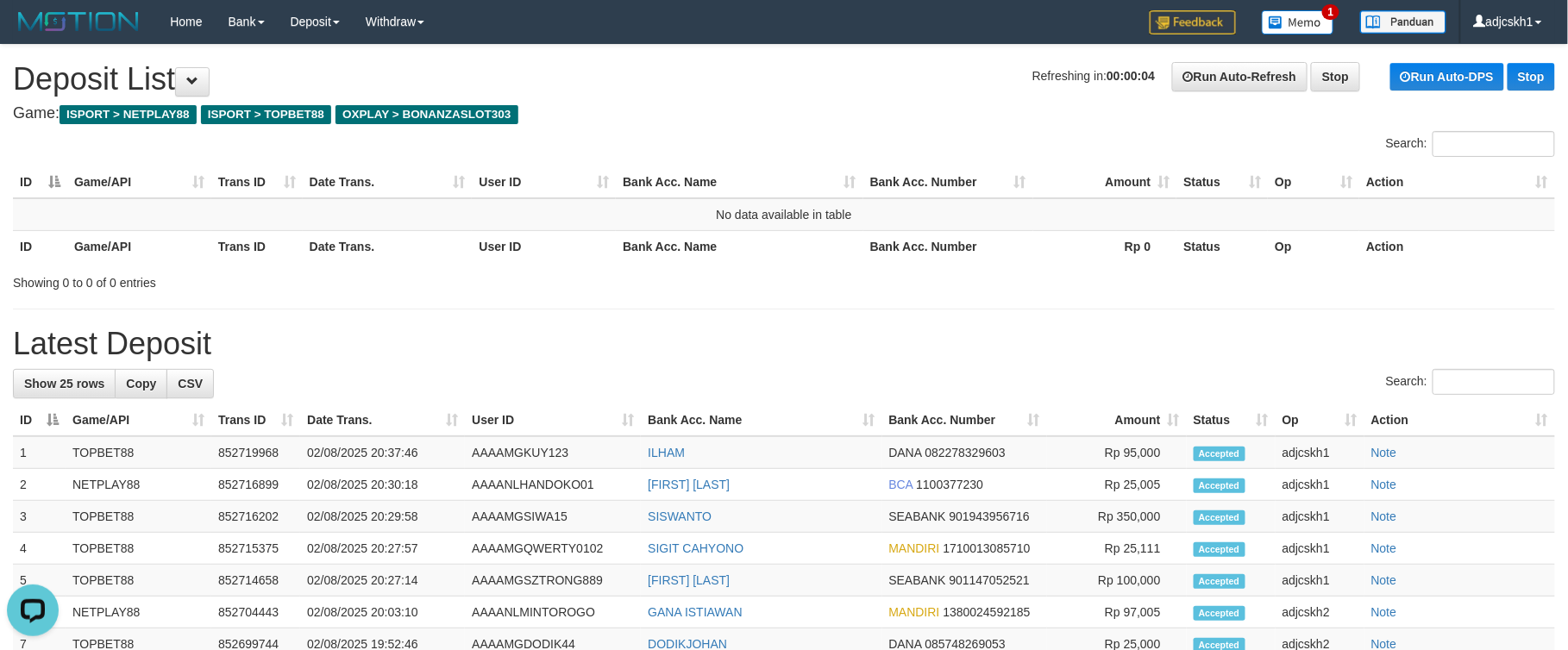 click on "Bank Acc. Name" at bounding box center [739, 246] 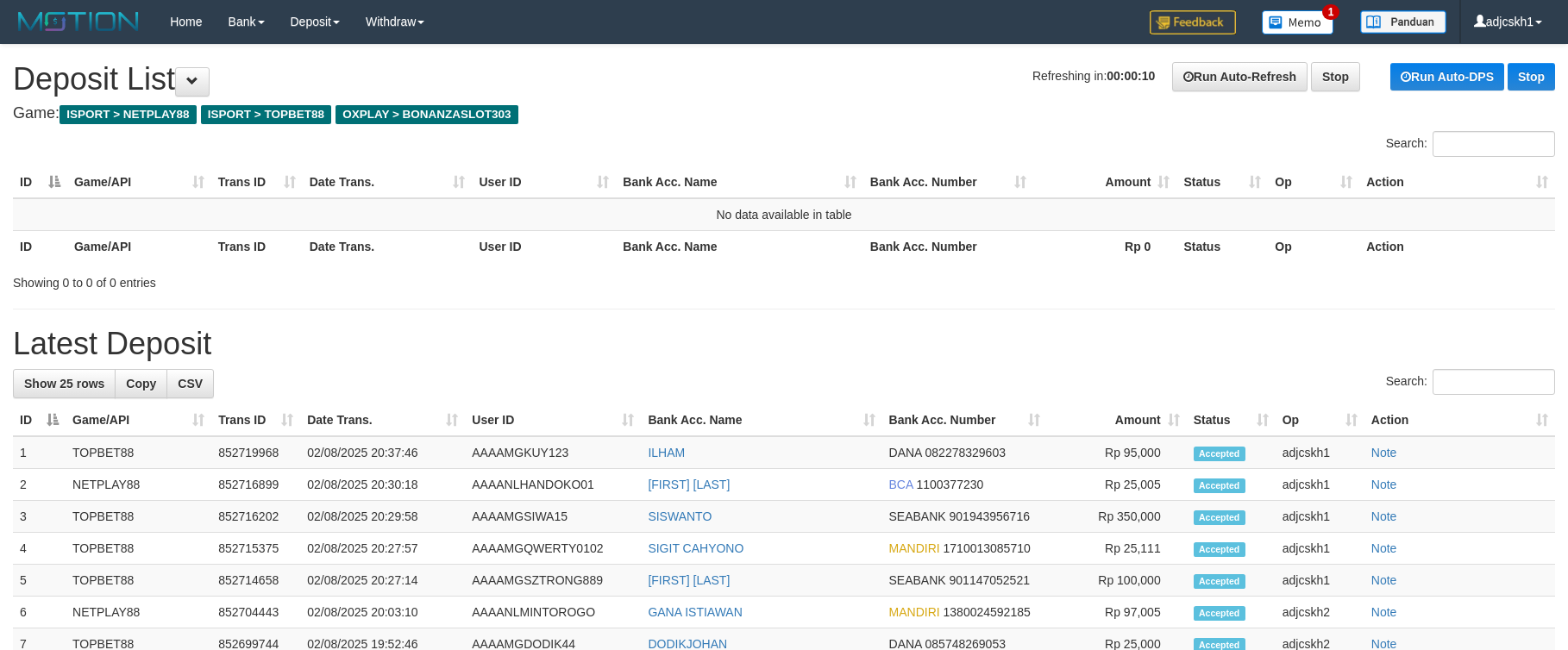 scroll, scrollTop: 0, scrollLeft: 0, axis: both 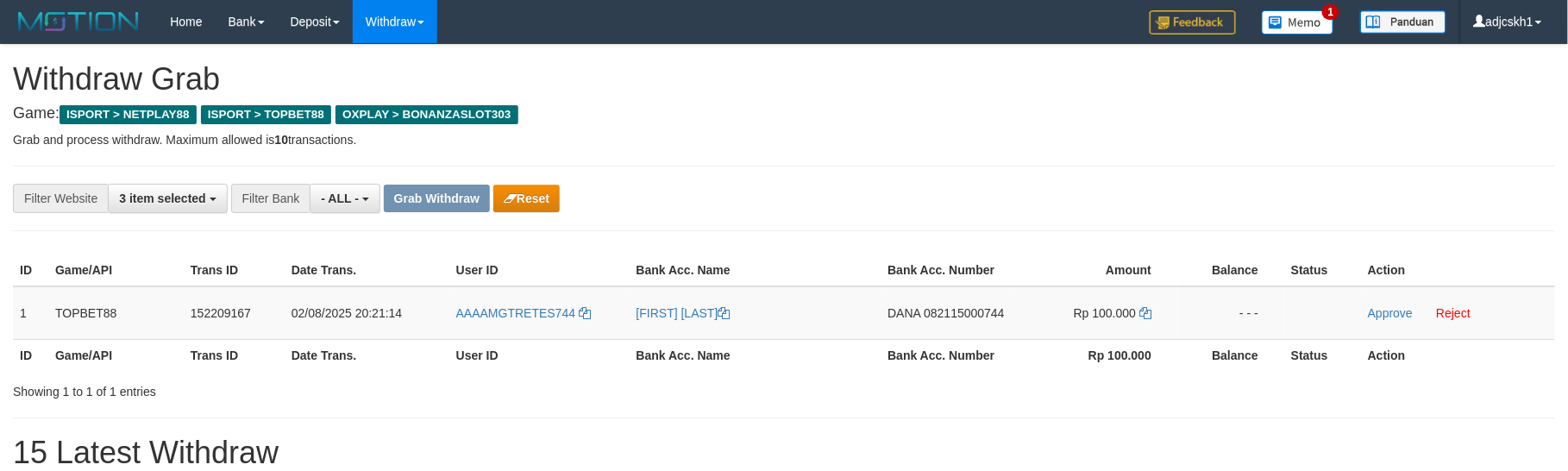 click on "**********" at bounding box center (784, 704) 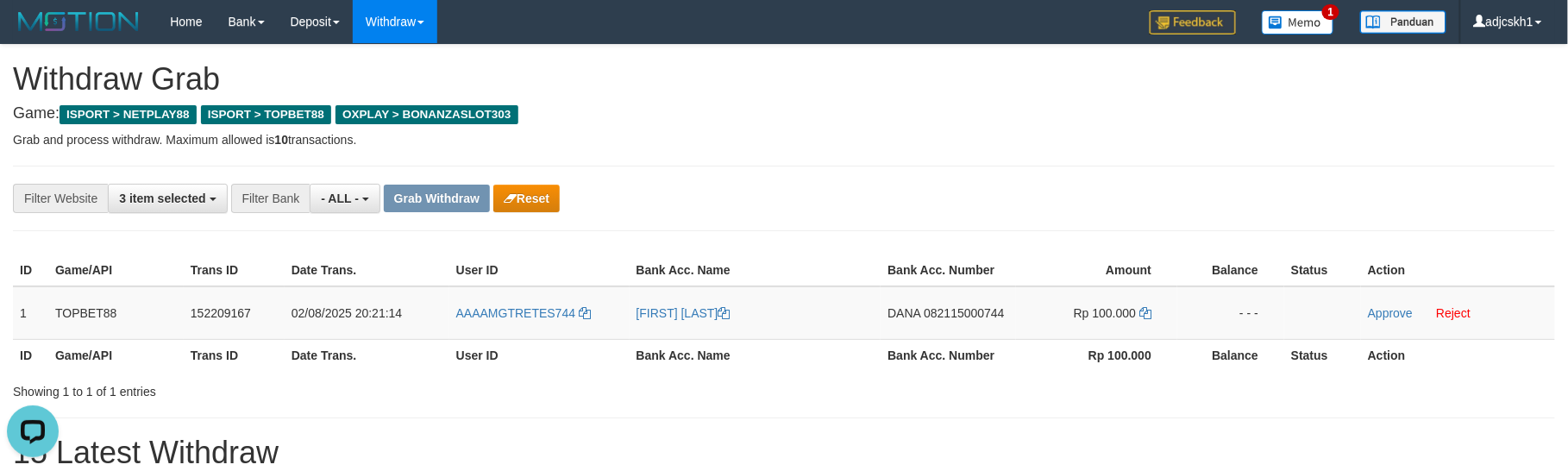 scroll, scrollTop: 0, scrollLeft: 0, axis: both 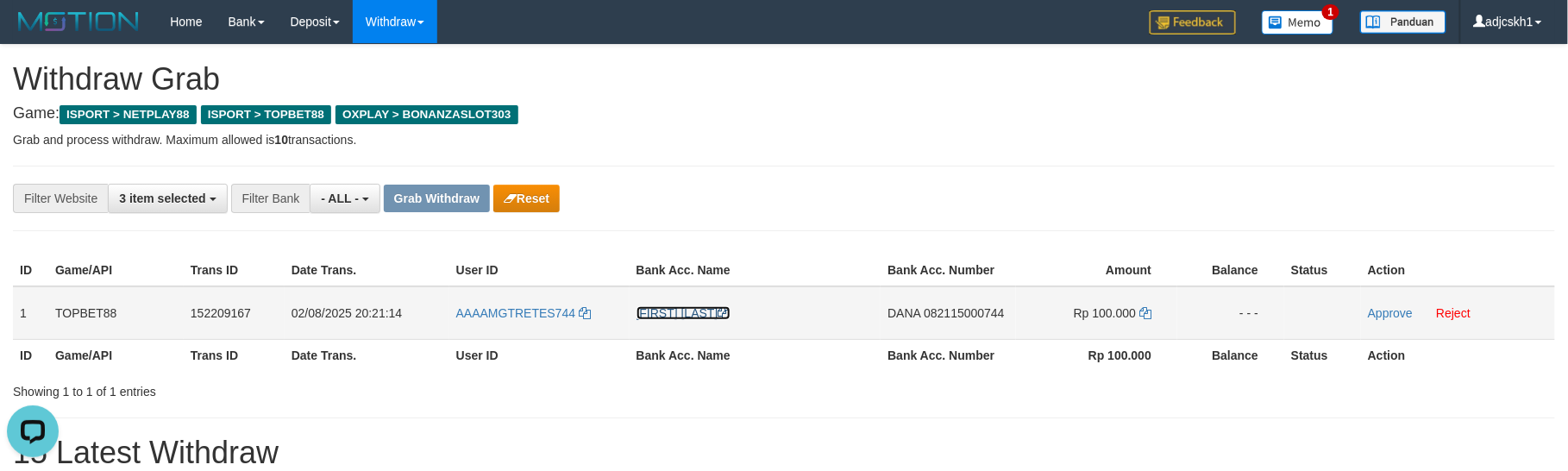 click at bounding box center (724, 313) 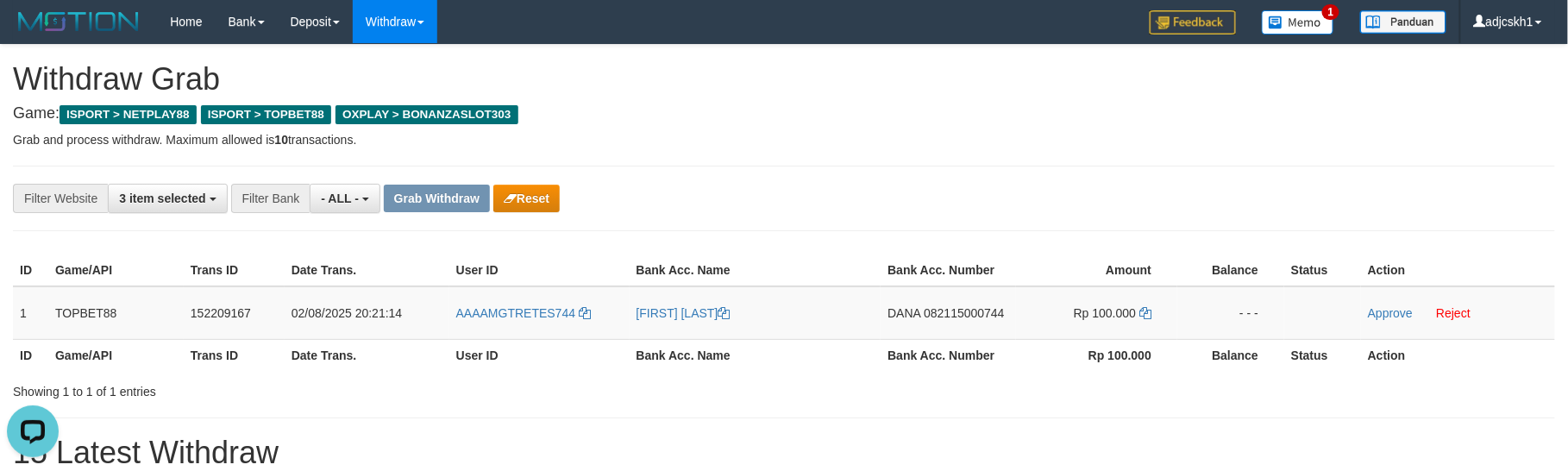 click on "**********" at bounding box center [653, 198] 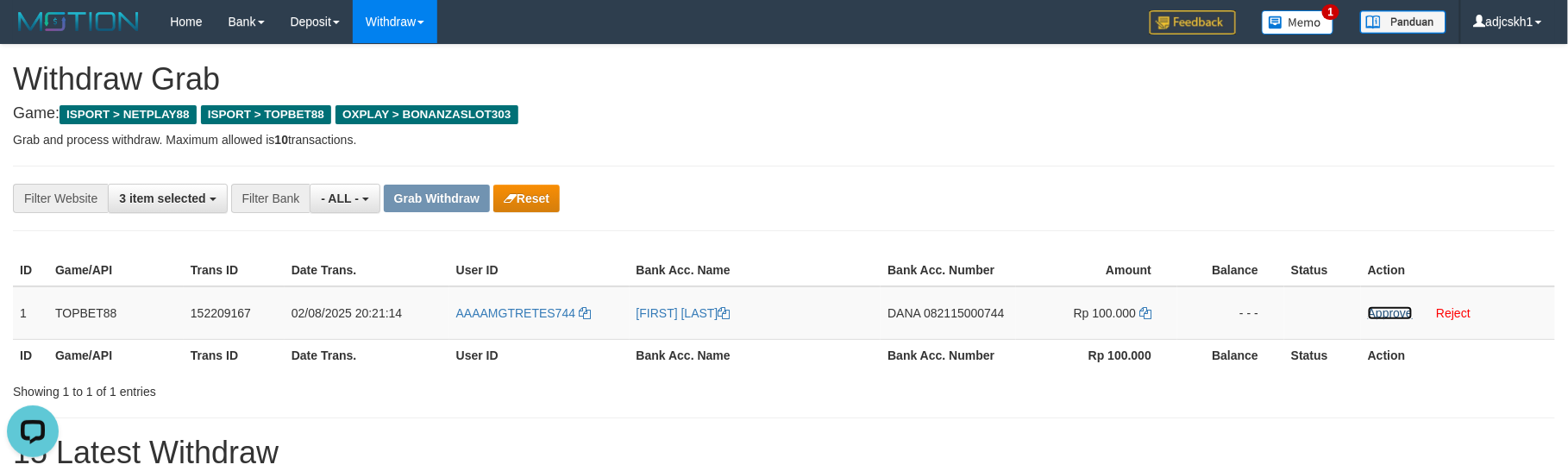 drag, startPoint x: 1374, startPoint y: 311, endPoint x: 881, endPoint y: 243, distance: 497.6676 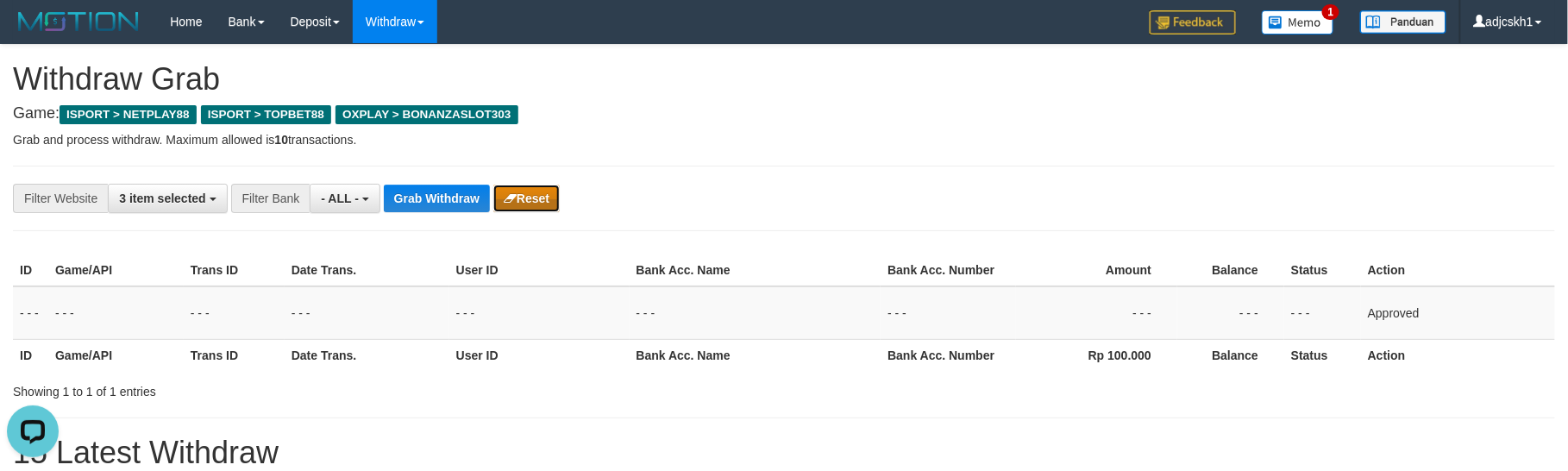 click on "Reset" at bounding box center [526, 198] 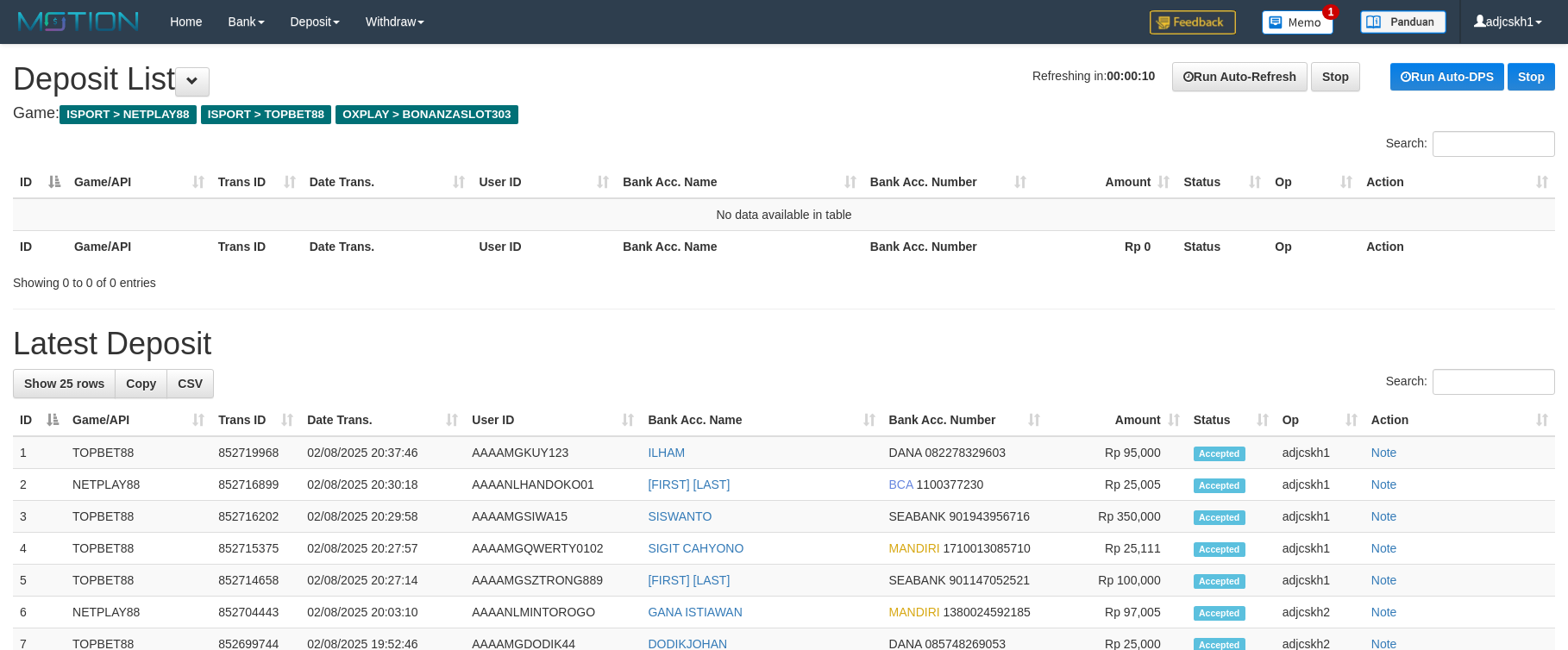 scroll, scrollTop: 0, scrollLeft: 0, axis: both 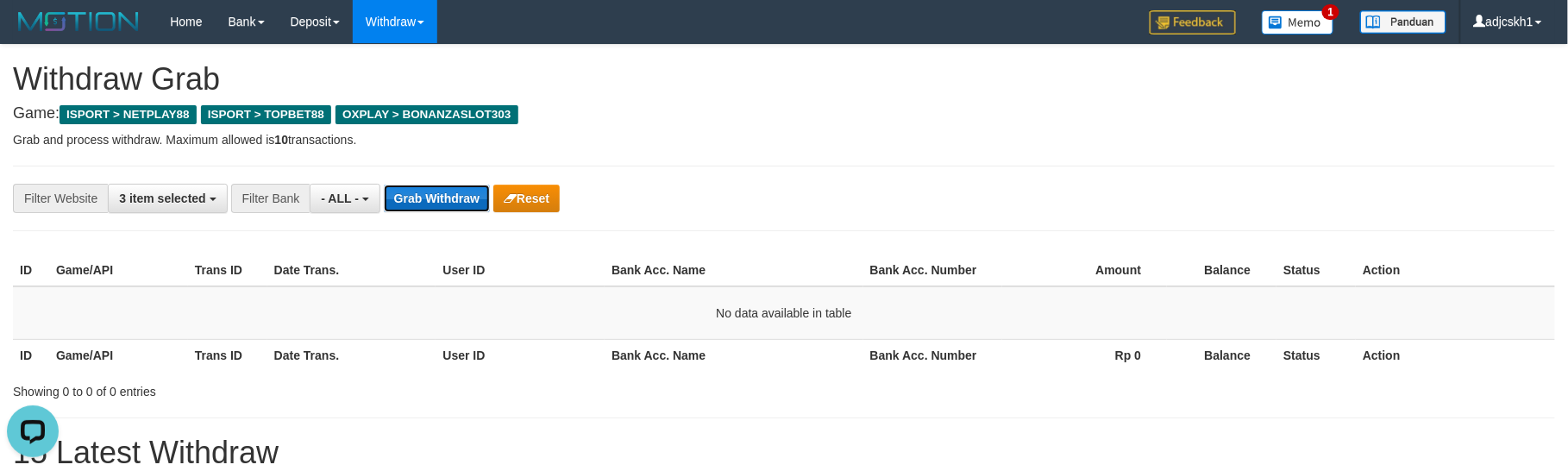 click on "Grab Withdraw" at bounding box center (436, 198) 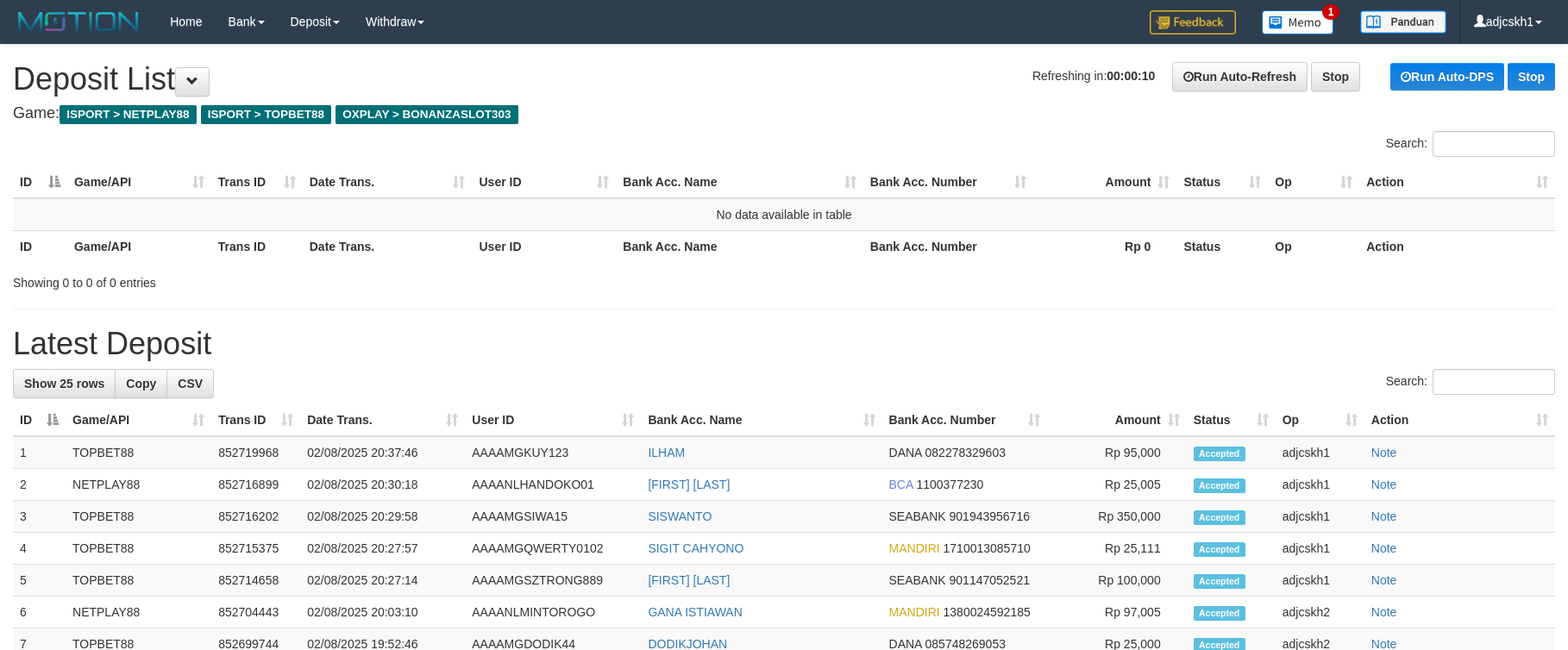 scroll, scrollTop: 0, scrollLeft: 0, axis: both 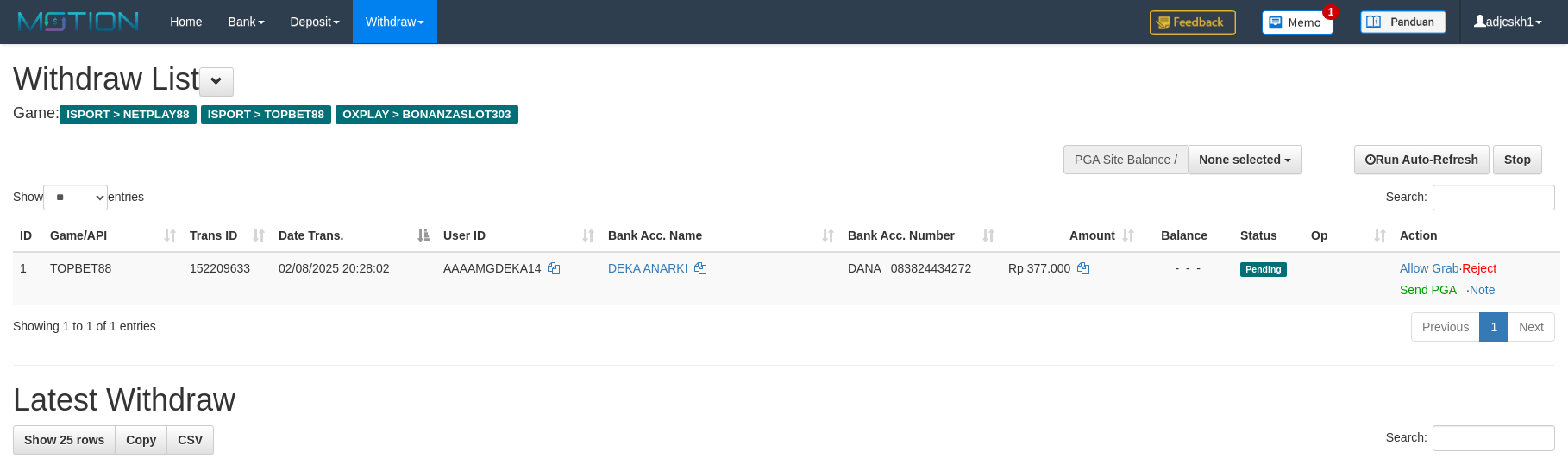 select 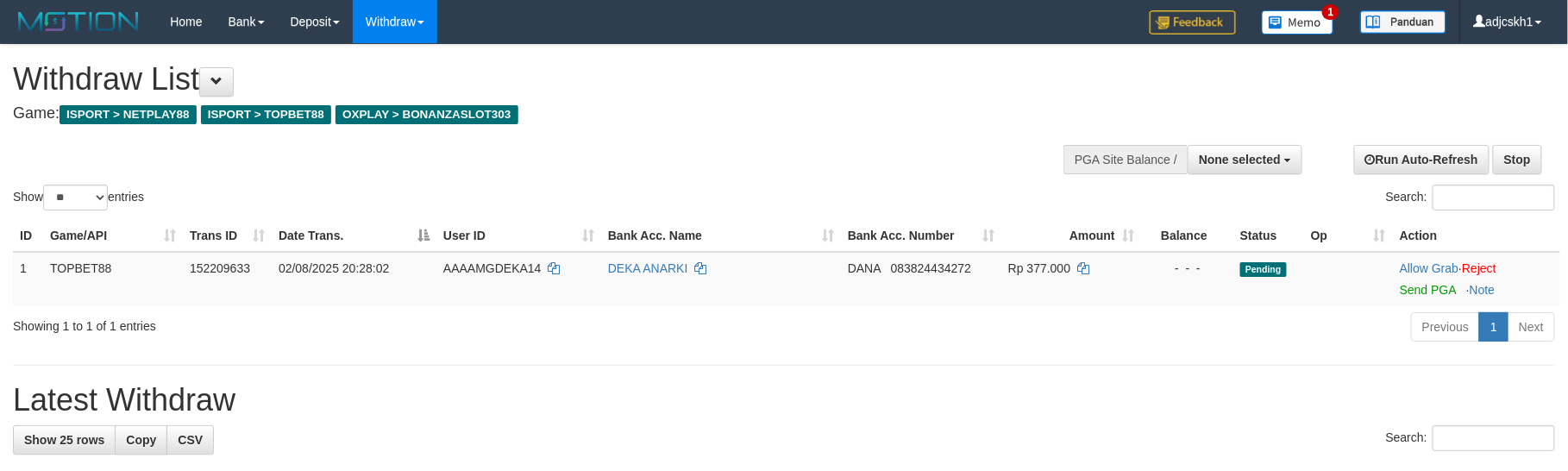 click on "Show  ** ** ** ***  entries Search:" at bounding box center (784, 129) 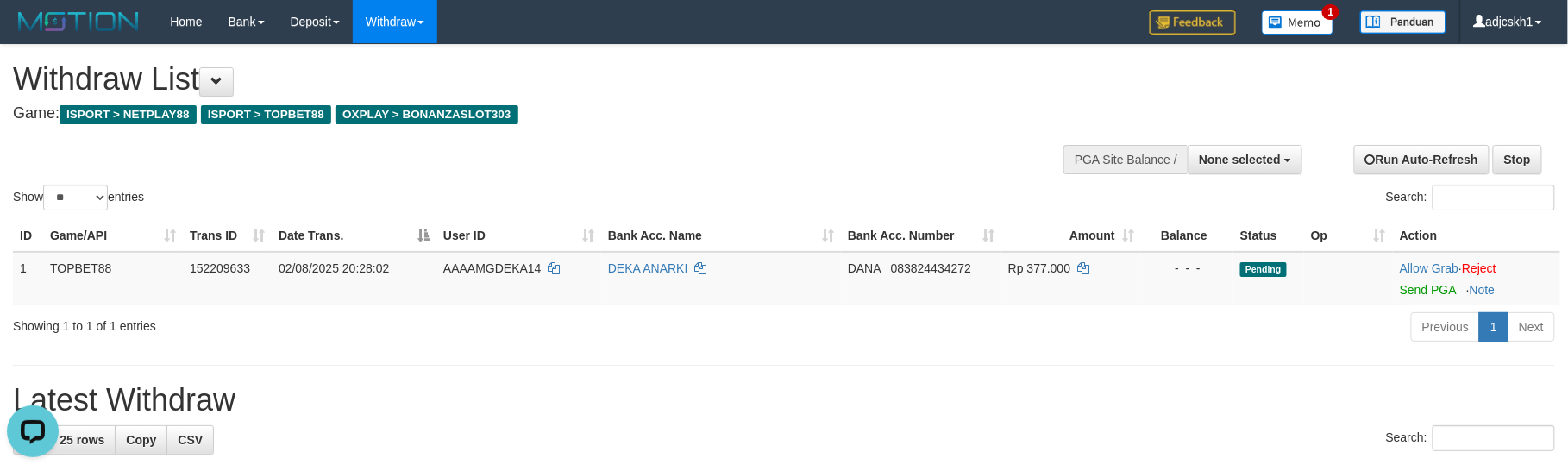 scroll, scrollTop: 0, scrollLeft: 0, axis: both 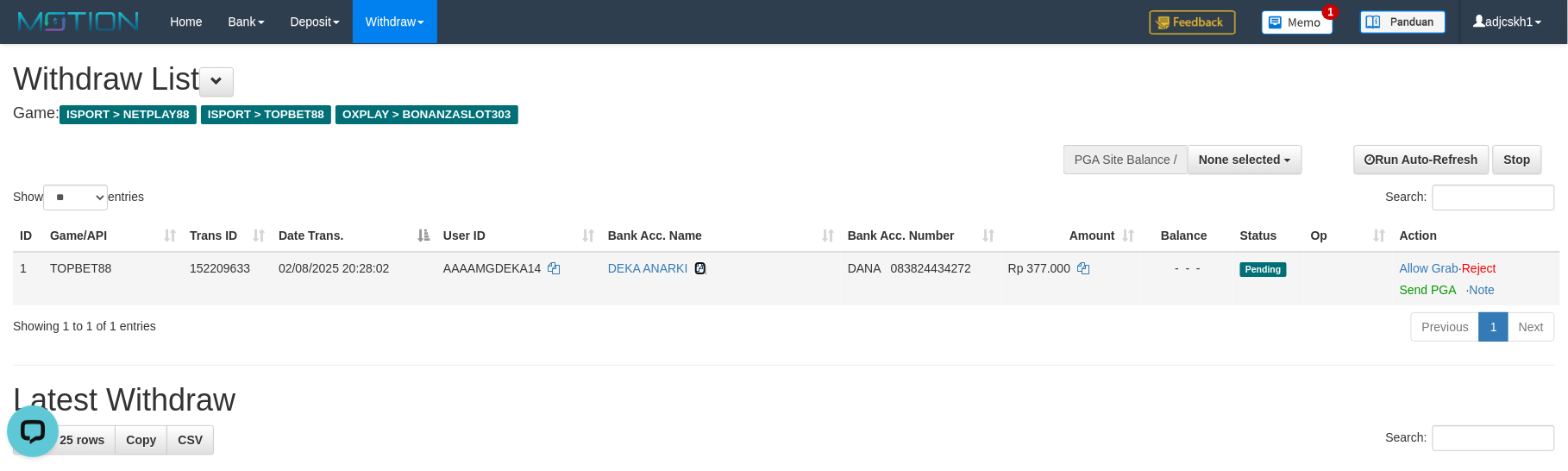 click at bounding box center [700, 268] 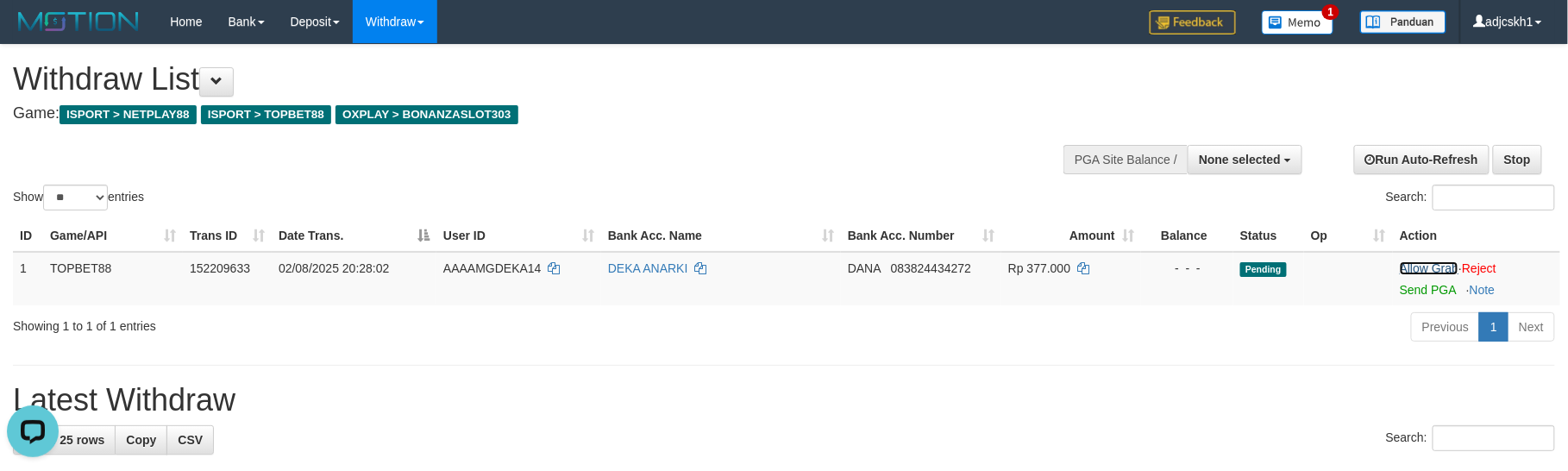 drag, startPoint x: 1421, startPoint y: 267, endPoint x: 1128, endPoint y: 226, distance: 295.85469 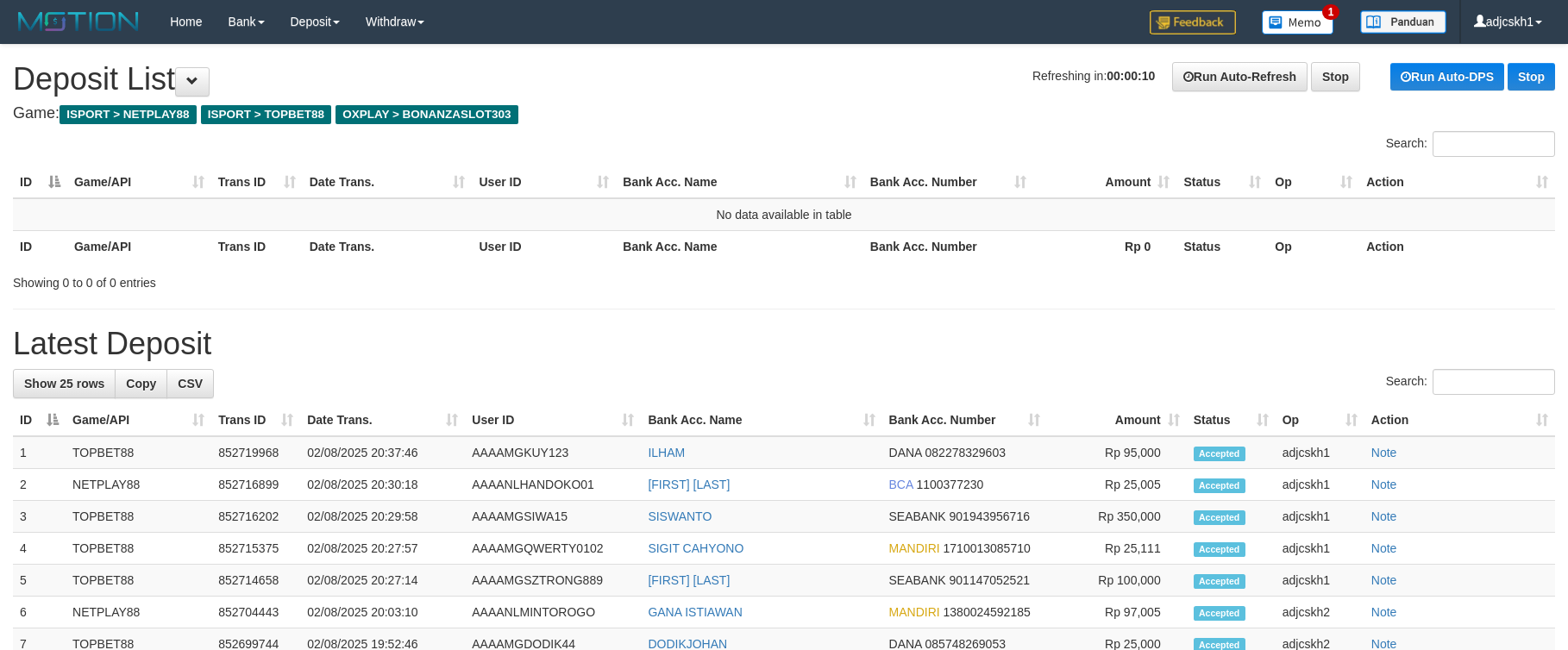 scroll, scrollTop: 0, scrollLeft: 0, axis: both 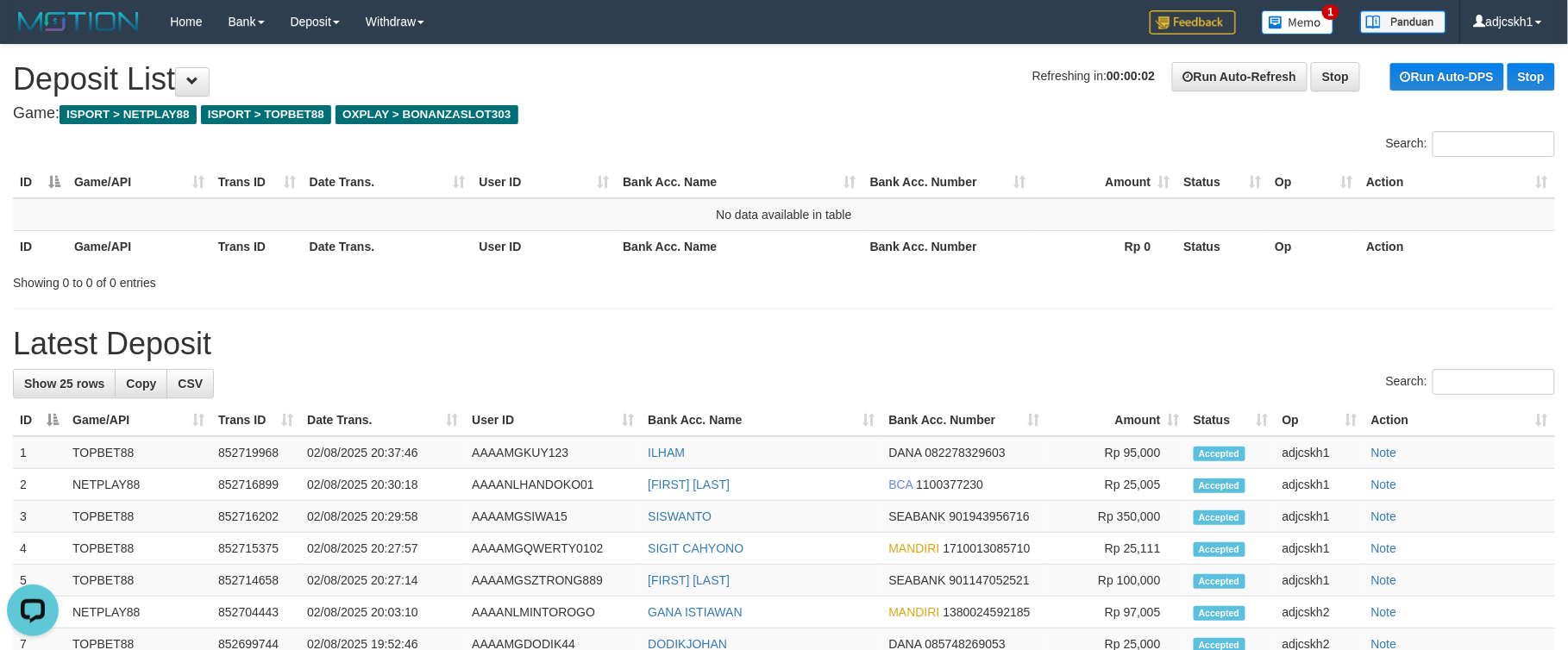 click on "Showing 0 to 0 of 0 entries" at bounding box center (327, 279) 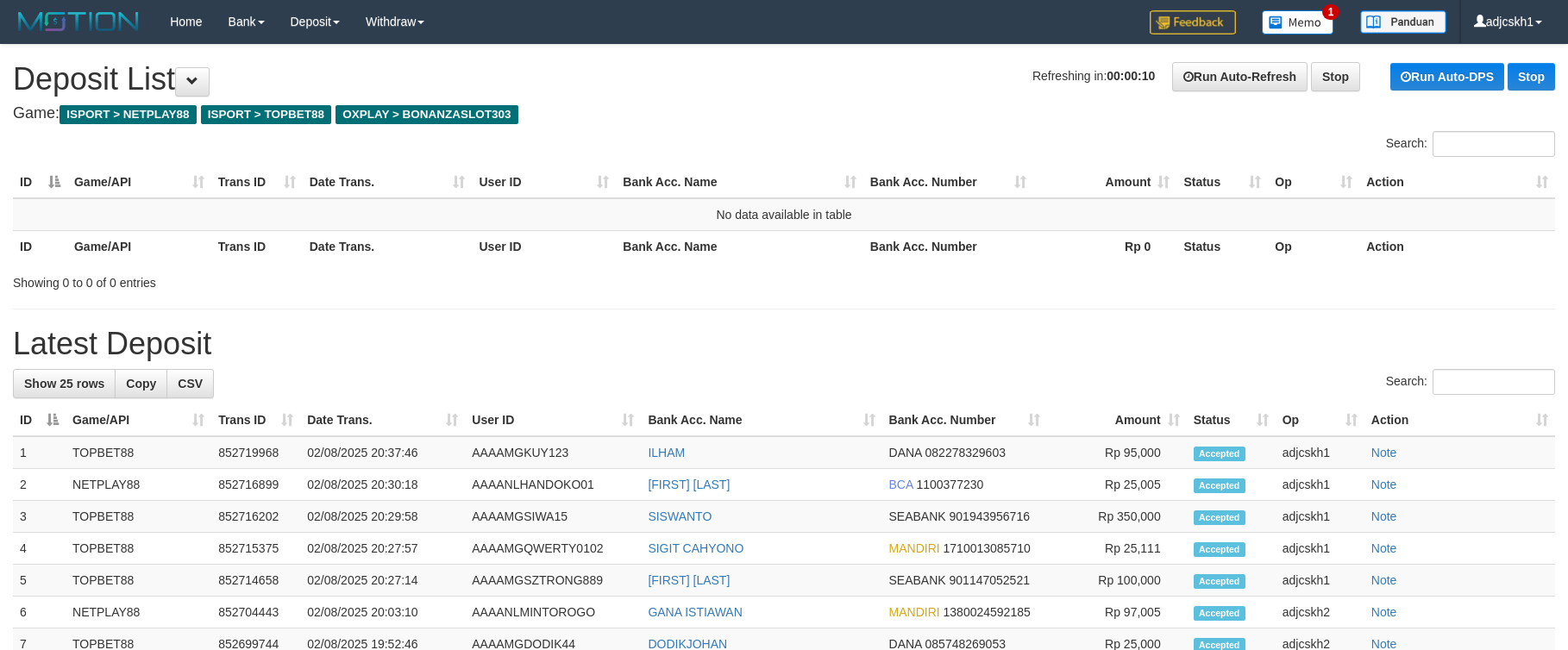scroll, scrollTop: 0, scrollLeft: 0, axis: both 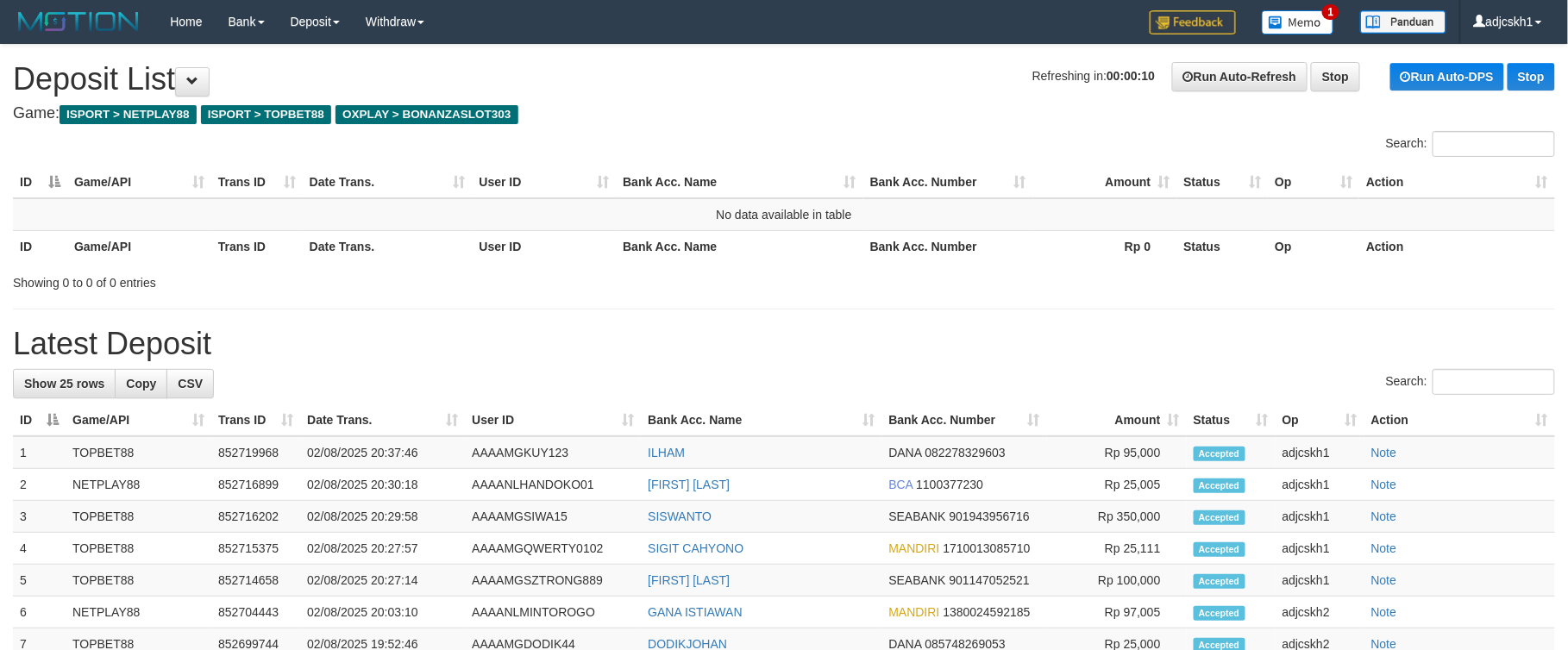 click on "Showing 0 to 0 of 0 entries" at bounding box center [784, 279] 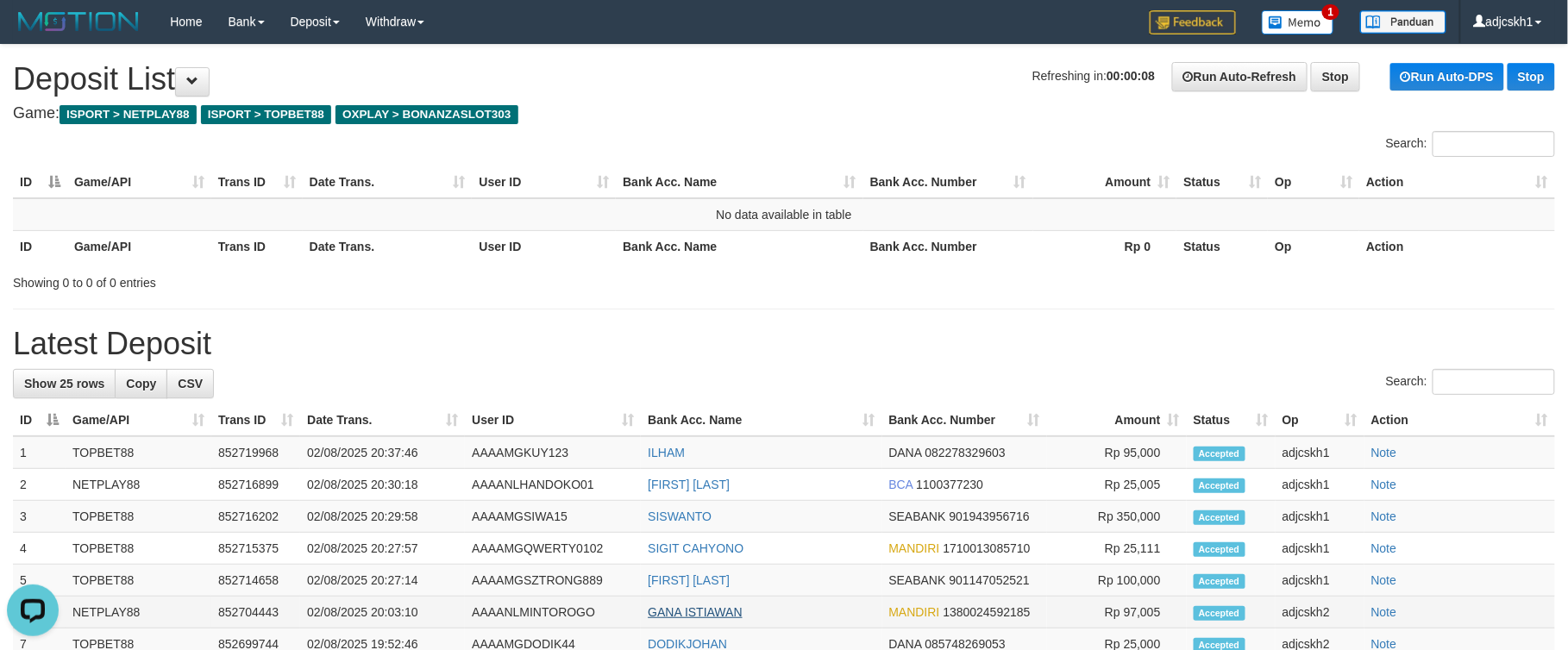 scroll, scrollTop: 0, scrollLeft: 0, axis: both 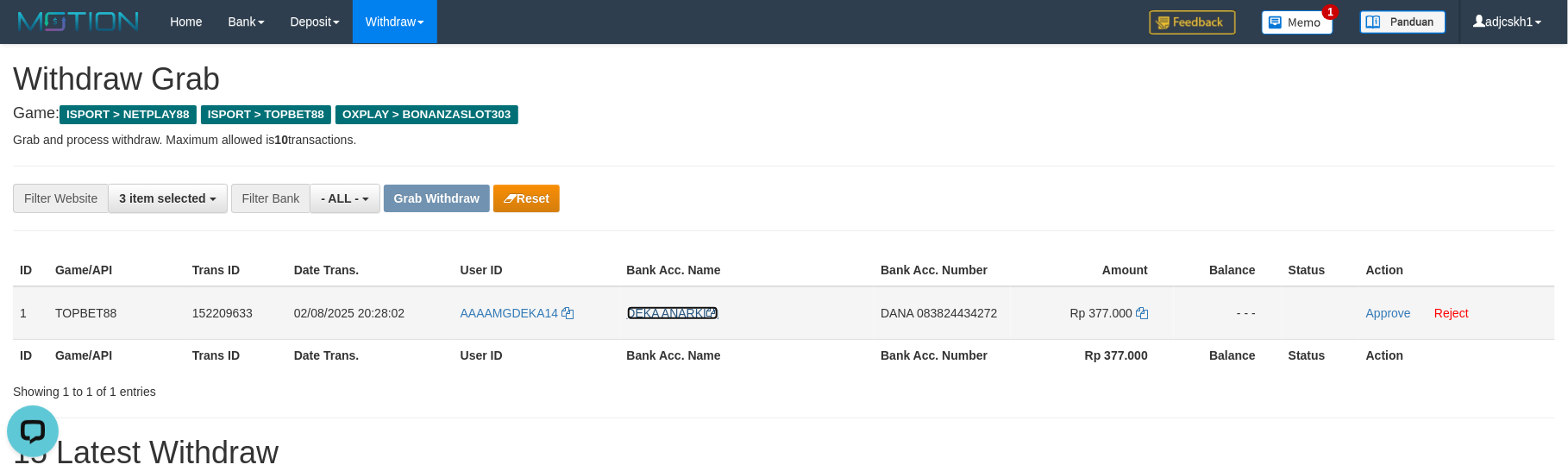 click at bounding box center (712, 313) 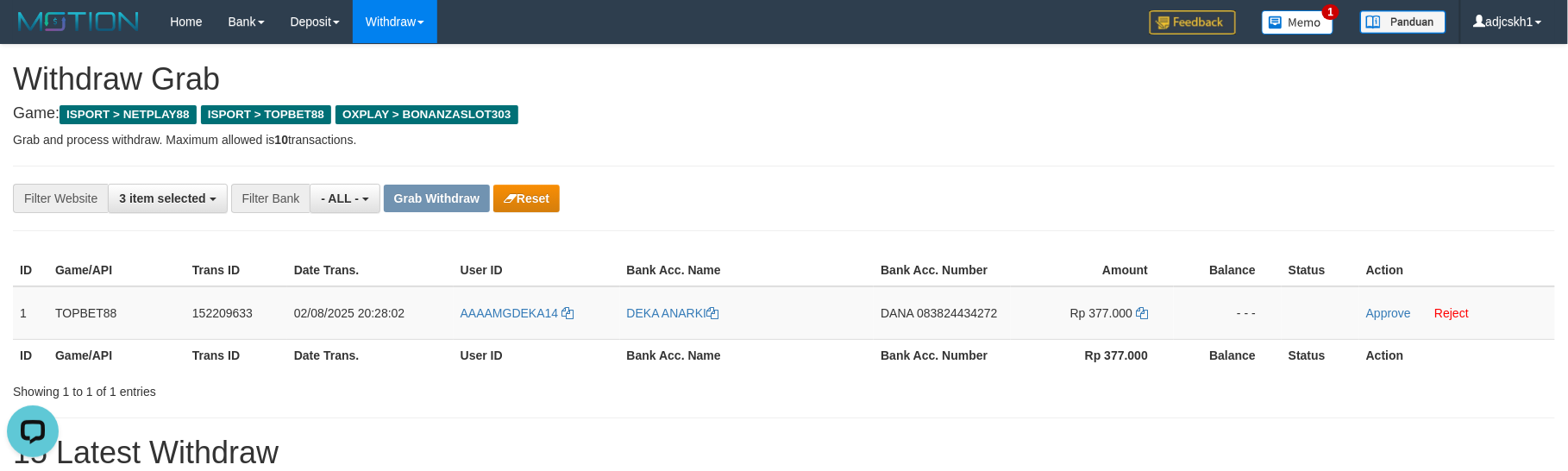 click on "**********" at bounding box center [784, 719] 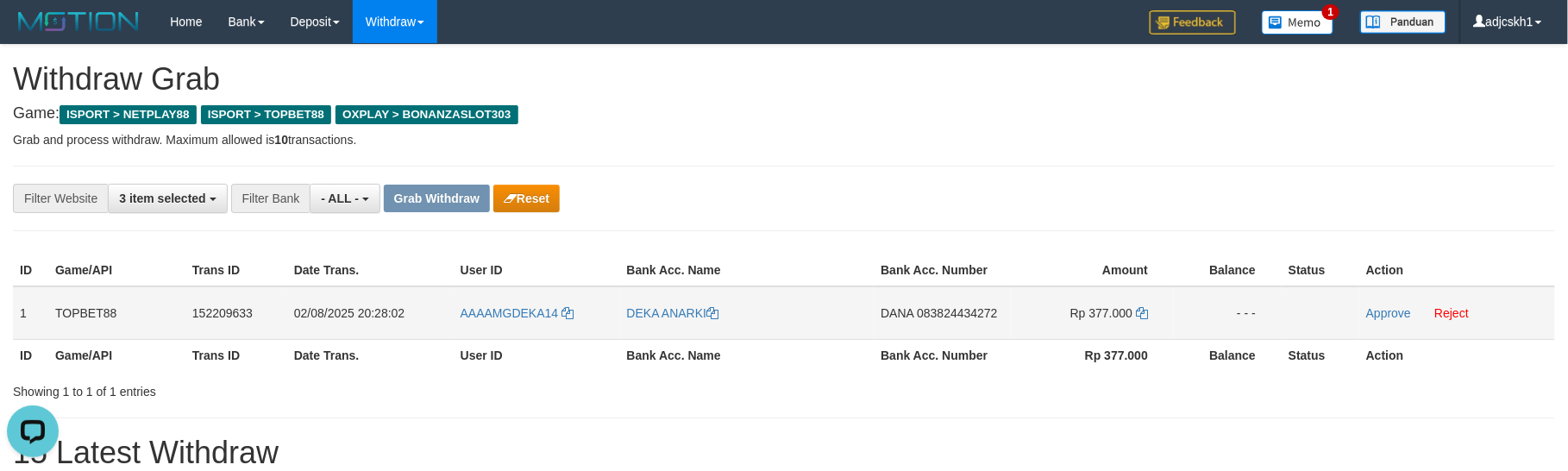 click on "Approve
Reject" at bounding box center (1457, 313) 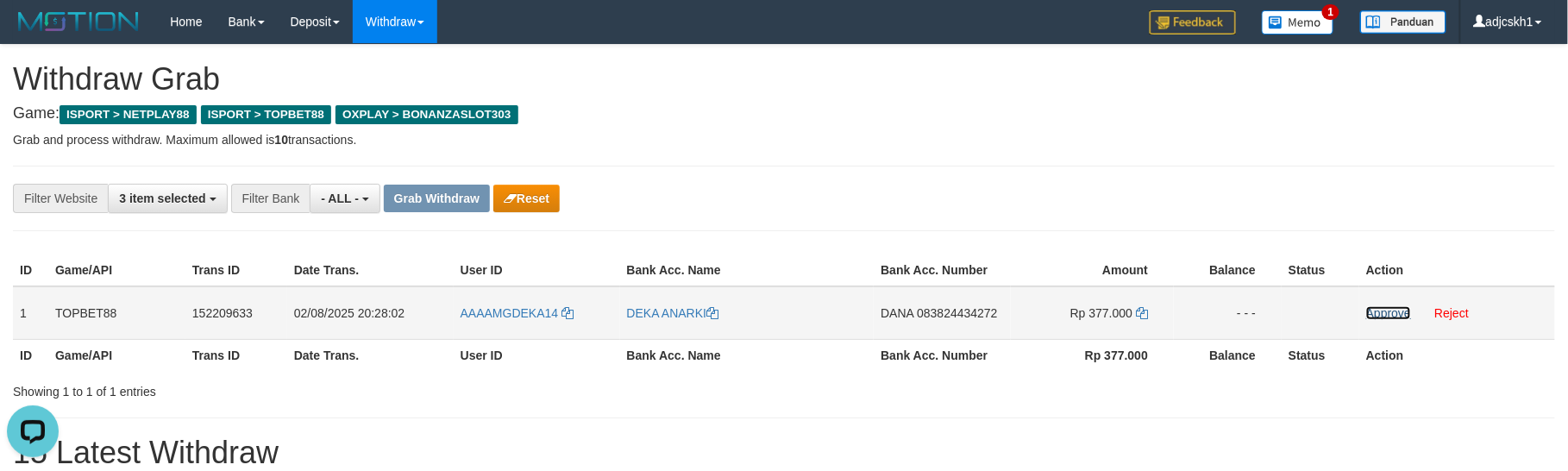 click on "Approve" at bounding box center (1389, 313) 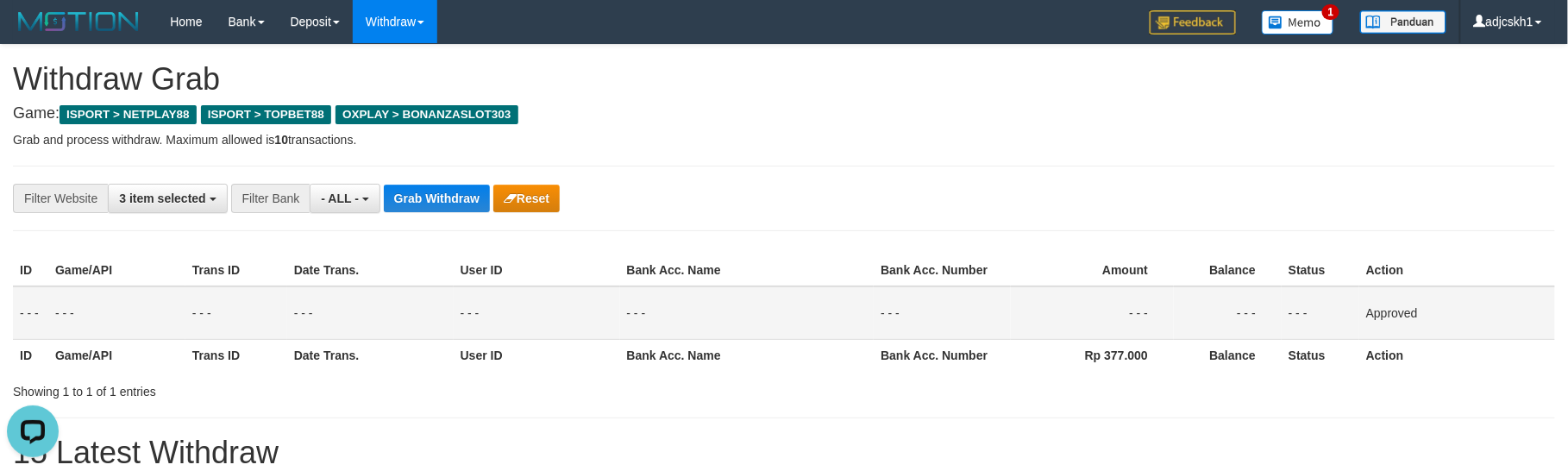 click on "**********" at bounding box center (784, 719) 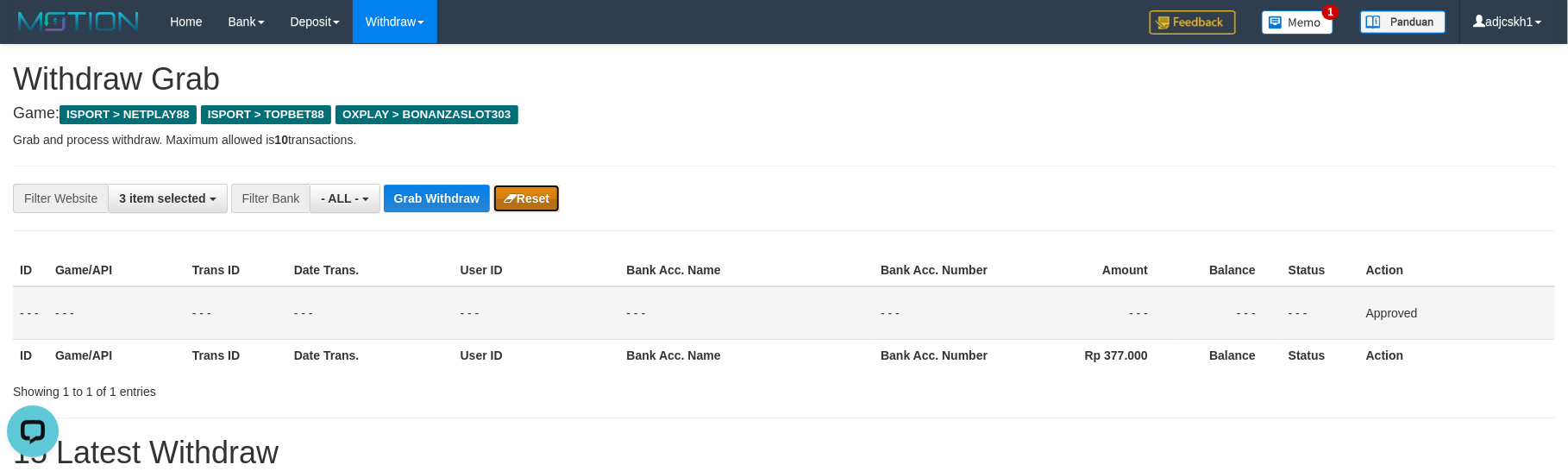click on "Reset" at bounding box center [526, 198] 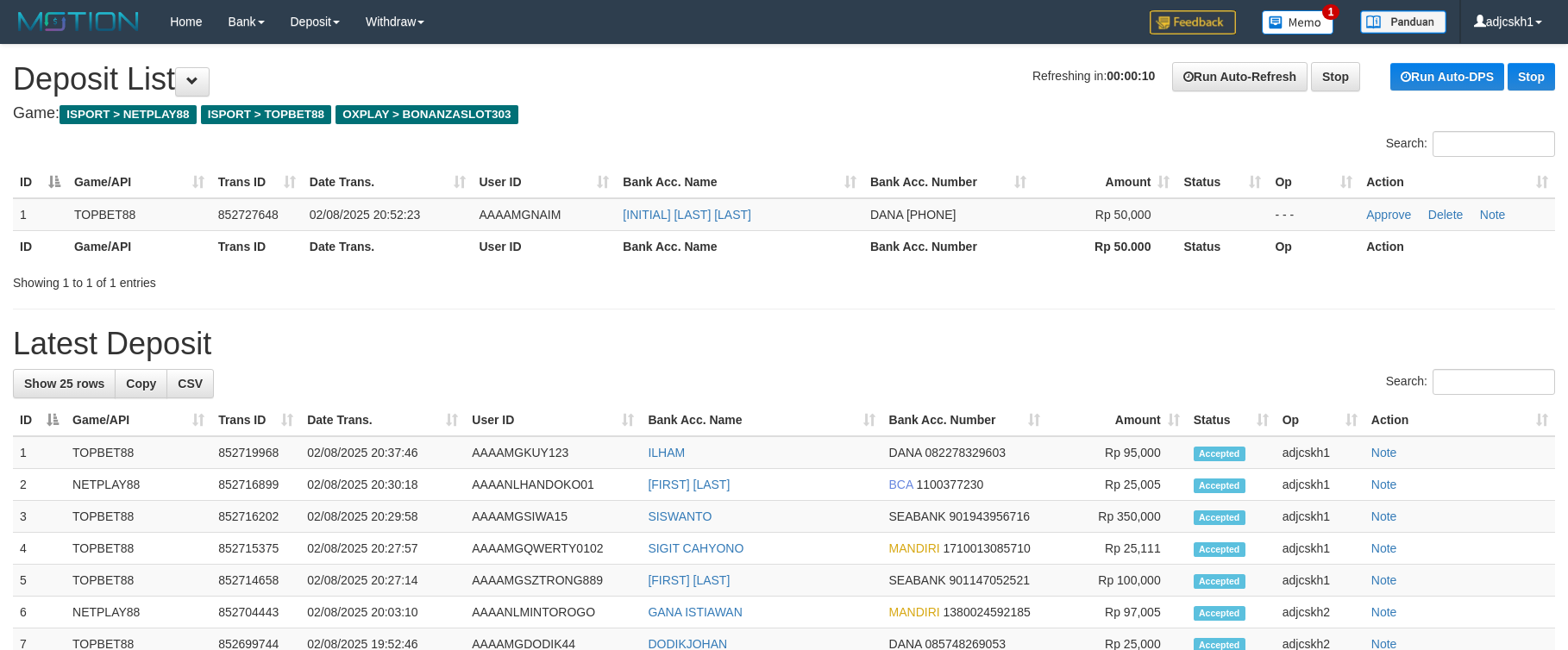 scroll, scrollTop: 0, scrollLeft: 0, axis: both 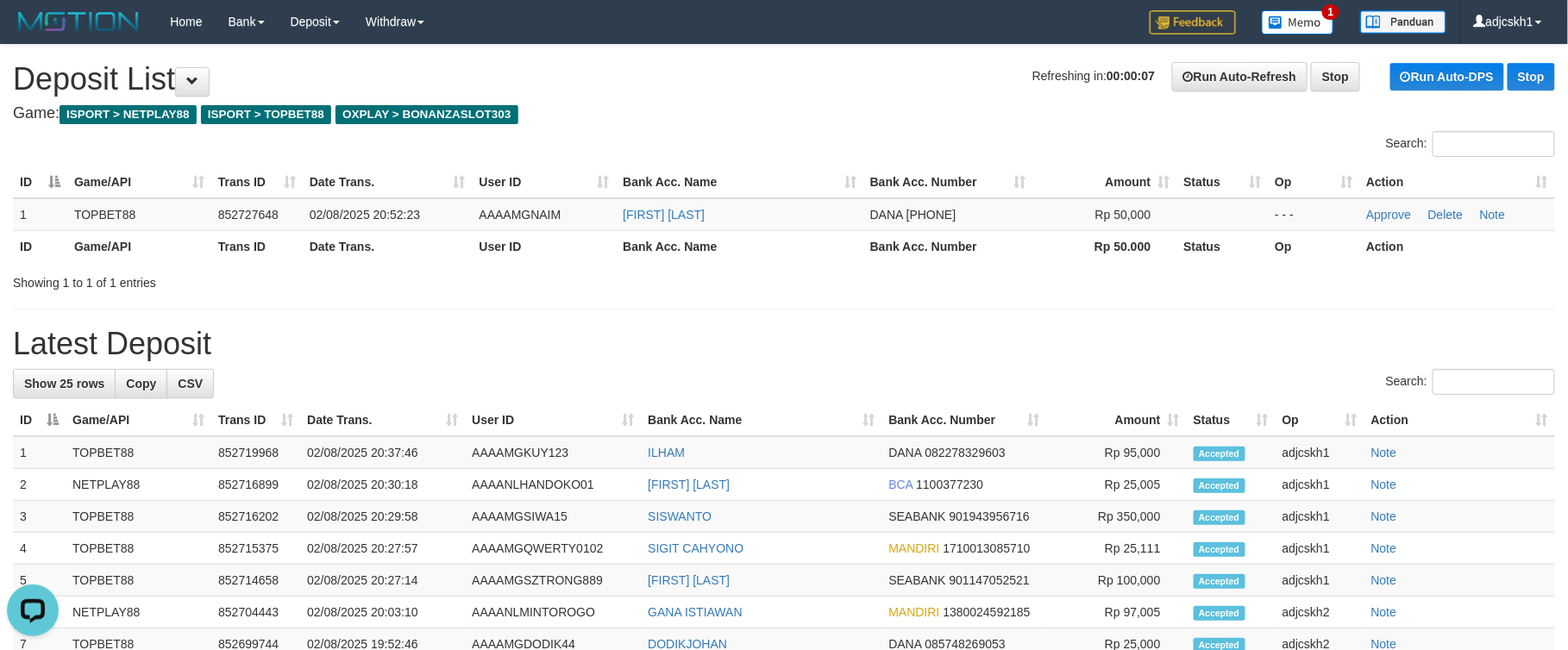 click on "Latest Deposit" at bounding box center [784, 344] 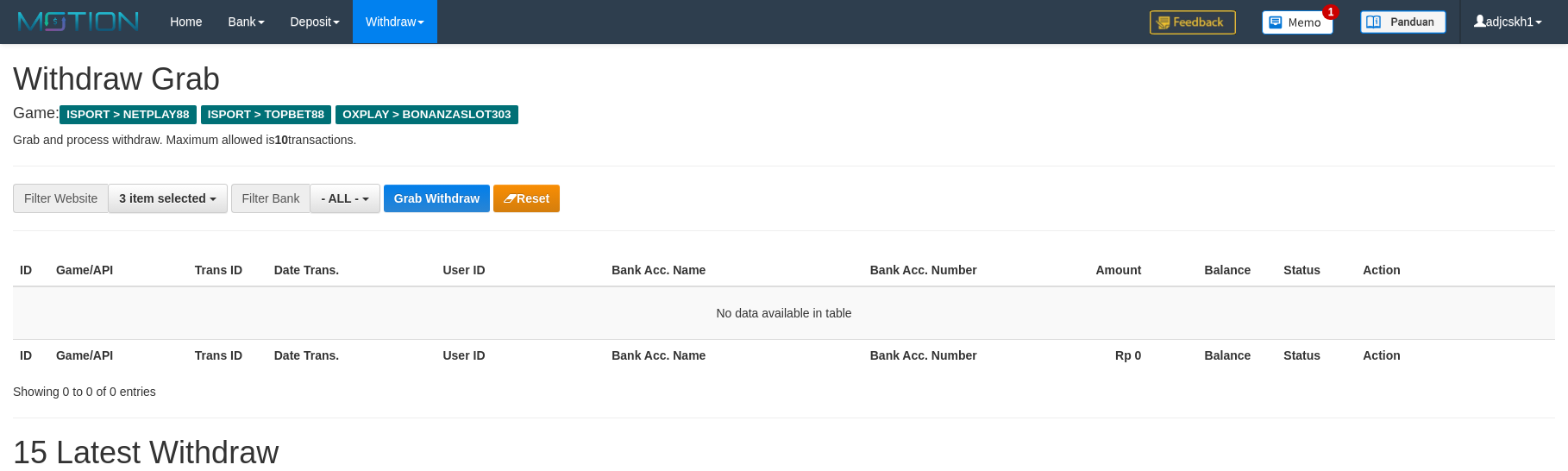scroll, scrollTop: 0, scrollLeft: 0, axis: both 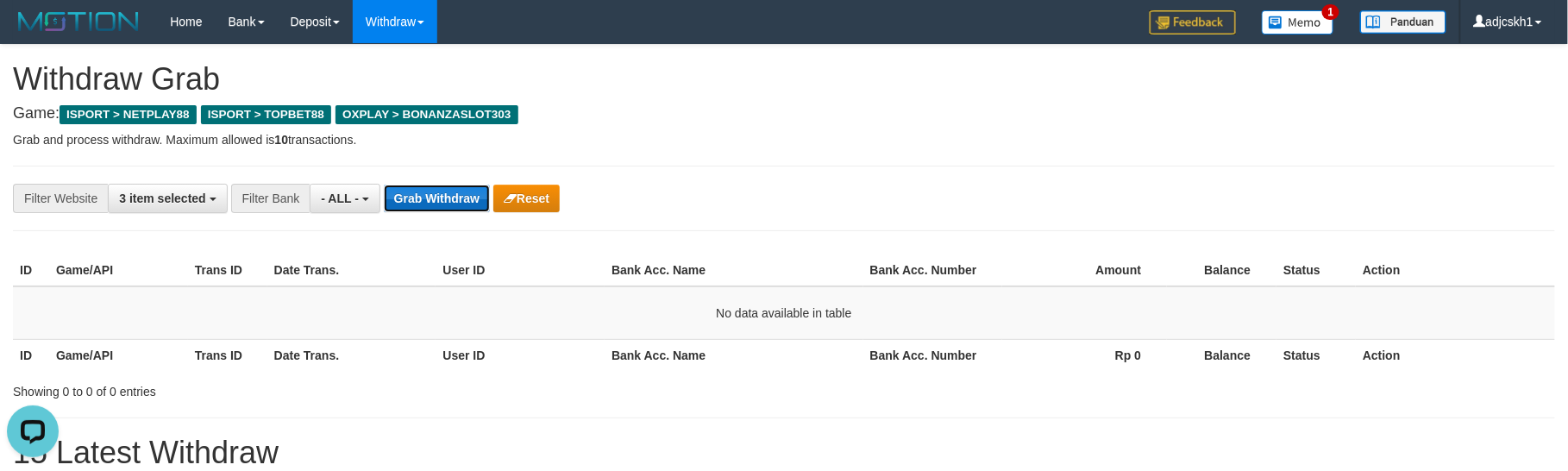 click on "Grab Withdraw" at bounding box center [436, 198] 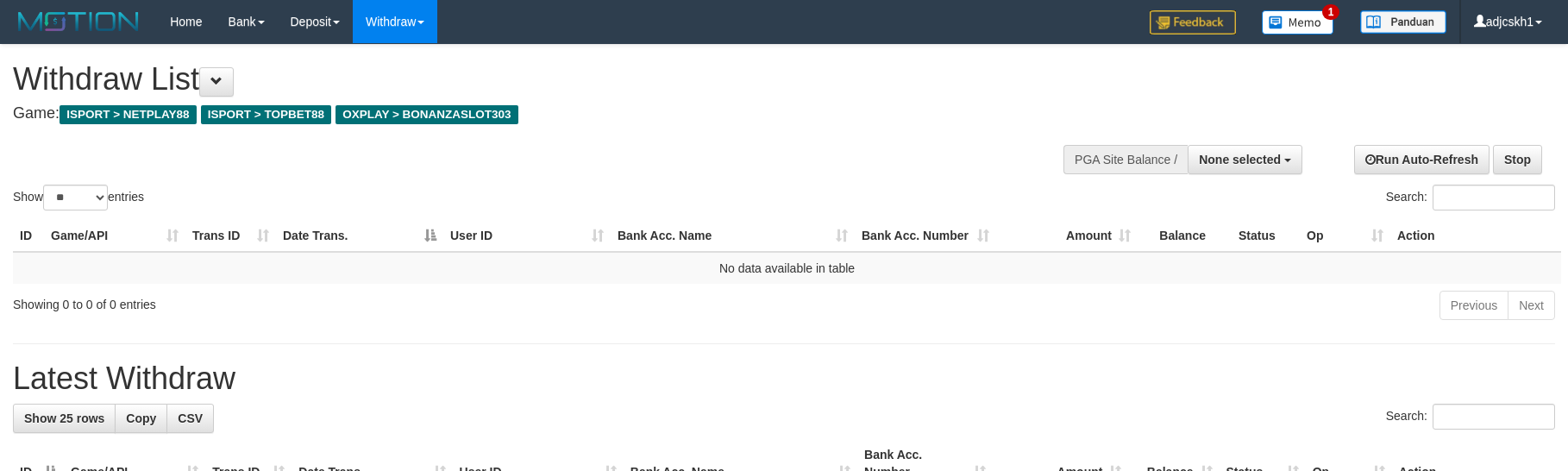 select 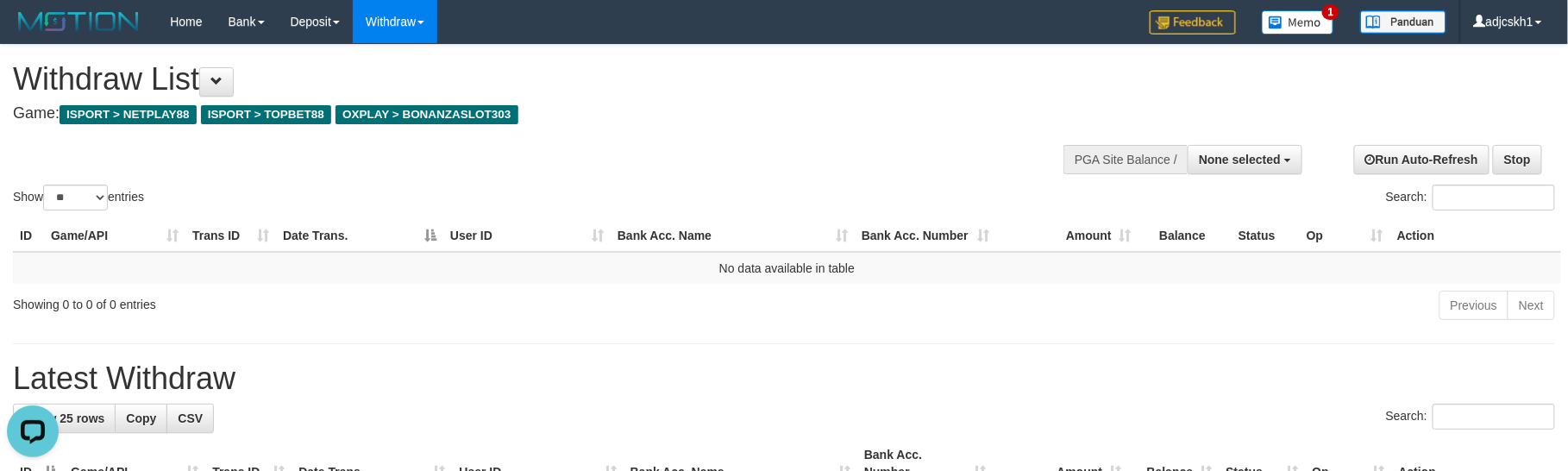 scroll, scrollTop: 0, scrollLeft: 0, axis: both 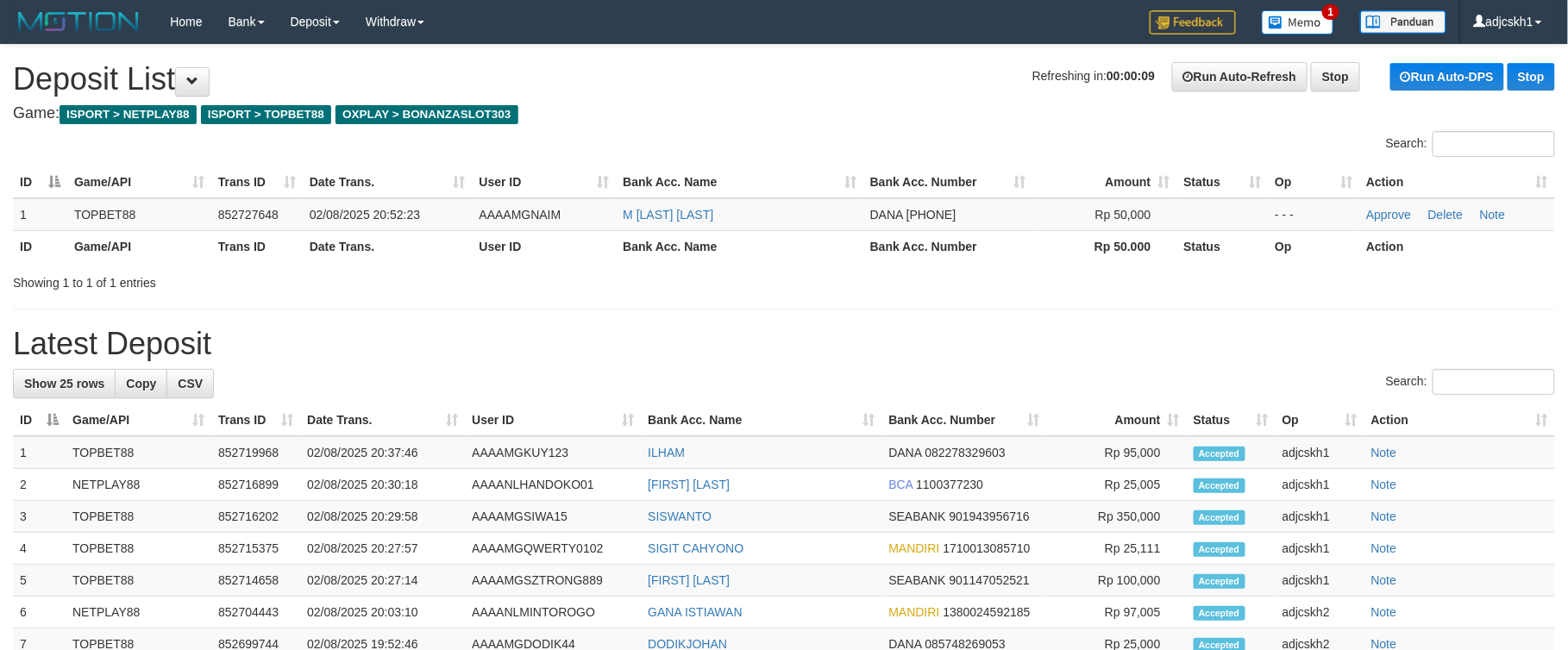 click on "Latest Deposit" at bounding box center [784, 344] 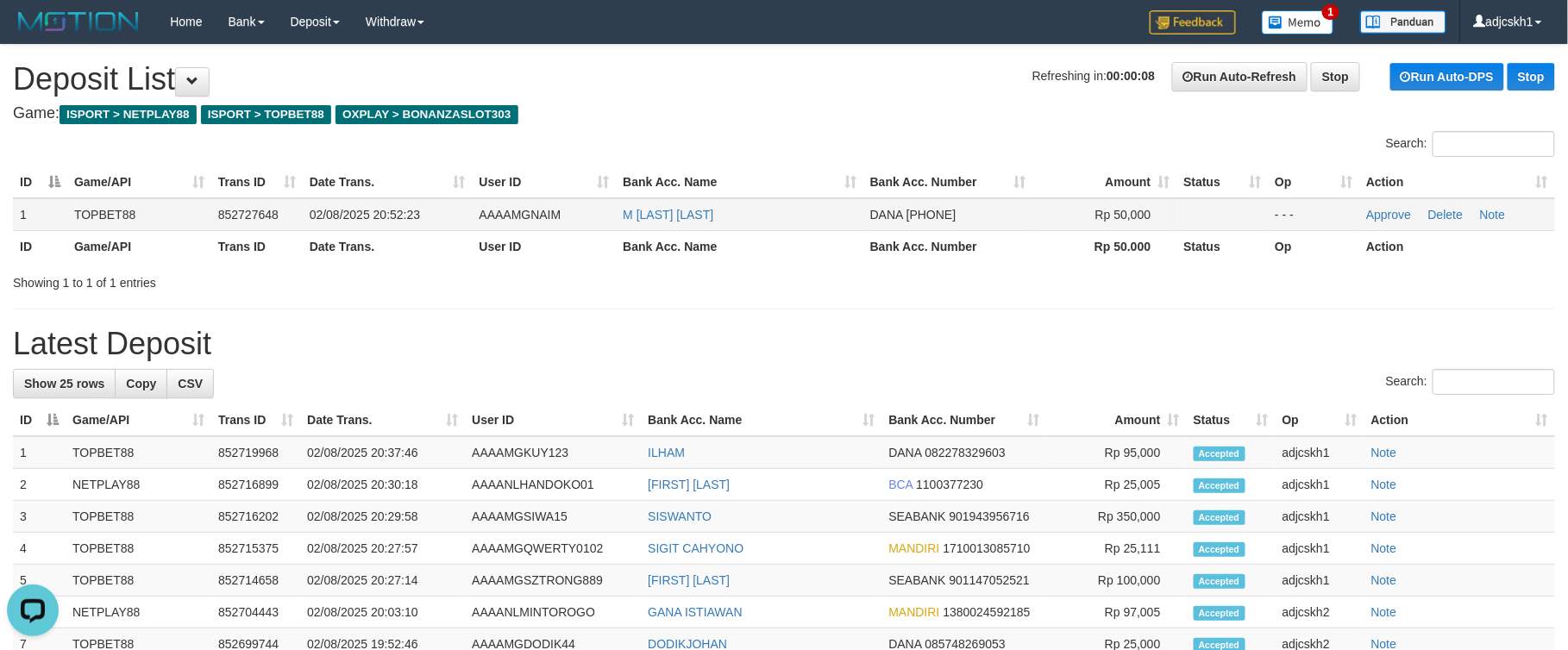 scroll, scrollTop: 0, scrollLeft: 0, axis: both 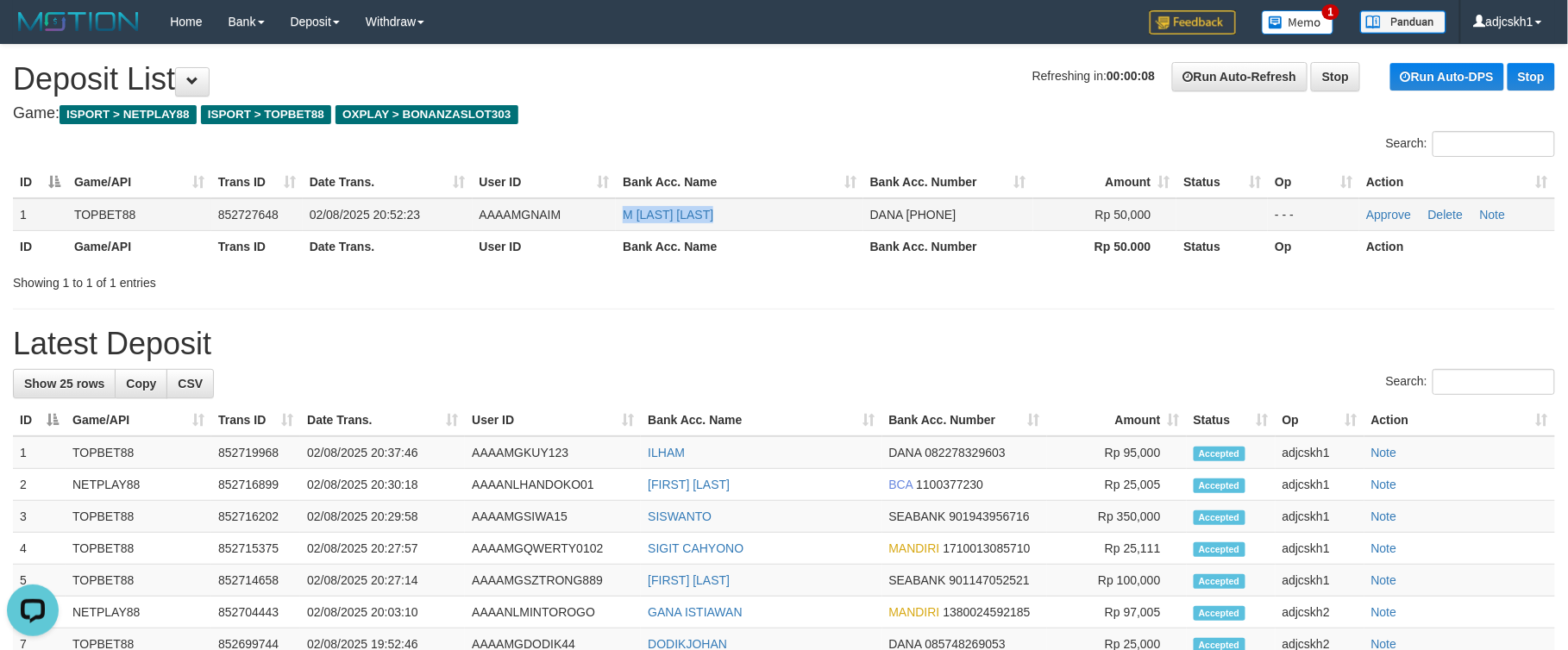 drag, startPoint x: 749, startPoint y: 219, endPoint x: 587, endPoint y: 219, distance: 162 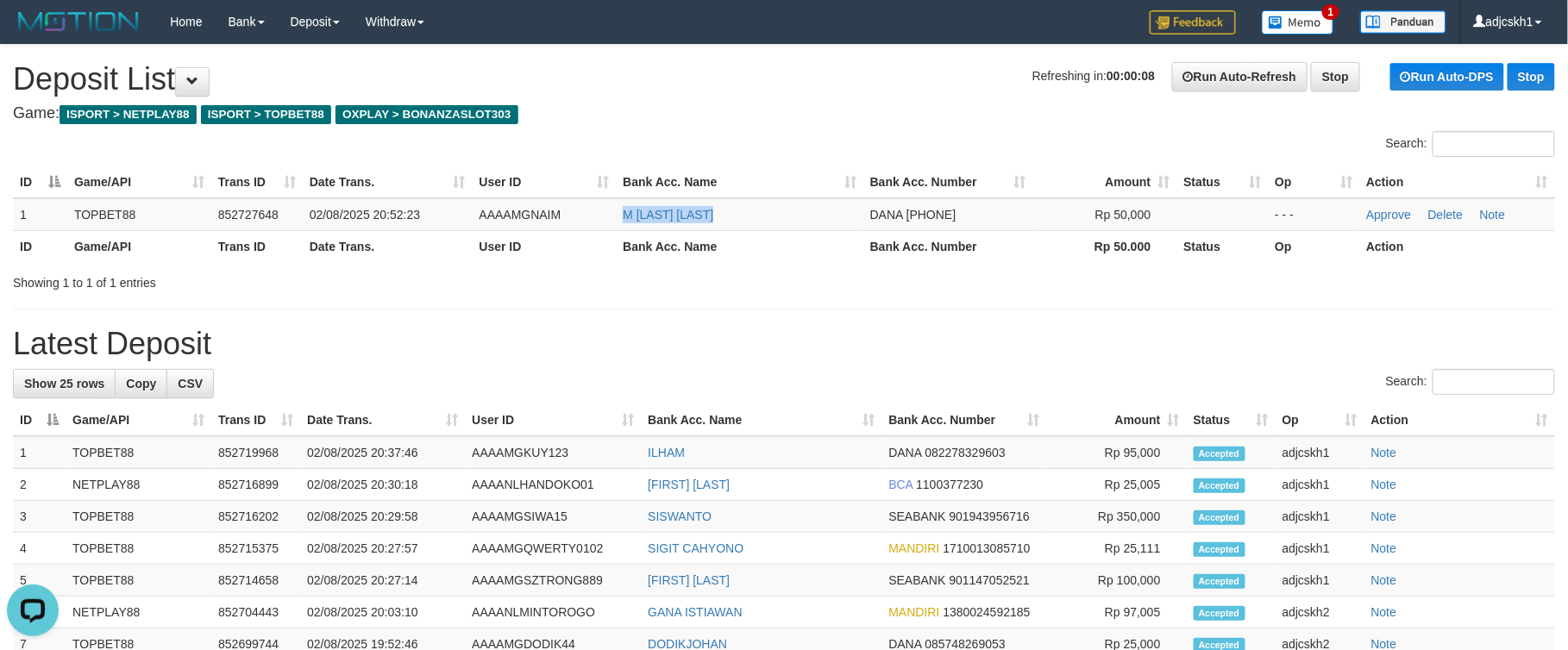 copy on "[FIRST] [LAST]" 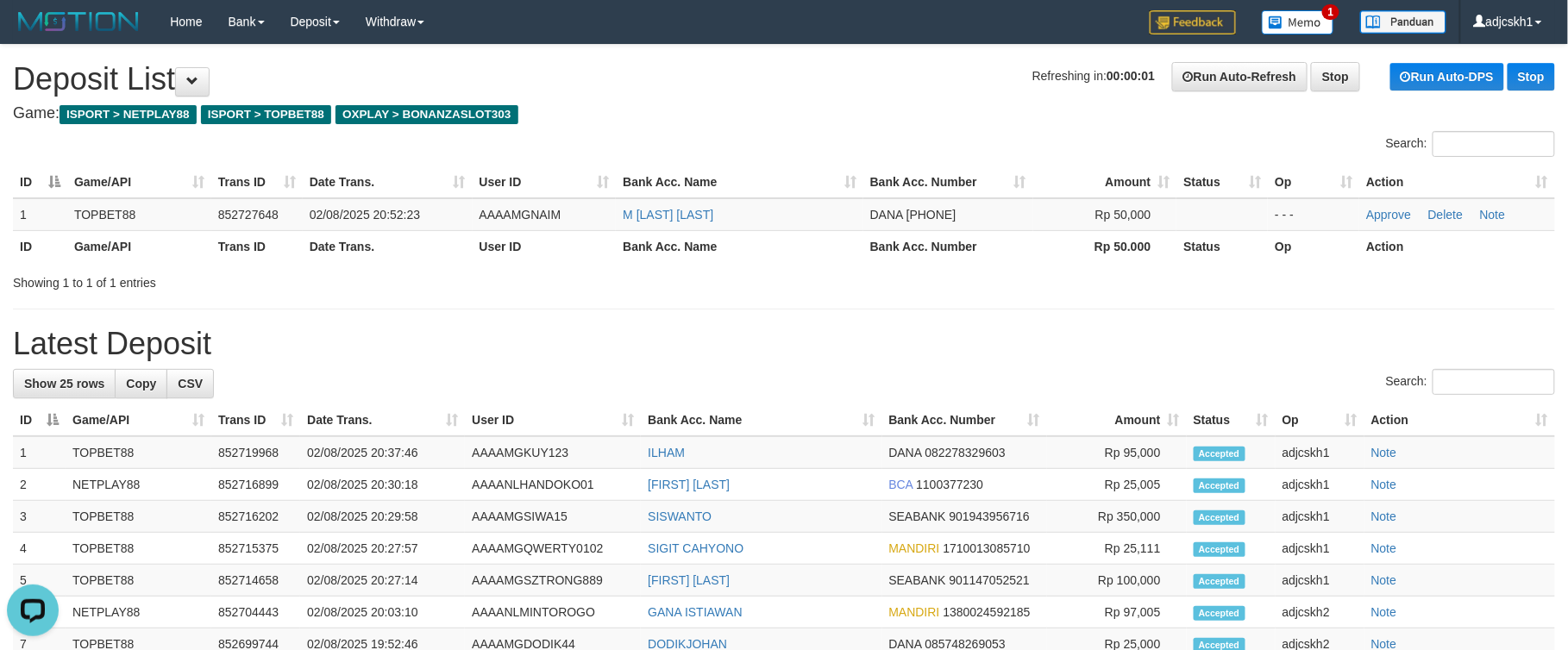 click on "Search:" at bounding box center (784, 384) 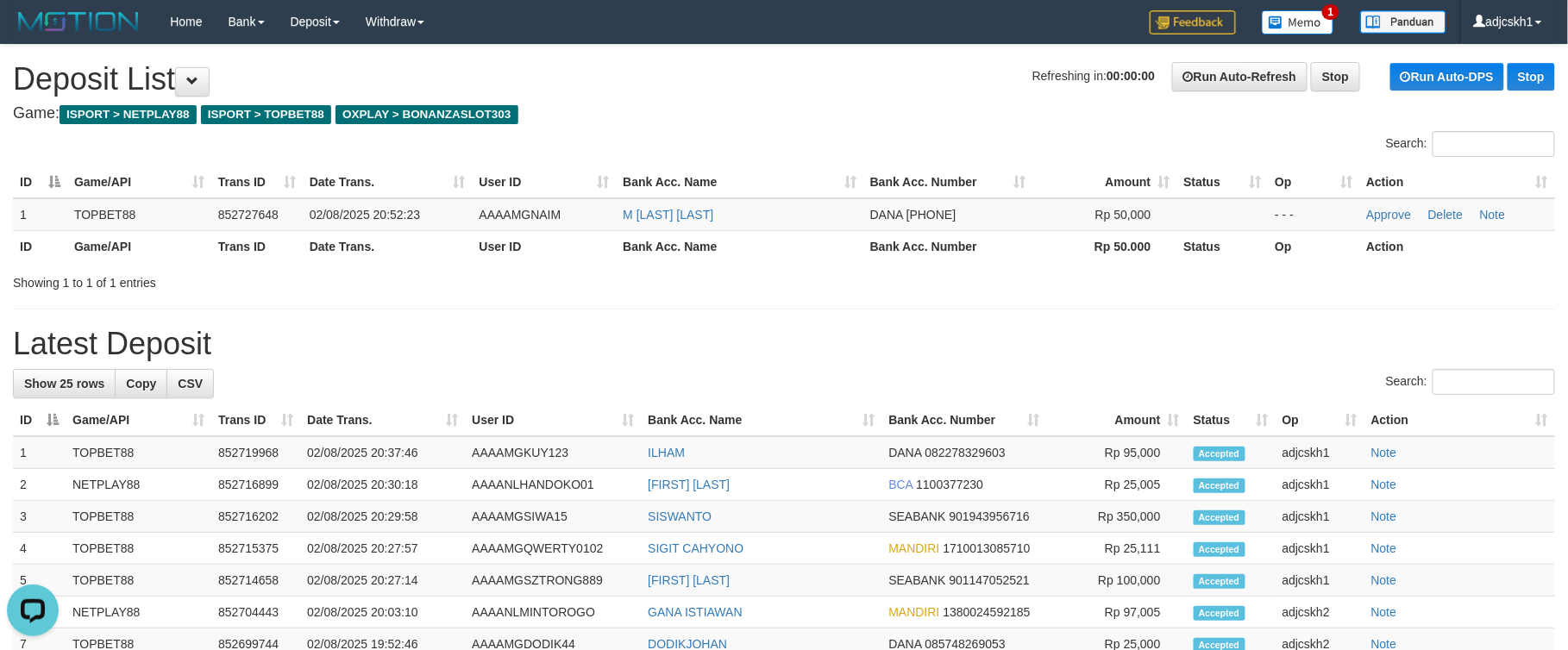 click on "Latest Deposit" at bounding box center [784, 344] 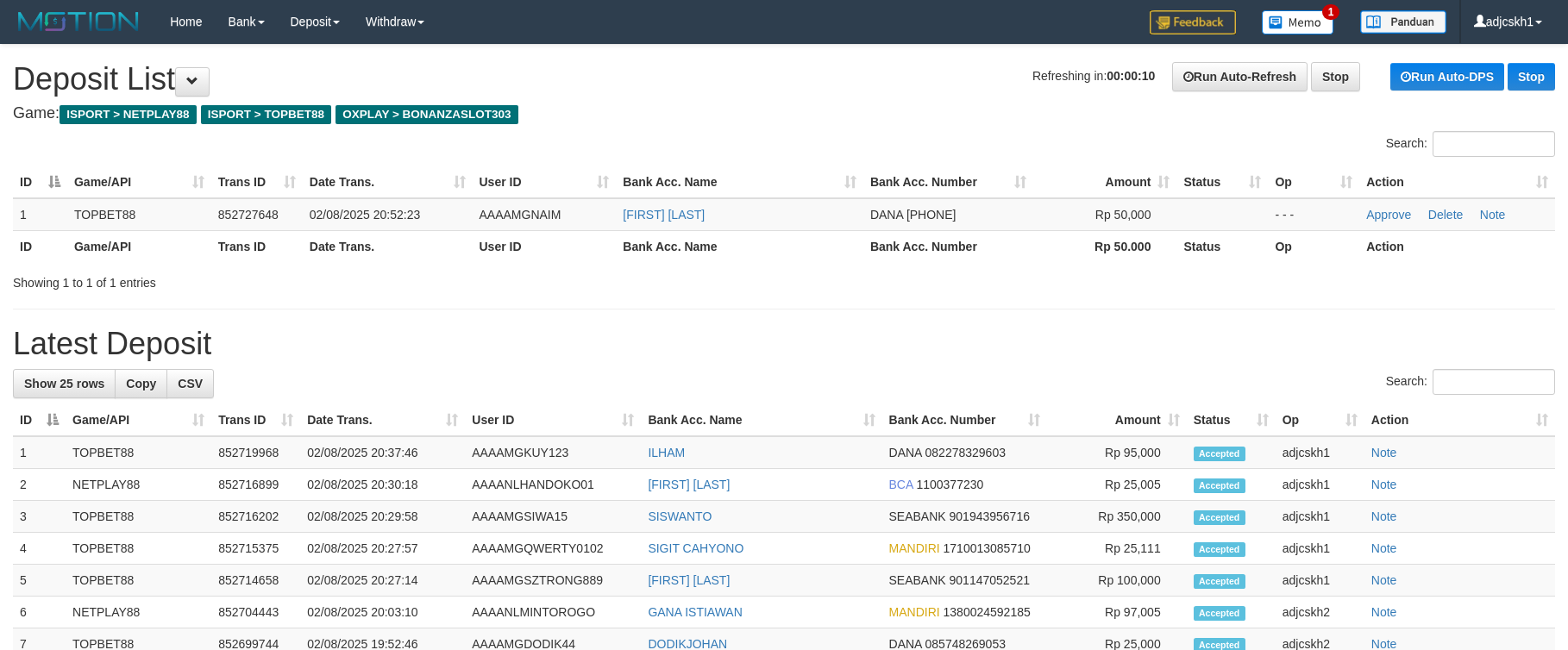 scroll, scrollTop: 0, scrollLeft: 0, axis: both 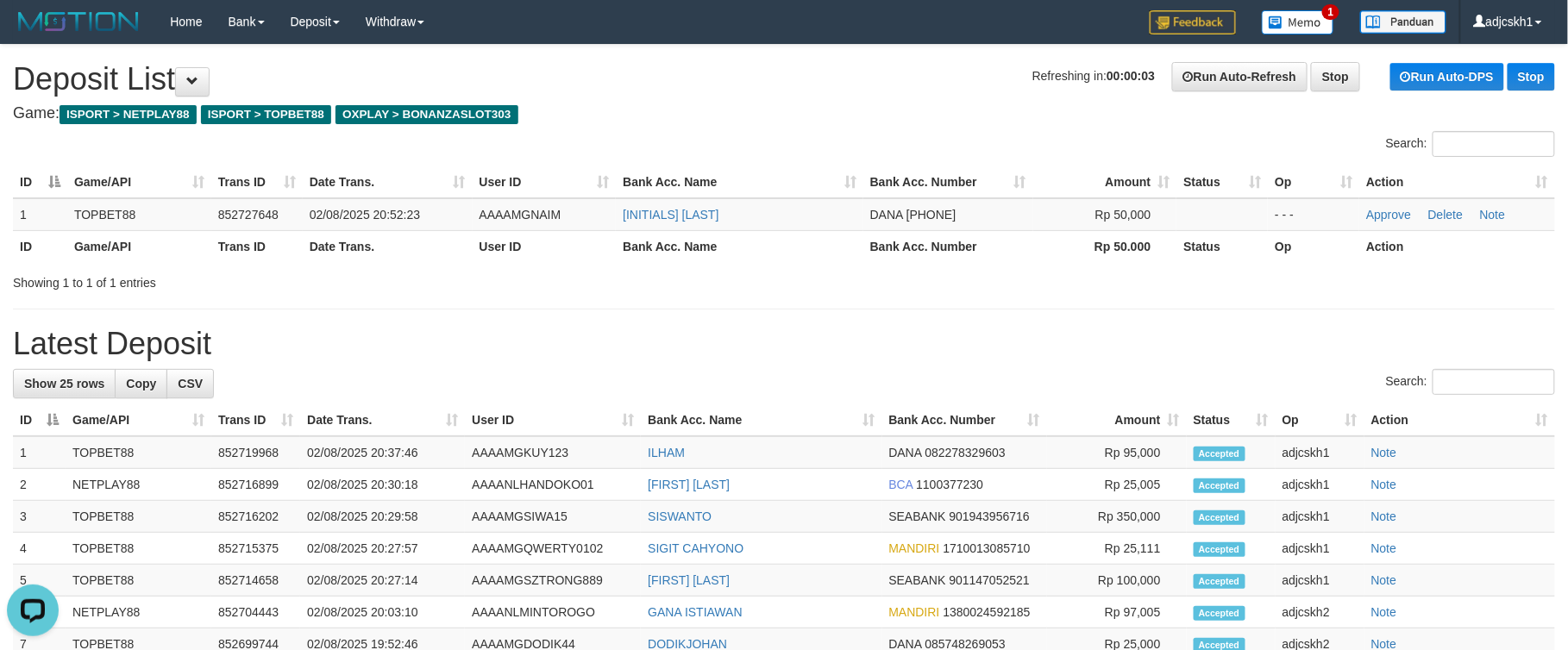click on "Latest Deposit" at bounding box center [784, 344] 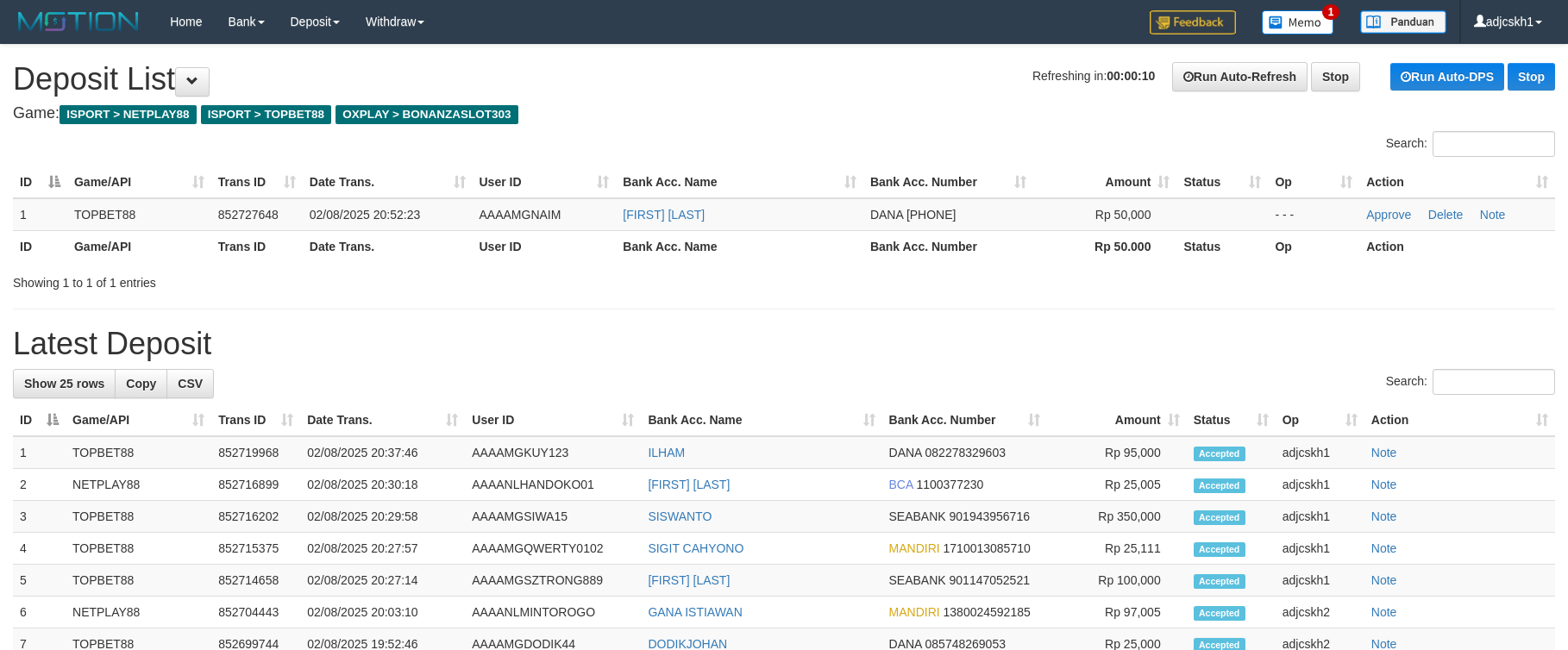 scroll, scrollTop: 0, scrollLeft: 0, axis: both 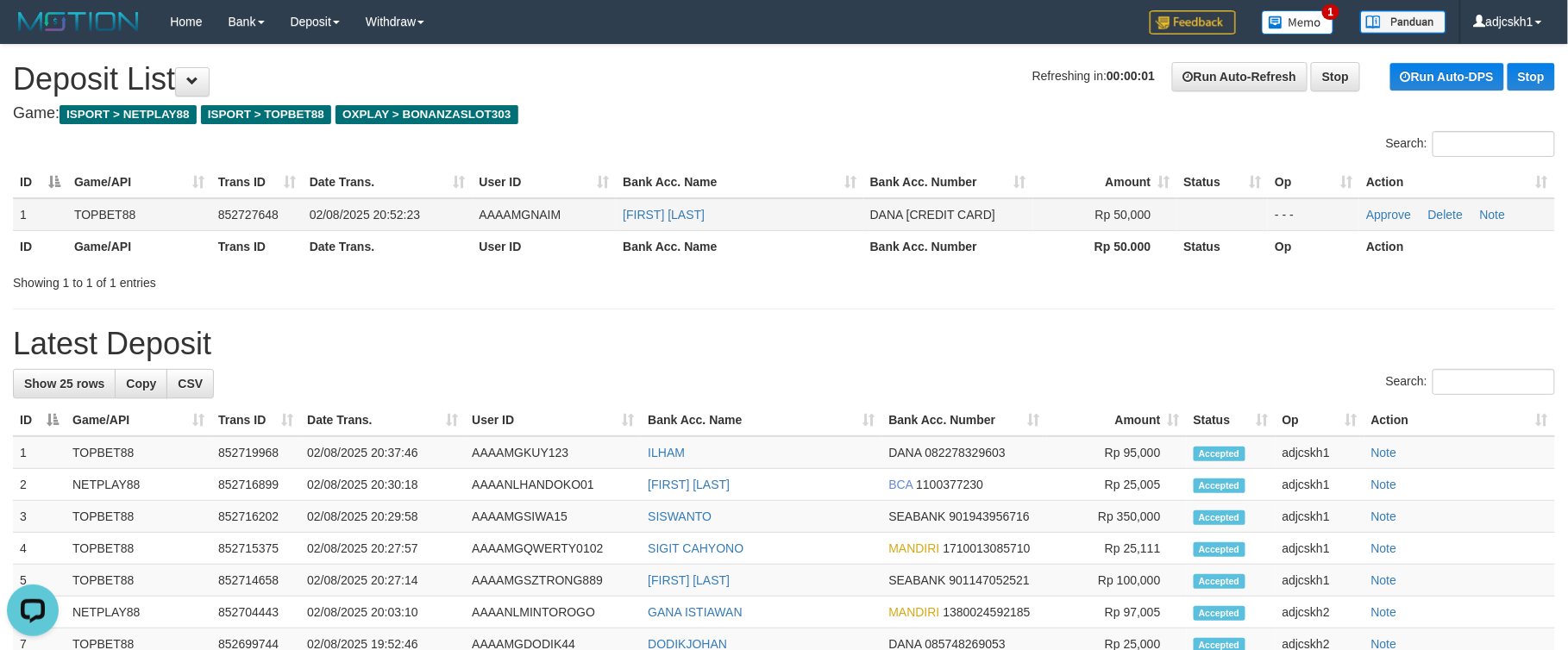 click on "Approve
Delete
Note" at bounding box center (1457, 215) 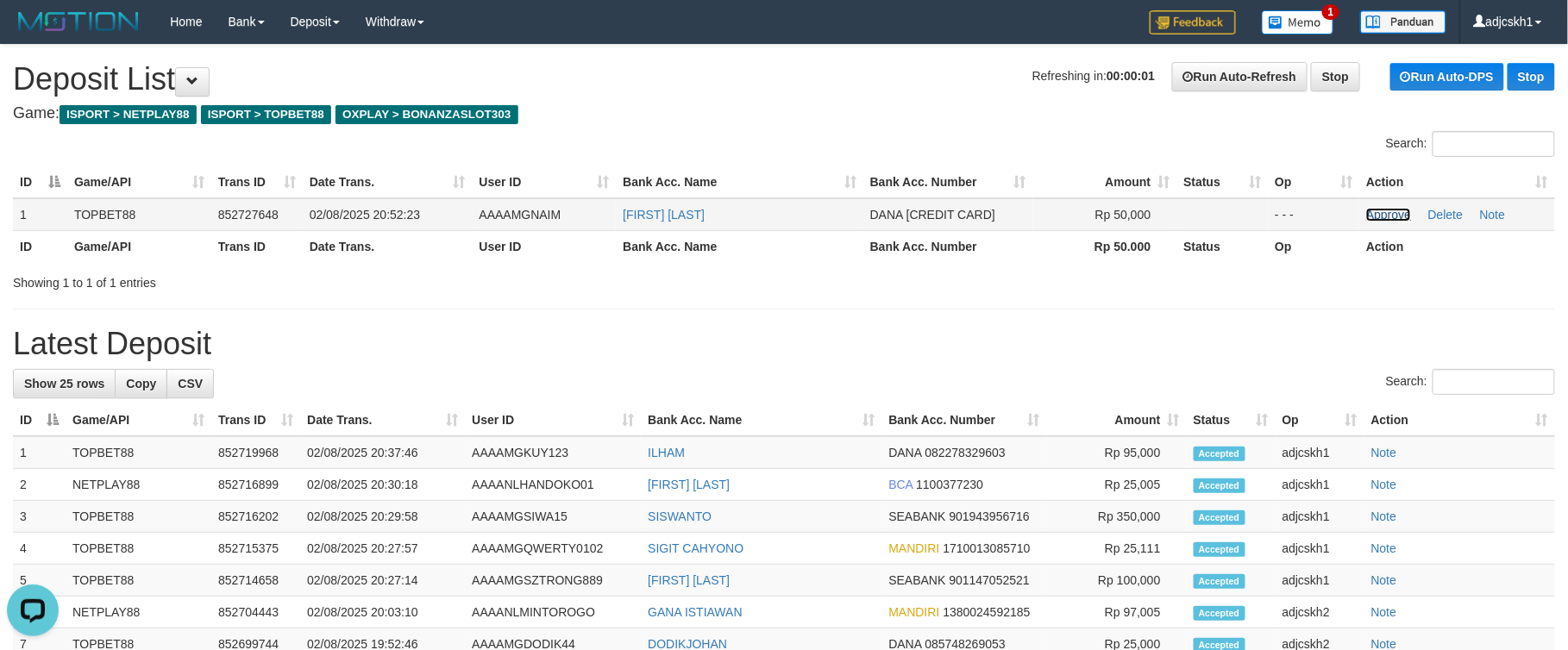 click on "Approve" at bounding box center (1389, 215) 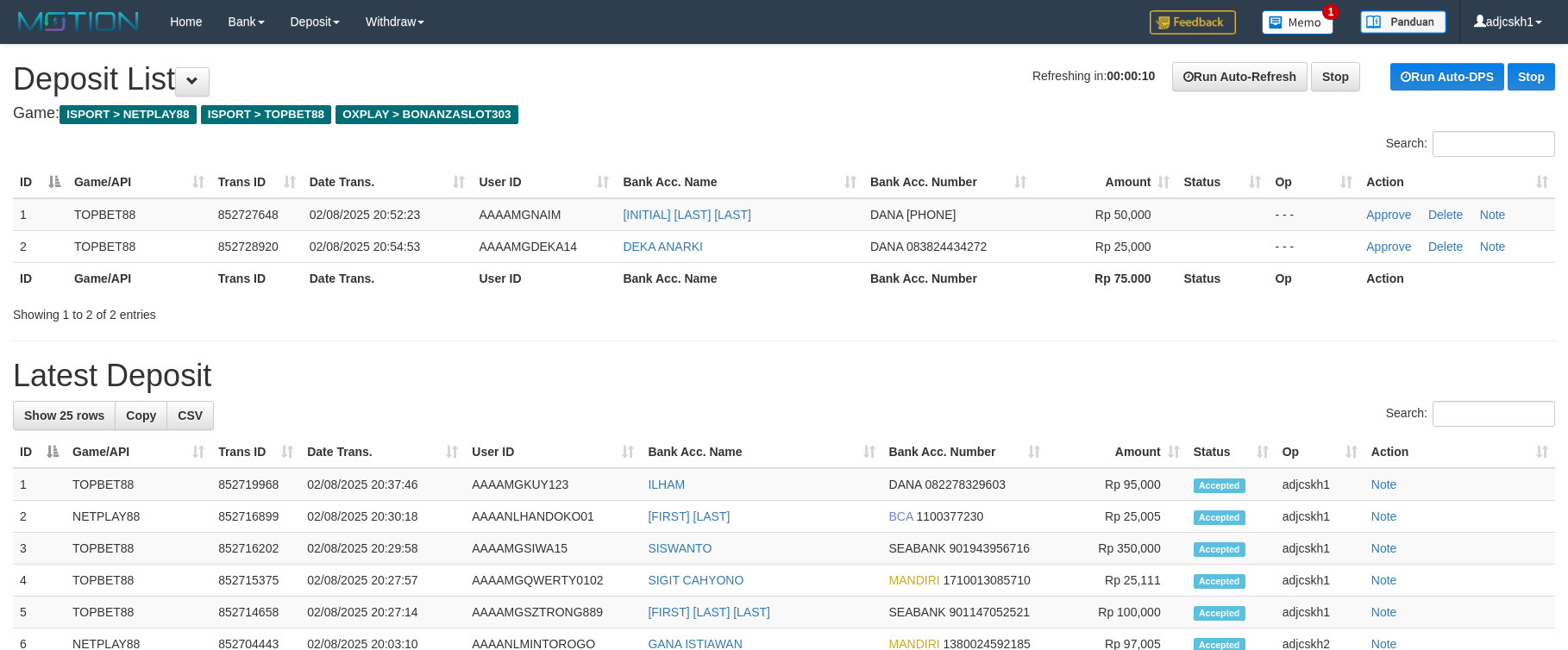 scroll, scrollTop: 0, scrollLeft: 0, axis: both 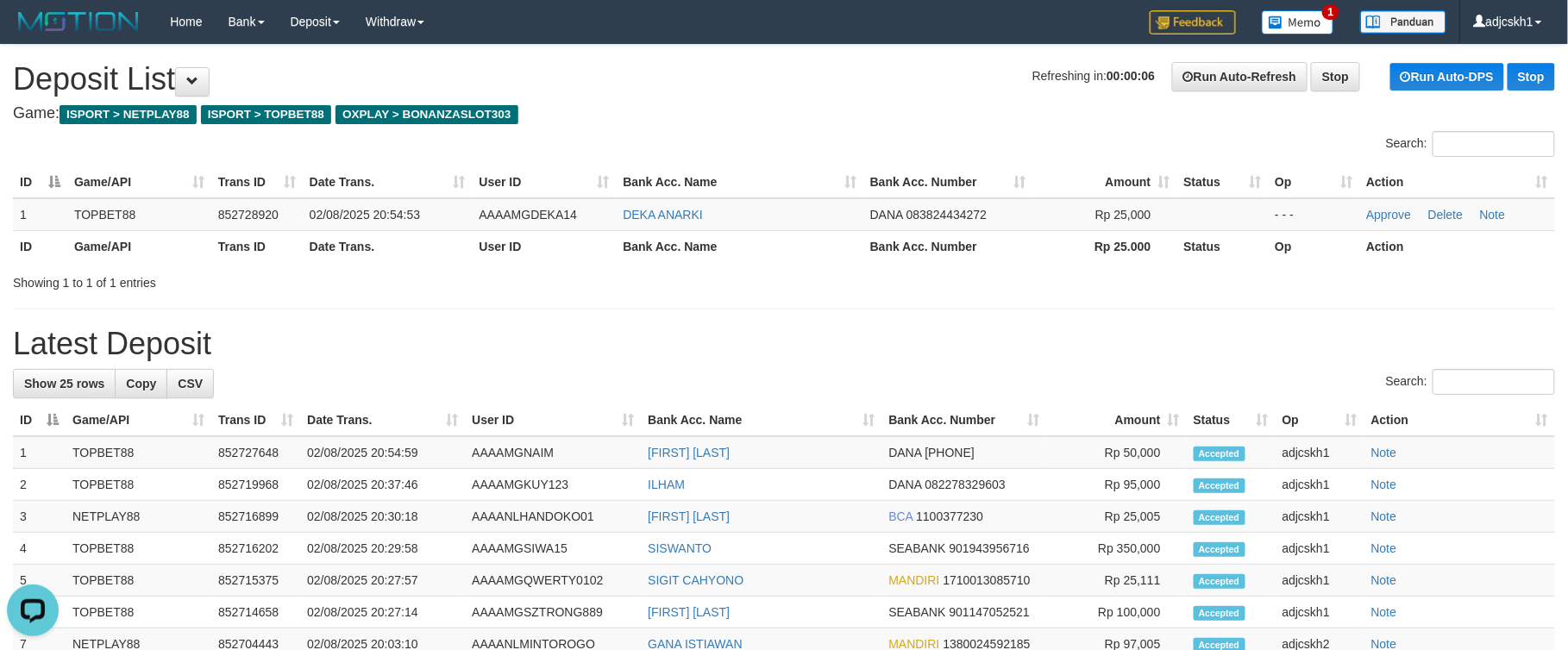 click on "**********" at bounding box center [784, 688] 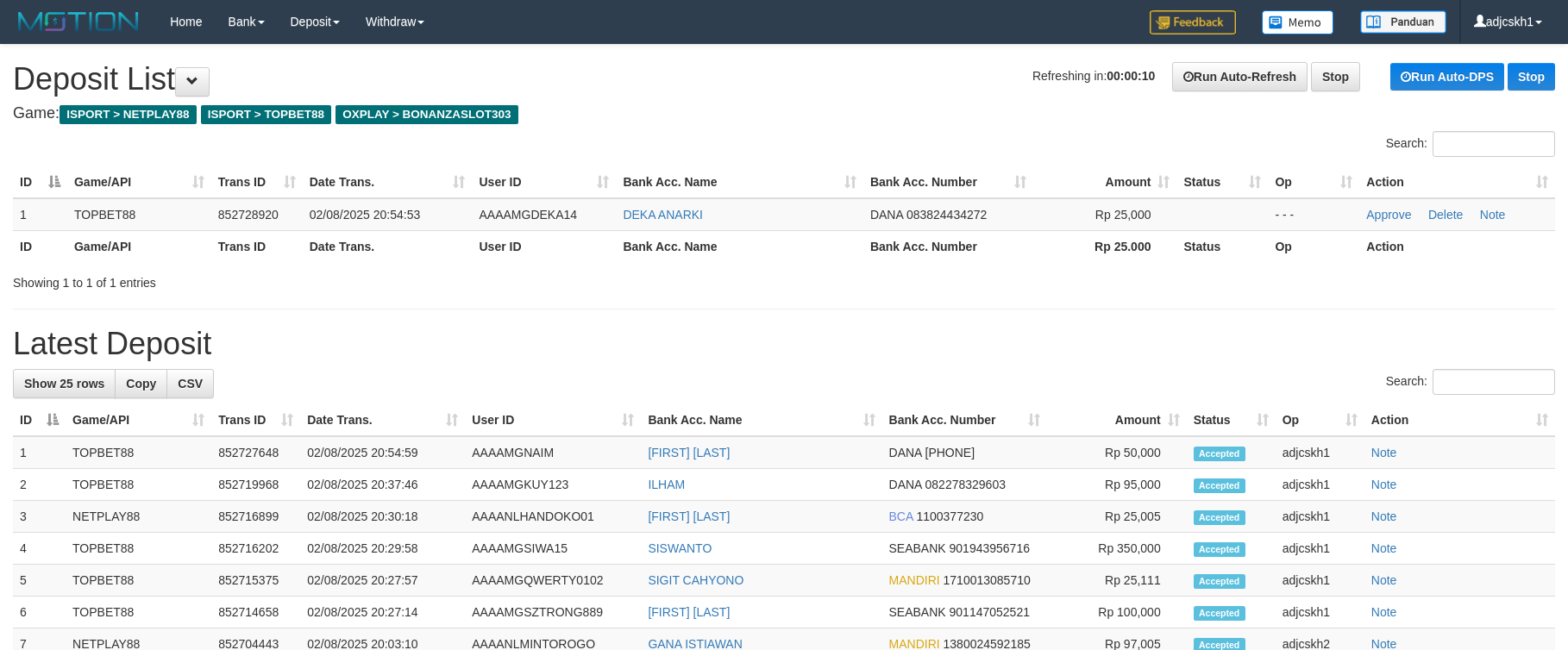scroll, scrollTop: 0, scrollLeft: 0, axis: both 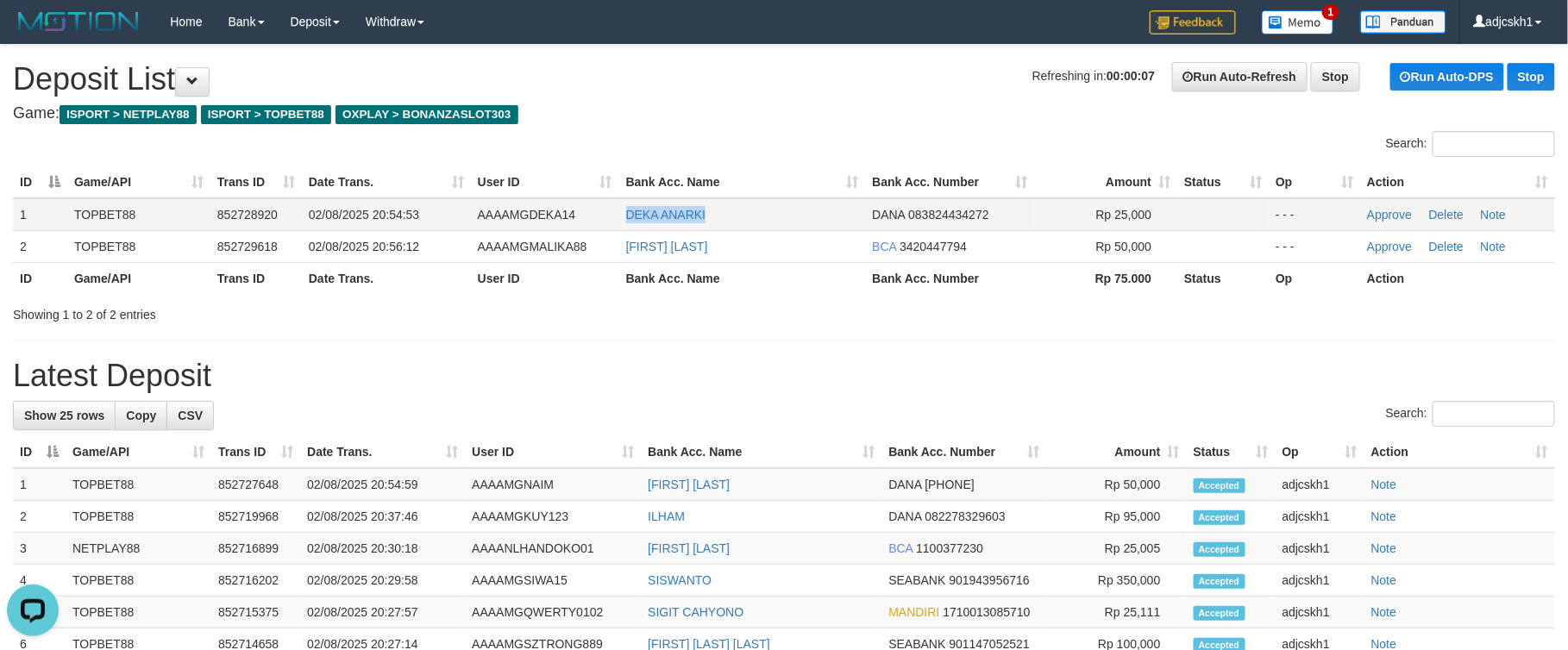 drag, startPoint x: 723, startPoint y: 216, endPoint x: 619, endPoint y: 219, distance: 104.04326 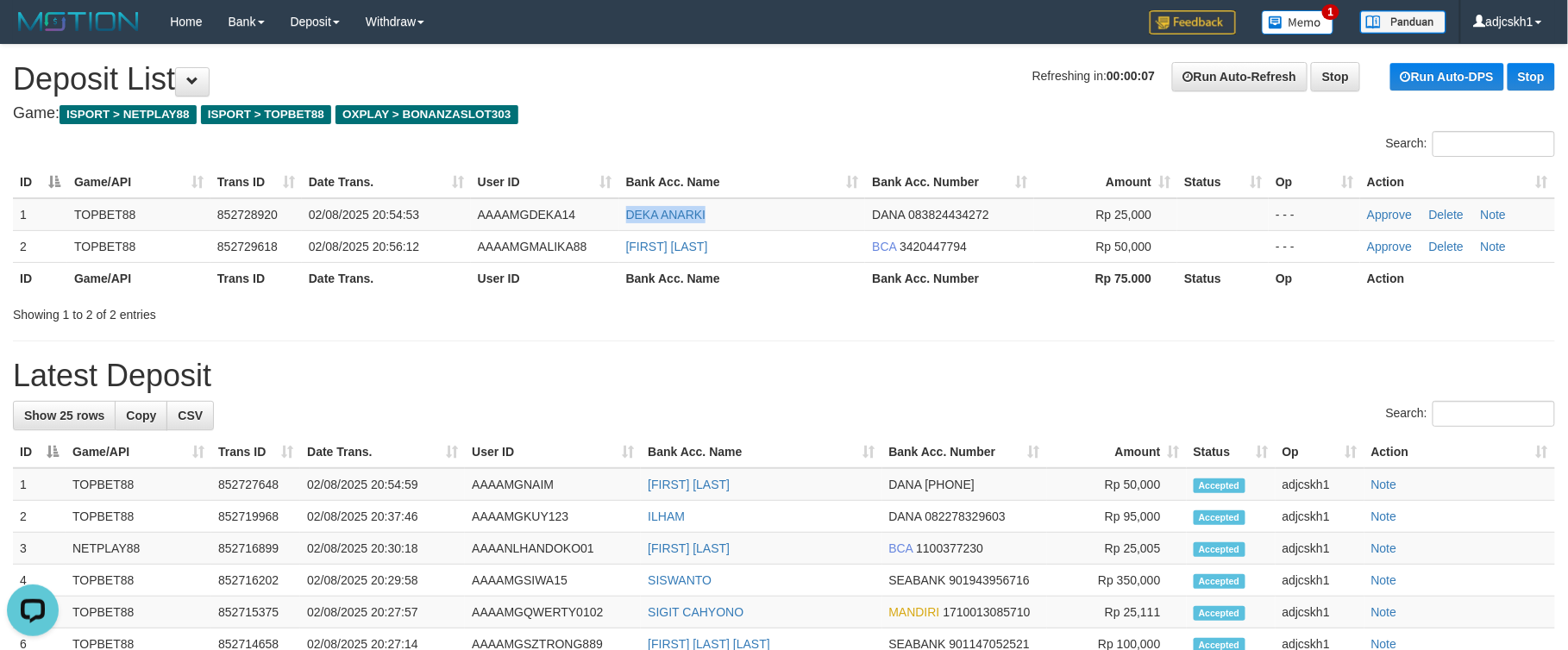 copy on "DEKA ANARKI" 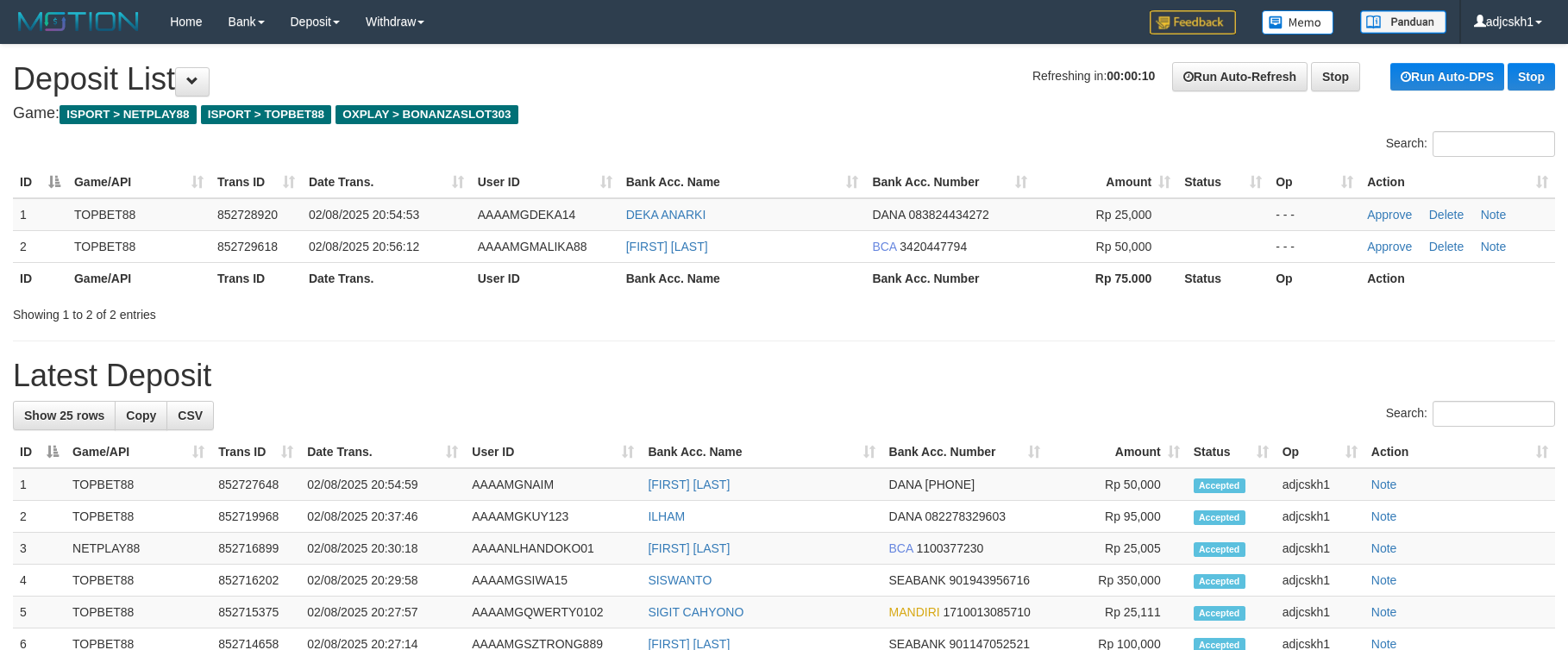 scroll, scrollTop: 0, scrollLeft: 0, axis: both 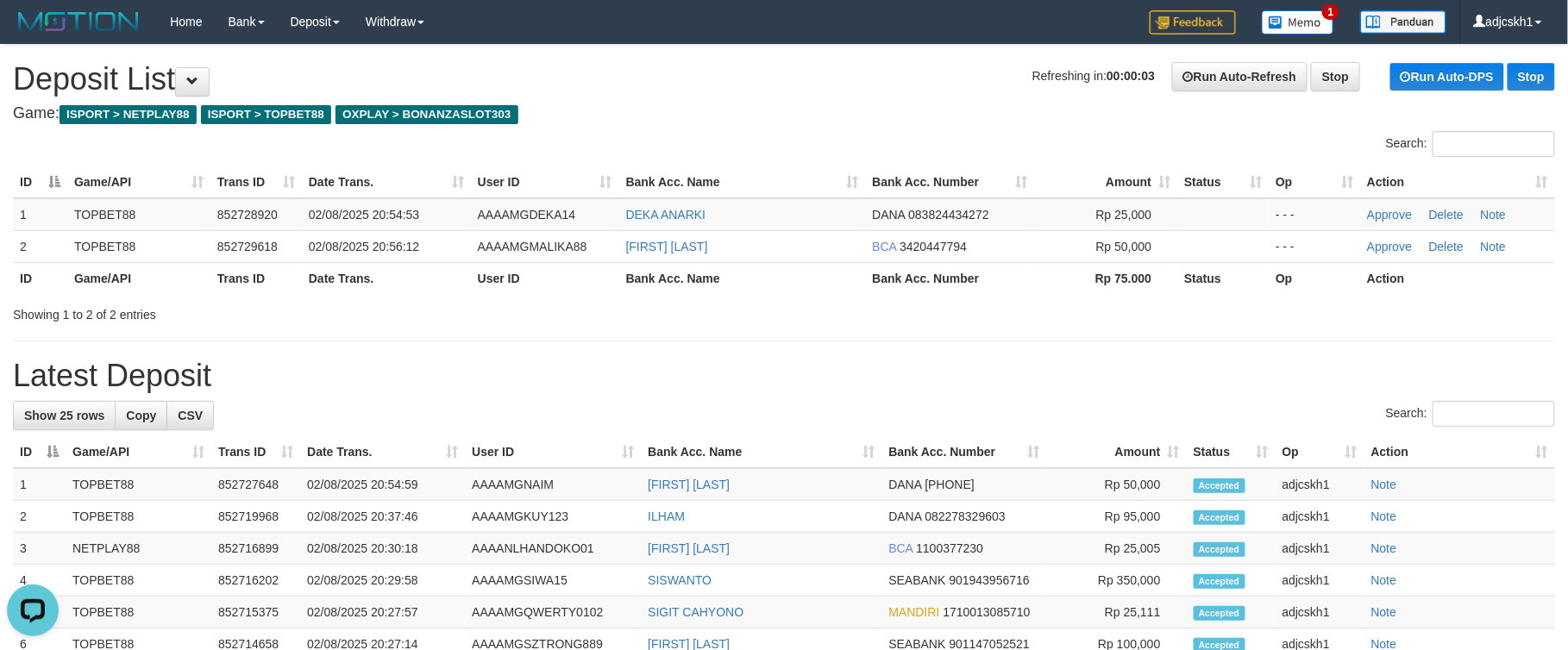 drag, startPoint x: 830, startPoint y: 309, endPoint x: 815, endPoint y: 340, distance: 34.438351 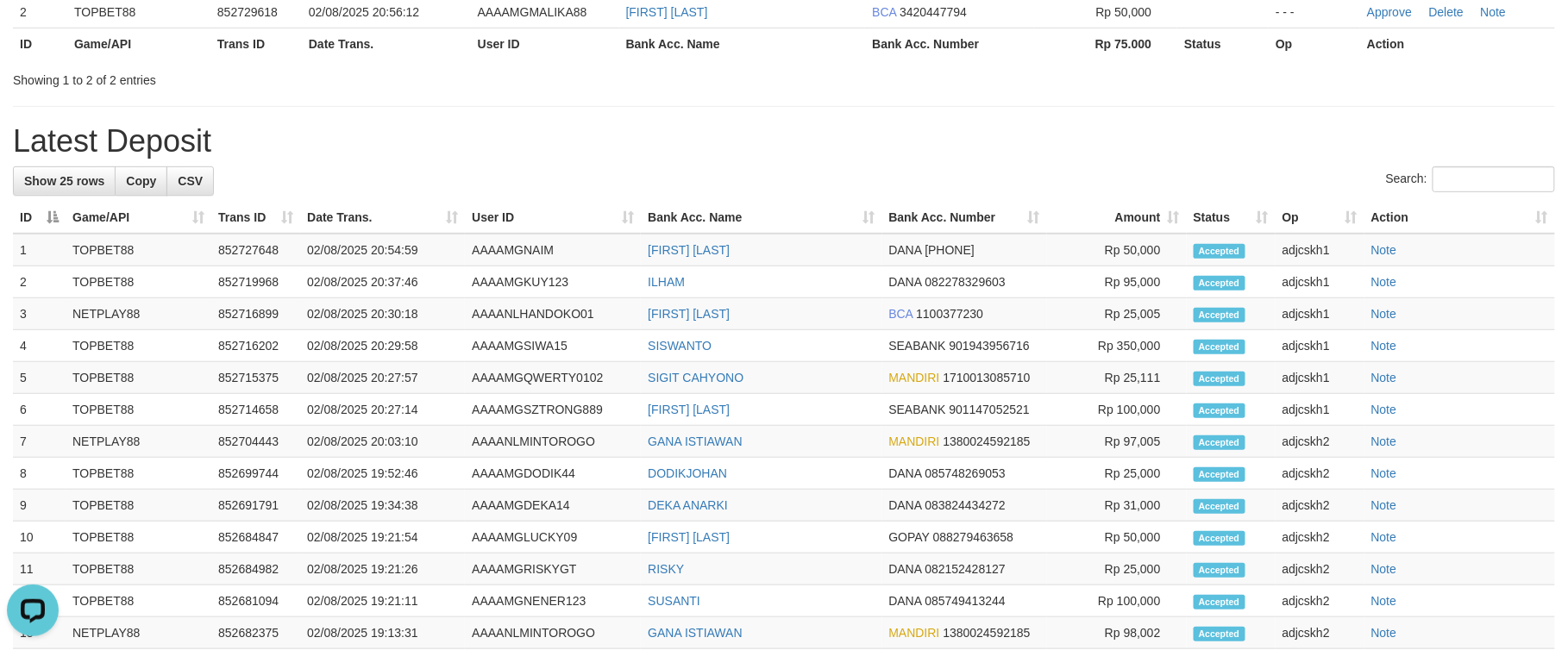 scroll, scrollTop: 0, scrollLeft: 0, axis: both 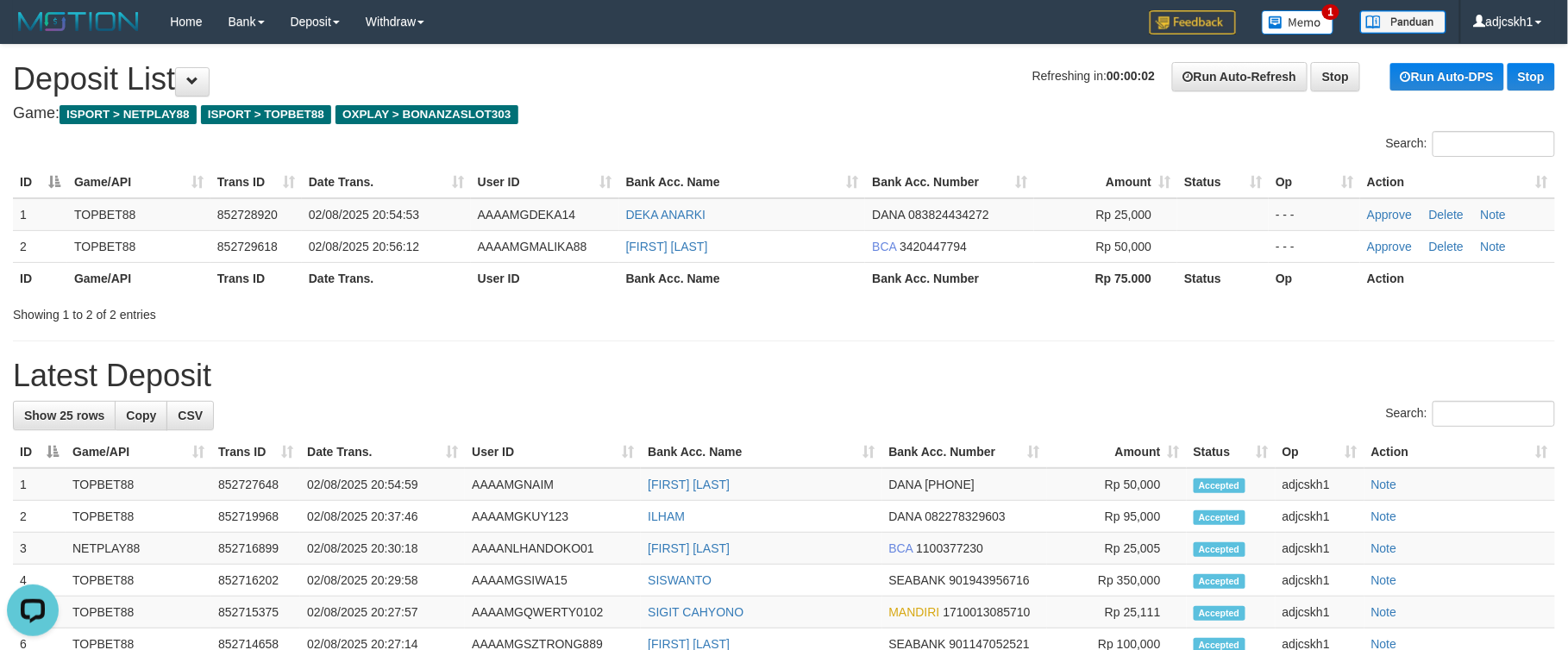 click on "**********" at bounding box center (784, 704) 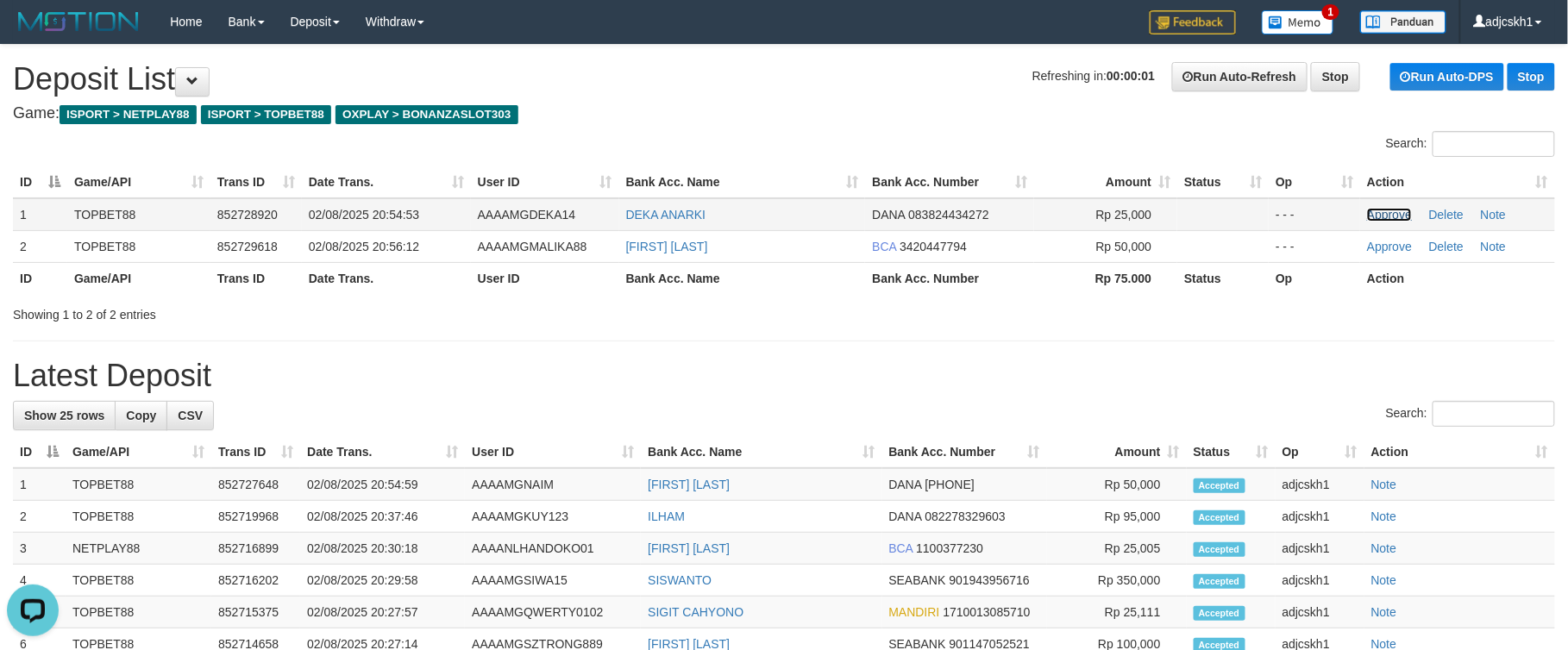 click on "Approve" at bounding box center (1389, 215) 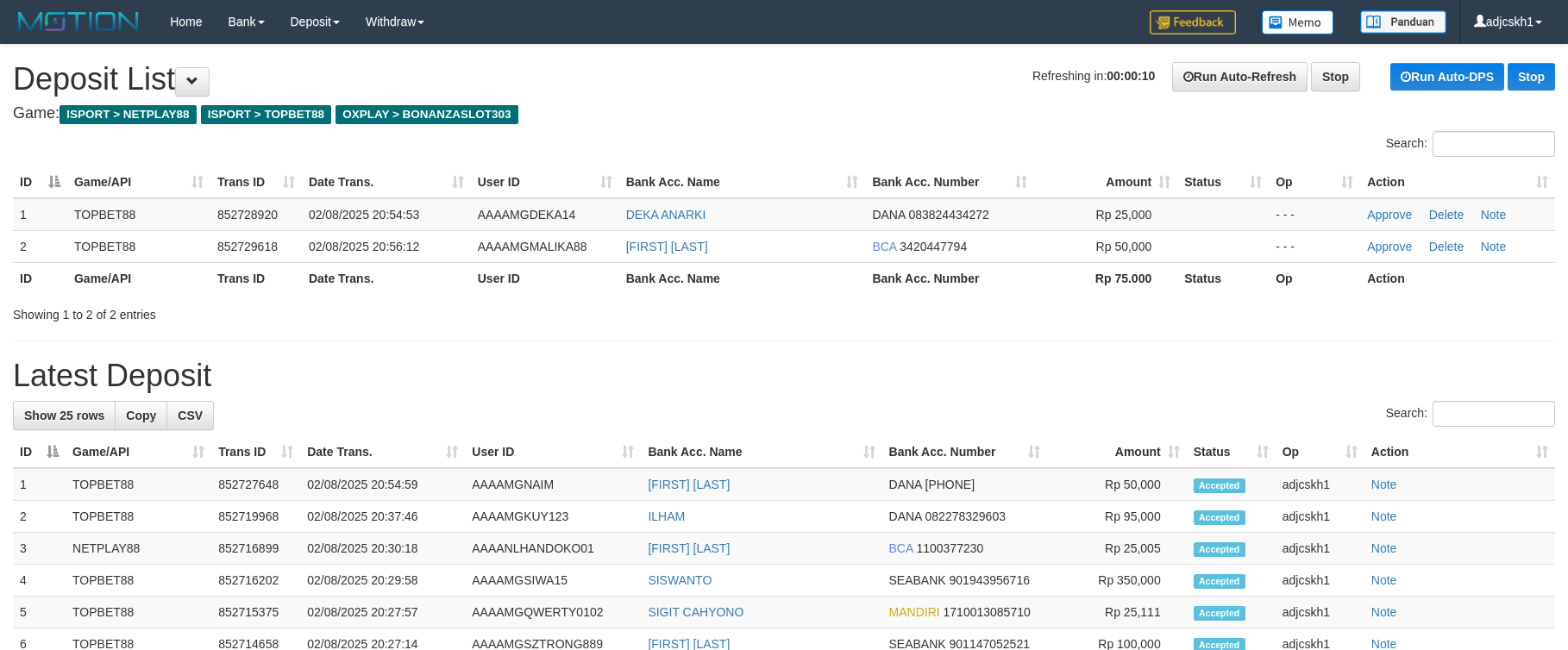 scroll, scrollTop: 0, scrollLeft: 0, axis: both 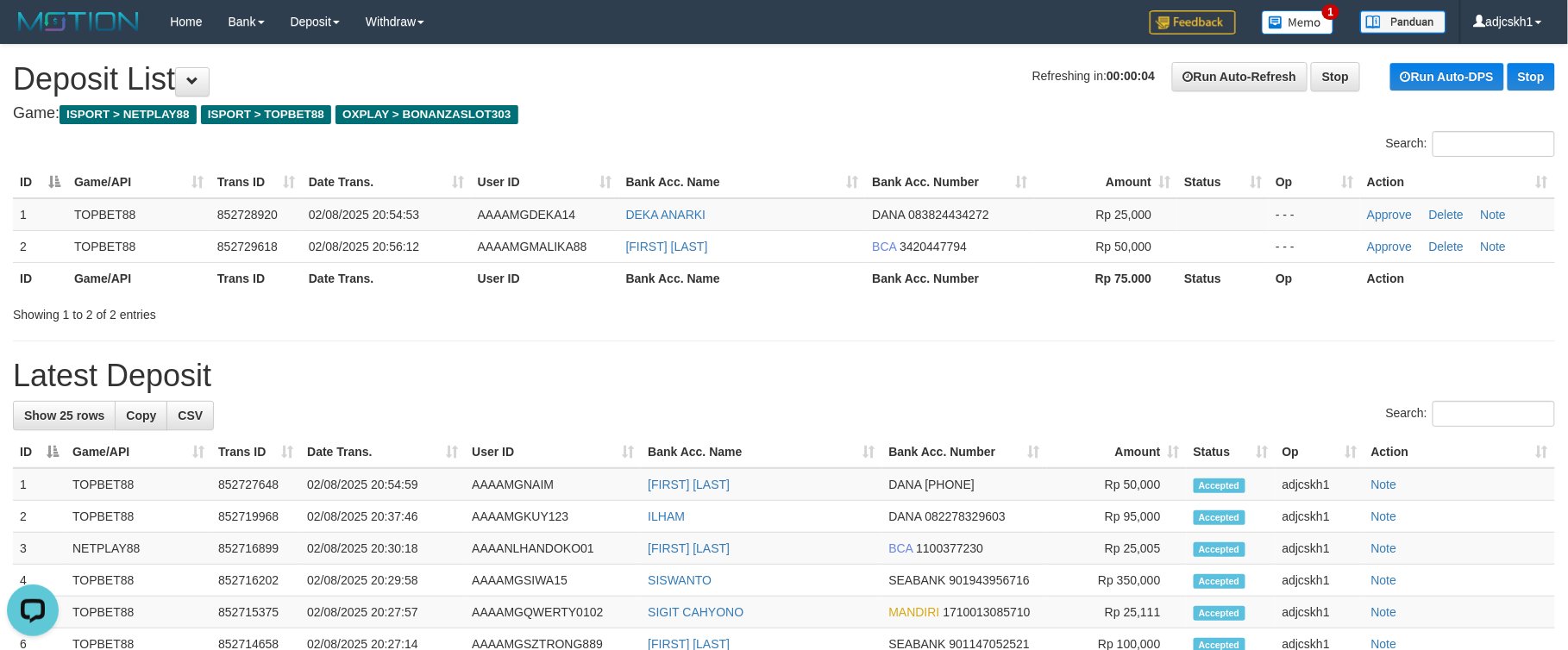 drag, startPoint x: 781, startPoint y: 379, endPoint x: 816, endPoint y: 363, distance: 38.483763 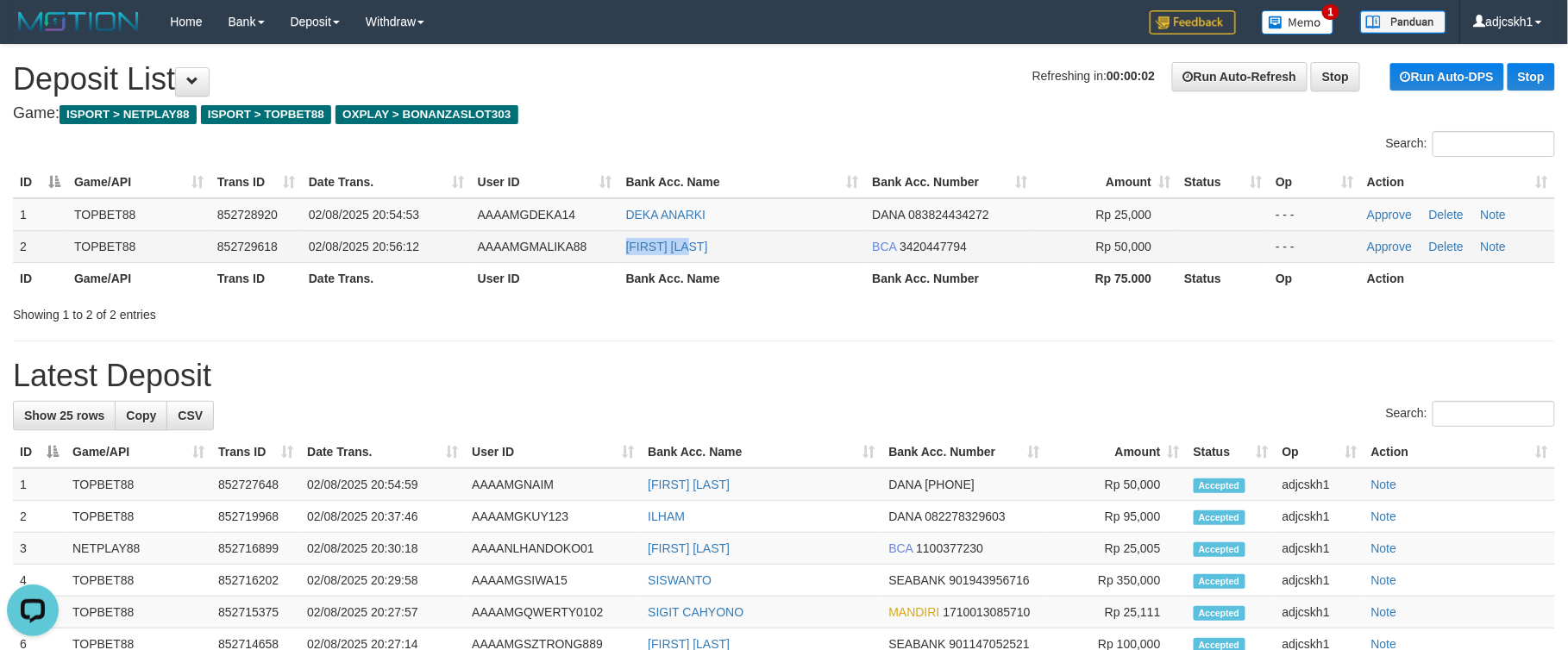 drag, startPoint x: 712, startPoint y: 253, endPoint x: 612, endPoint y: 256, distance: 100.04499 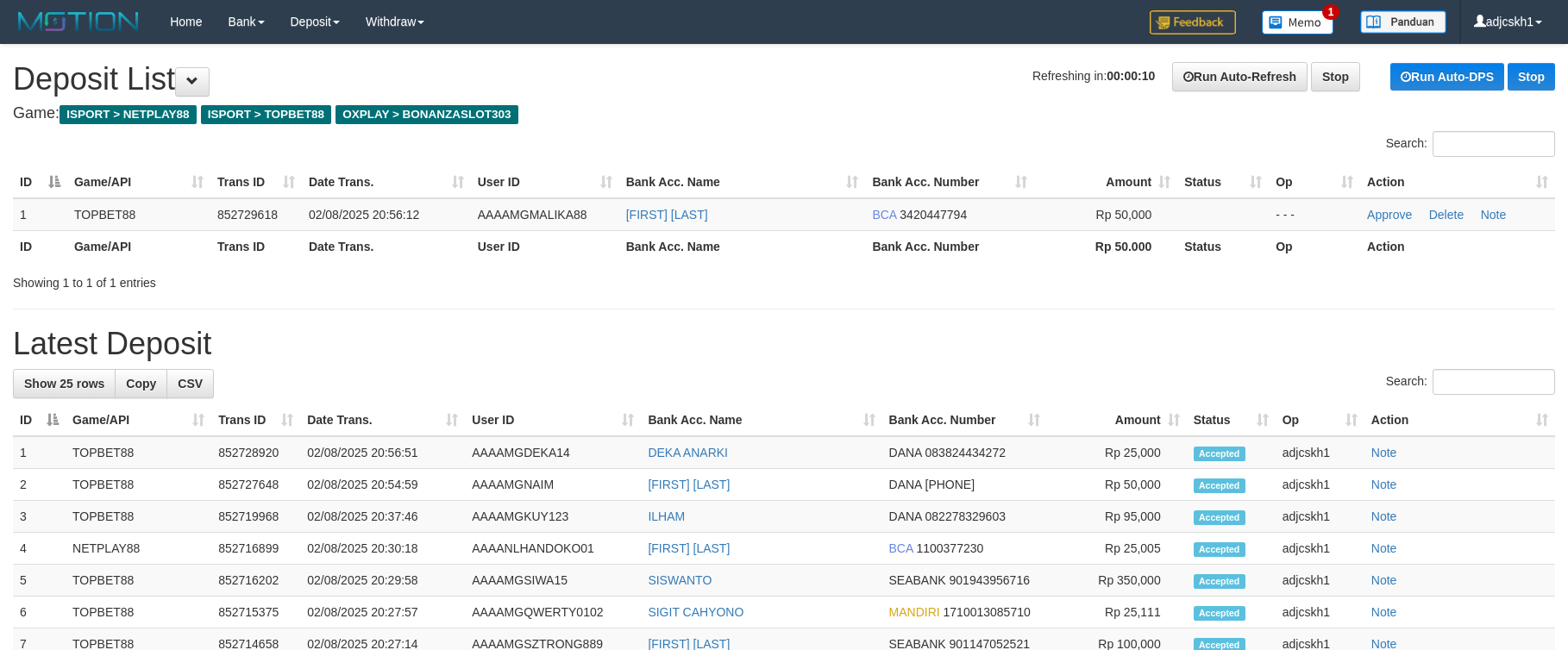 scroll, scrollTop: 0, scrollLeft: 0, axis: both 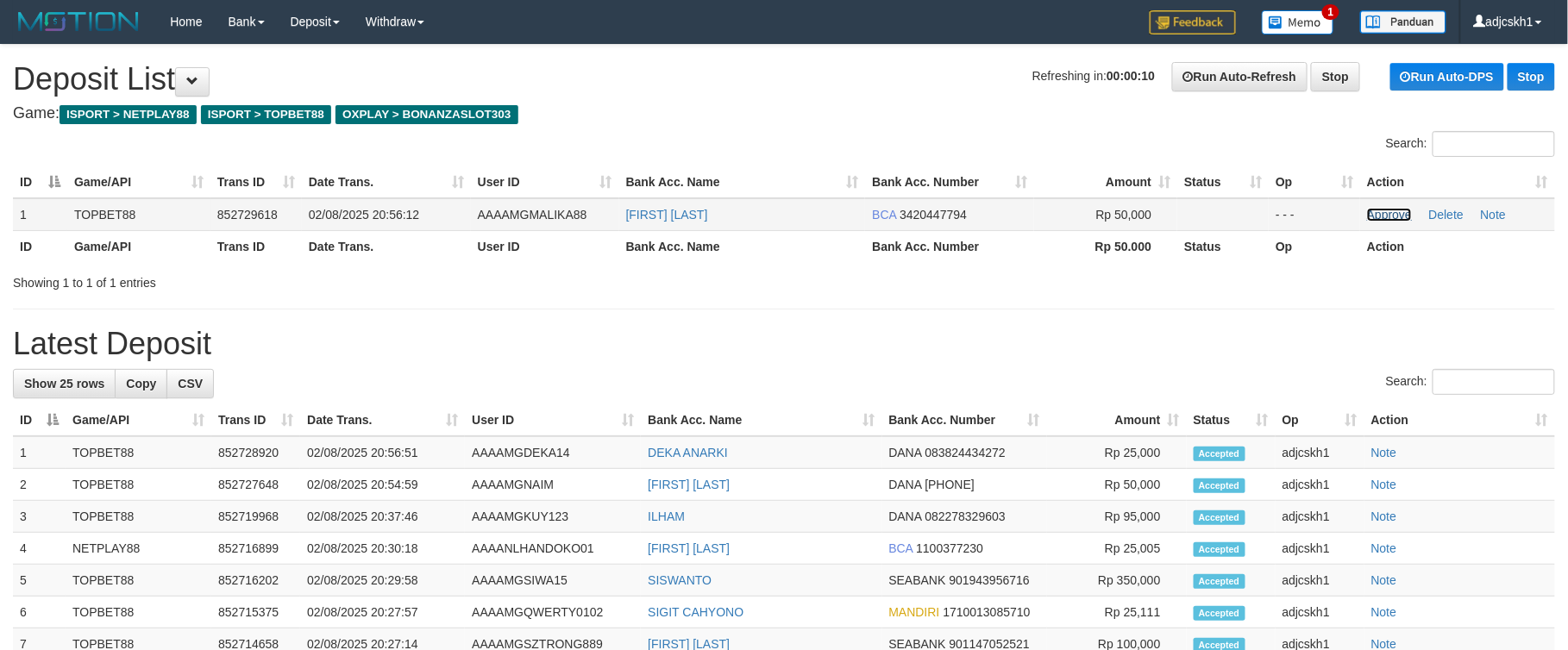 click on "Approve" at bounding box center [1389, 215] 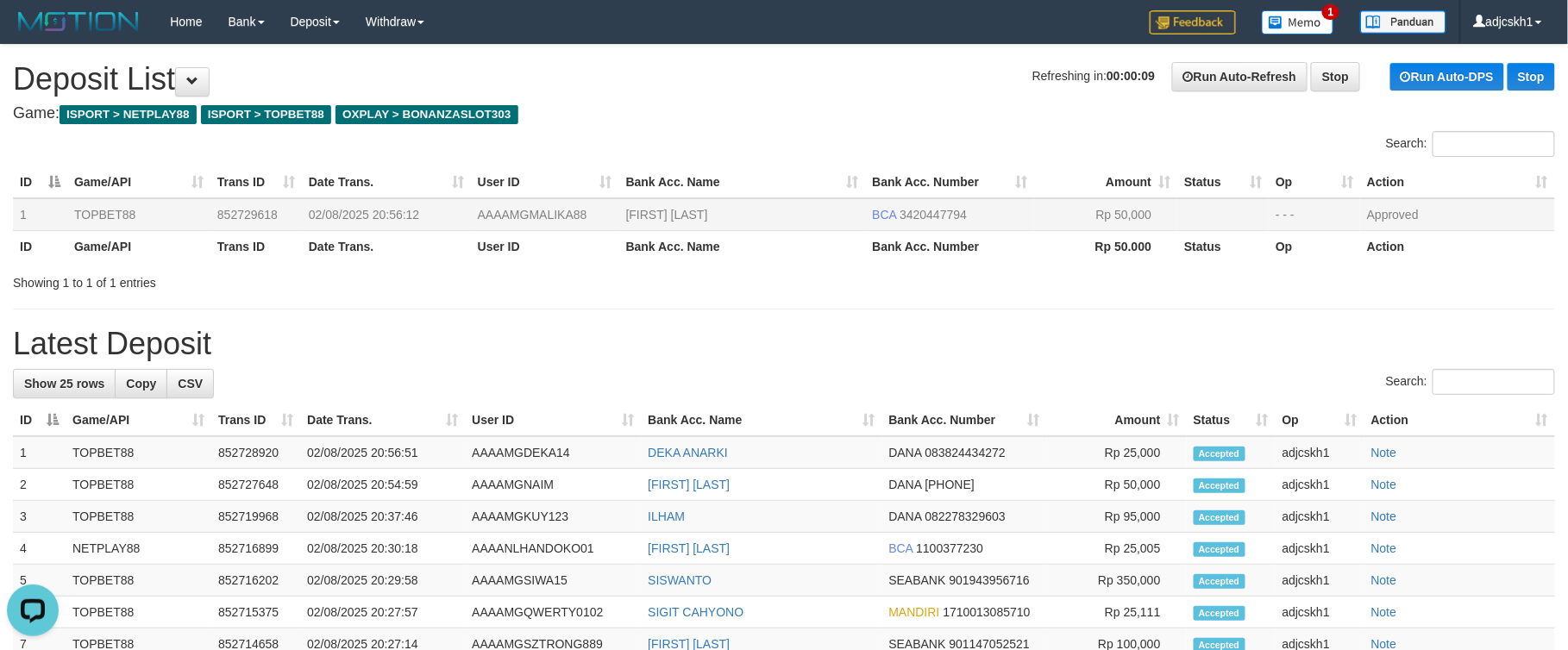 scroll, scrollTop: 0, scrollLeft: 0, axis: both 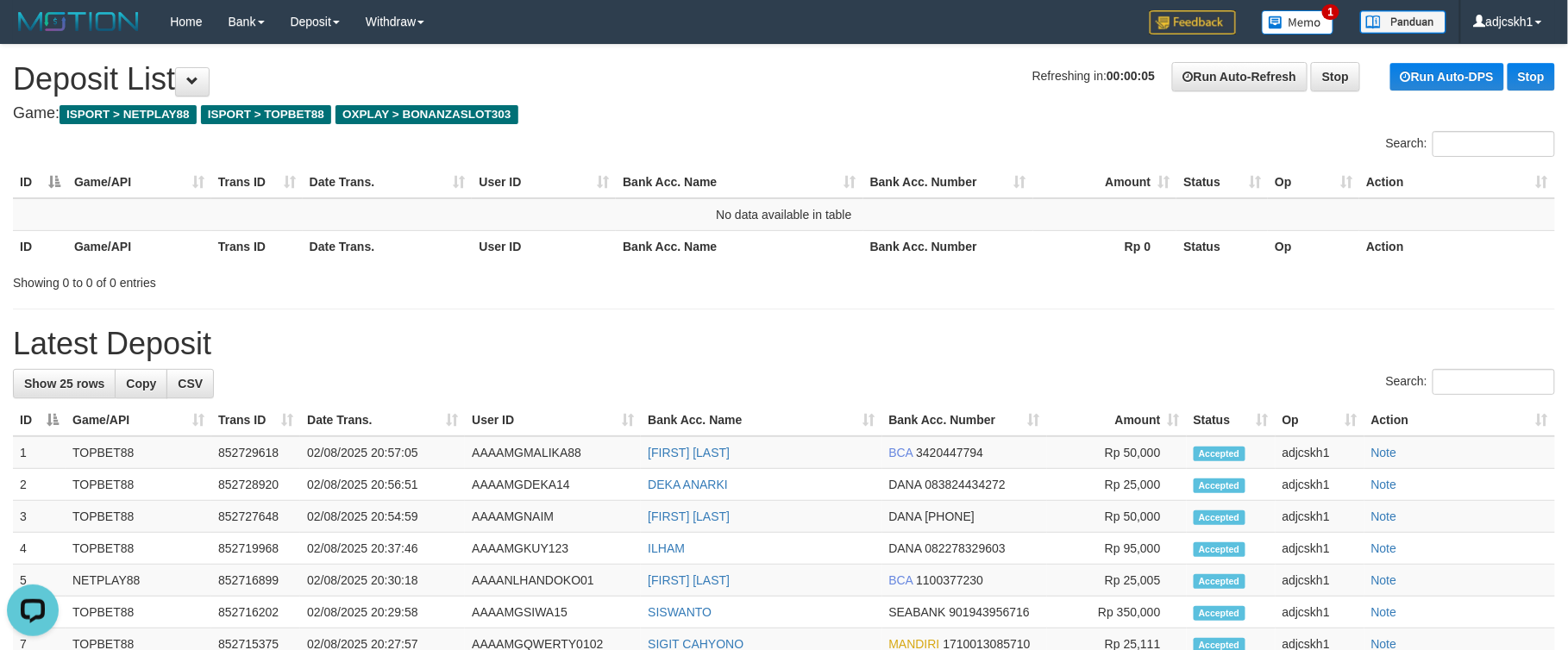 click on "Showing 0 to 0 of 0 entries" at bounding box center [784, 279] 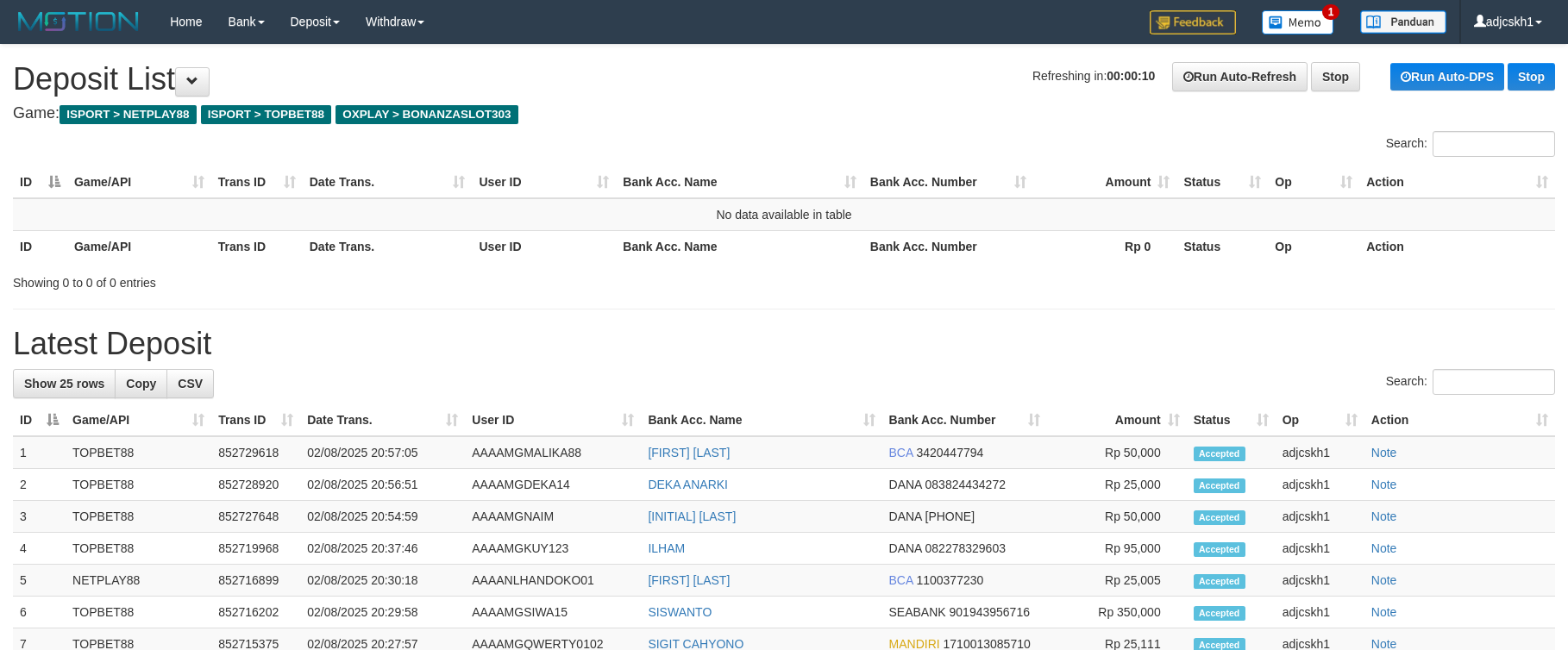 scroll, scrollTop: 0, scrollLeft: 0, axis: both 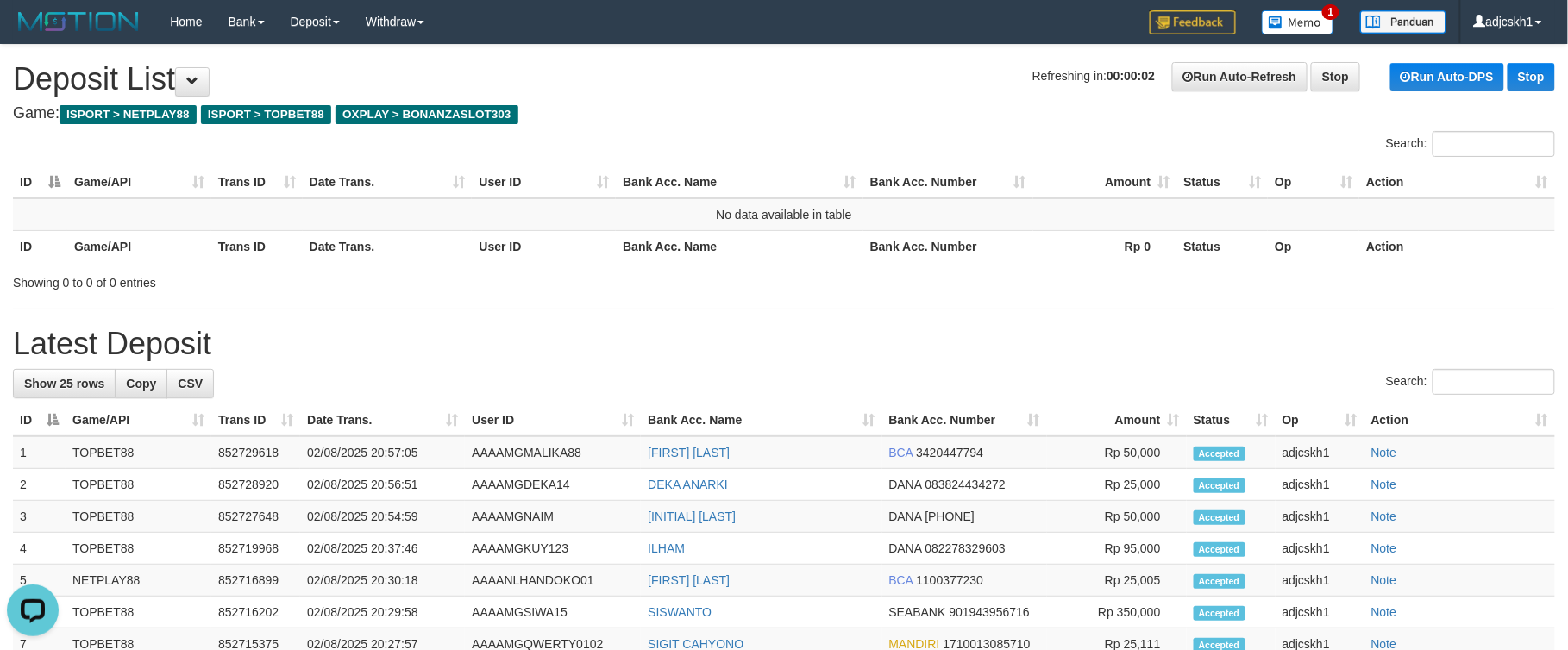 click on "Latest Deposit" at bounding box center [784, 344] 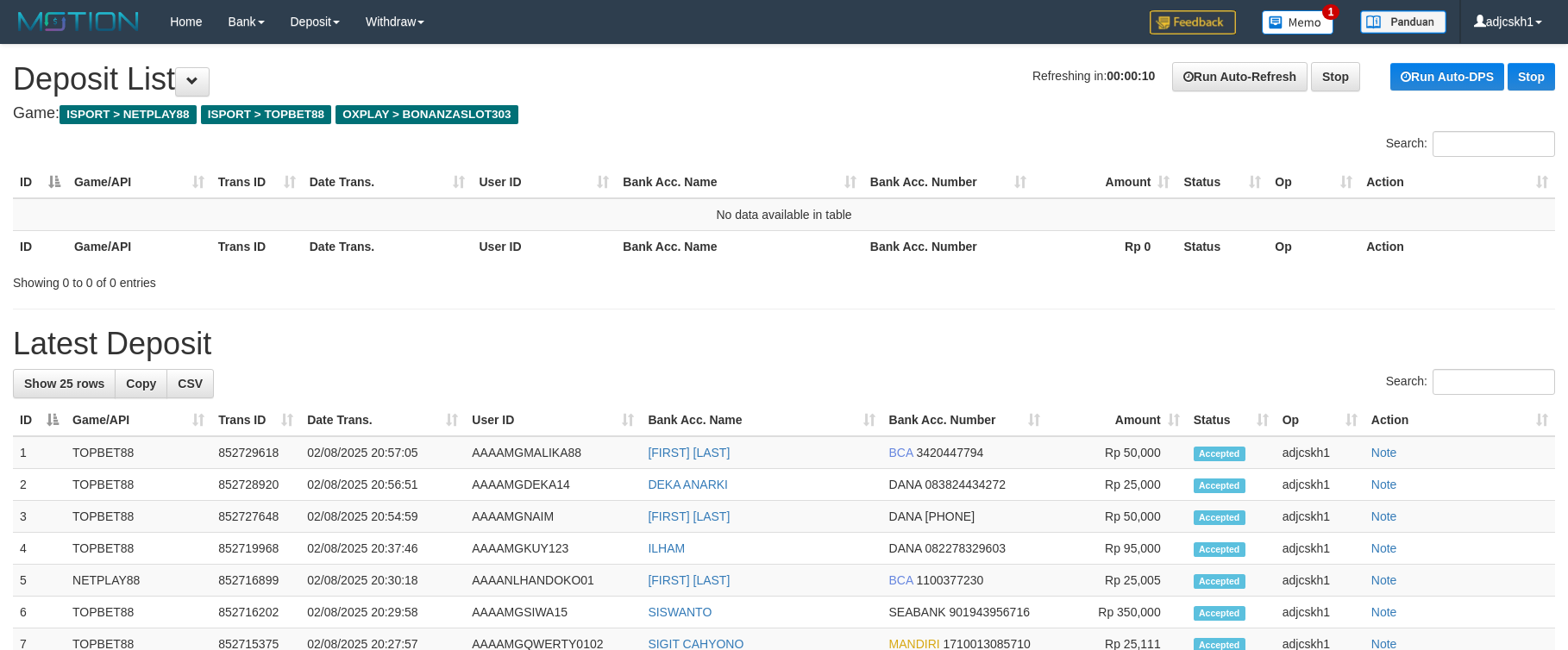 scroll, scrollTop: 0, scrollLeft: 0, axis: both 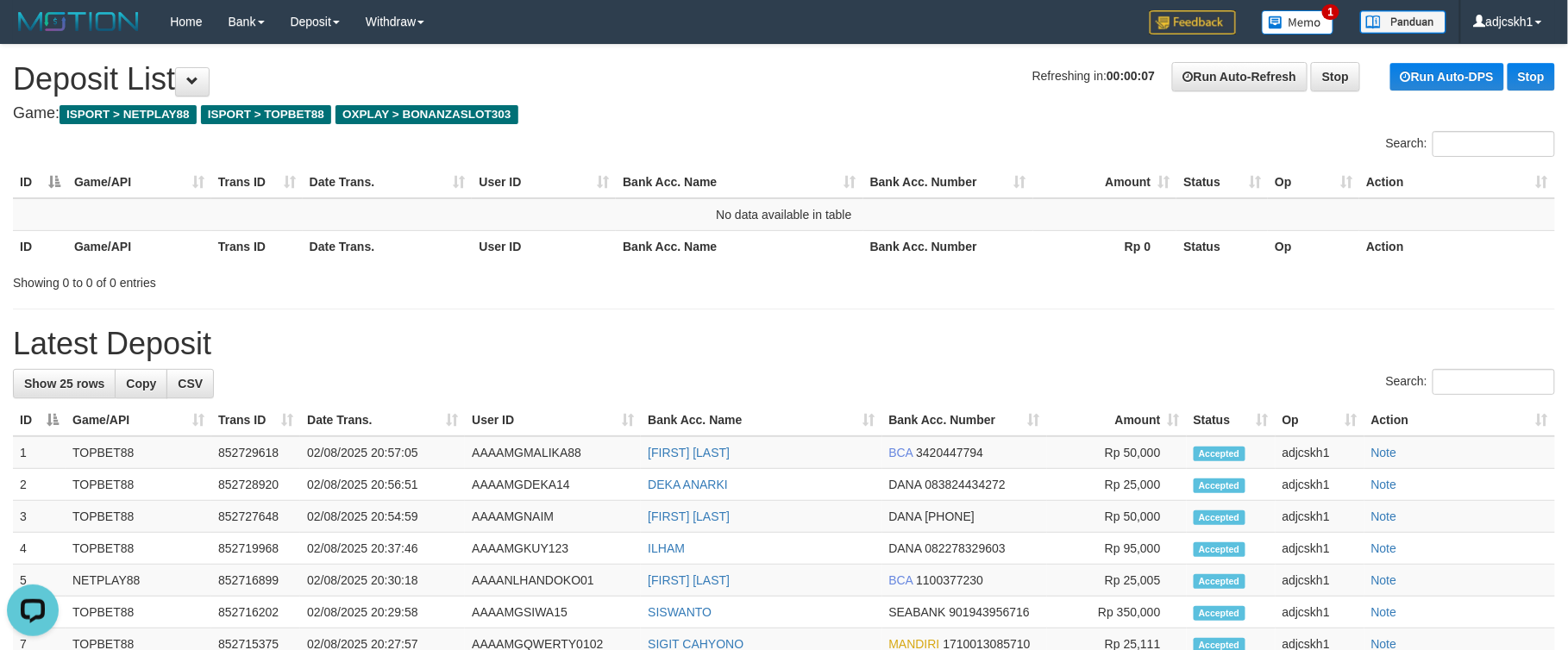 click on "**********" at bounding box center [784, 688] 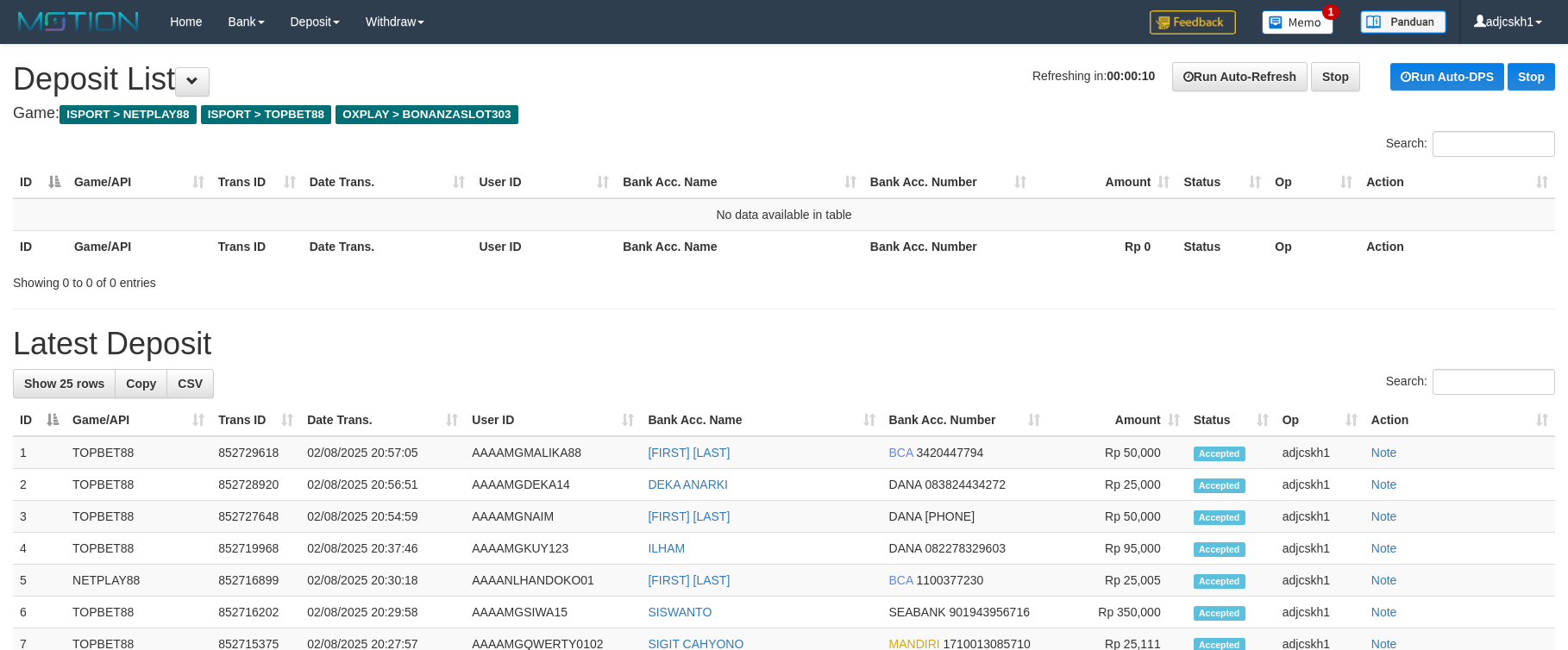 scroll, scrollTop: 0, scrollLeft: 0, axis: both 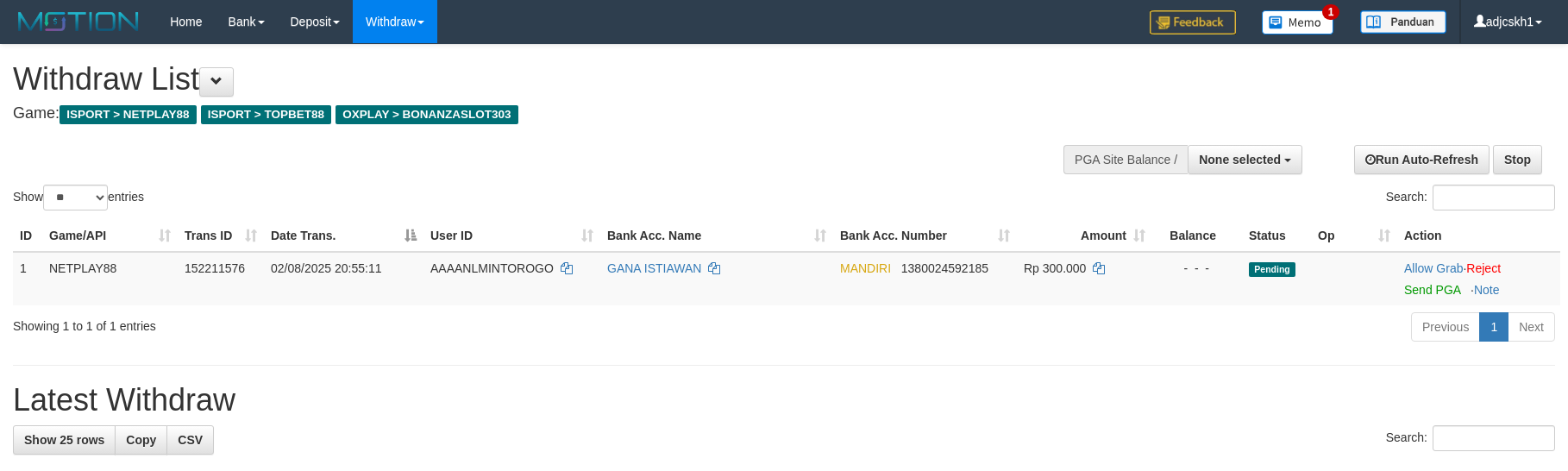 select 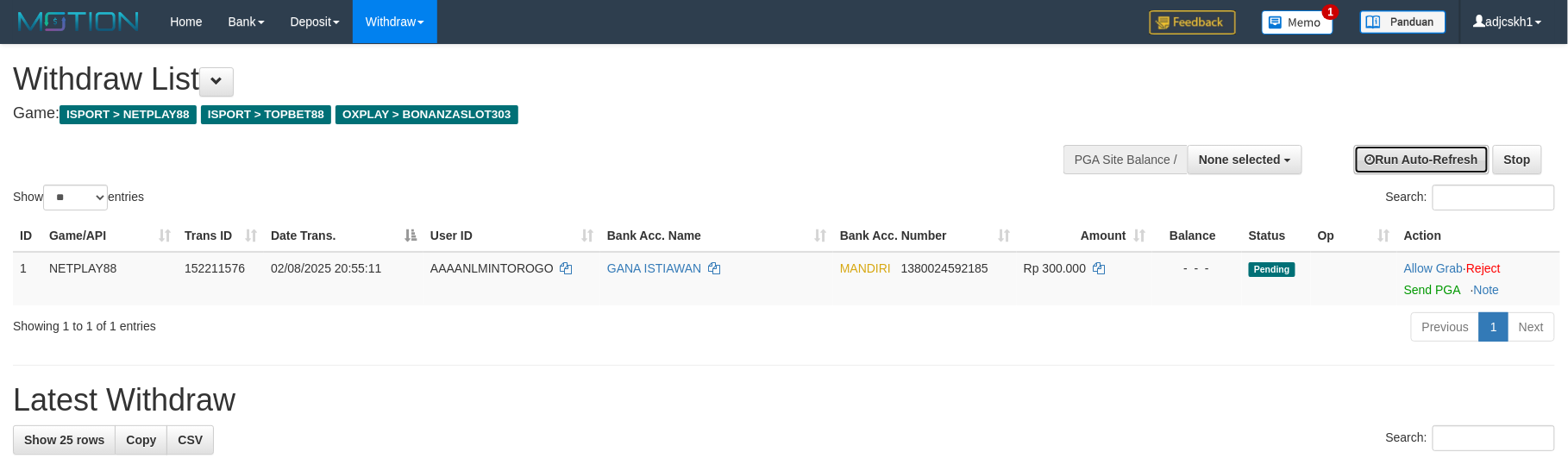 click on "Run Auto-Refresh" at bounding box center [1421, 160] 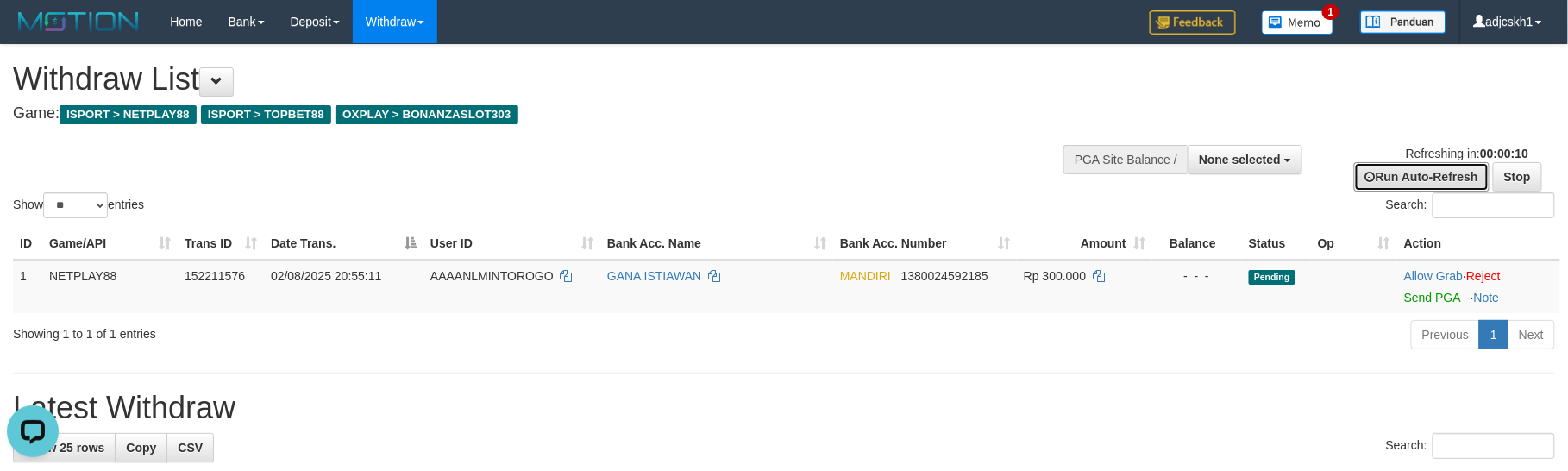 scroll, scrollTop: 0, scrollLeft: 0, axis: both 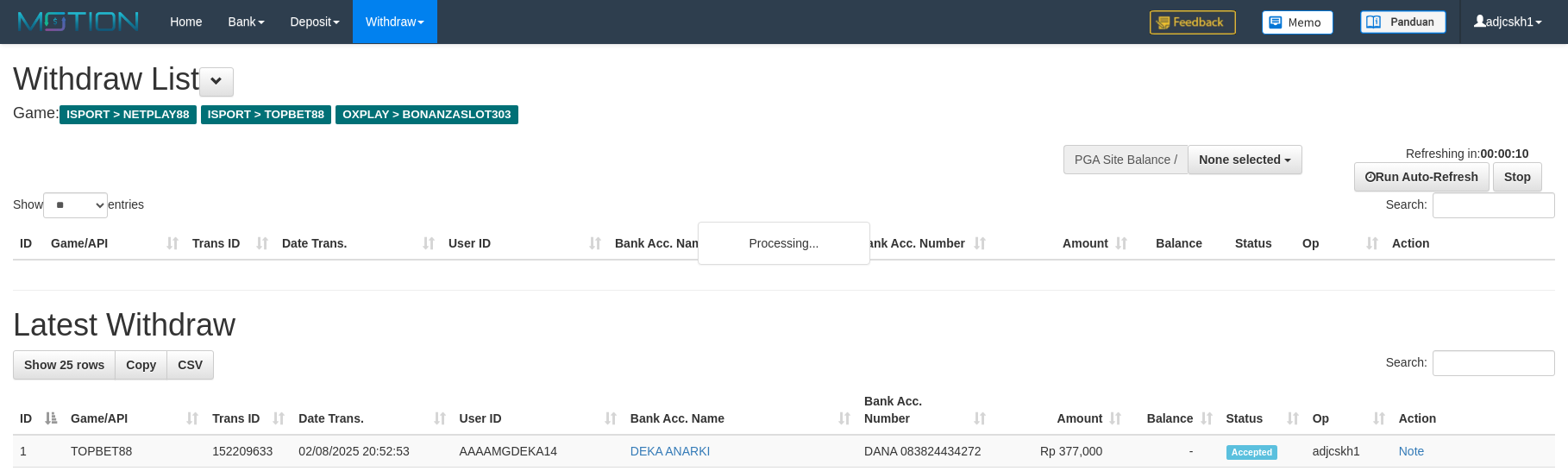 select 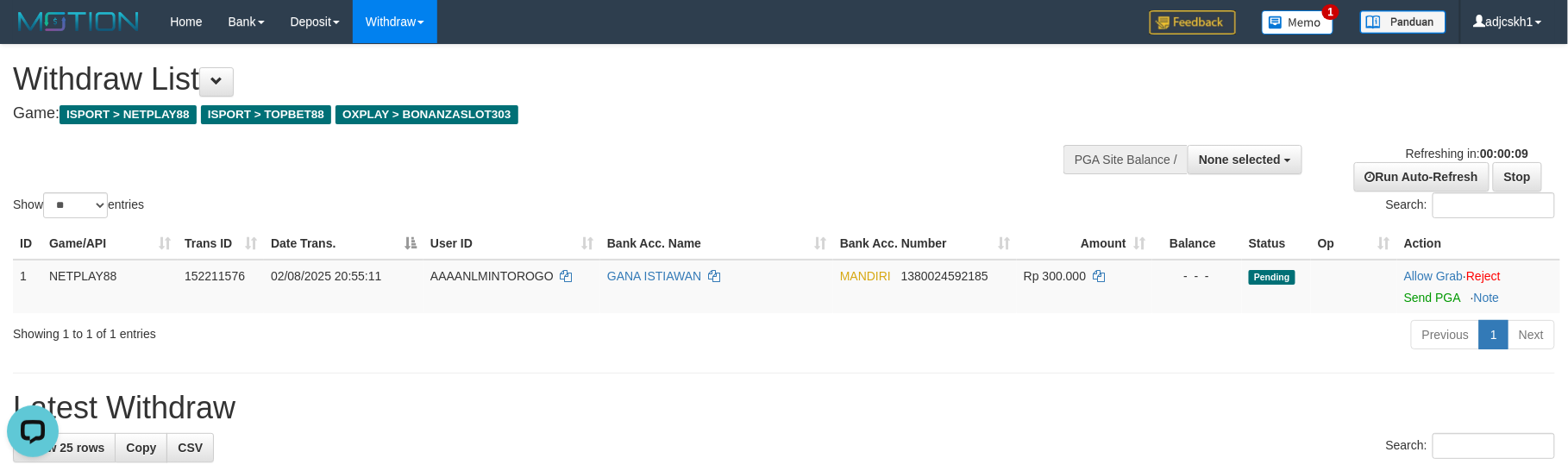 scroll, scrollTop: 0, scrollLeft: 0, axis: both 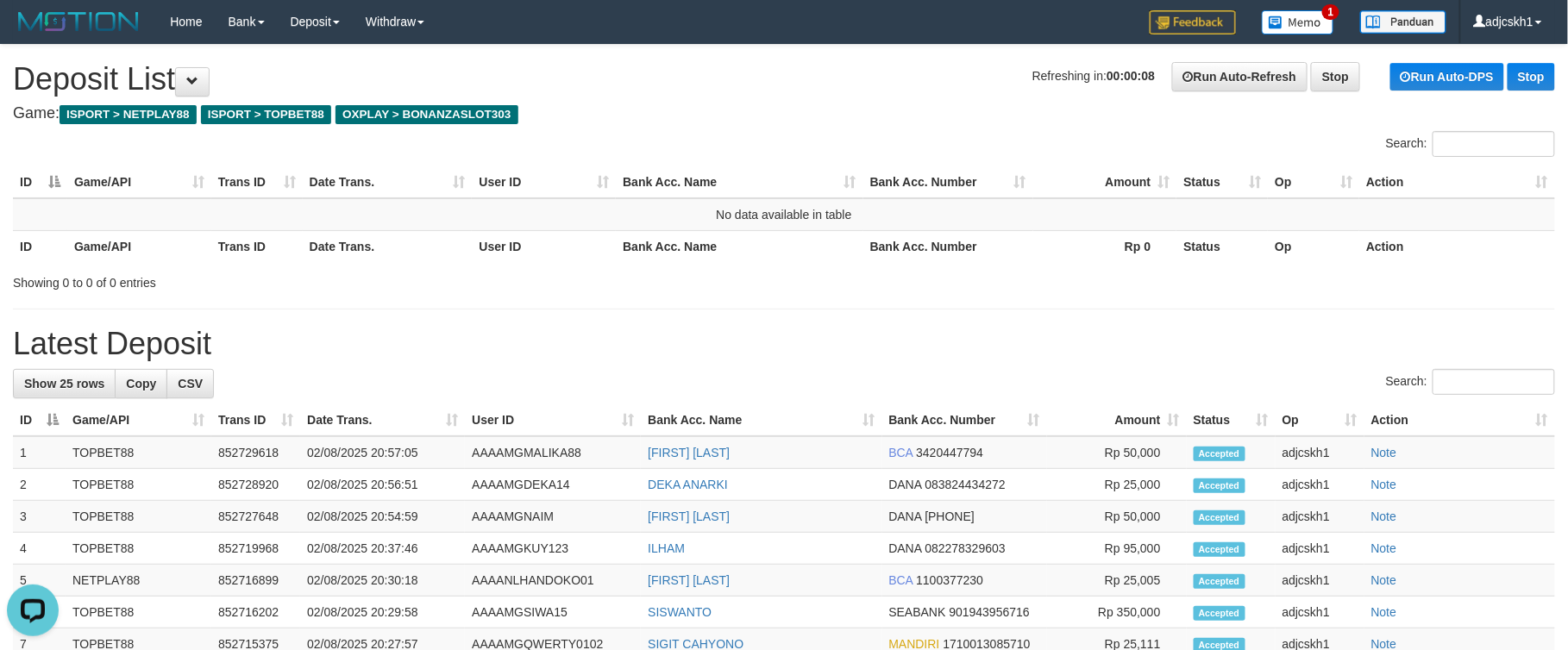 click on "Latest Deposit" at bounding box center (784, 344) 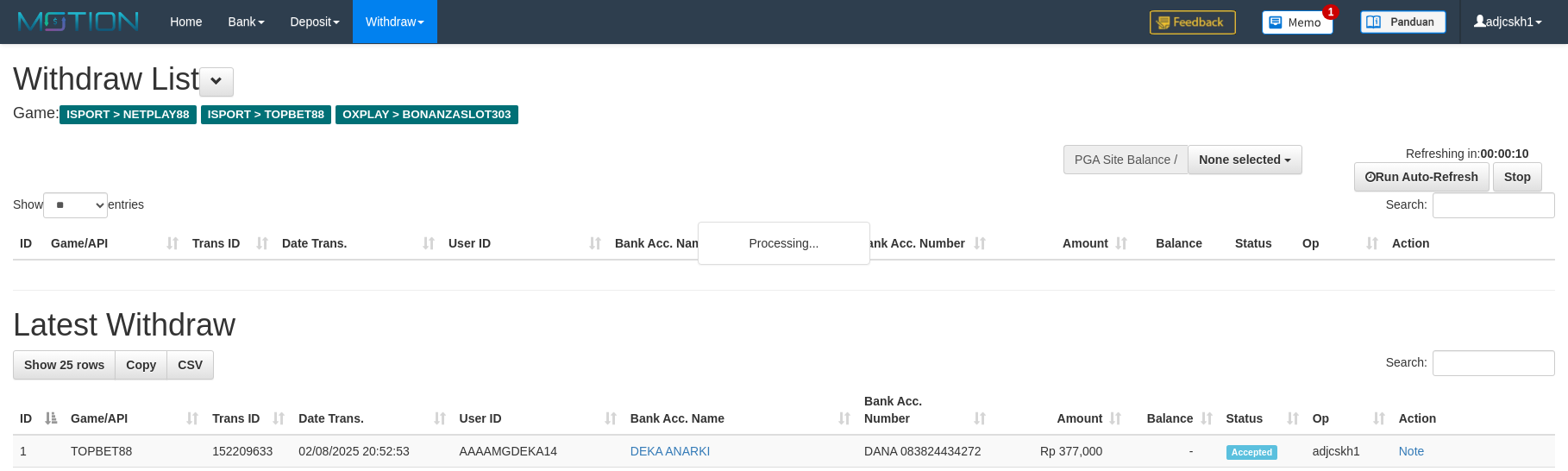 select 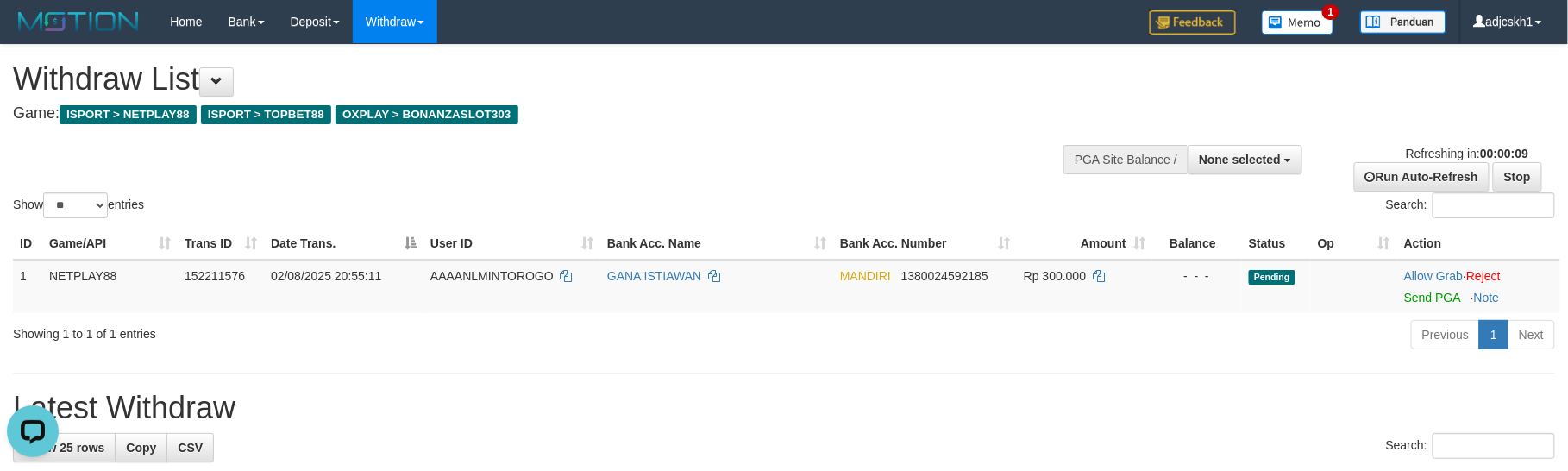 scroll, scrollTop: 0, scrollLeft: 0, axis: both 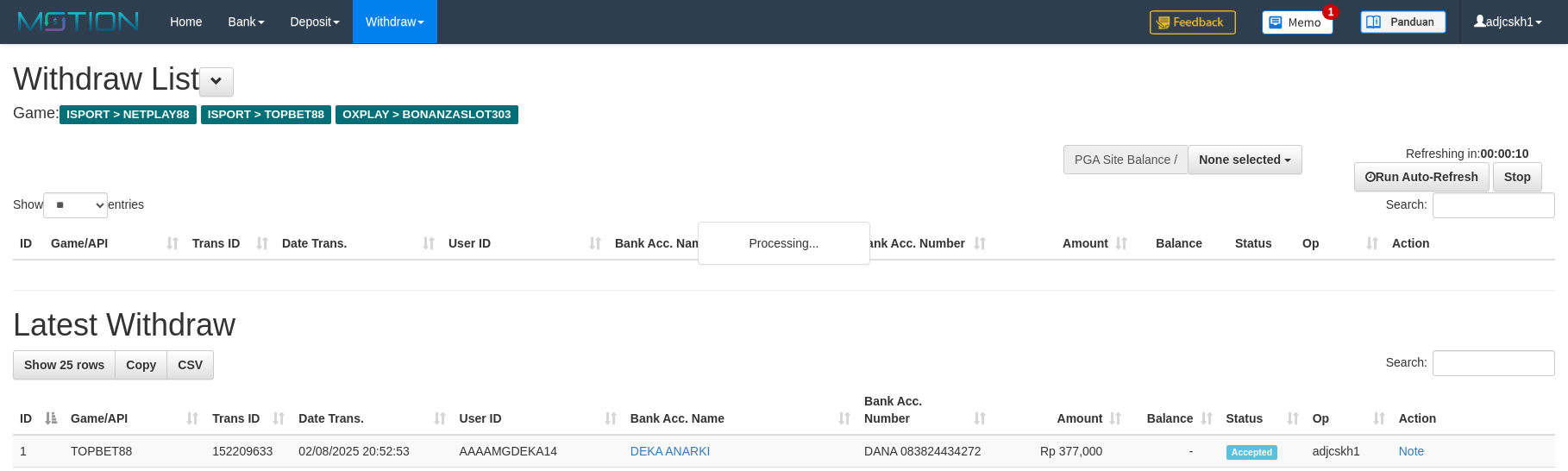 select 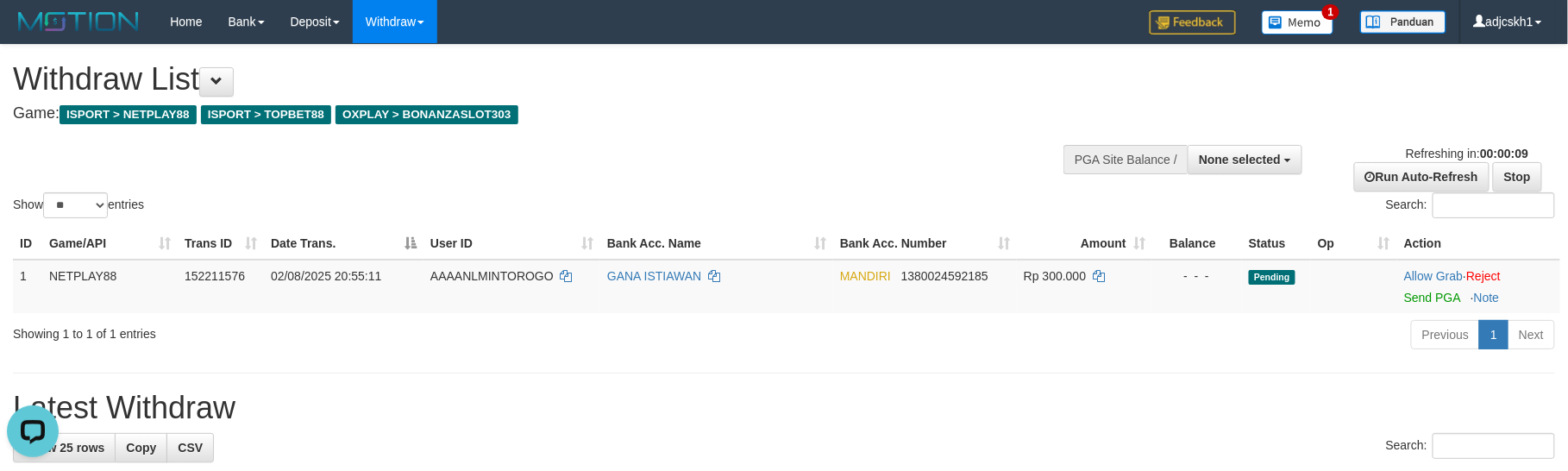 scroll, scrollTop: 0, scrollLeft: 0, axis: both 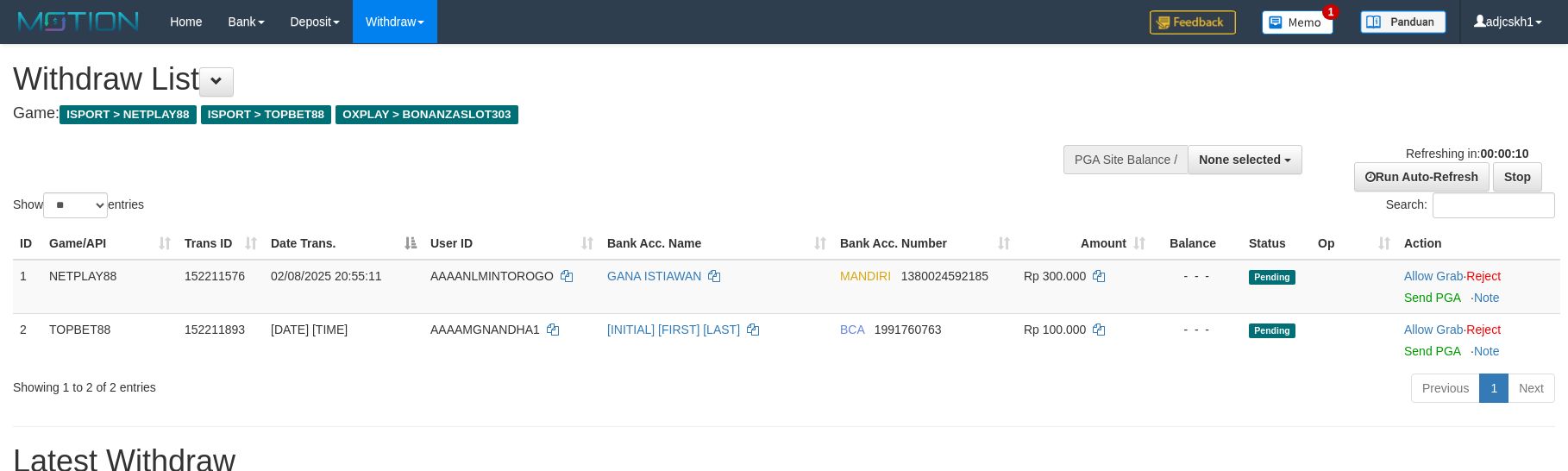 select 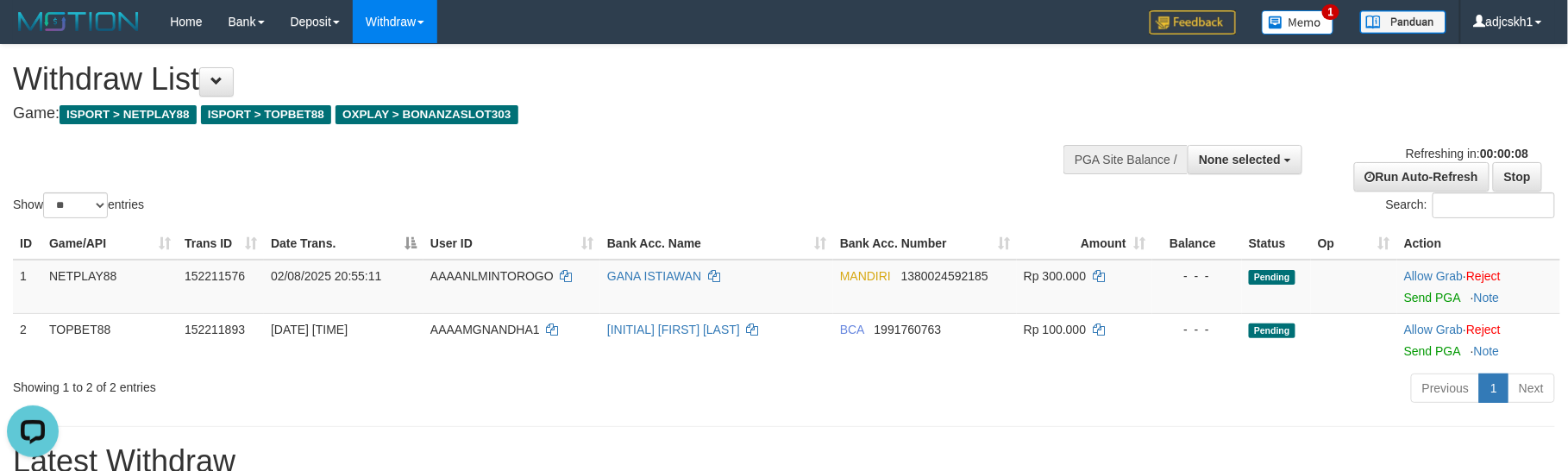scroll, scrollTop: 0, scrollLeft: 0, axis: both 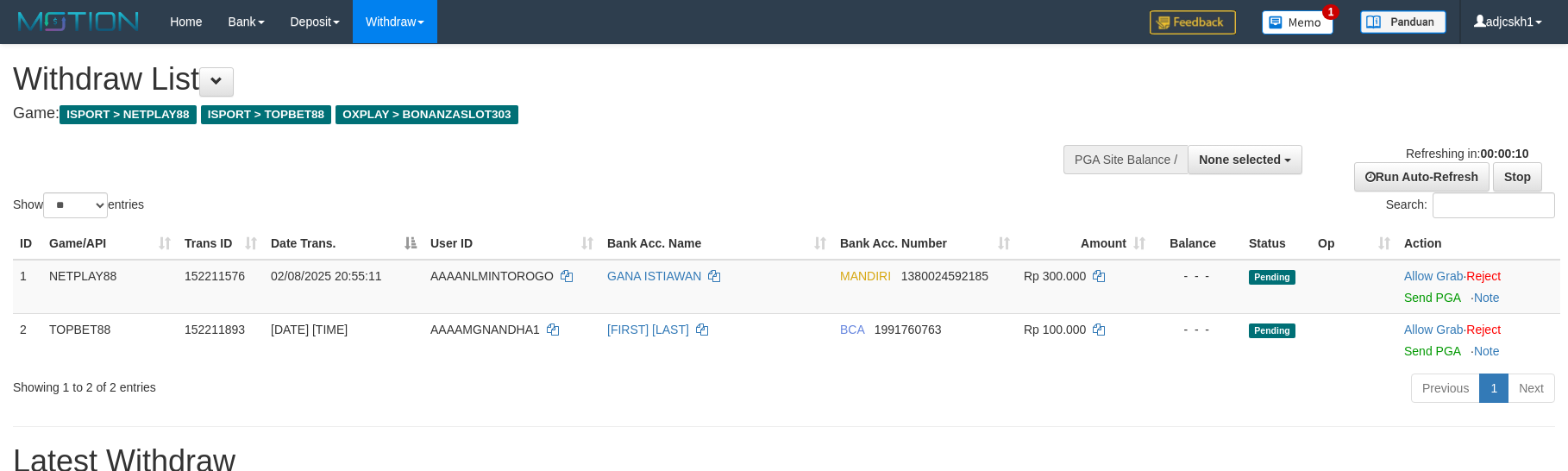 select 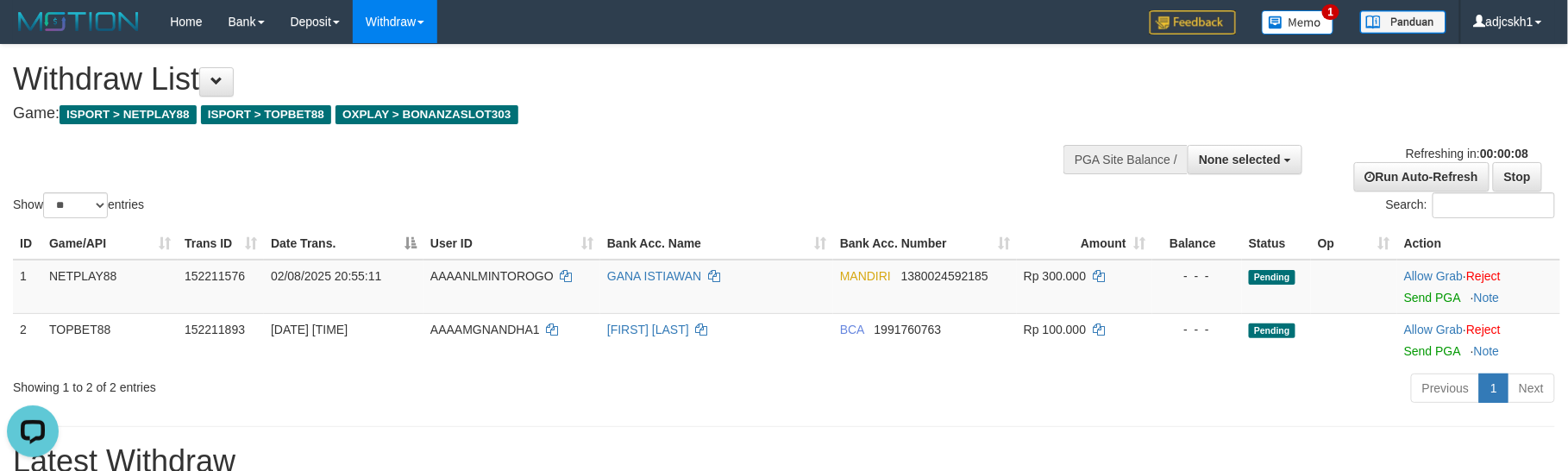 scroll, scrollTop: 0, scrollLeft: 0, axis: both 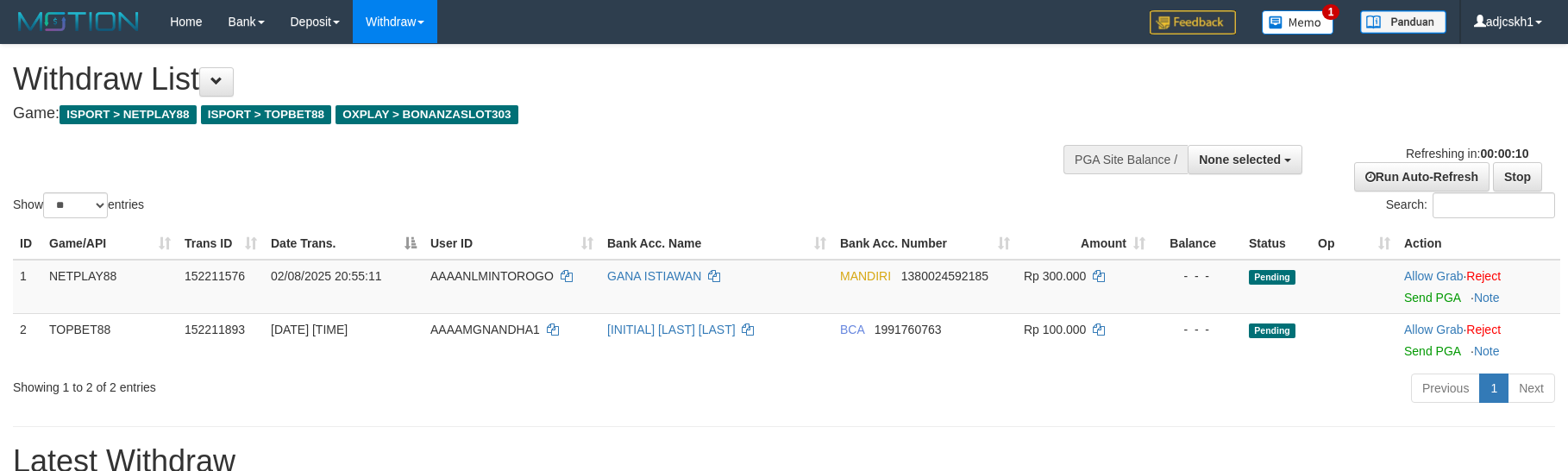 select 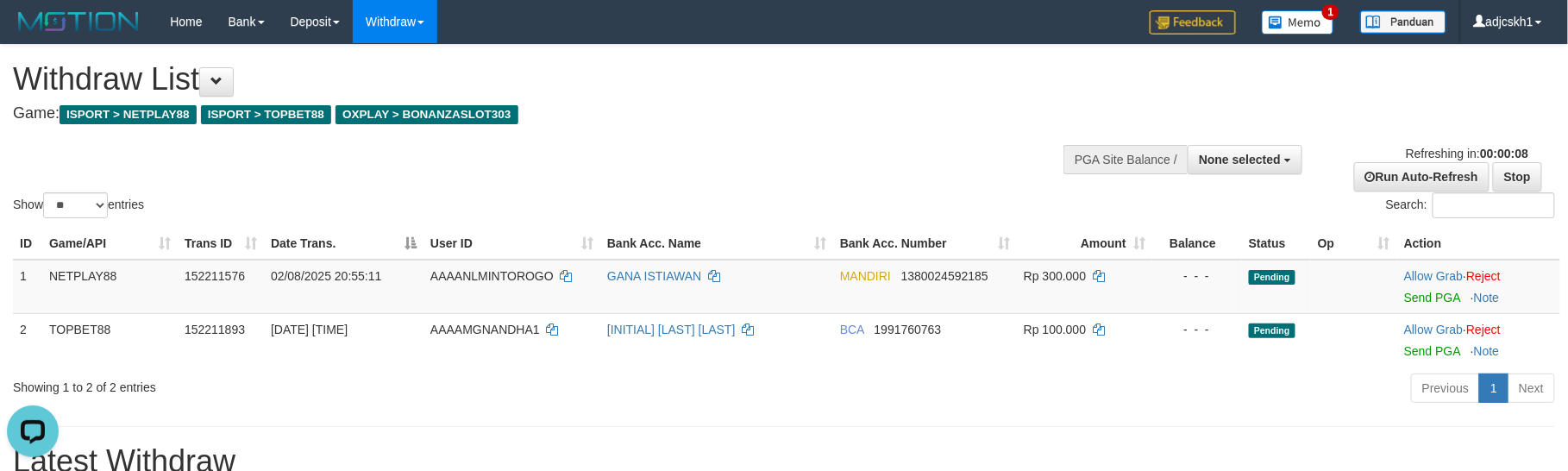 scroll, scrollTop: 0, scrollLeft: 0, axis: both 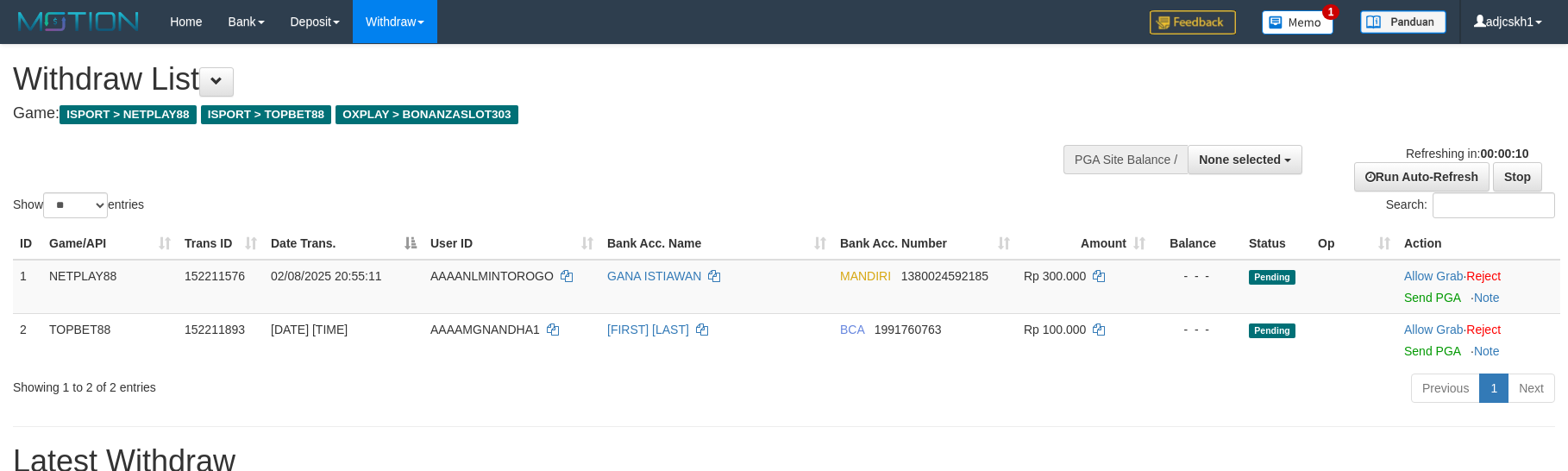 select 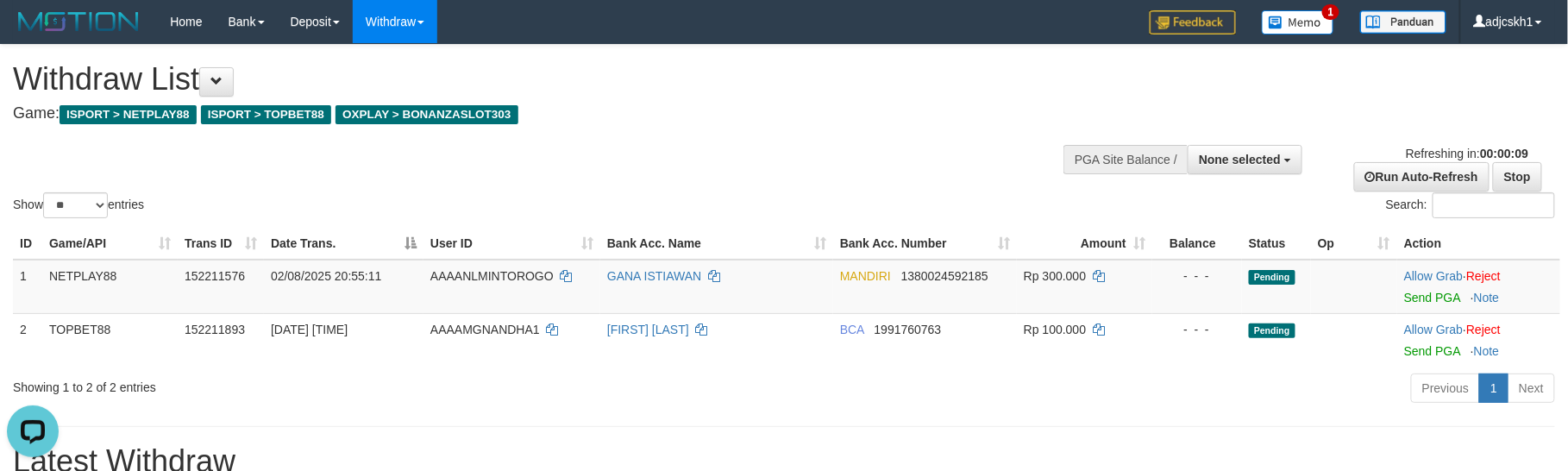 scroll, scrollTop: 0, scrollLeft: 0, axis: both 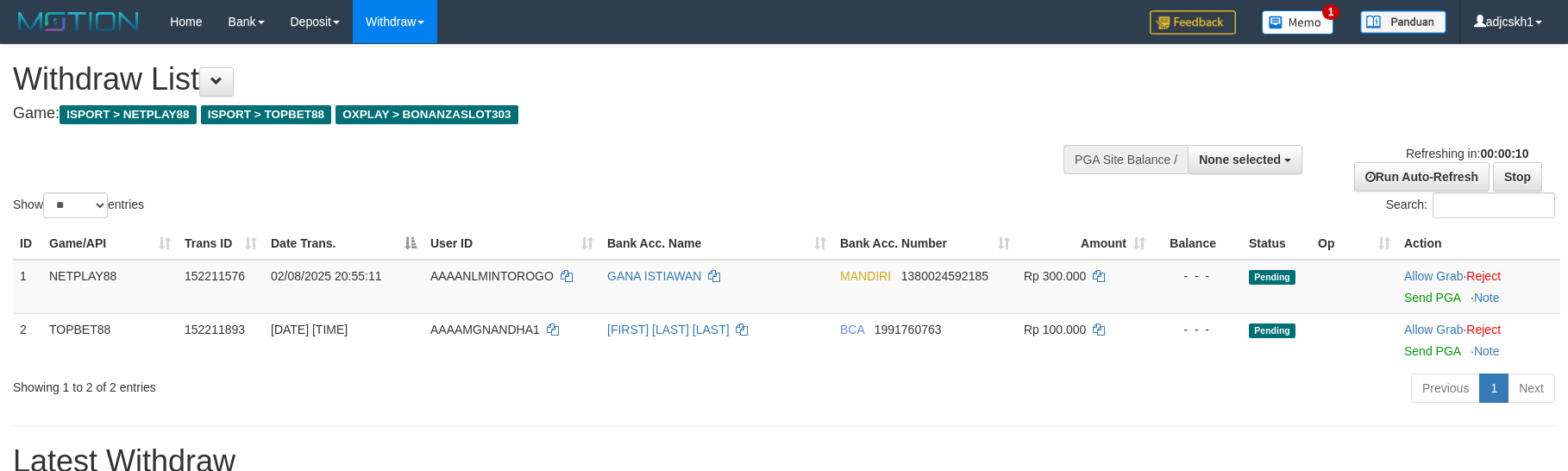 select 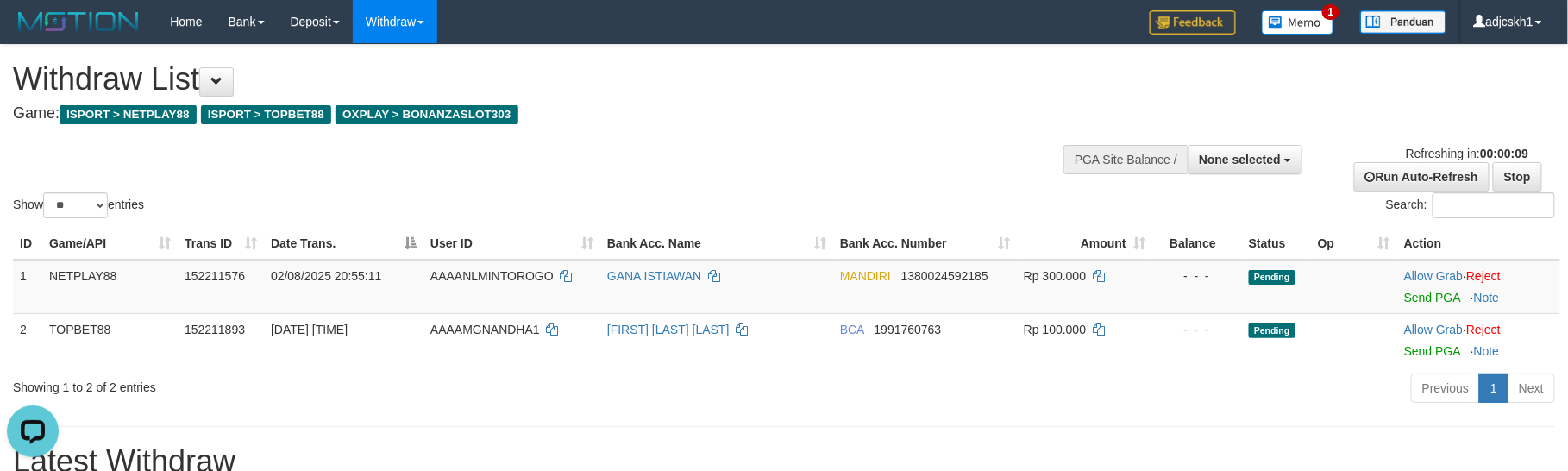 scroll, scrollTop: 0, scrollLeft: 0, axis: both 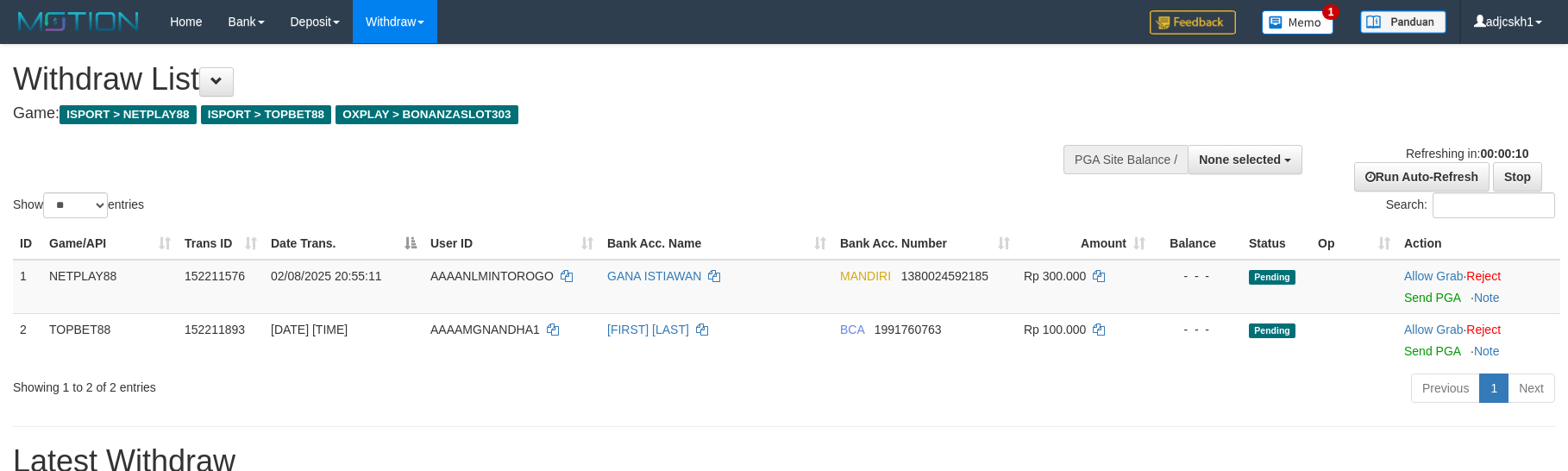 select 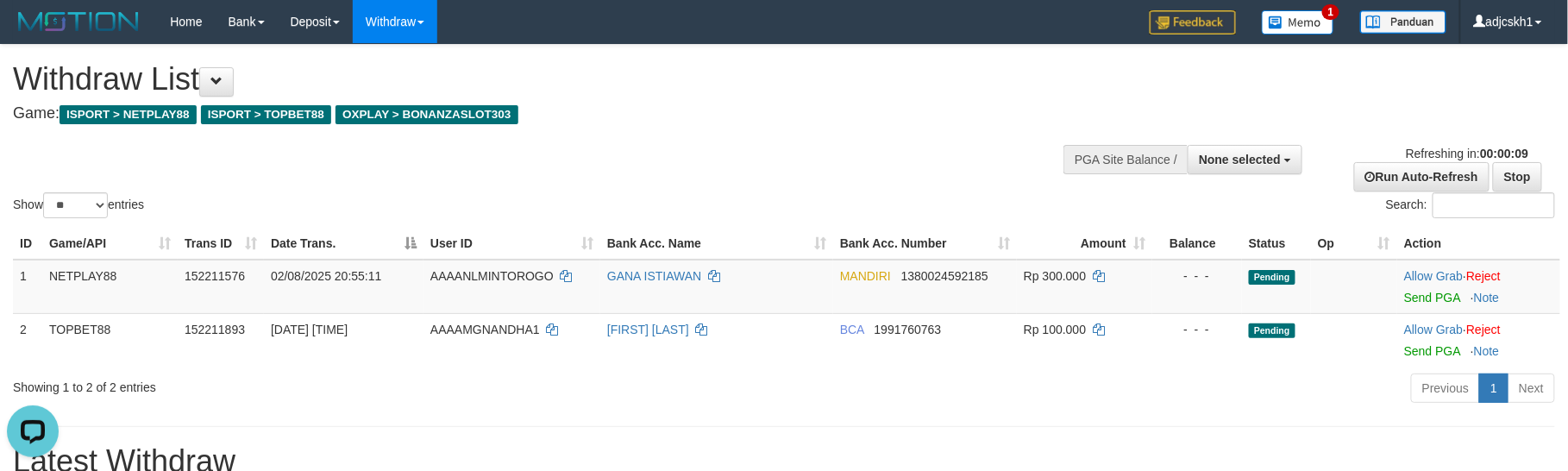 scroll, scrollTop: 0, scrollLeft: 0, axis: both 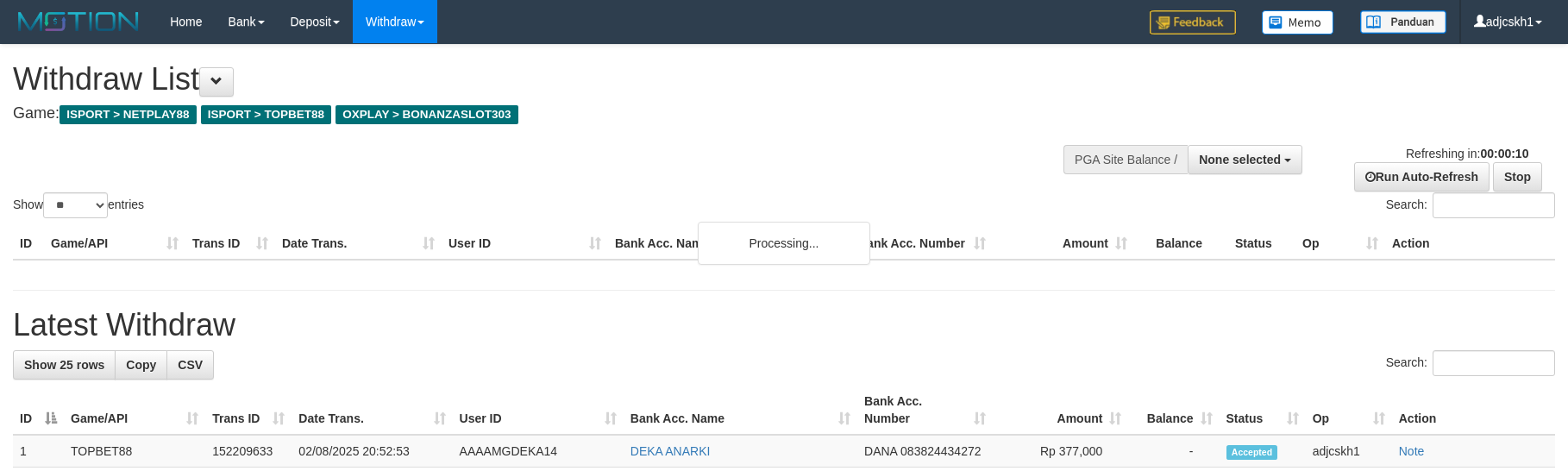 select 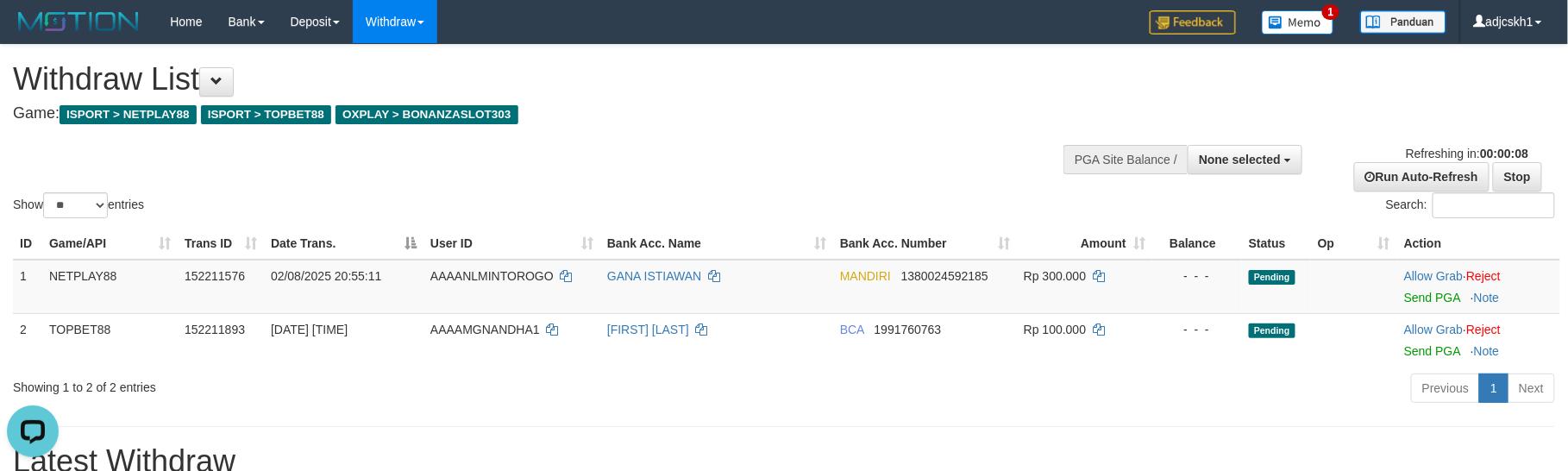 scroll, scrollTop: 0, scrollLeft: 0, axis: both 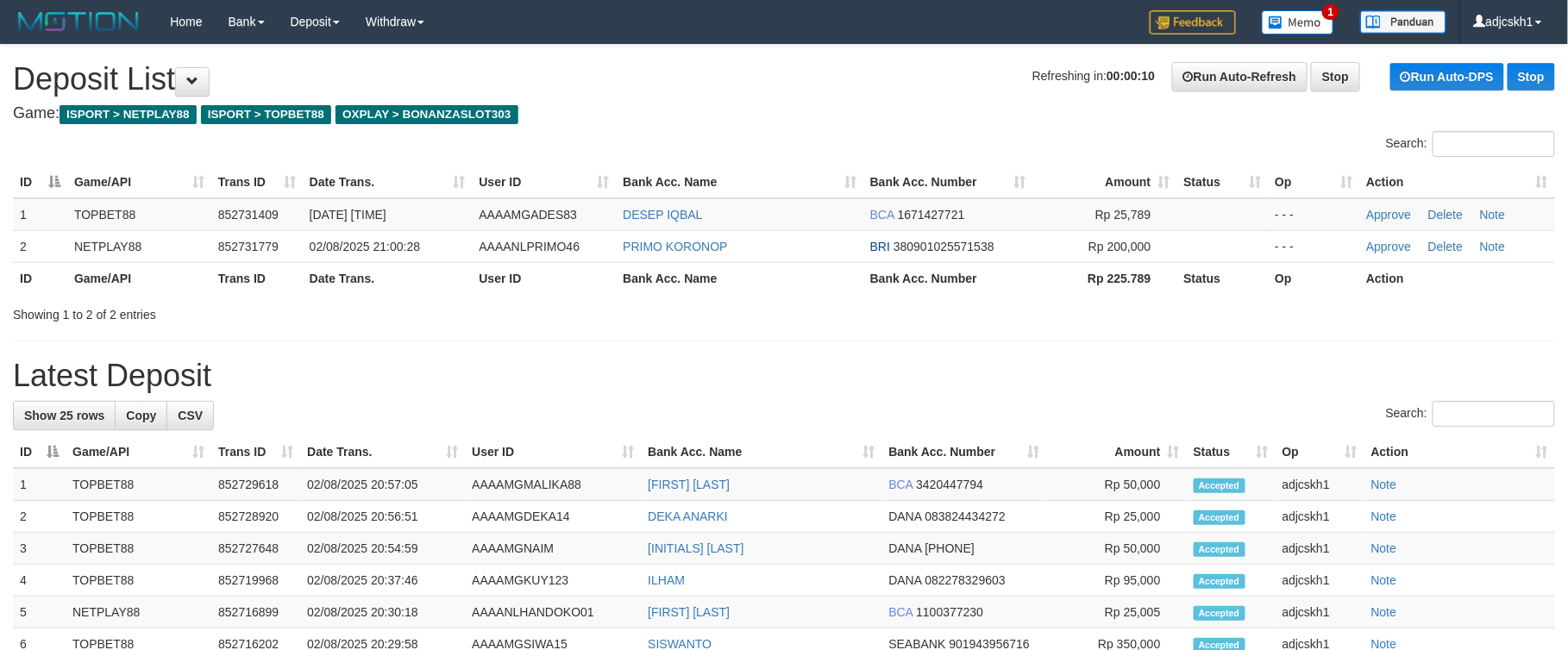 click on "Latest Deposit" at bounding box center (784, 376) 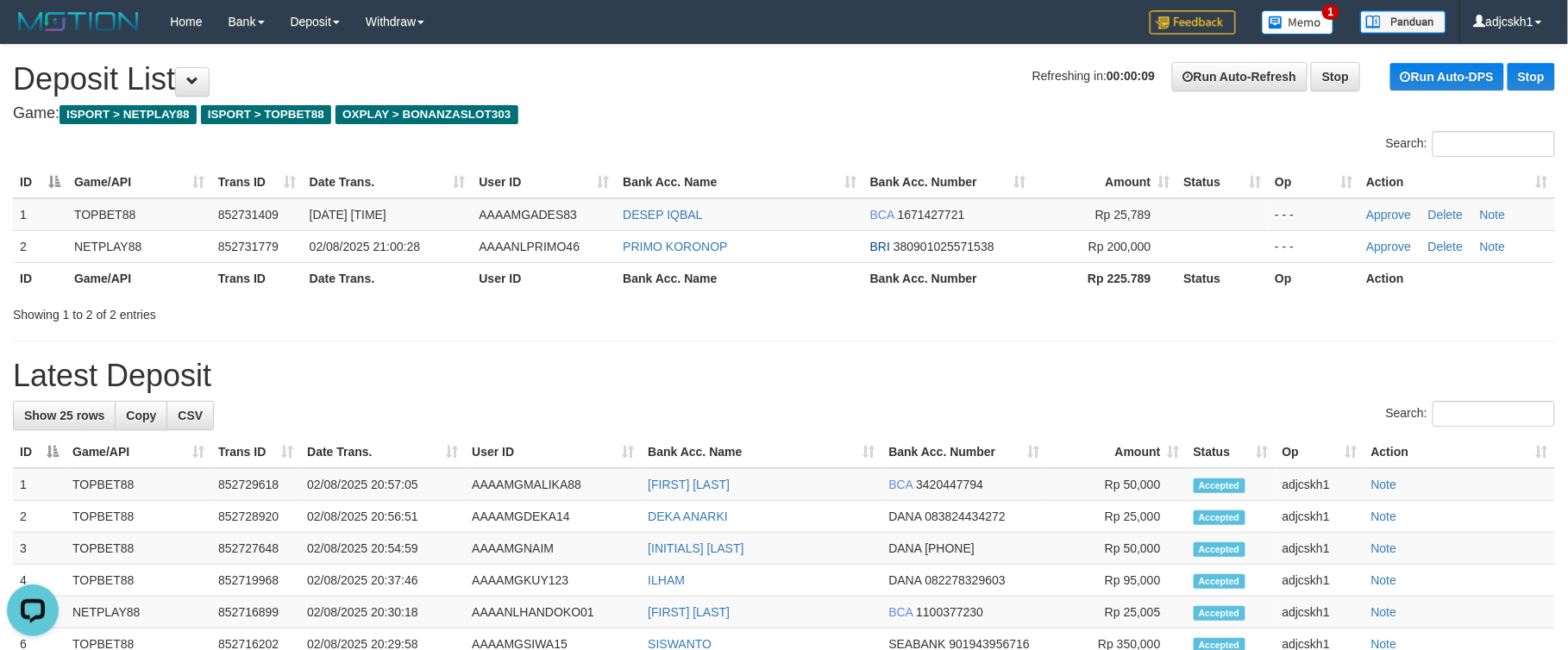 scroll, scrollTop: 0, scrollLeft: 0, axis: both 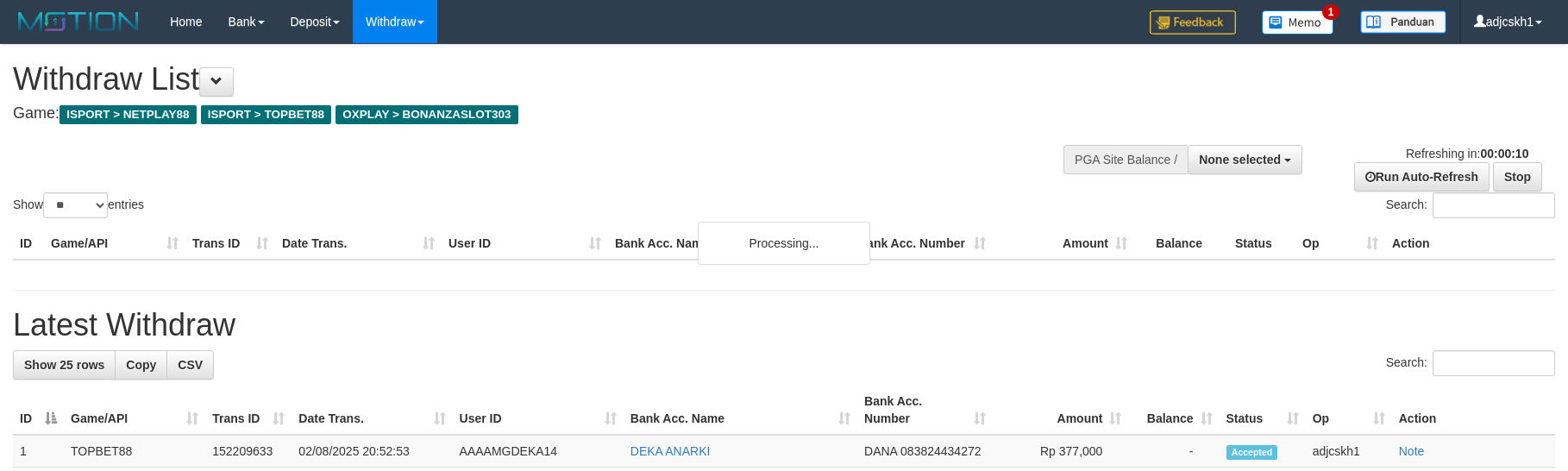 select 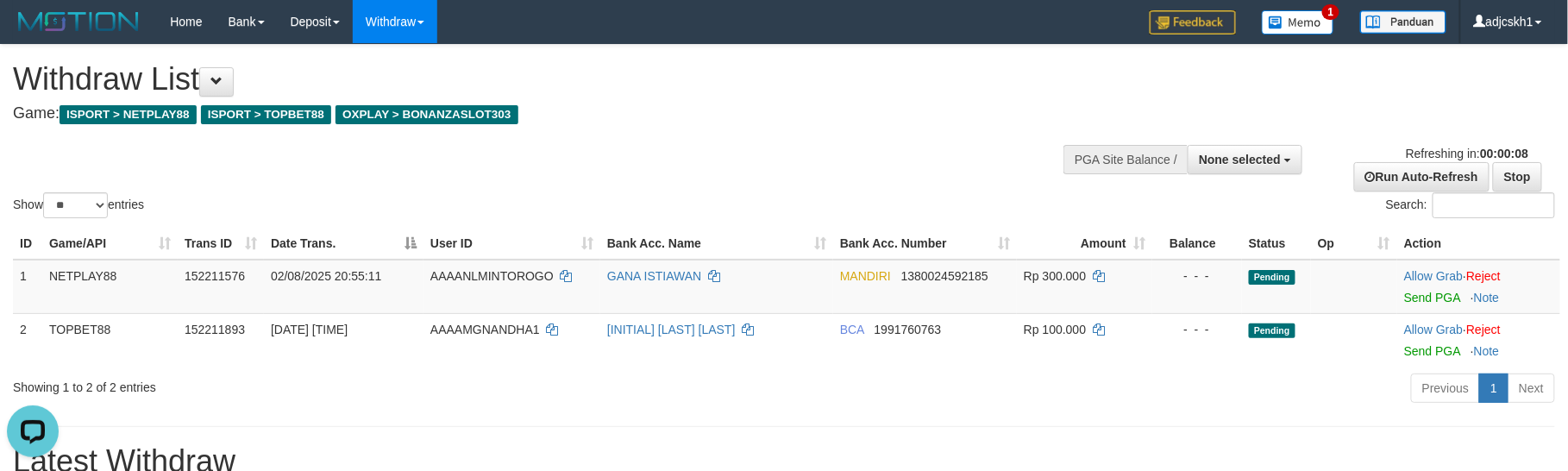scroll, scrollTop: 0, scrollLeft: 0, axis: both 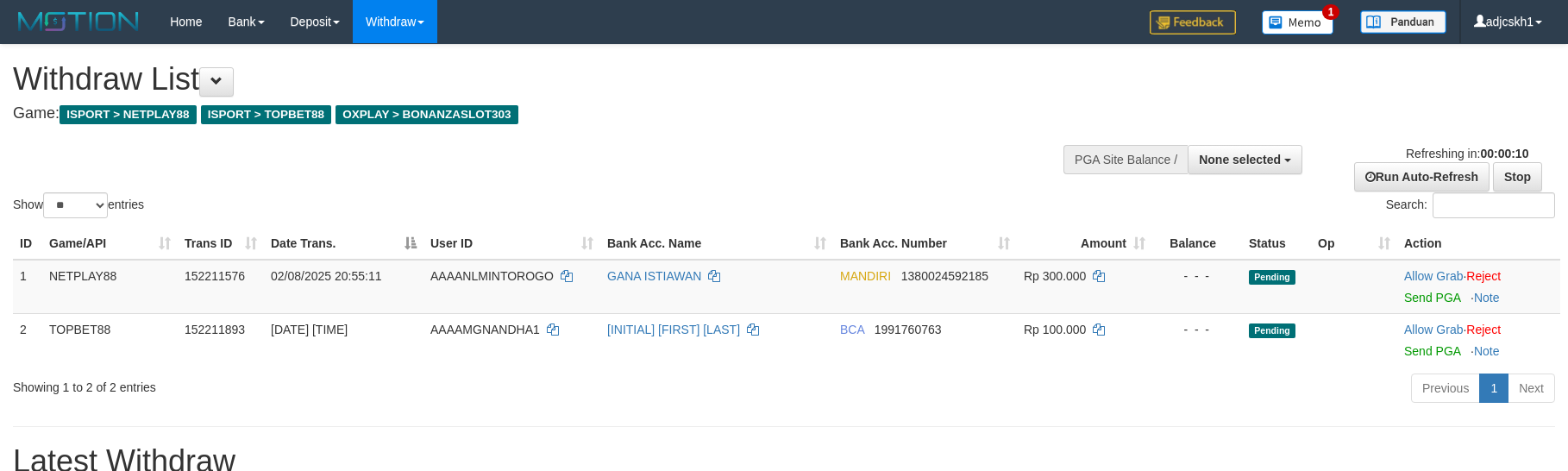 select 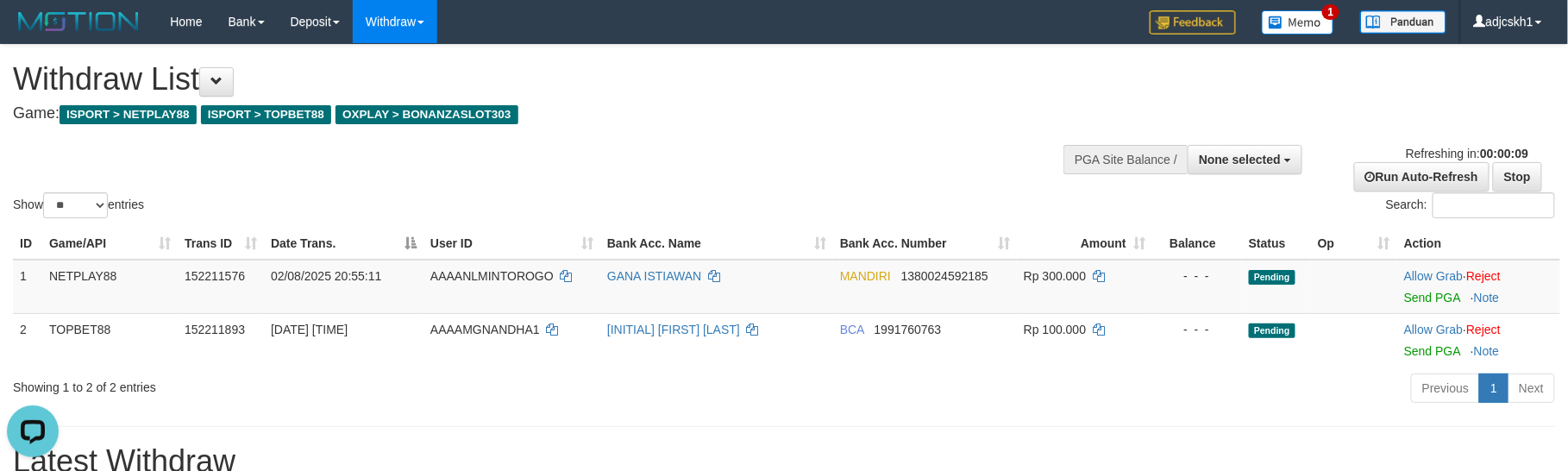 scroll, scrollTop: 0, scrollLeft: 0, axis: both 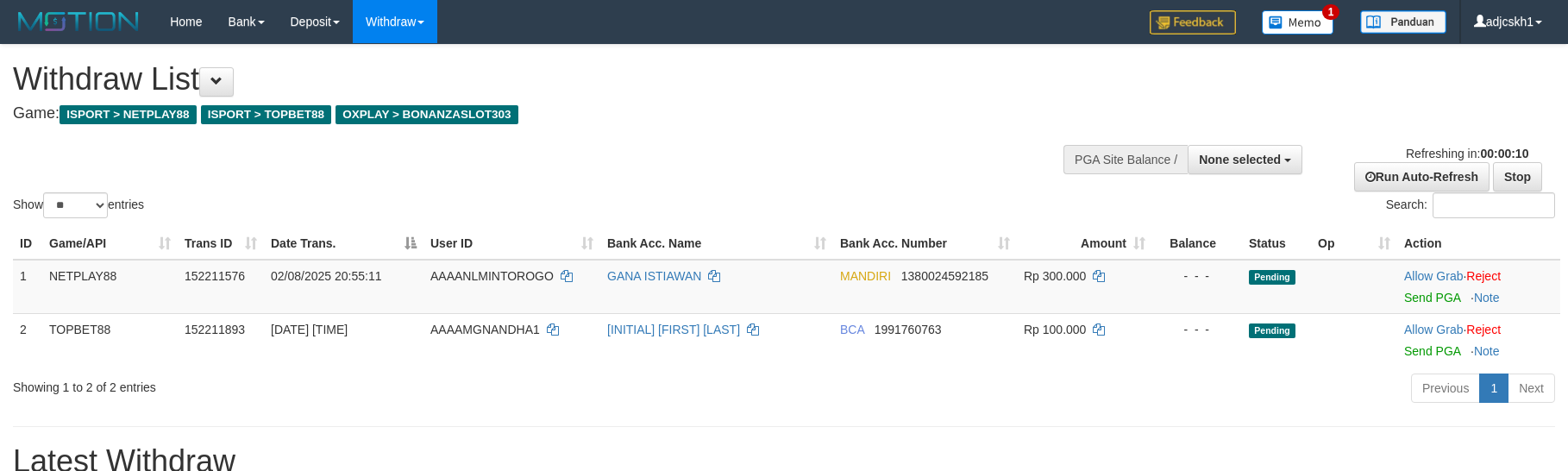 select 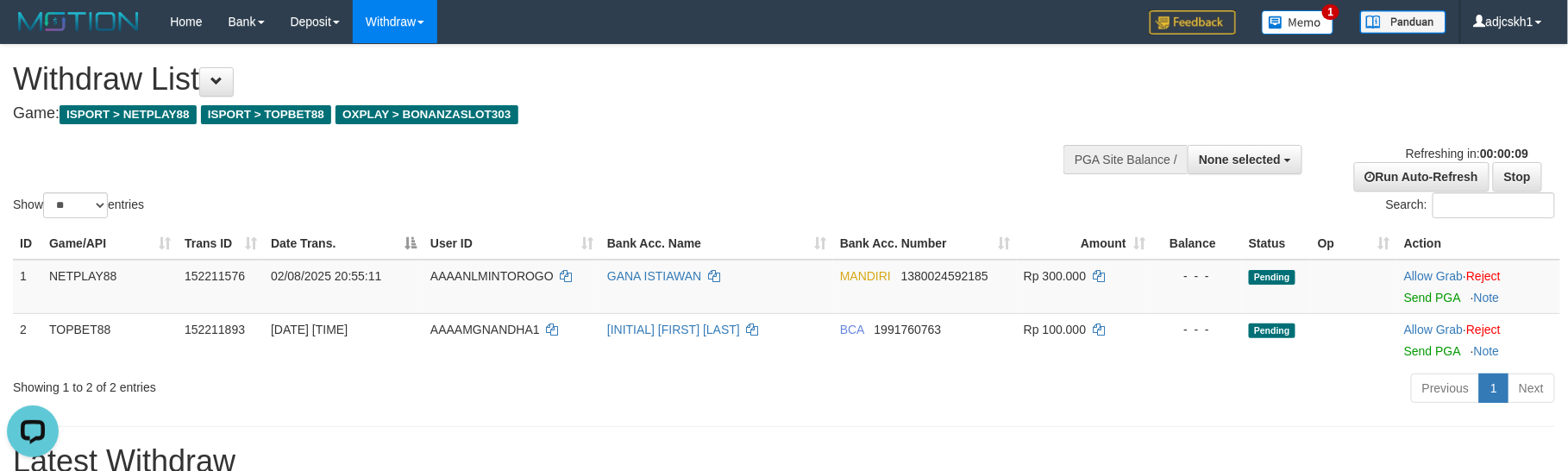scroll, scrollTop: 0, scrollLeft: 0, axis: both 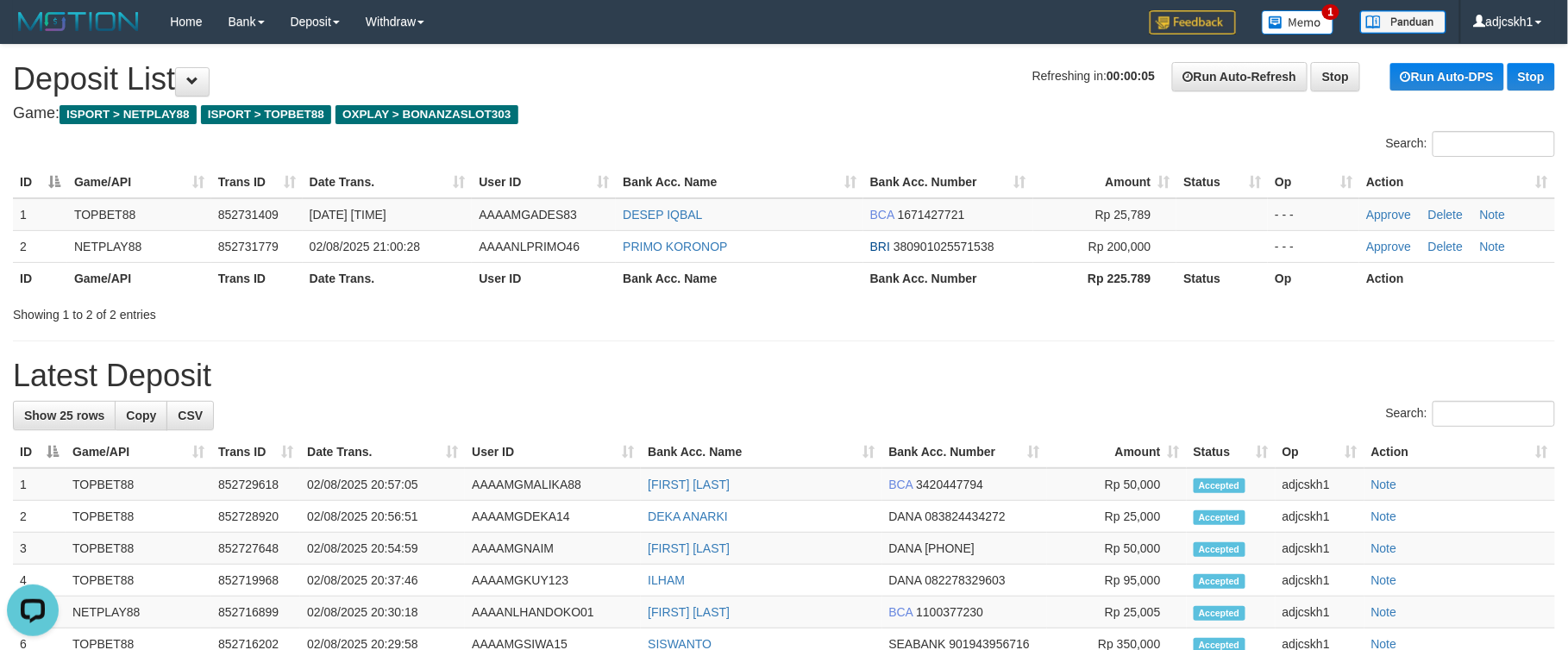 click on "**********" at bounding box center (784, 704) 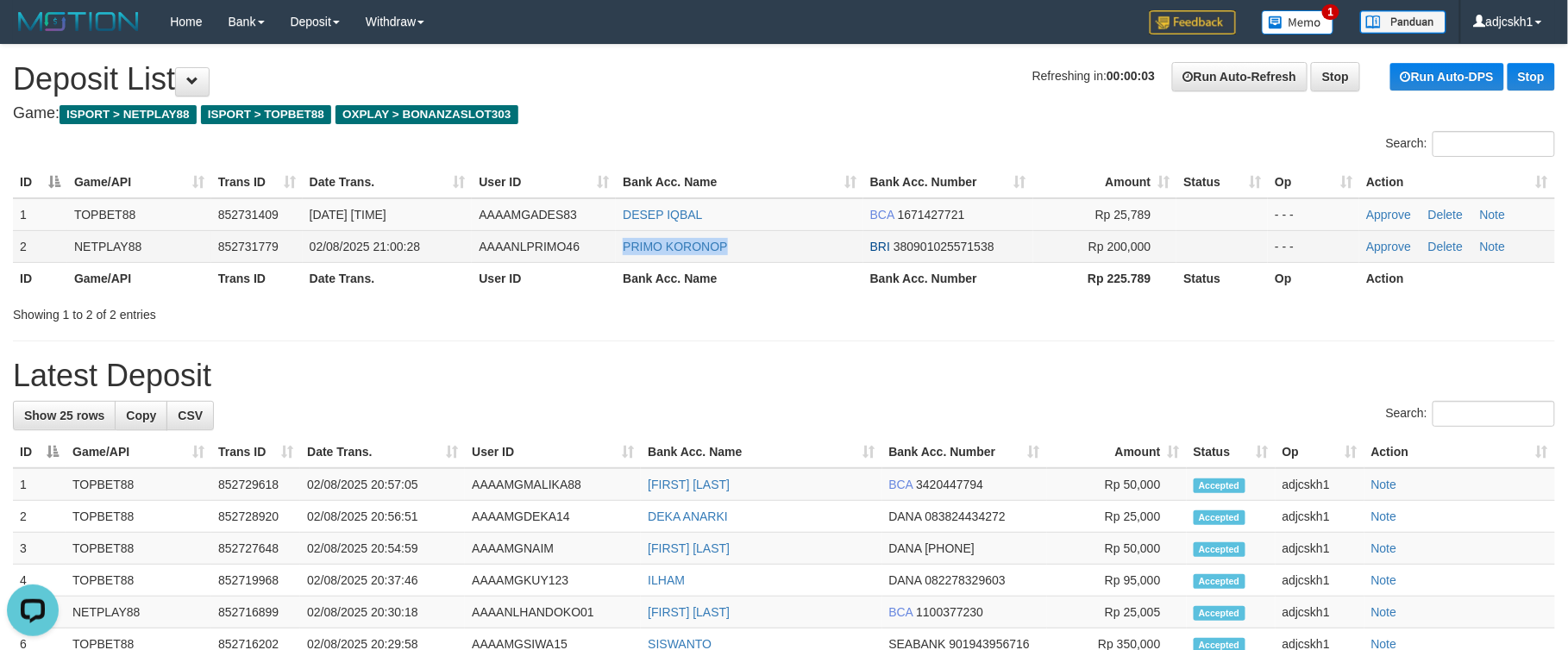 drag, startPoint x: 739, startPoint y: 248, endPoint x: 607, endPoint y: 256, distance: 132.2422 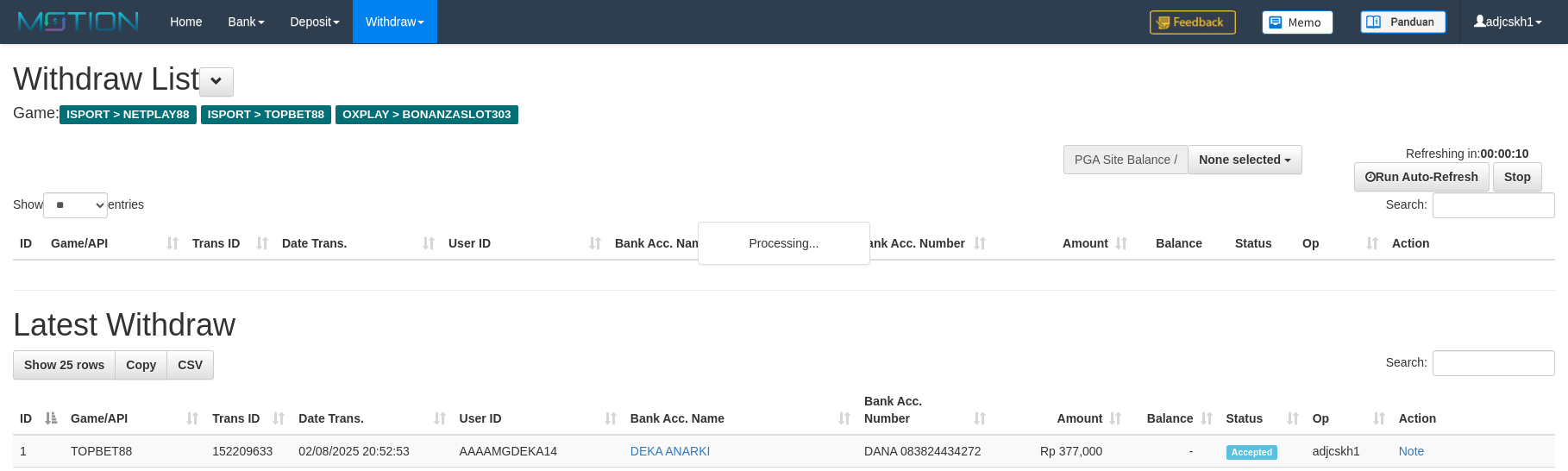 select 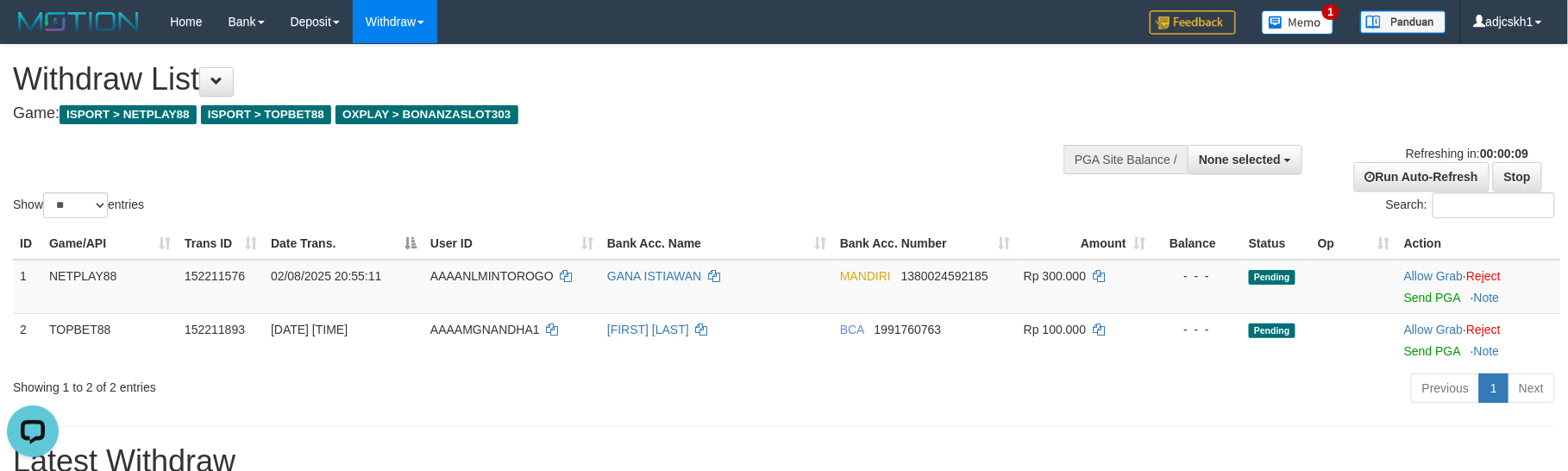 scroll, scrollTop: 0, scrollLeft: 0, axis: both 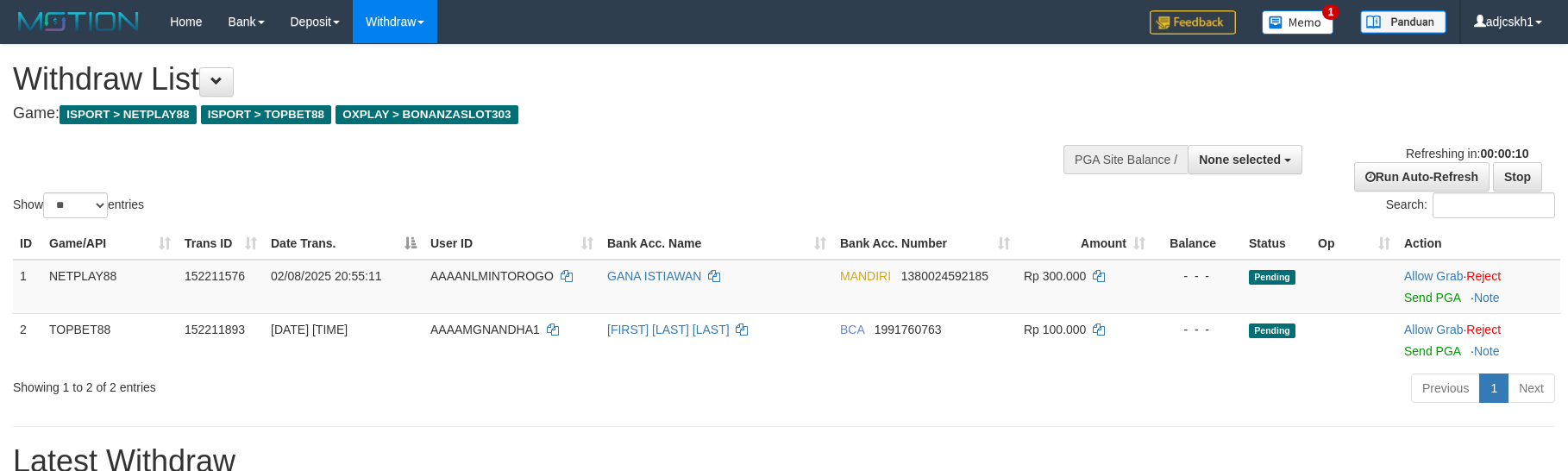 select 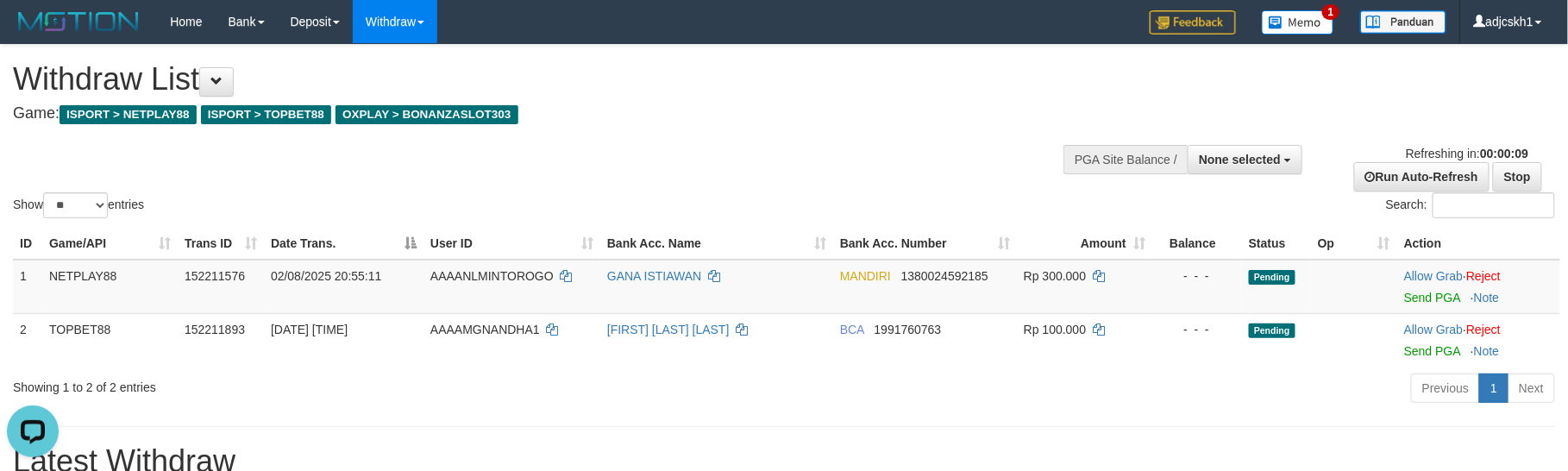 scroll, scrollTop: 0, scrollLeft: 0, axis: both 